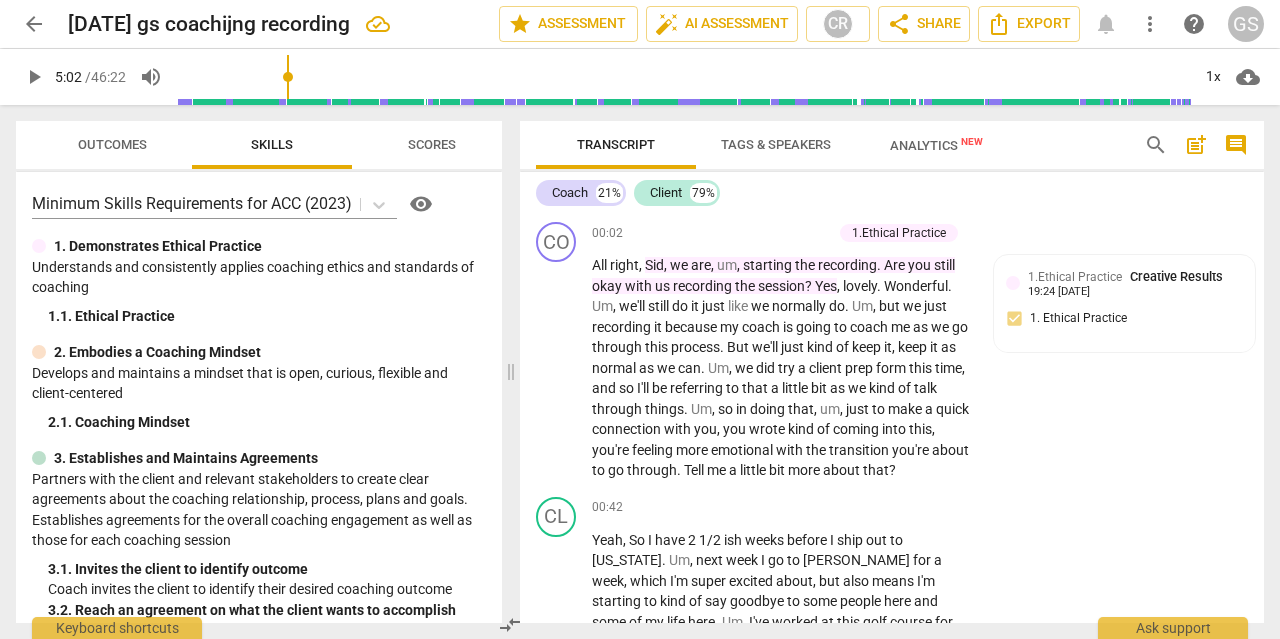 scroll, scrollTop: 0, scrollLeft: 0, axis: both 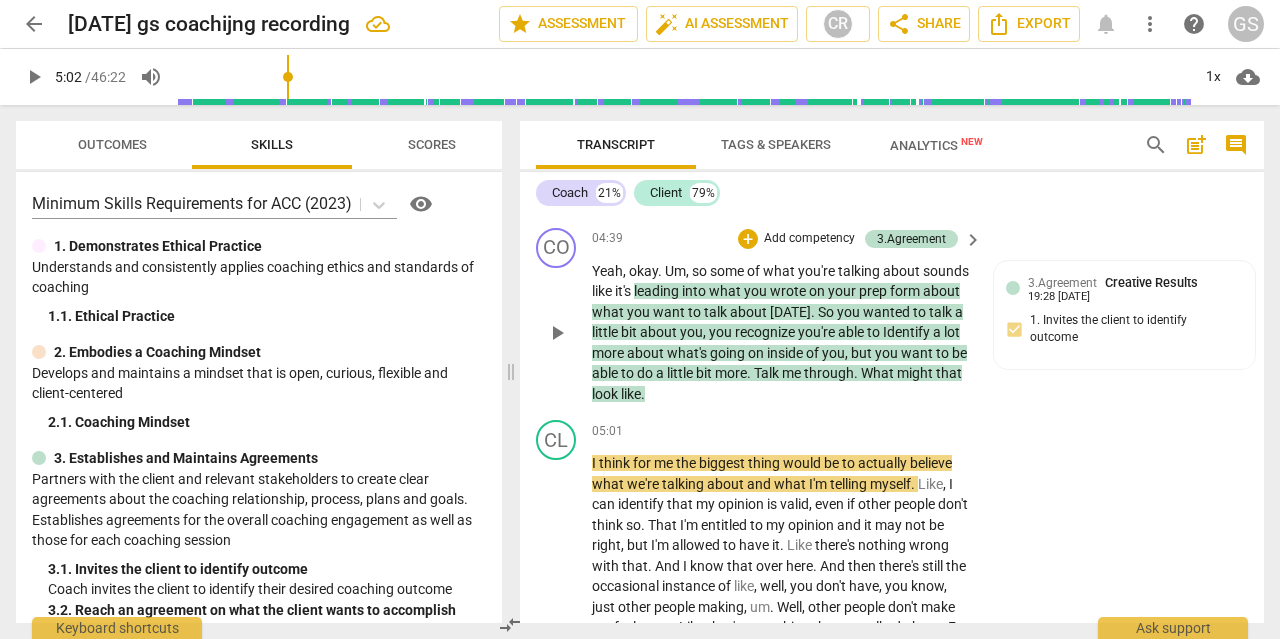 click on "play_arrow" at bounding box center (557, 333) 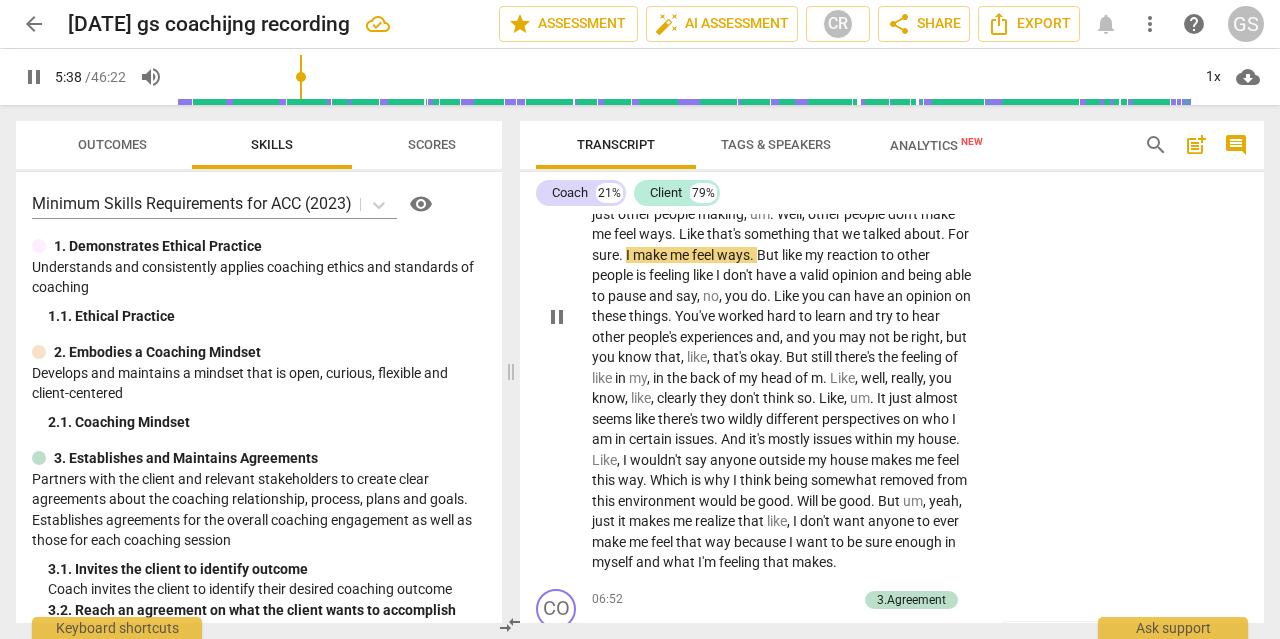 scroll, scrollTop: 2258, scrollLeft: 0, axis: vertical 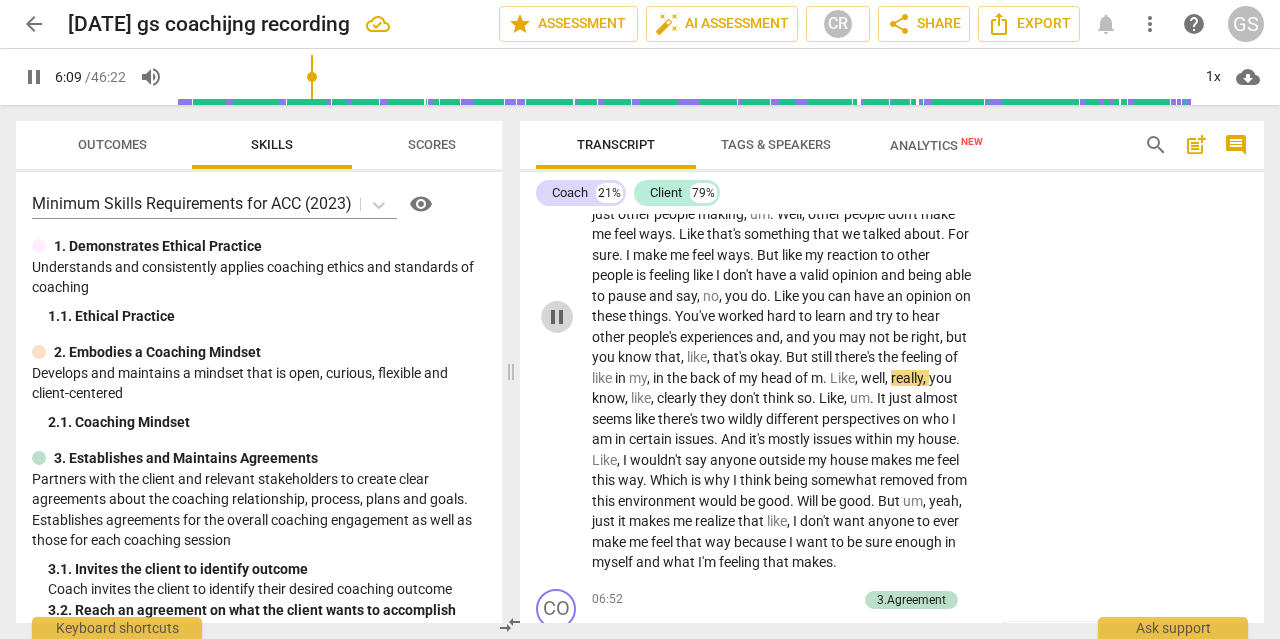 click on "pause" at bounding box center [557, 317] 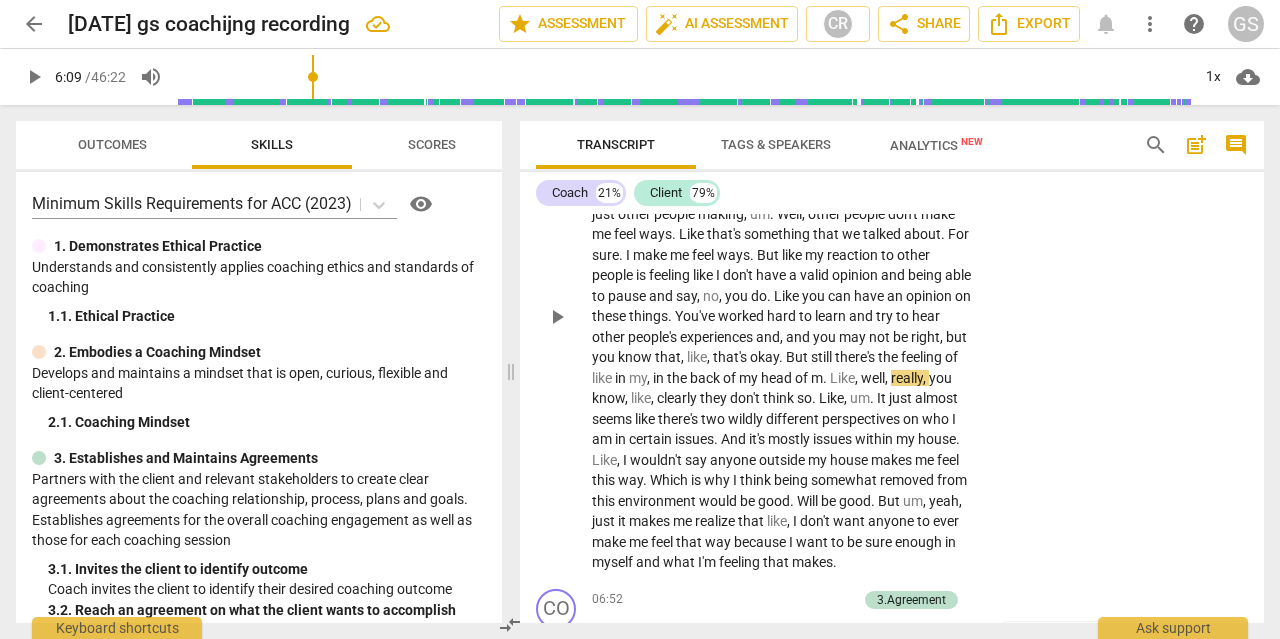 click on "Like" at bounding box center [842, 378] 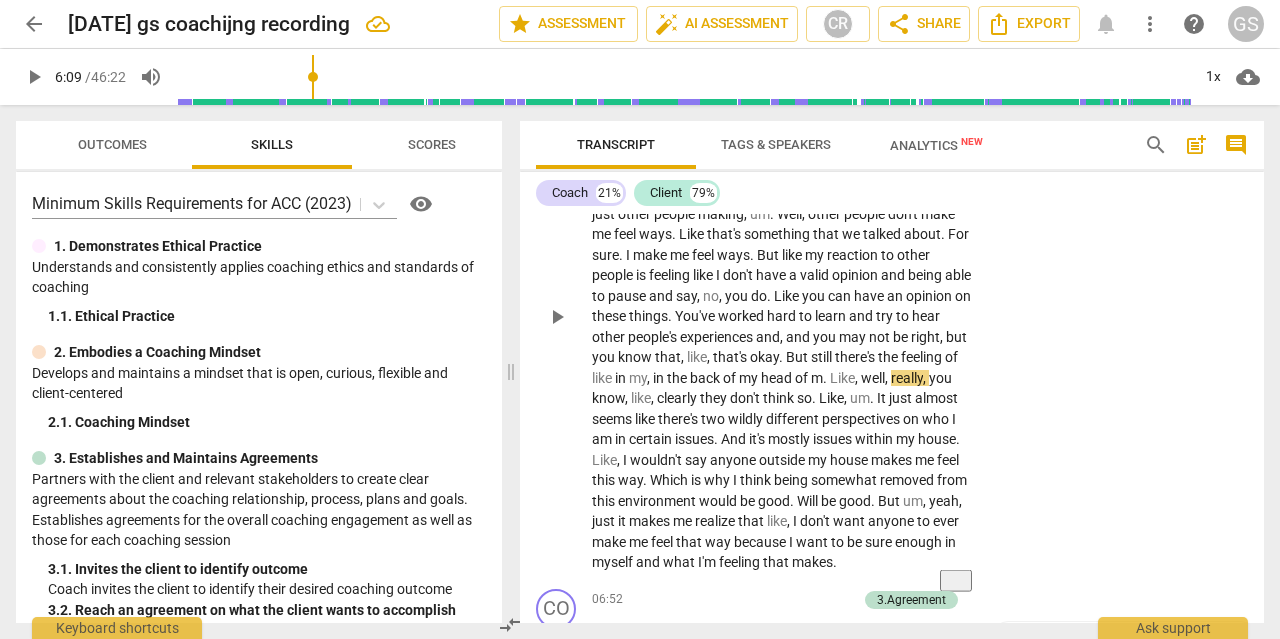 type 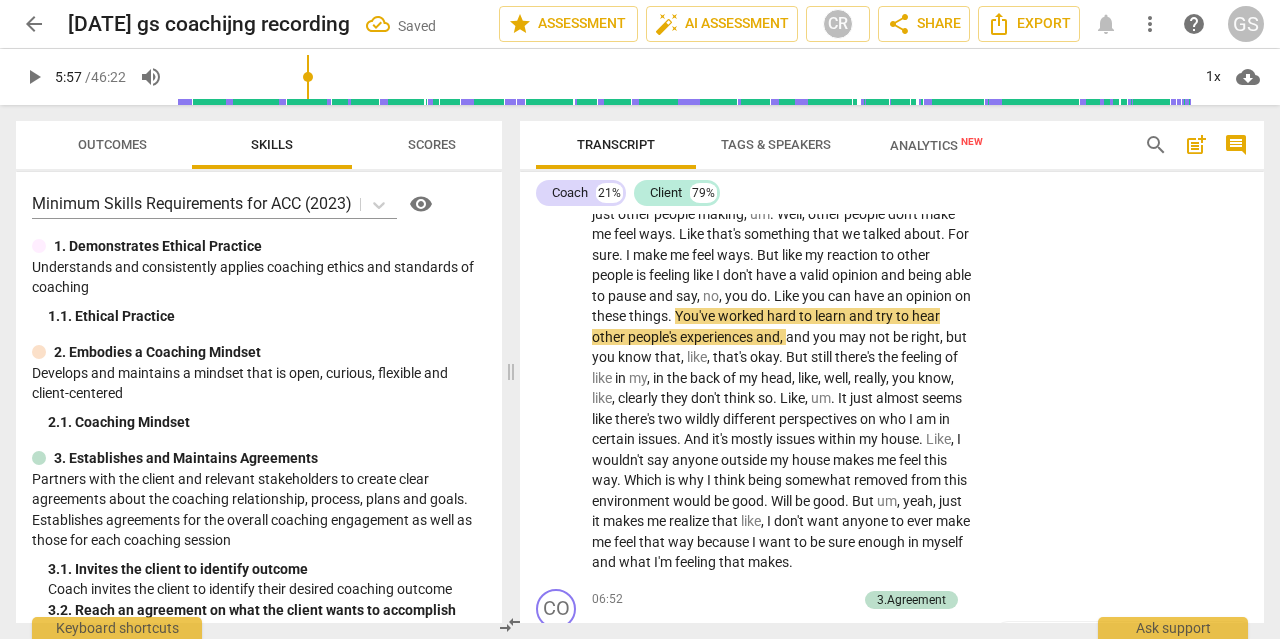 click at bounding box center [683, 77] 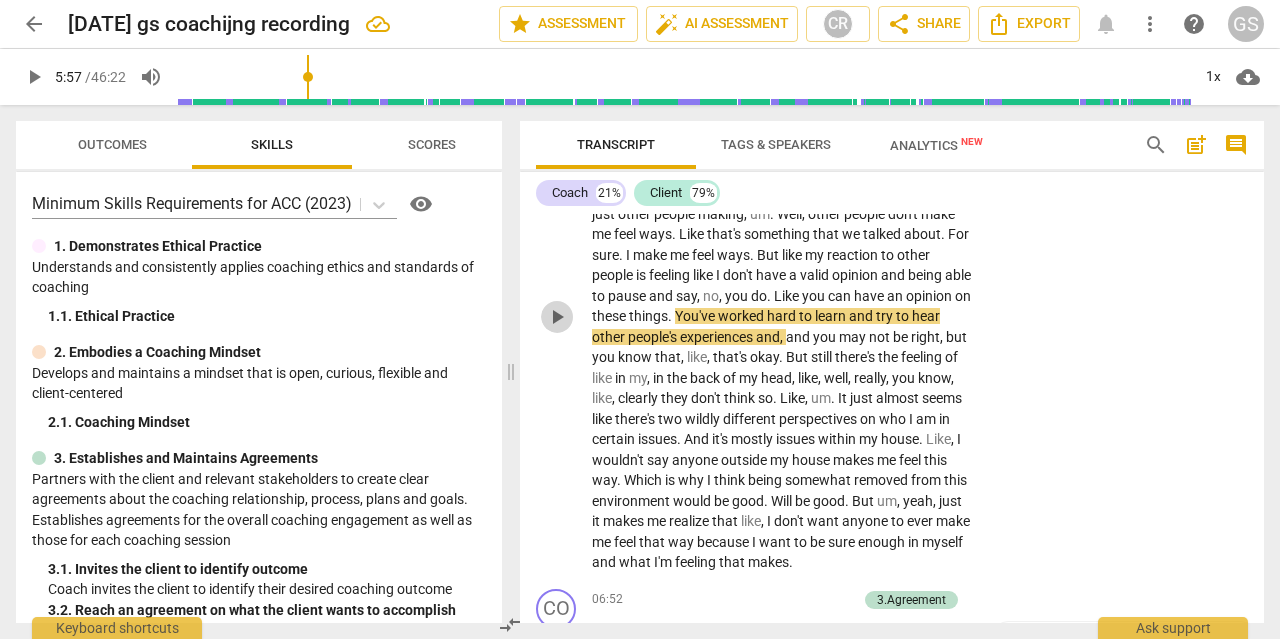 click on "play_arrow" at bounding box center (557, 317) 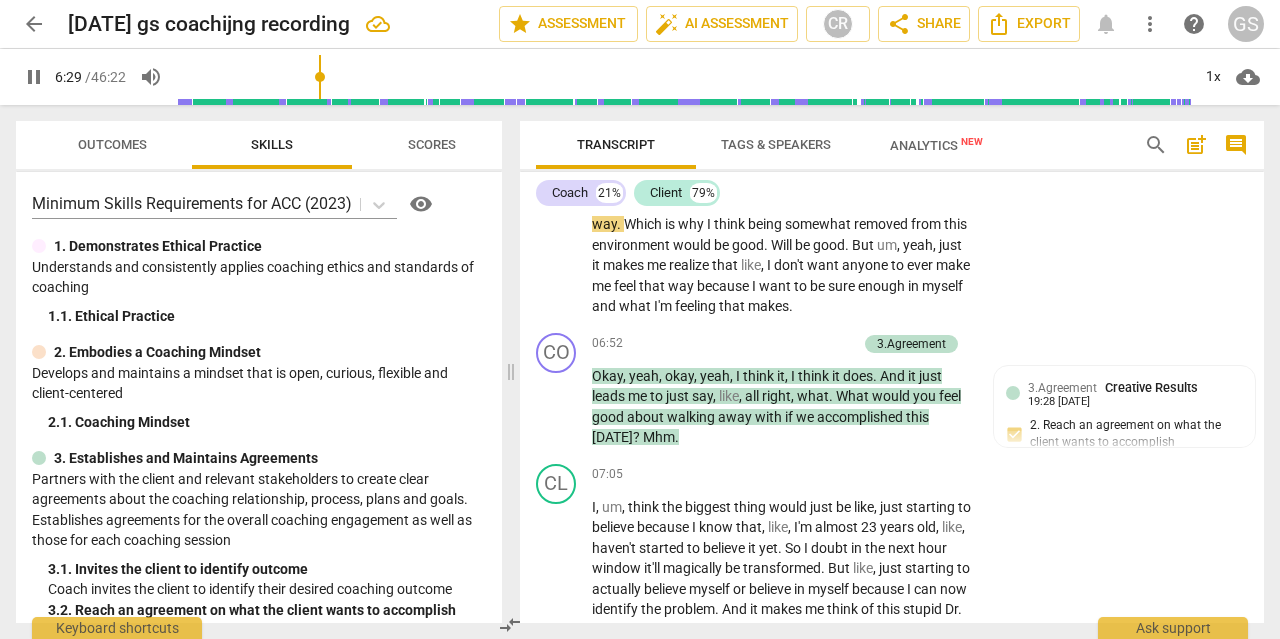 scroll, scrollTop: 2515, scrollLeft: 0, axis: vertical 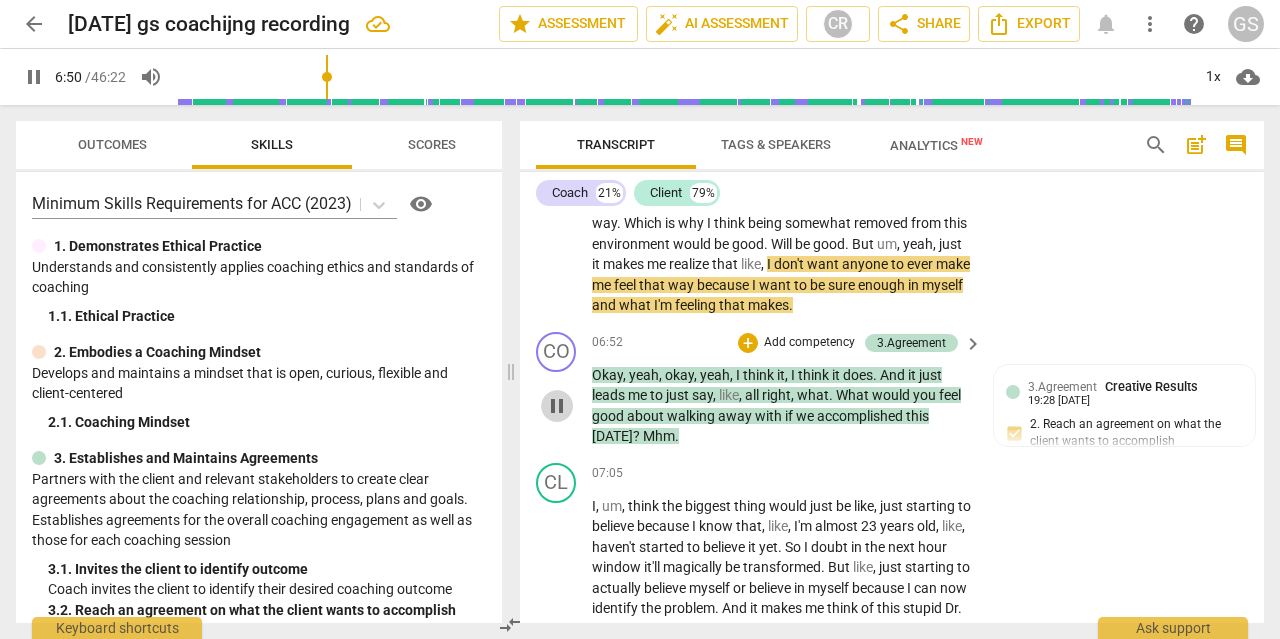 click on "pause" at bounding box center (557, 406) 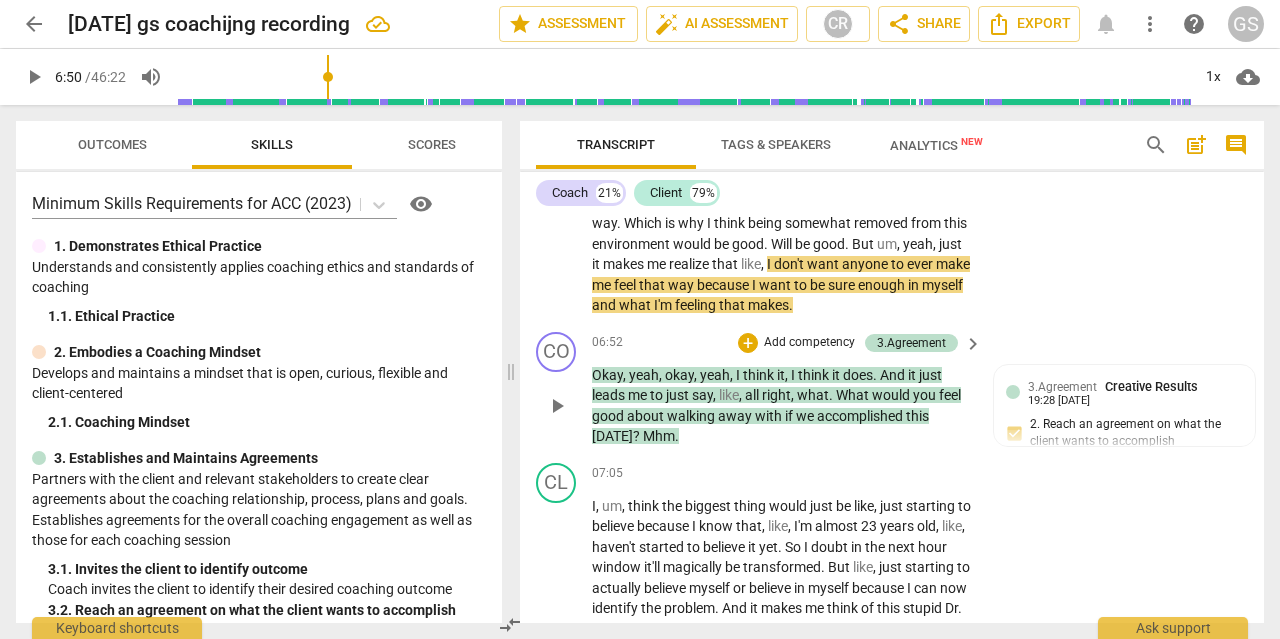 click on "play_arrow" at bounding box center [557, 406] 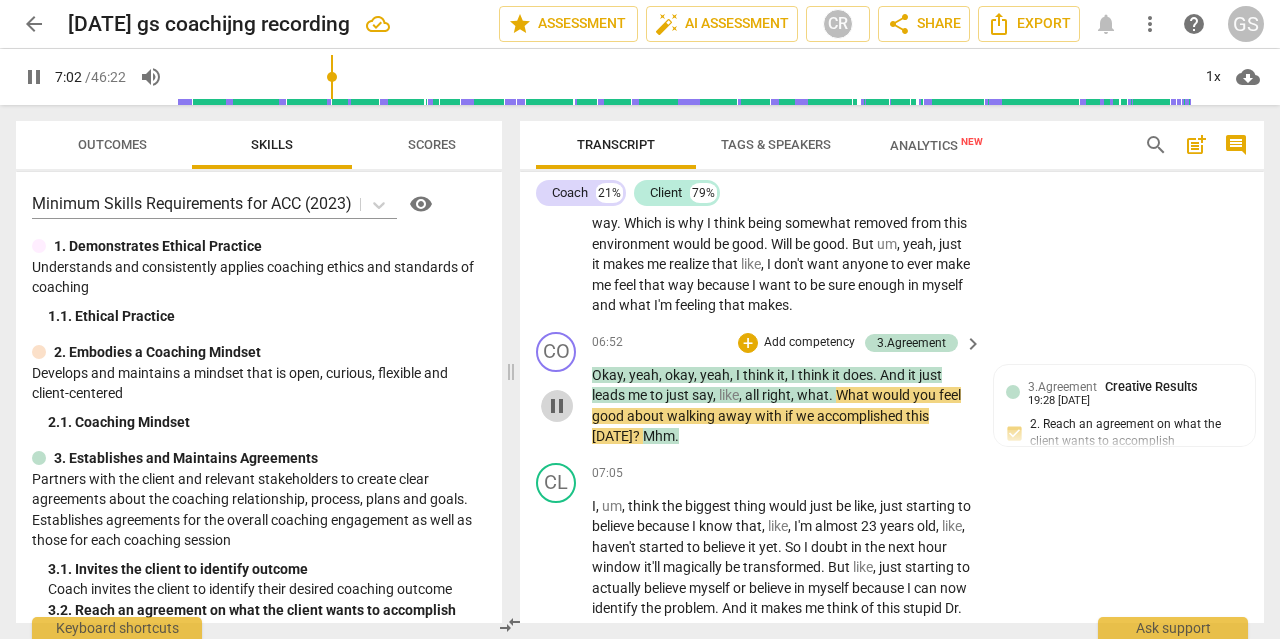 click on "pause" at bounding box center [557, 406] 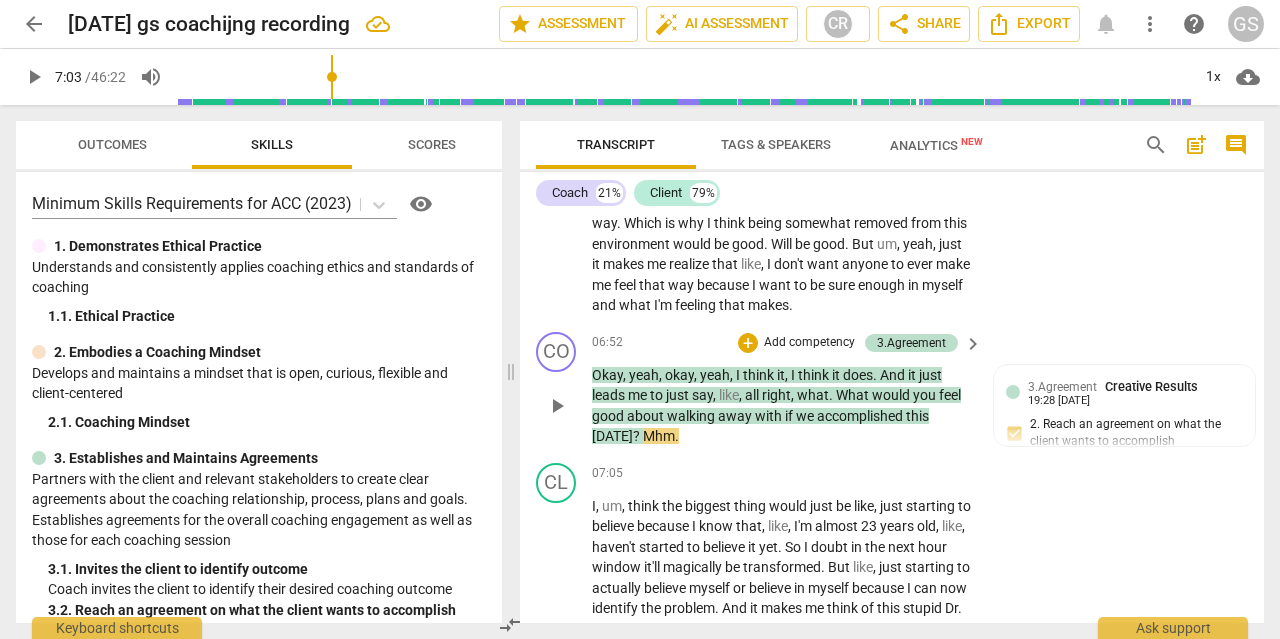 type on "424" 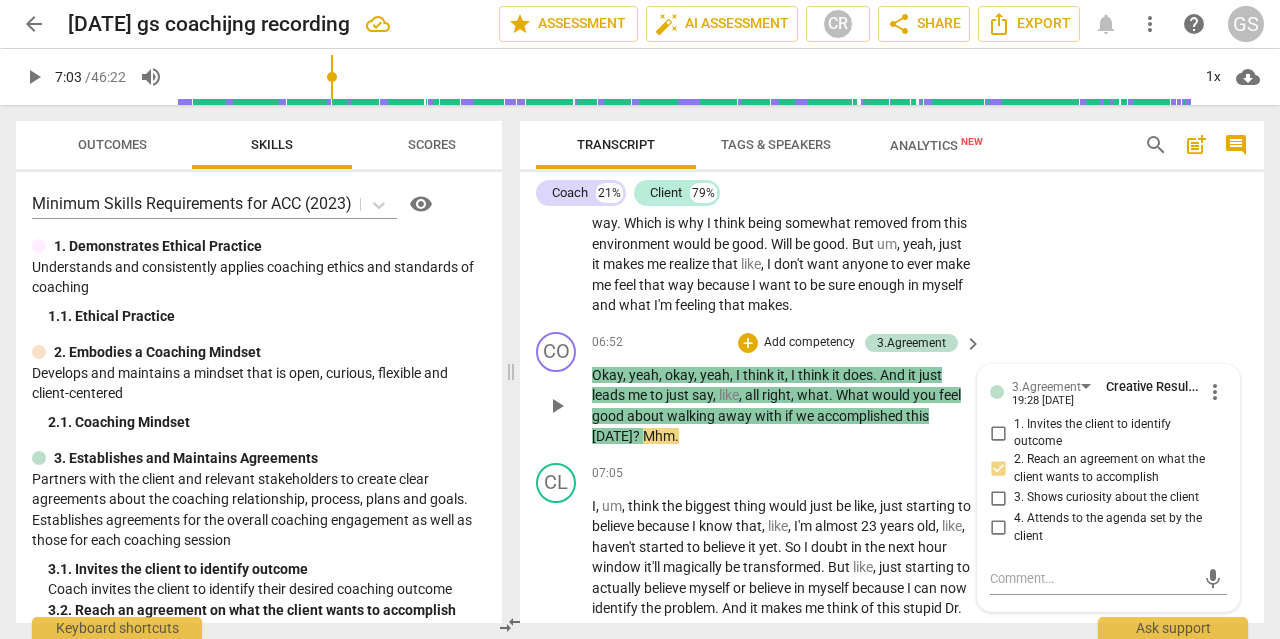 click on "Okay ,   yeah ,   okay ,   yeah ,   I   think   it ,   I   think   it   does .   And   it   just   leads   me   to   just   say ,   like ,   all   right ,   what .   What   would   you   feel   good   about   walking   away   with   if   we   accomplished   this   [DATE] ?   Mhm ." at bounding box center [782, 406] 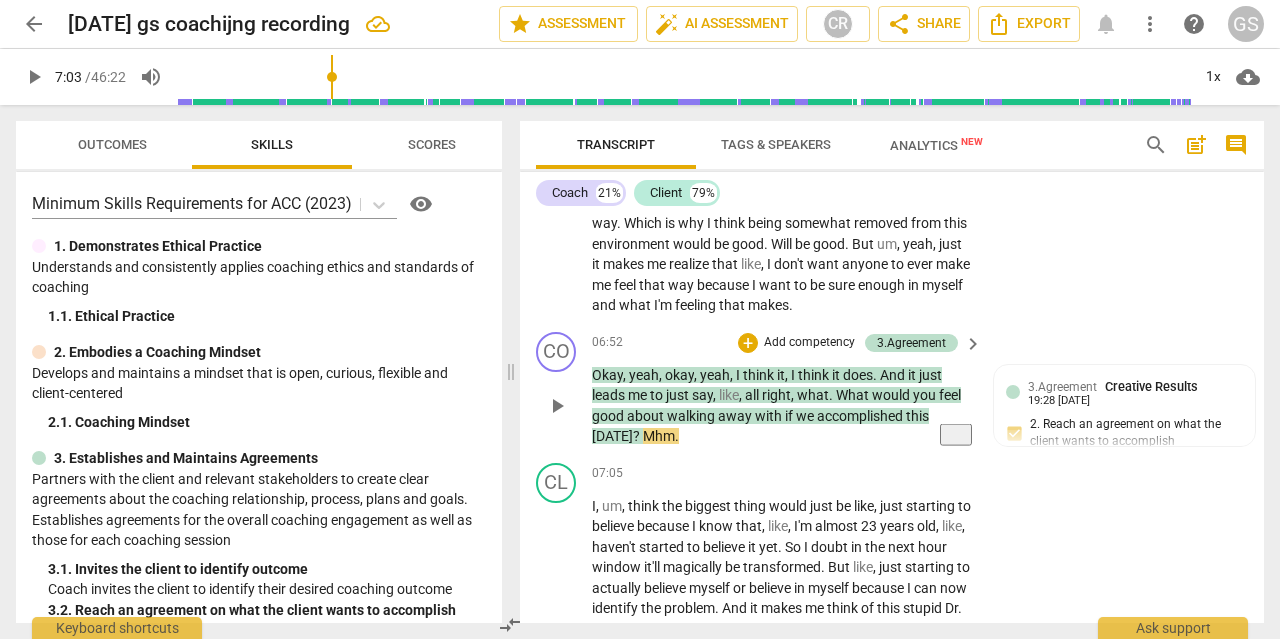 type 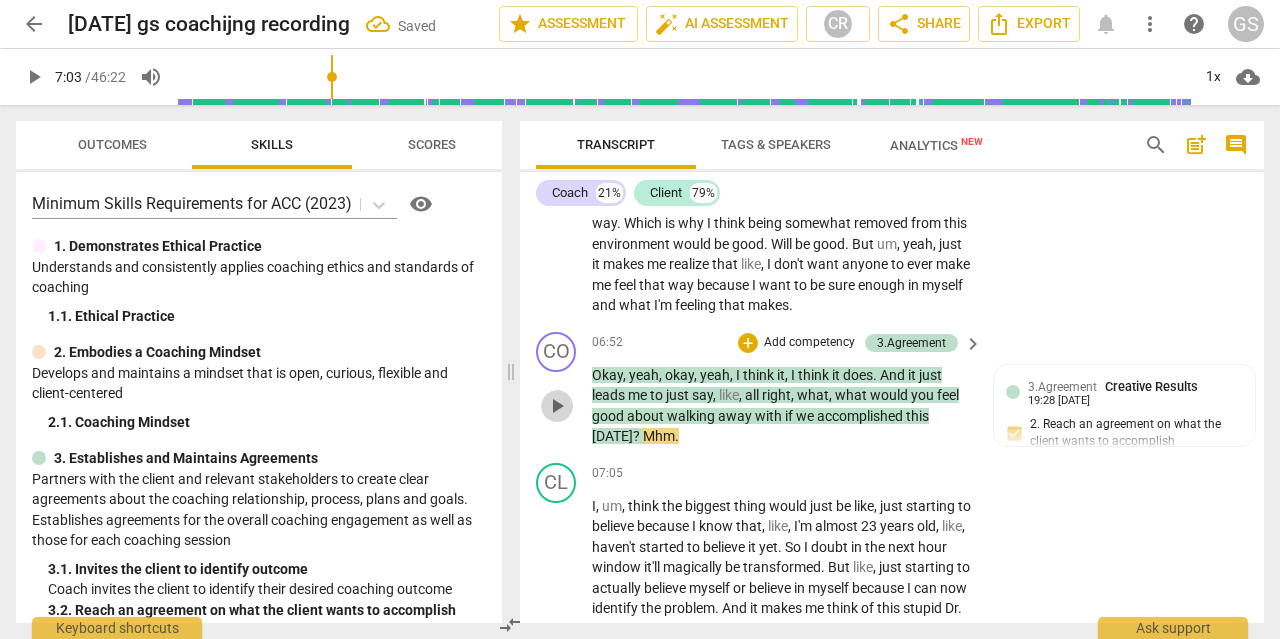 click on "play_arrow" at bounding box center [557, 406] 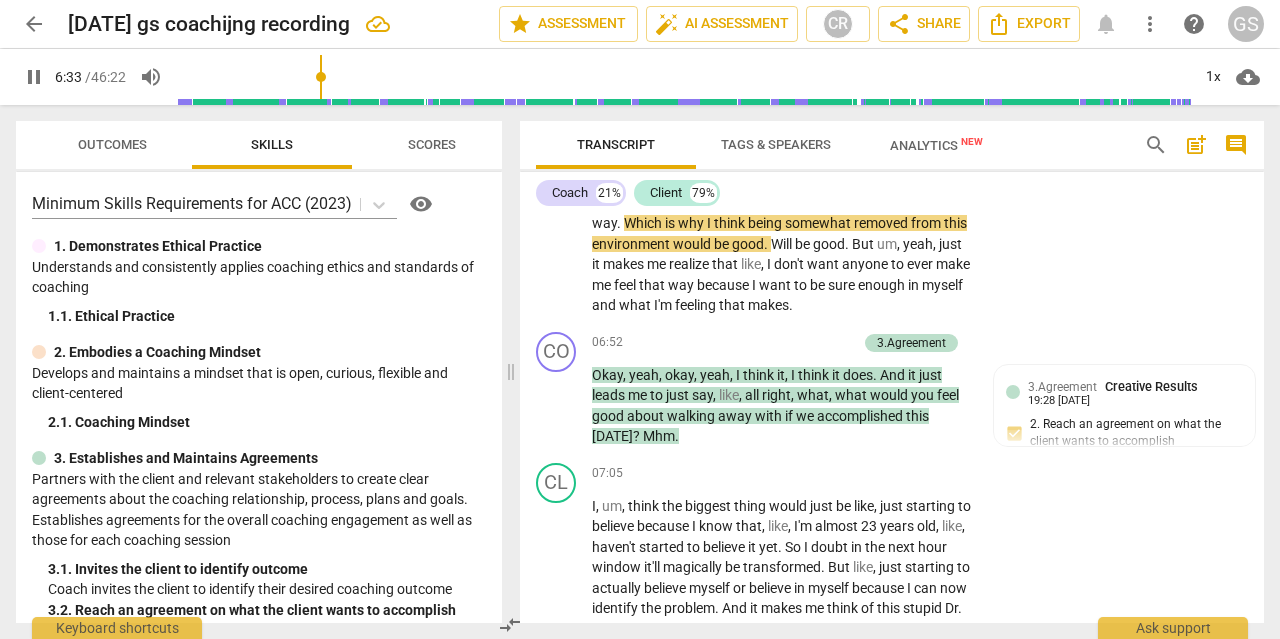 click at bounding box center [683, 77] 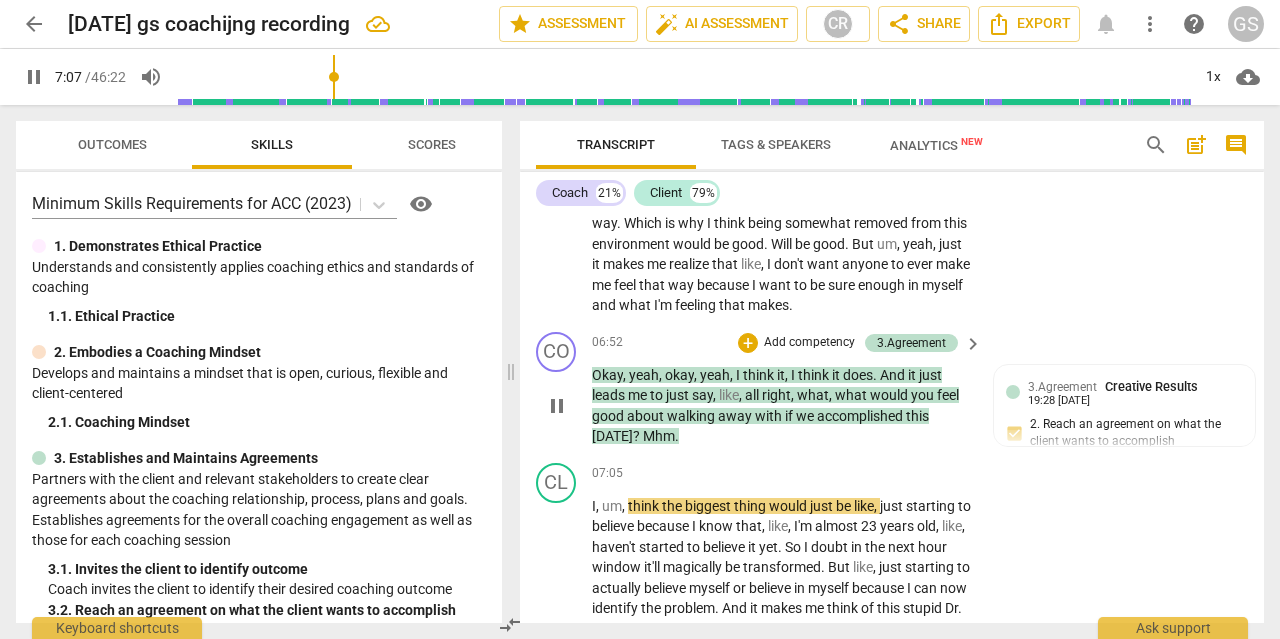 click on "pause" at bounding box center (557, 406) 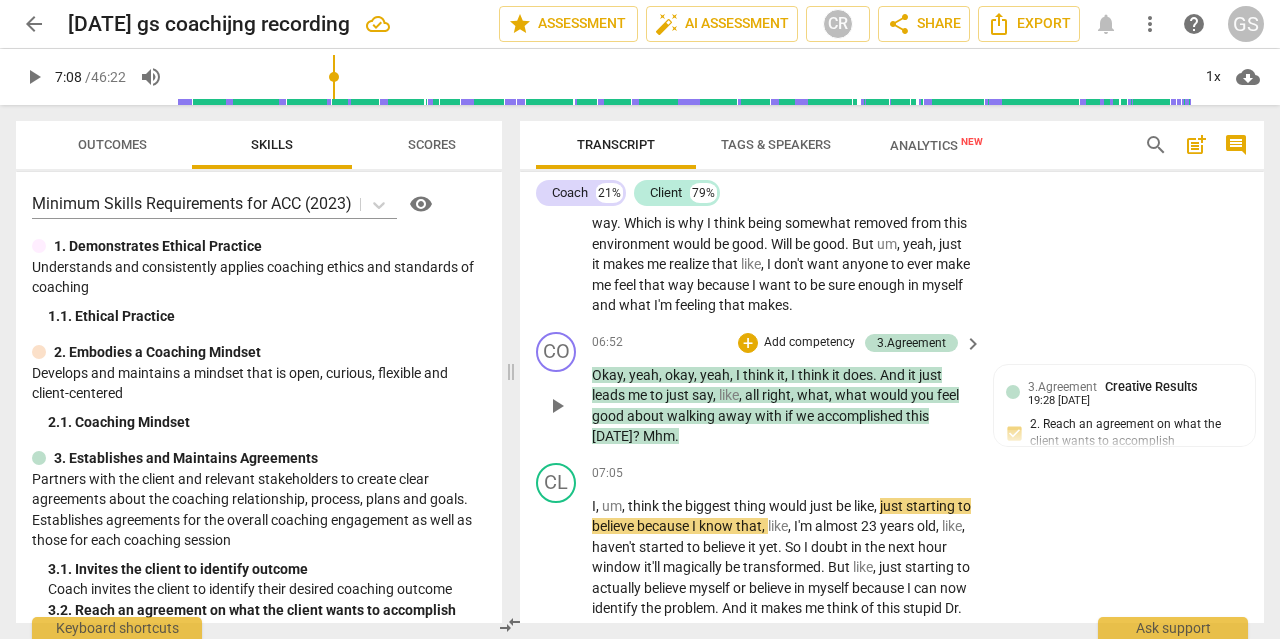 type on "428" 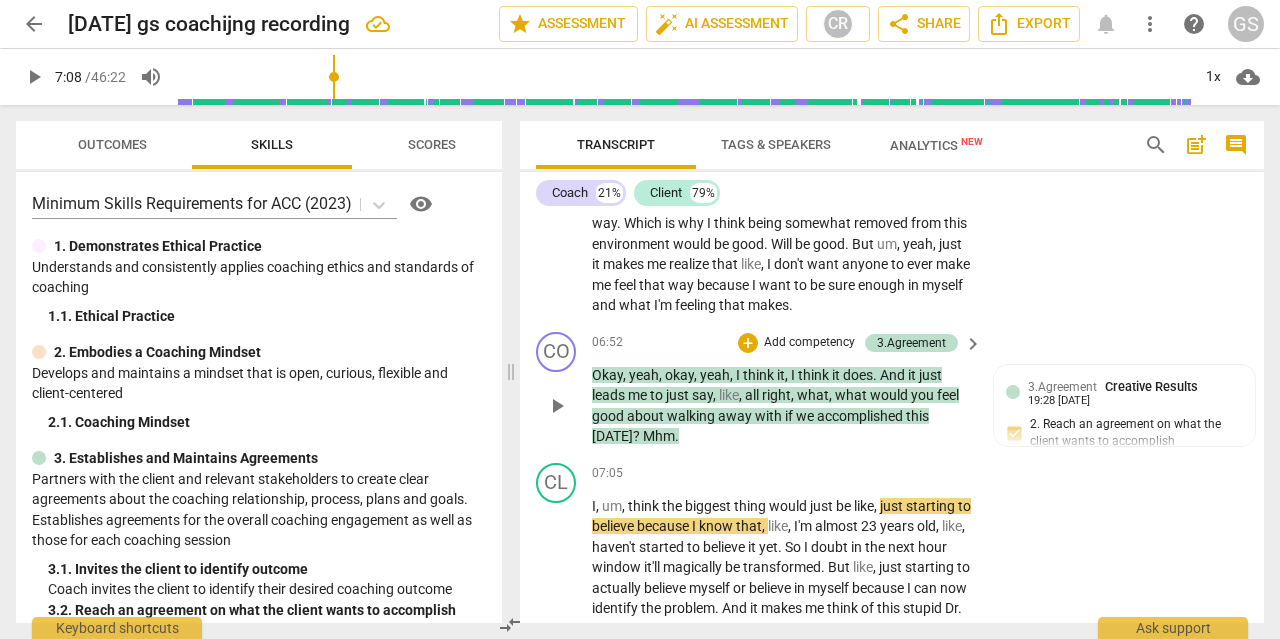 click on "Mhm" at bounding box center [659, 436] 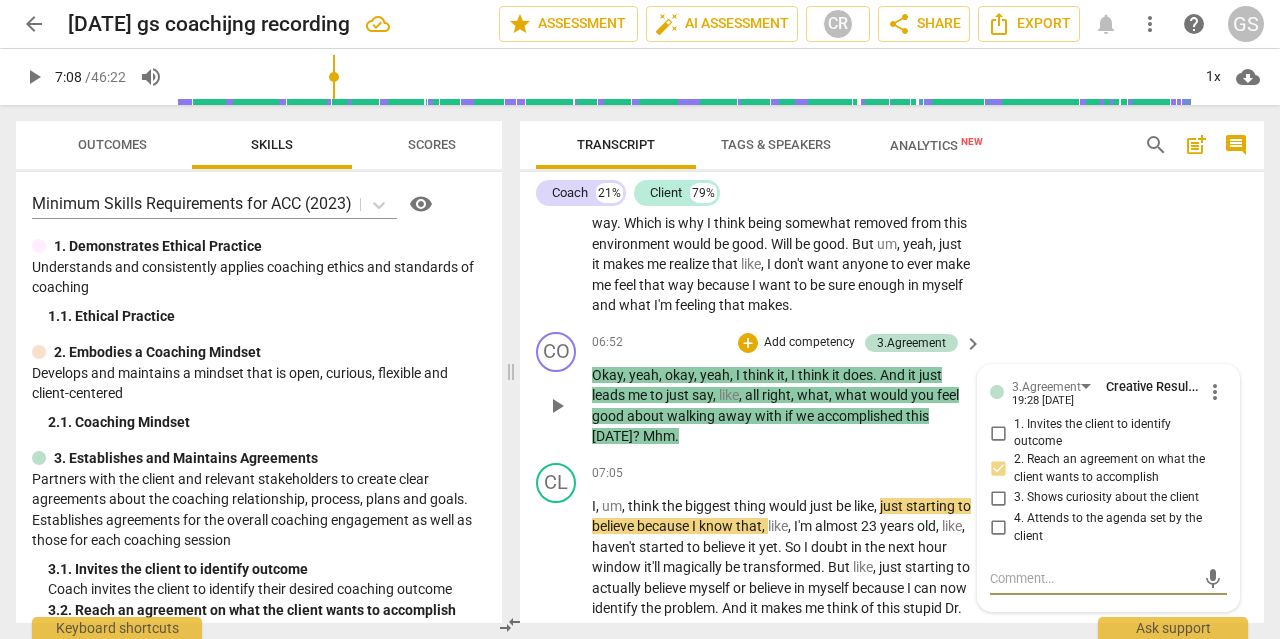 type 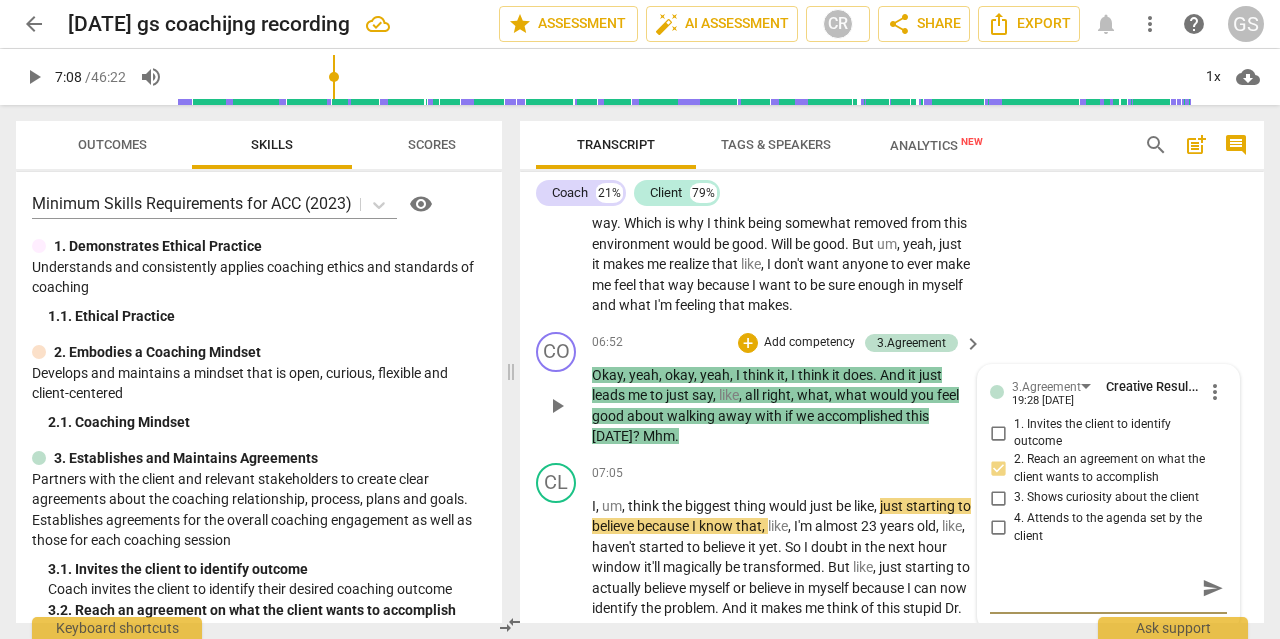 scroll, scrollTop: 2520, scrollLeft: 0, axis: vertical 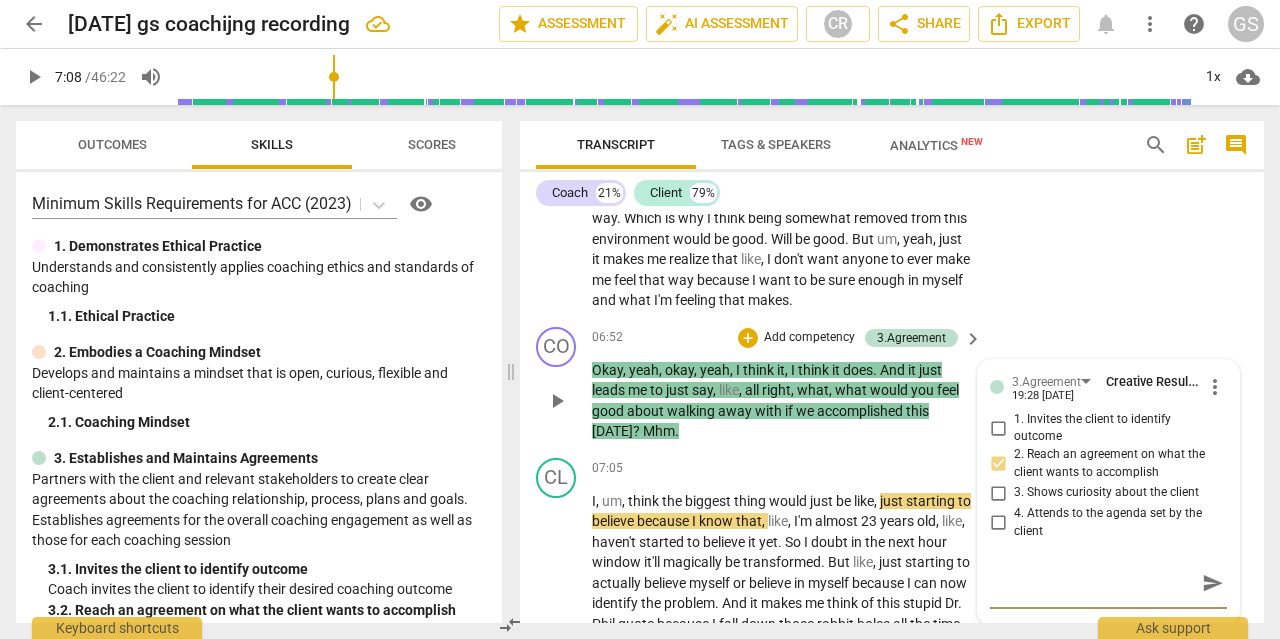type 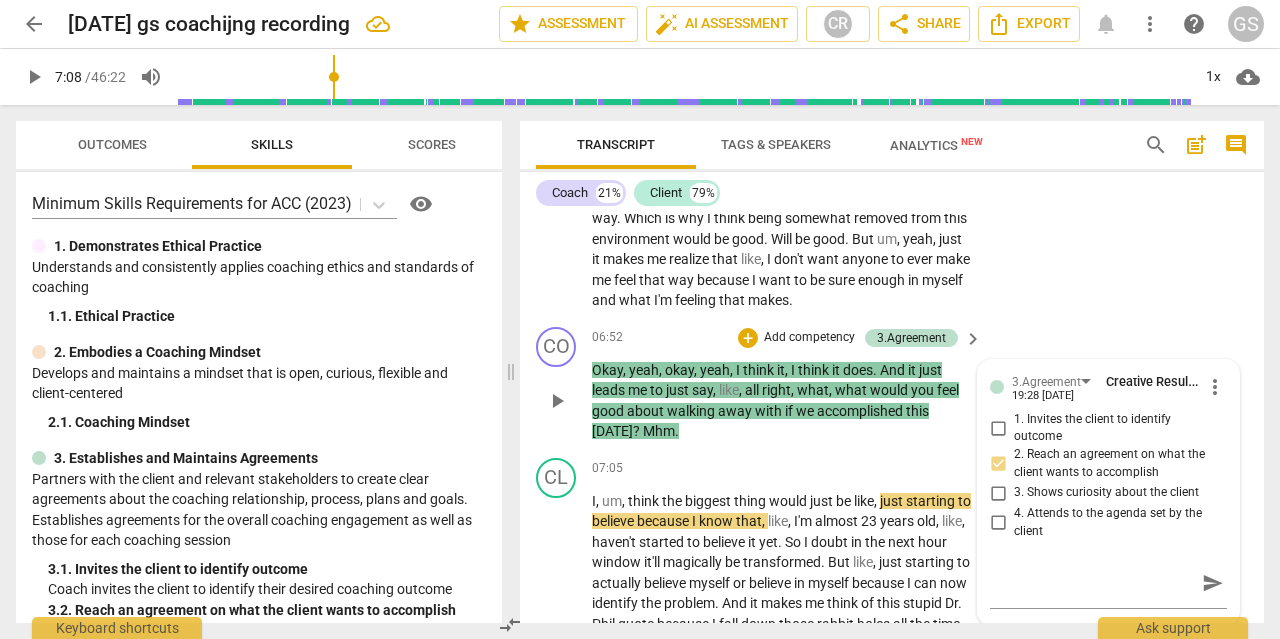 click on "Mhm" at bounding box center (659, 431) 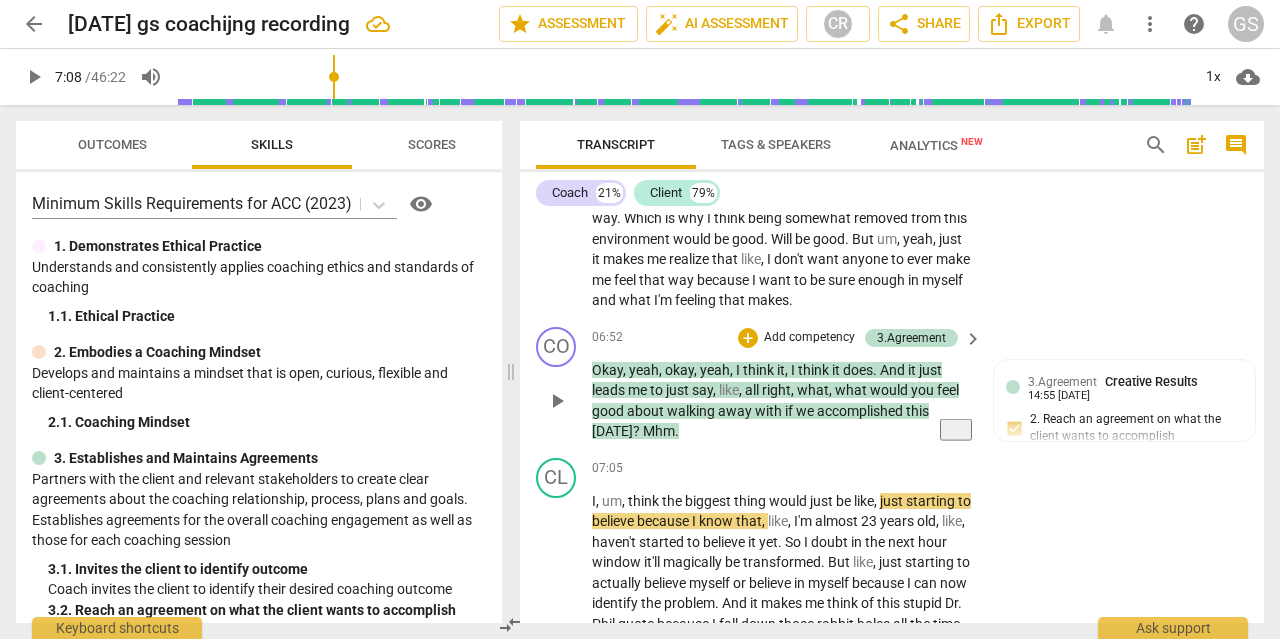 click on "play_arrow" at bounding box center (557, 401) 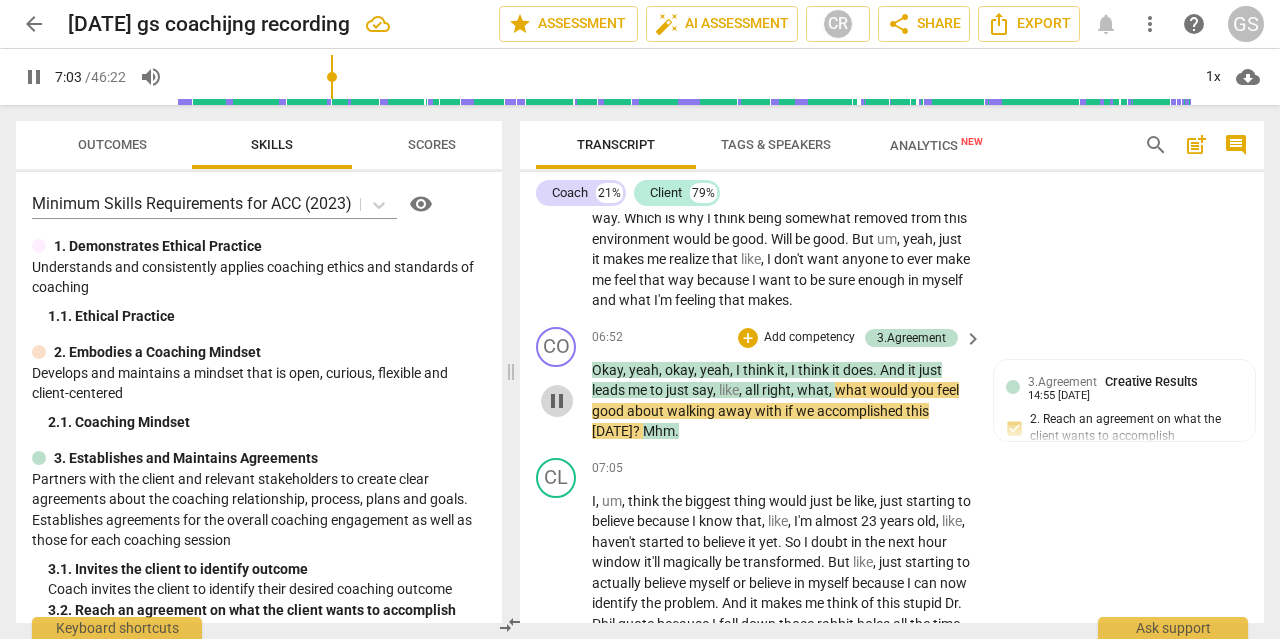 click on "pause" at bounding box center [557, 401] 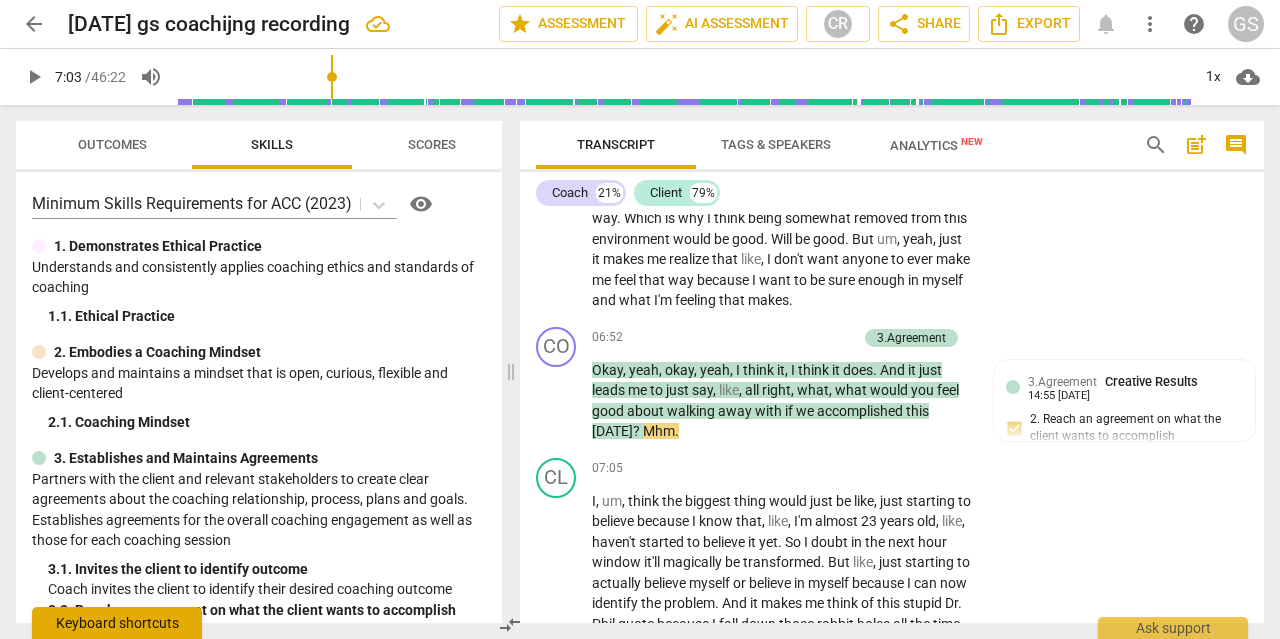 click on "Keyboard shortcuts" at bounding box center [117, 623] 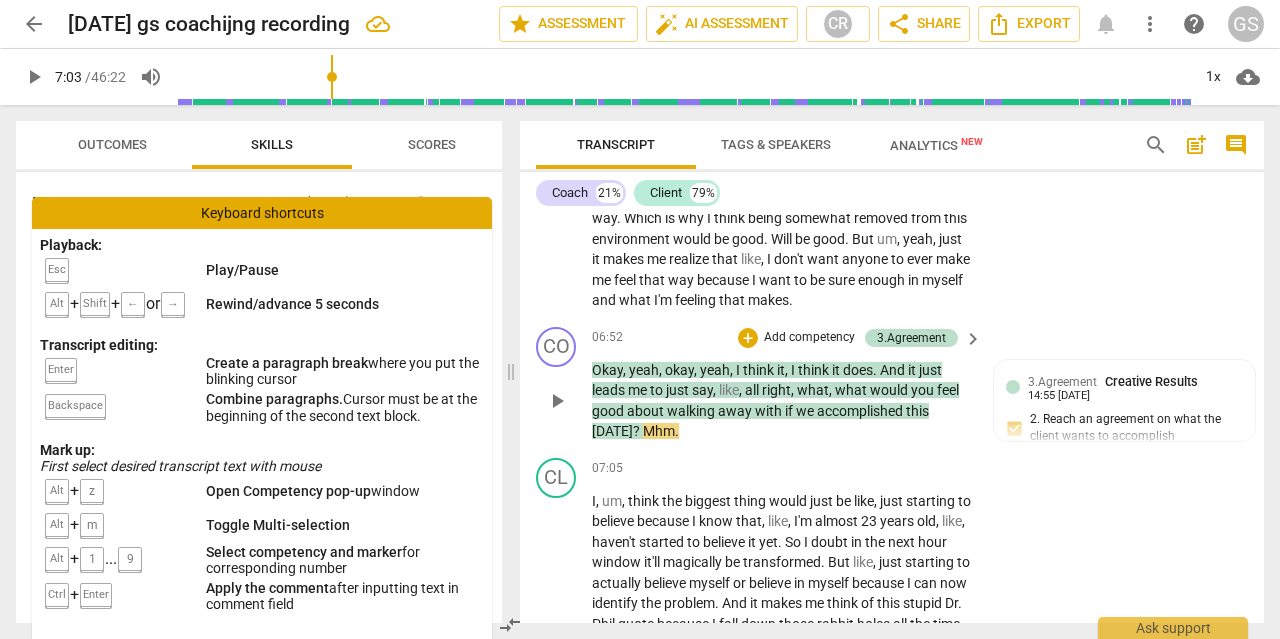click on "?" at bounding box center (638, 431) 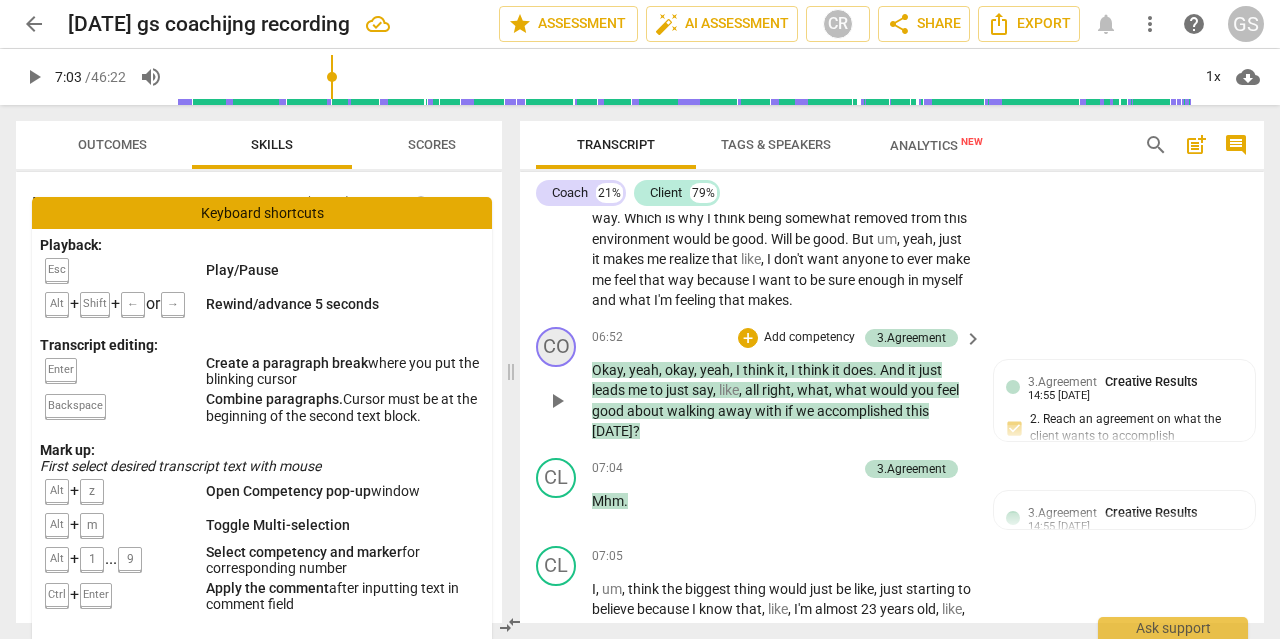 click on "CO" at bounding box center [556, 347] 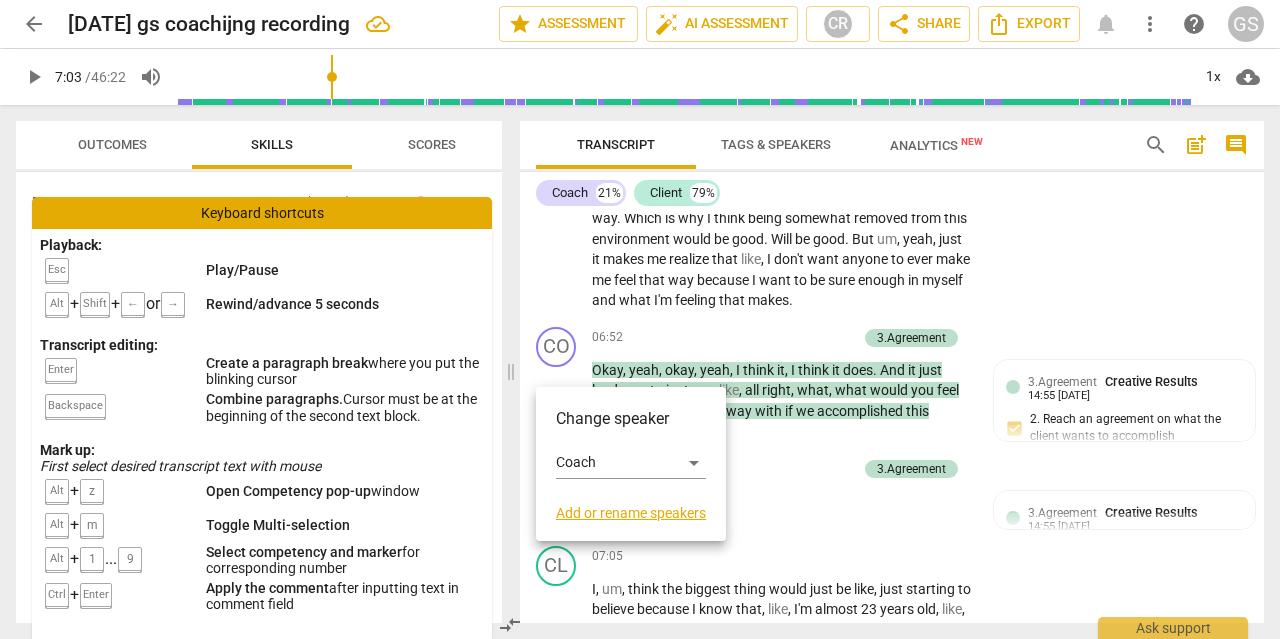 click at bounding box center [640, 319] 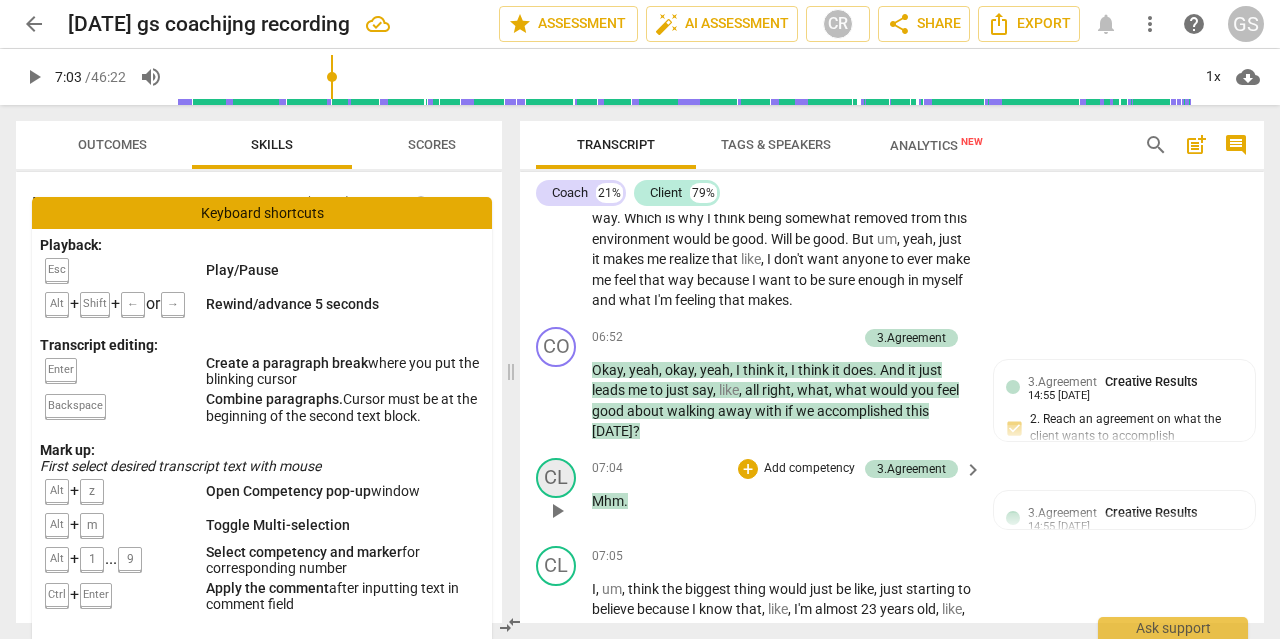 click on "CL" at bounding box center (556, 478) 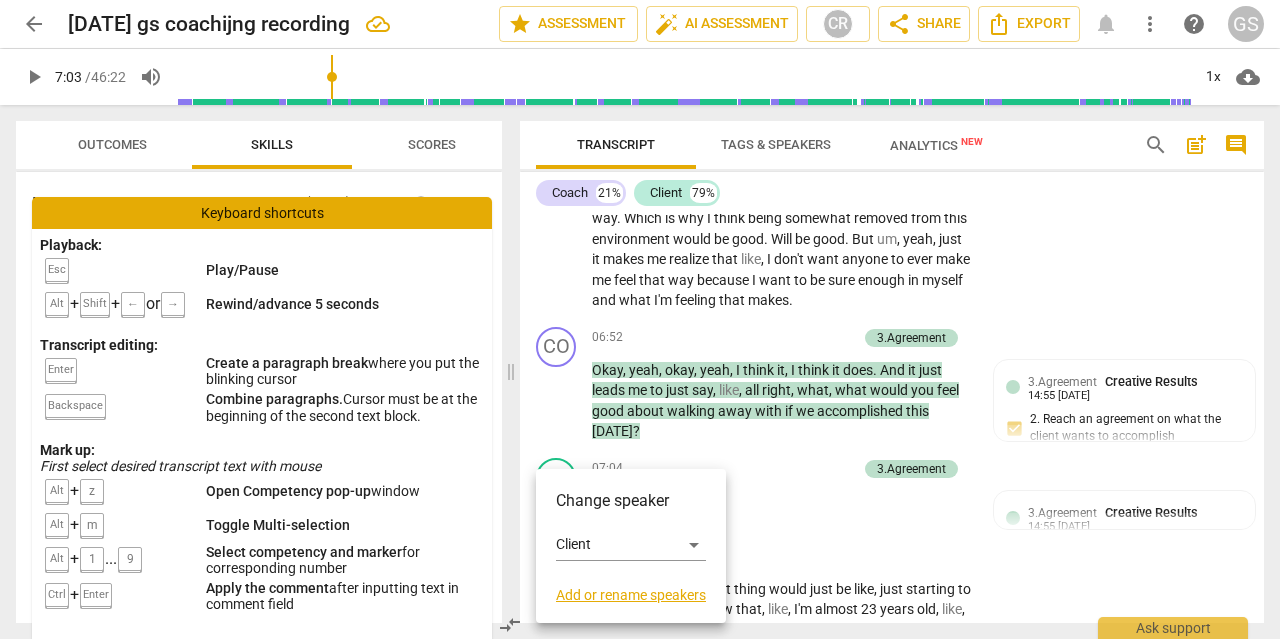 click at bounding box center [640, 319] 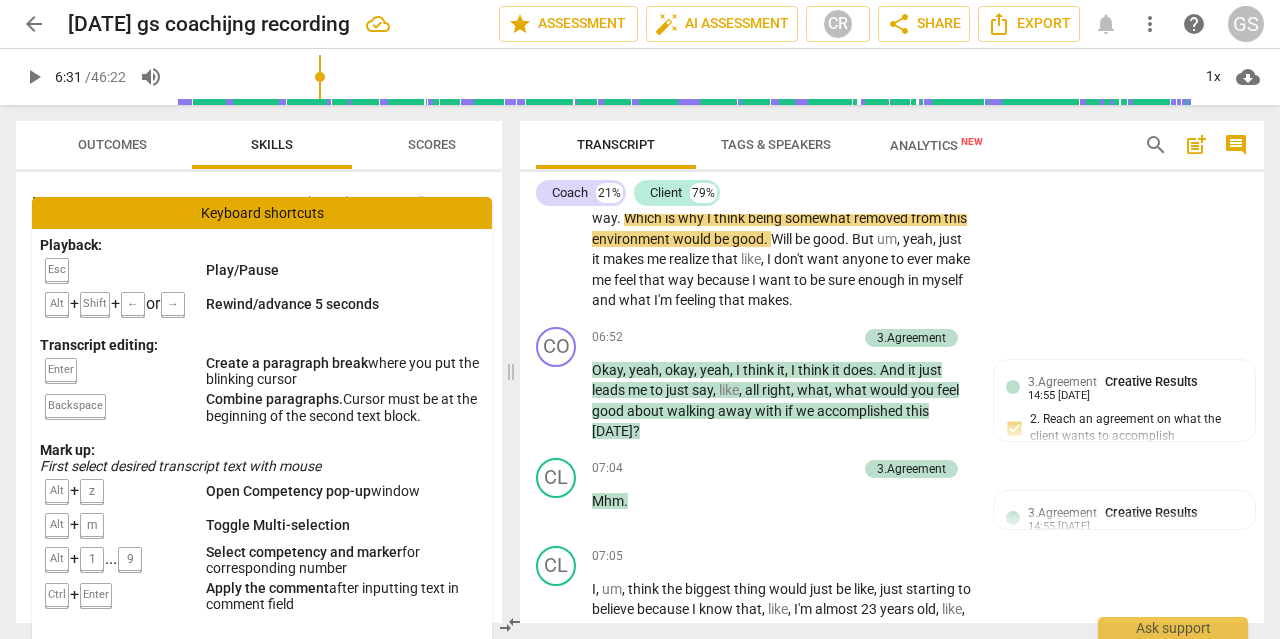click at bounding box center (683, 77) 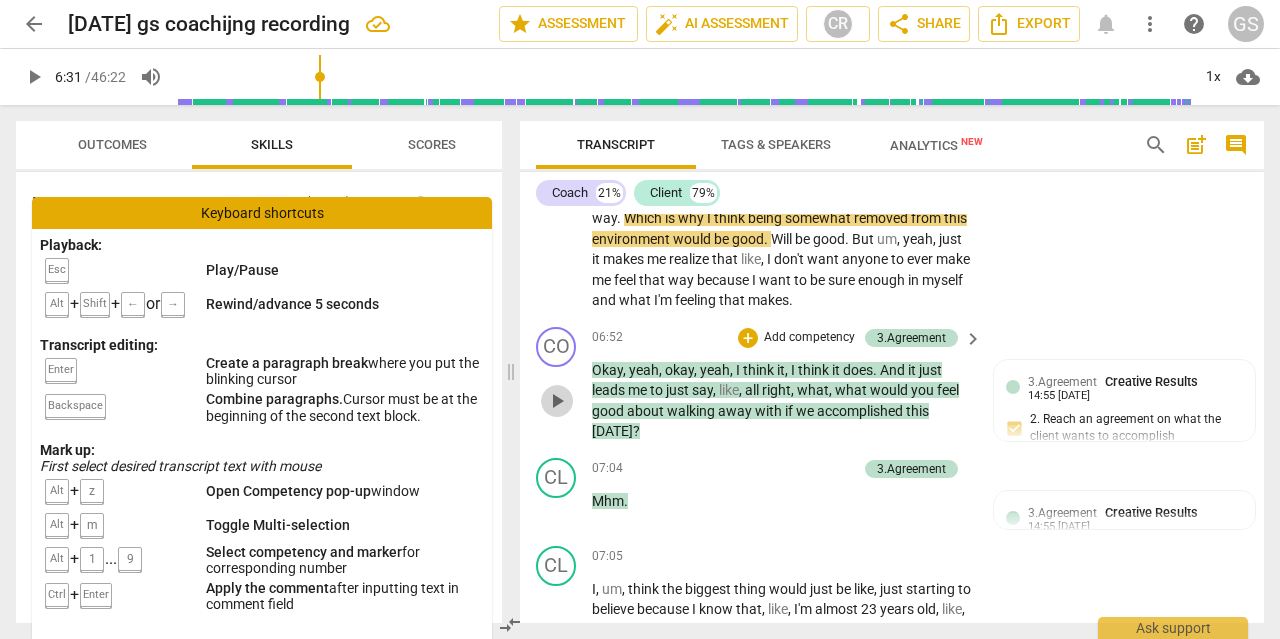 click on "play_arrow" at bounding box center (557, 401) 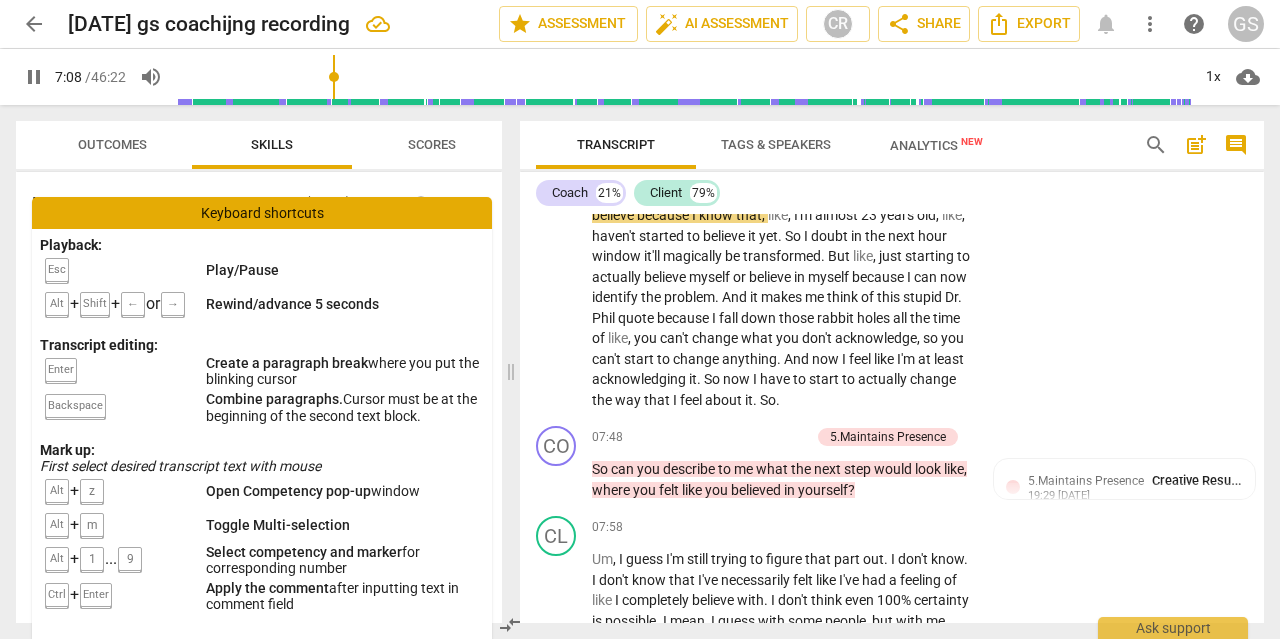 scroll, scrollTop: 2916, scrollLeft: 0, axis: vertical 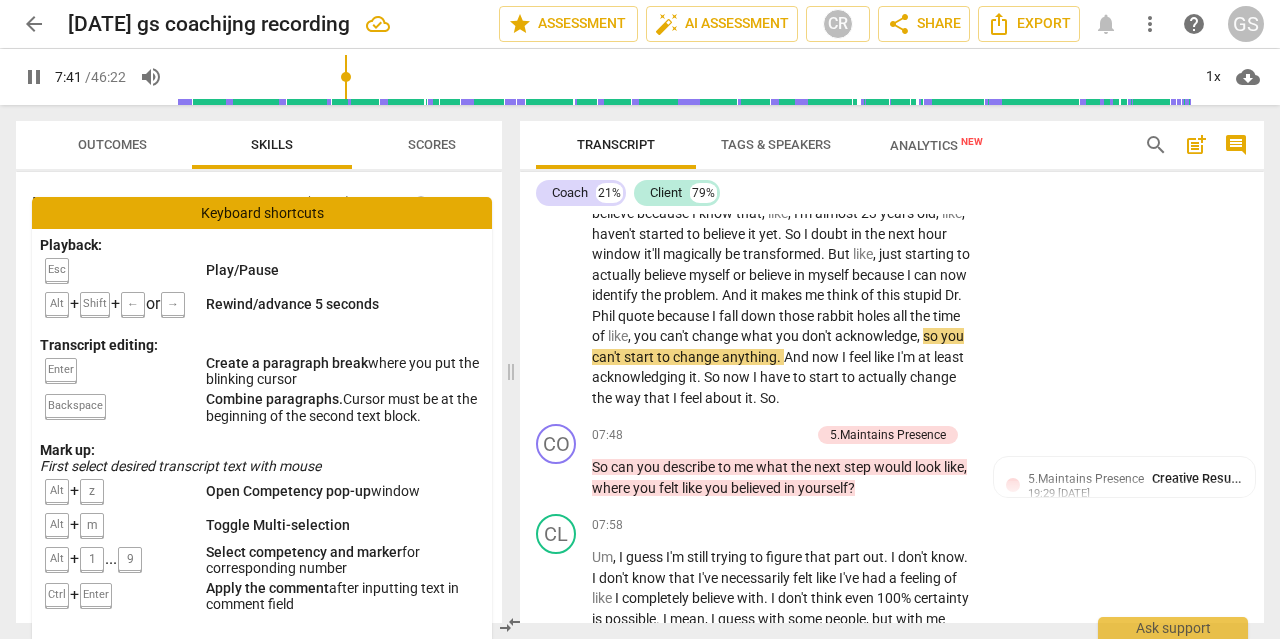 click at bounding box center (683, 77) 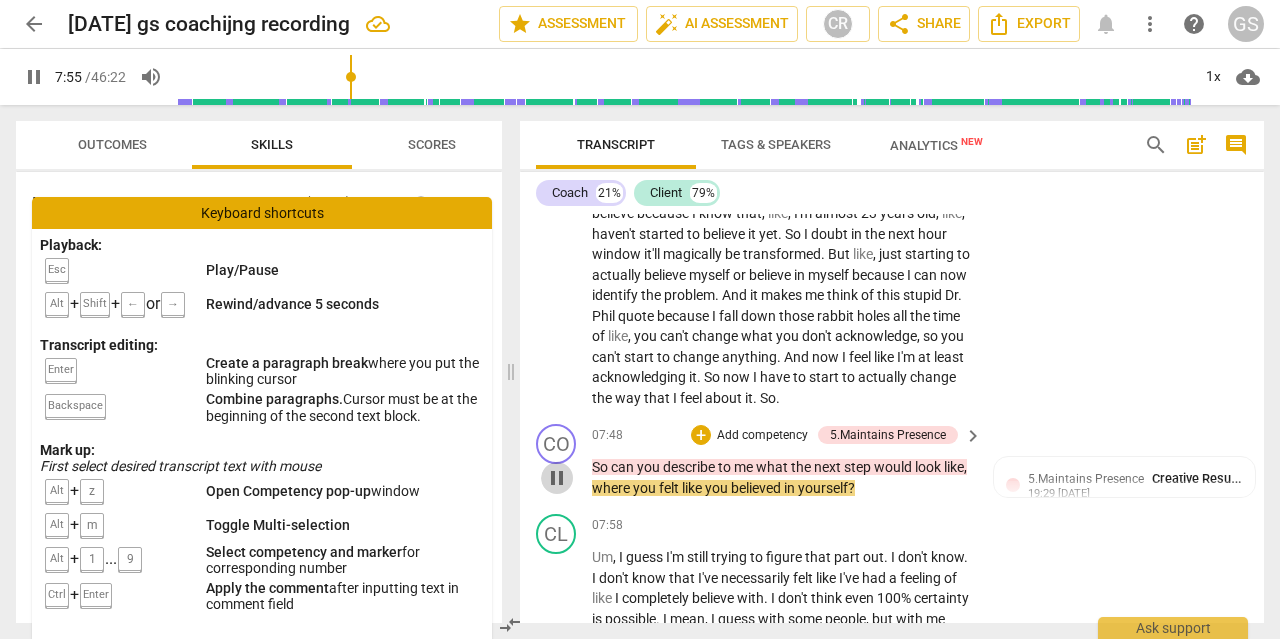 click on "pause" at bounding box center (557, 478) 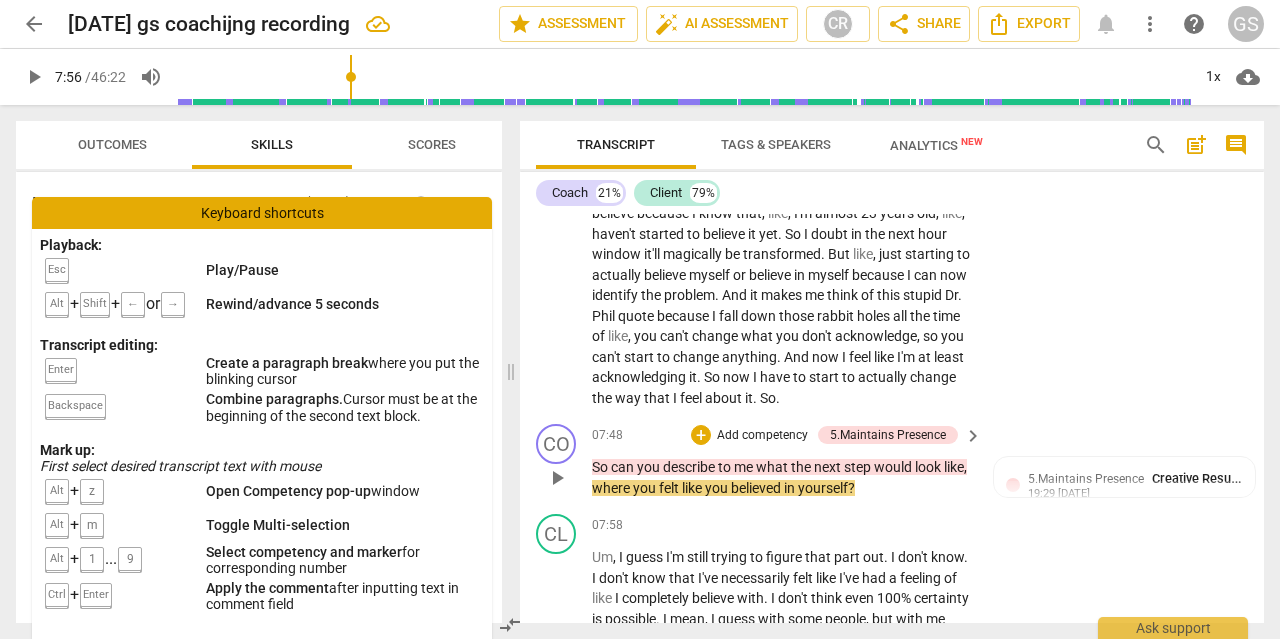 click on "So   can   you   describe   to   me   what   the   next   step   would   look   like ,   where   you   felt   like   you   believed   in   yourself ?" at bounding box center (782, 477) 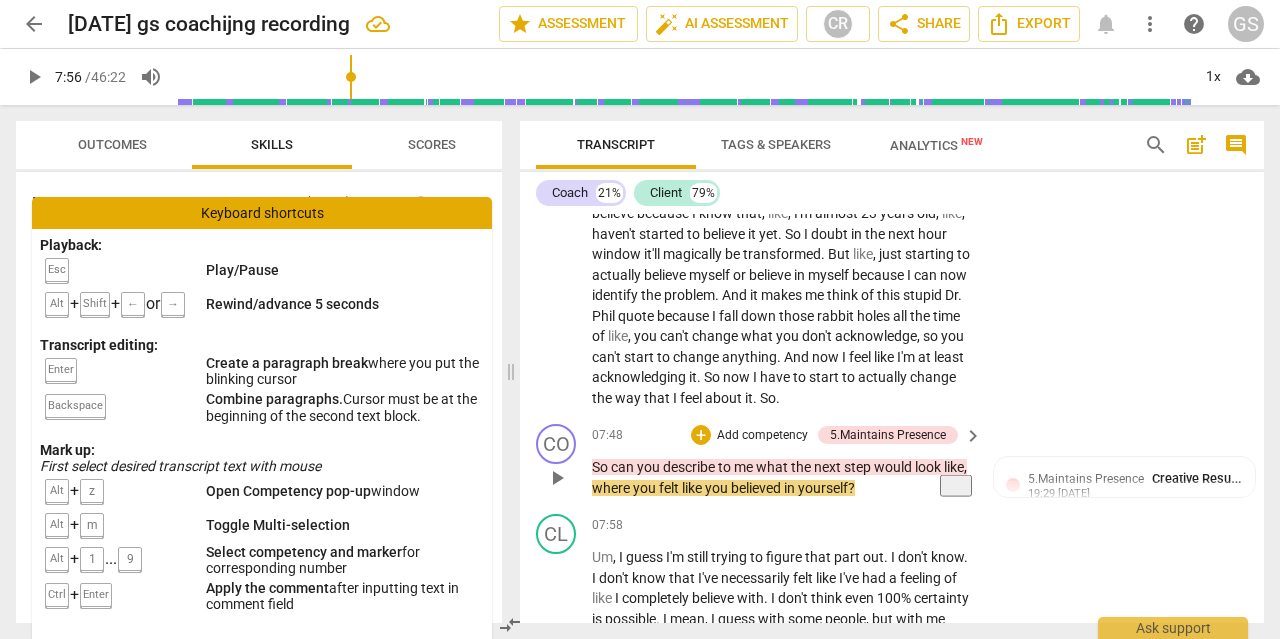 click on "can" at bounding box center [624, 467] 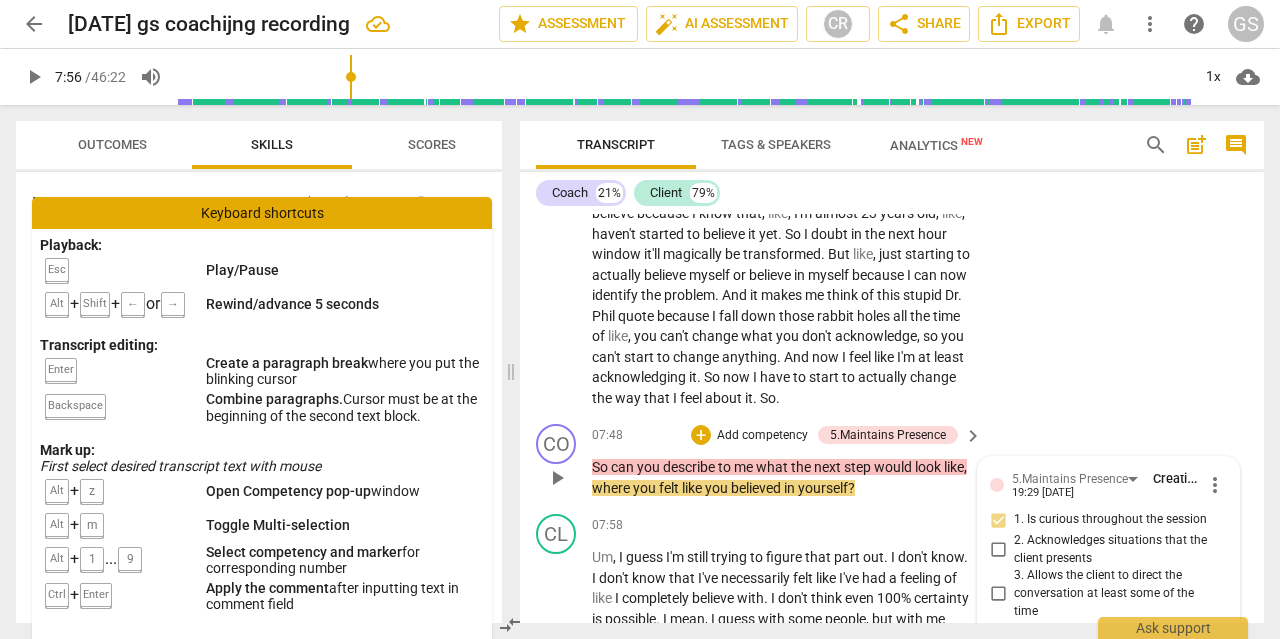 scroll, scrollTop: 3174, scrollLeft: 0, axis: vertical 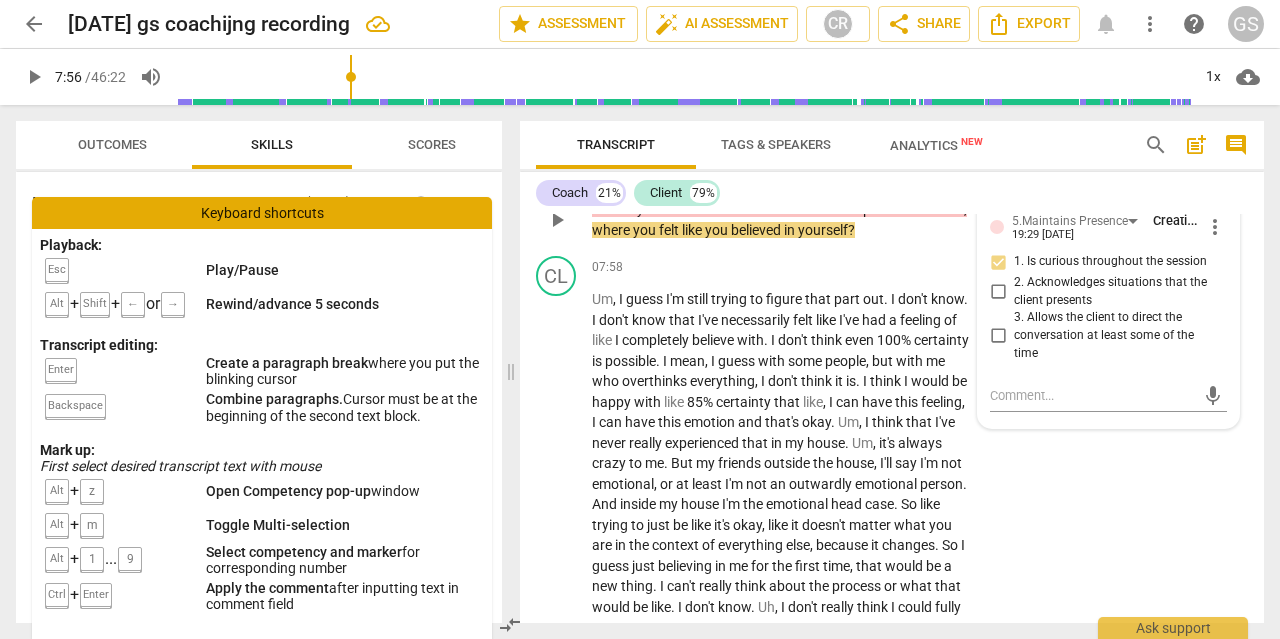 click on "can" at bounding box center [624, 209] 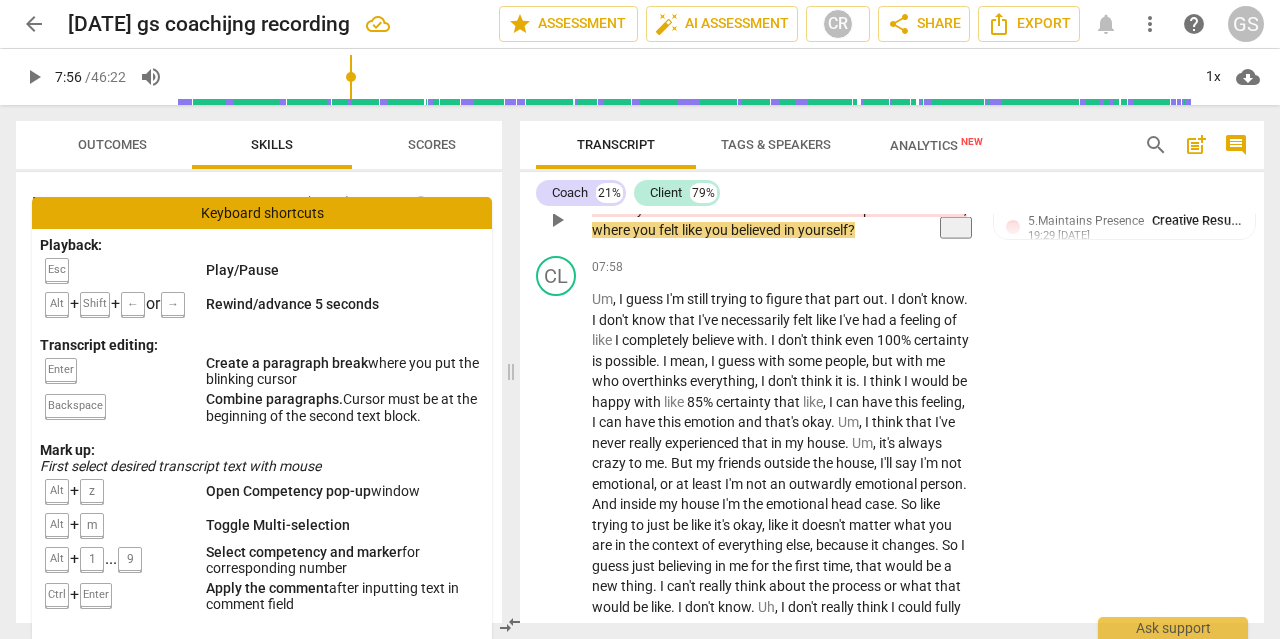 type 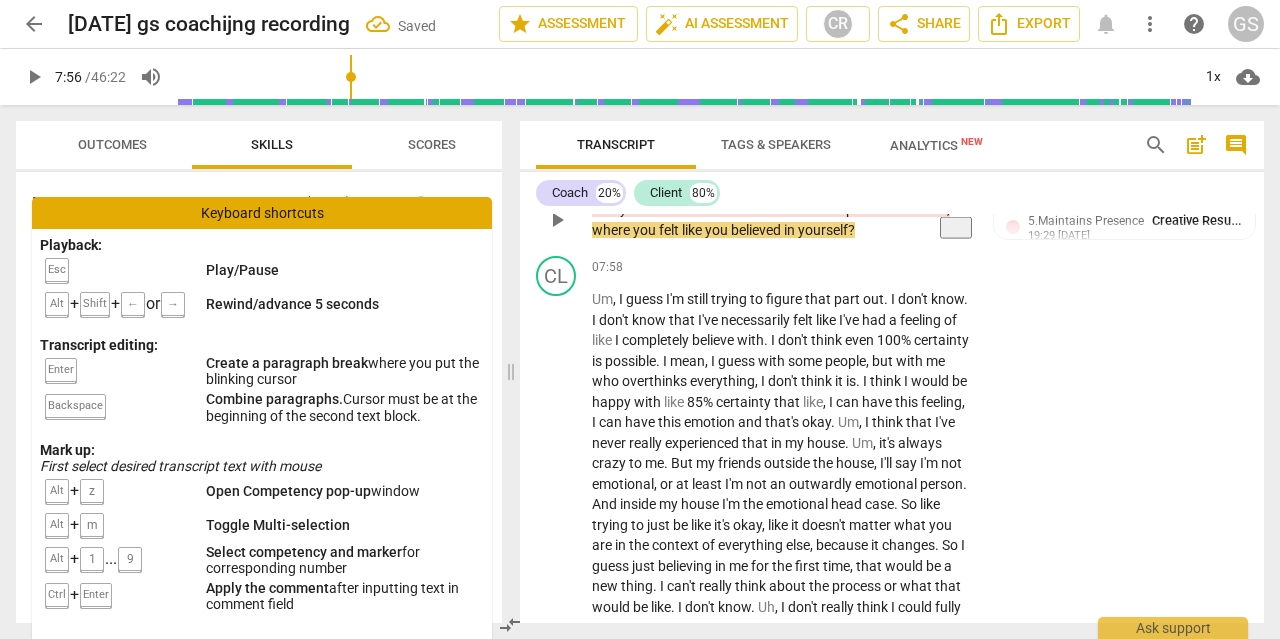 click on "play_arrow" at bounding box center (557, 220) 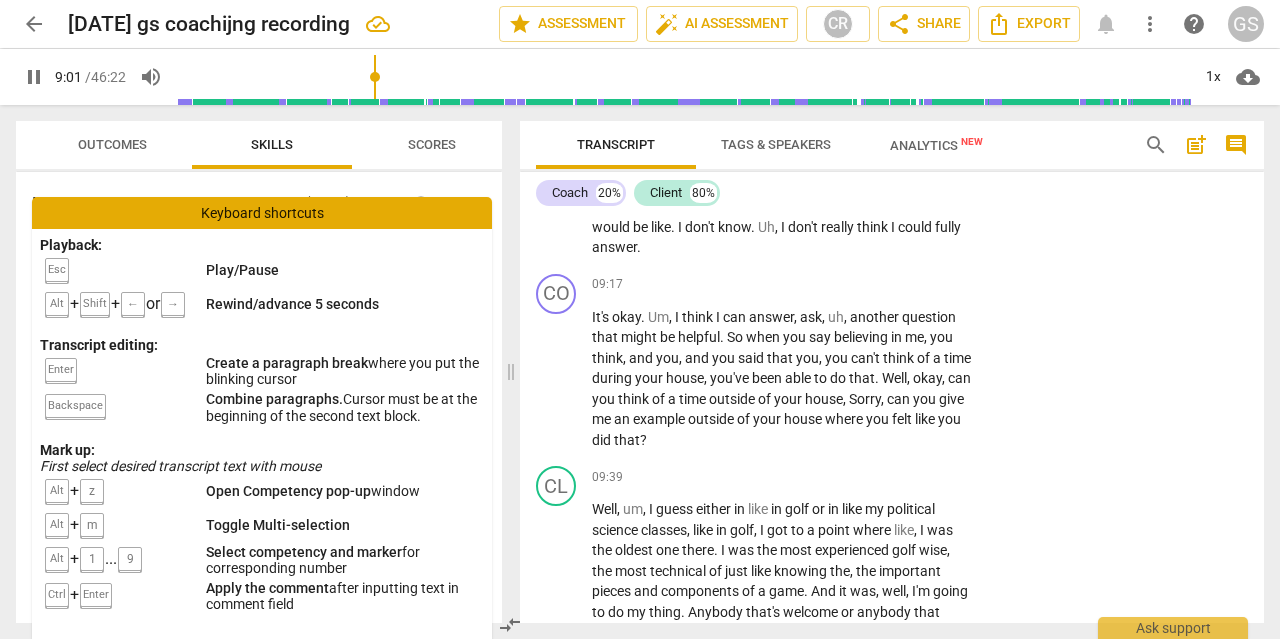 scroll, scrollTop: 3558, scrollLeft: 0, axis: vertical 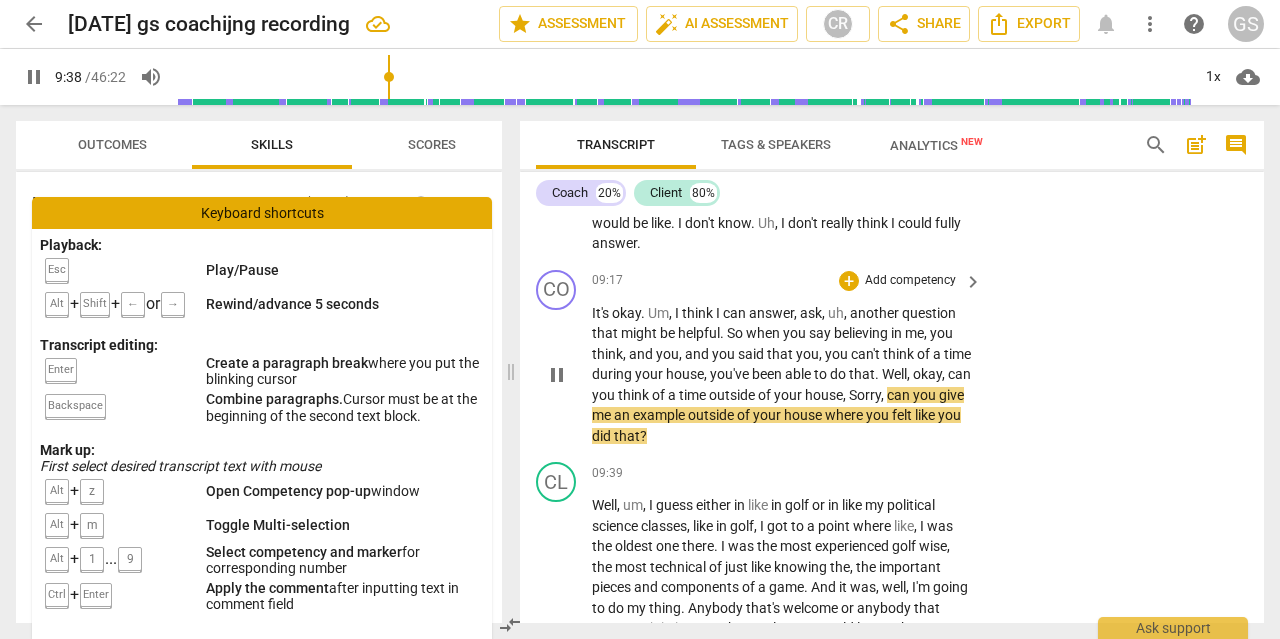 click on "pause" at bounding box center (557, 375) 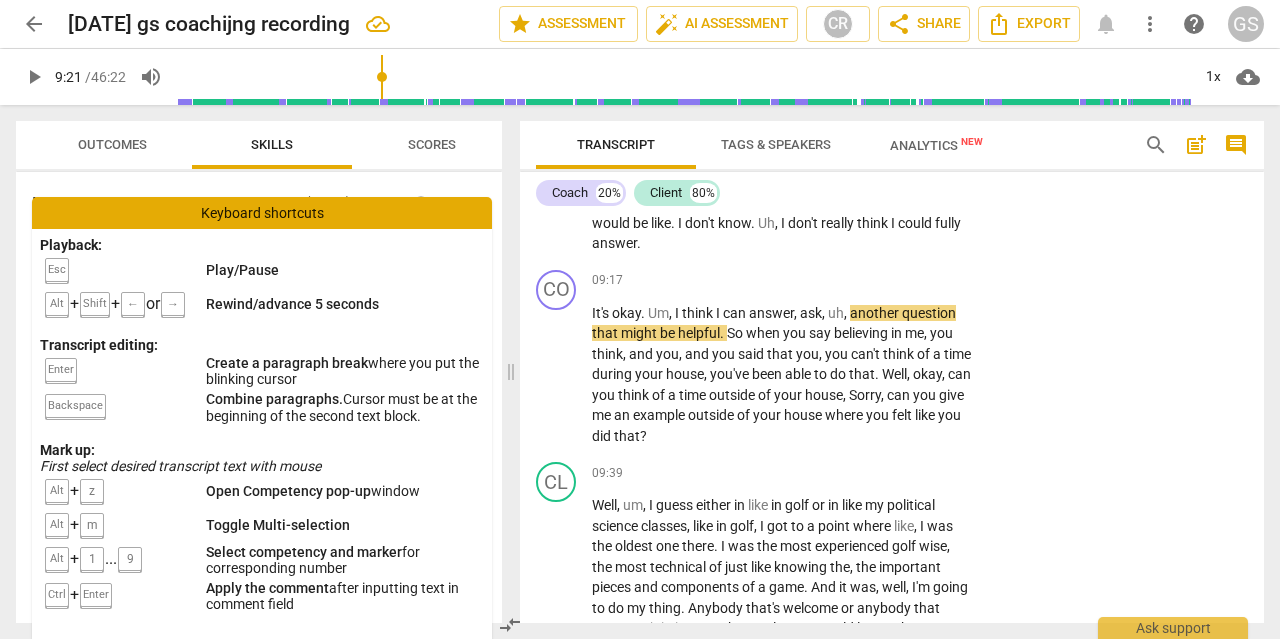 click at bounding box center [683, 77] 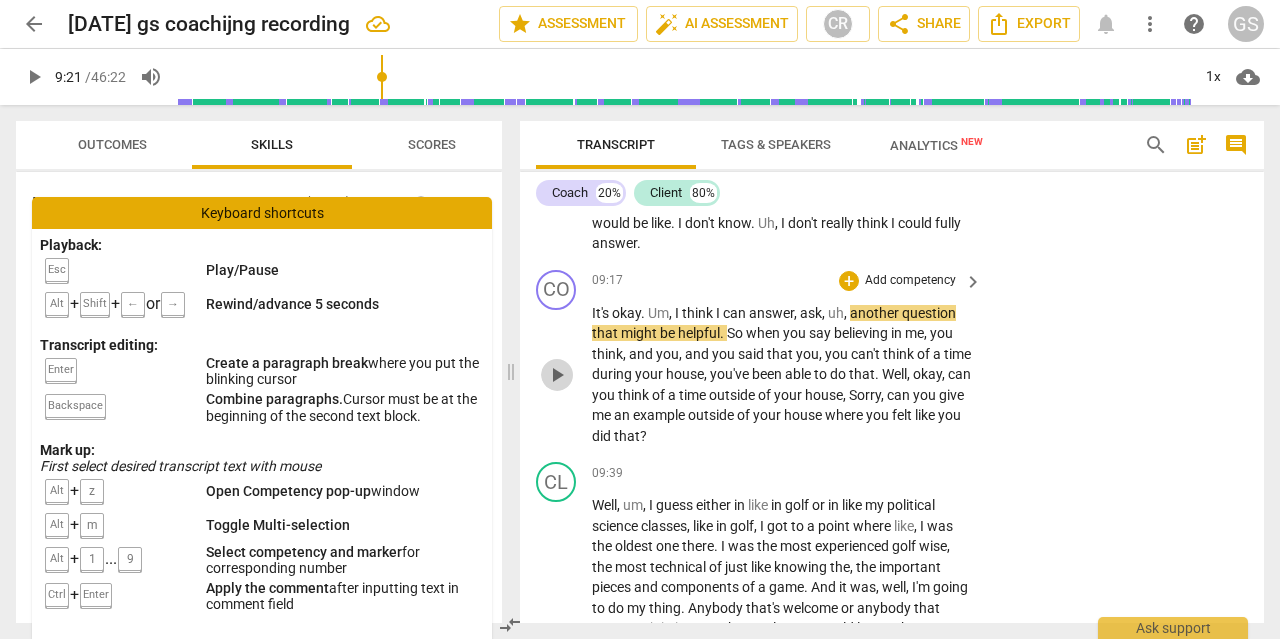 click on "play_arrow" at bounding box center (557, 375) 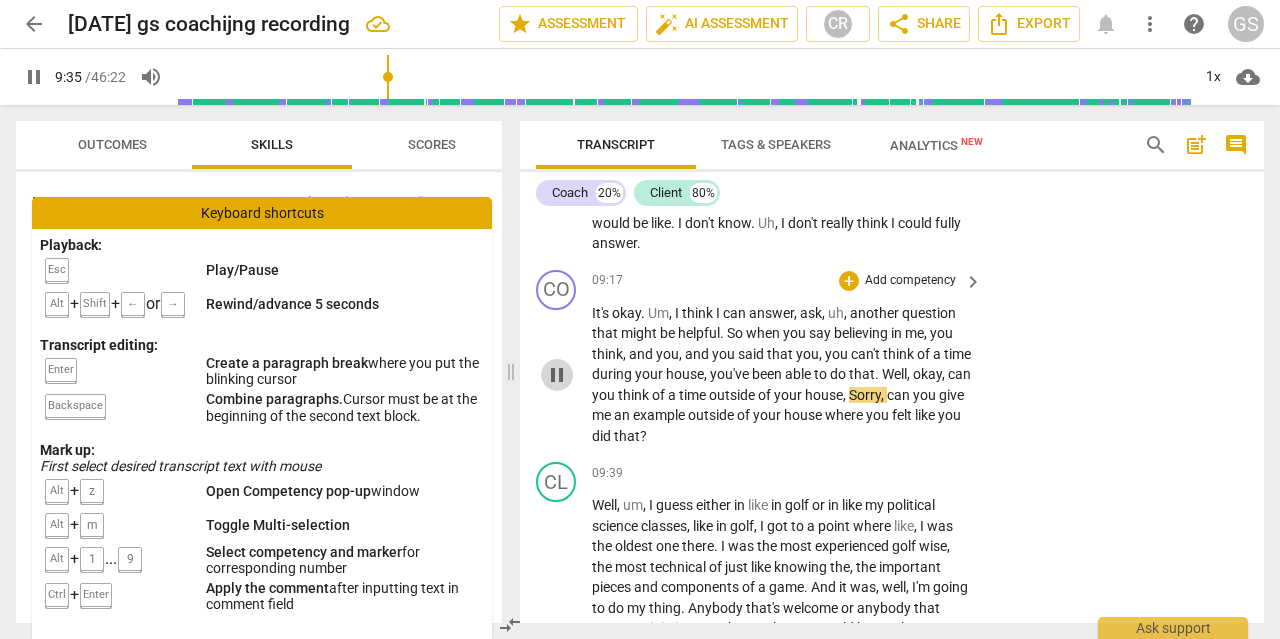 click on "pause" at bounding box center [557, 375] 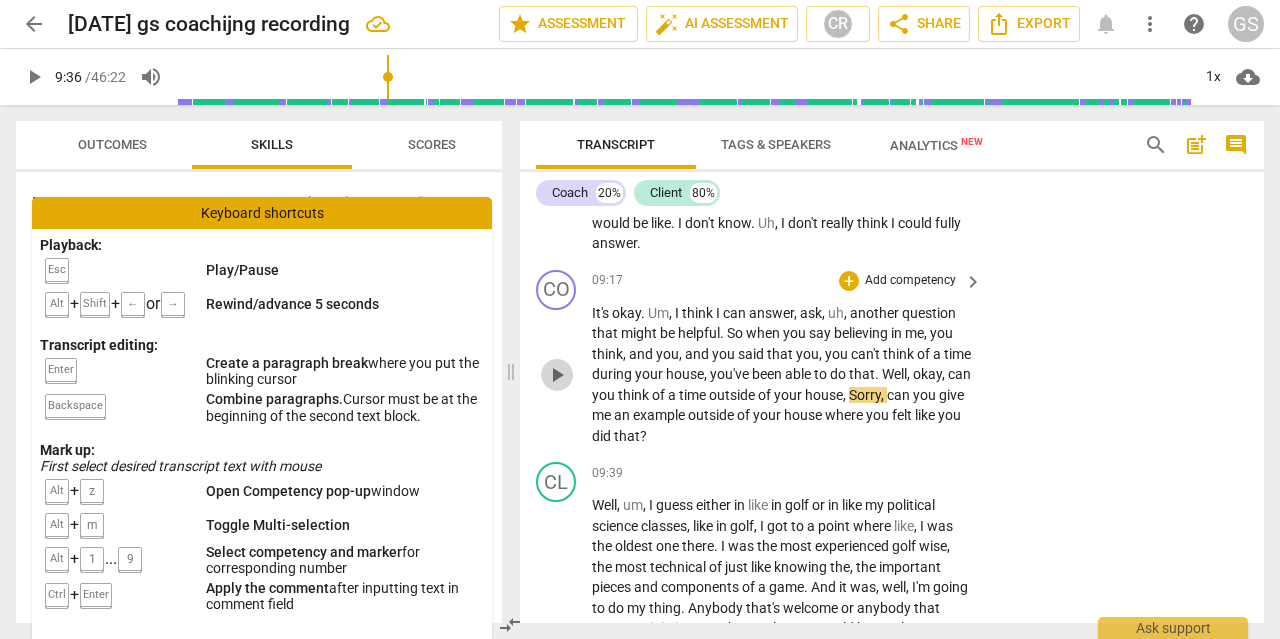 click on "play_arrow" at bounding box center (557, 375) 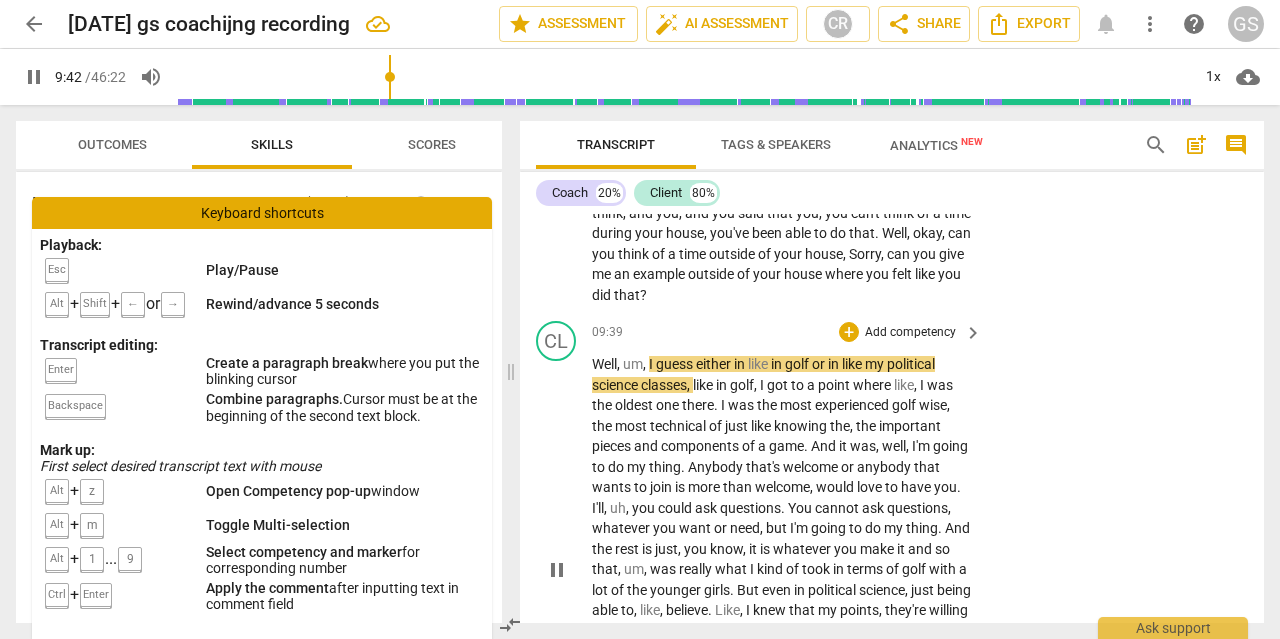 scroll, scrollTop: 3702, scrollLeft: 0, axis: vertical 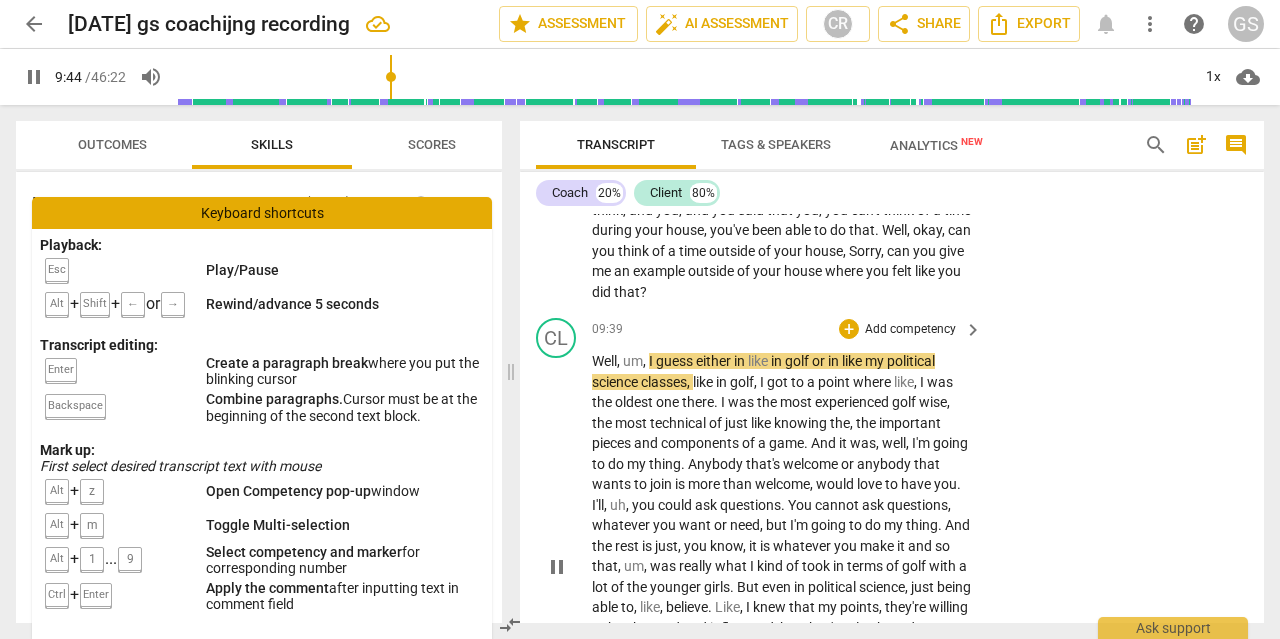 click on "um" at bounding box center [633, 361] 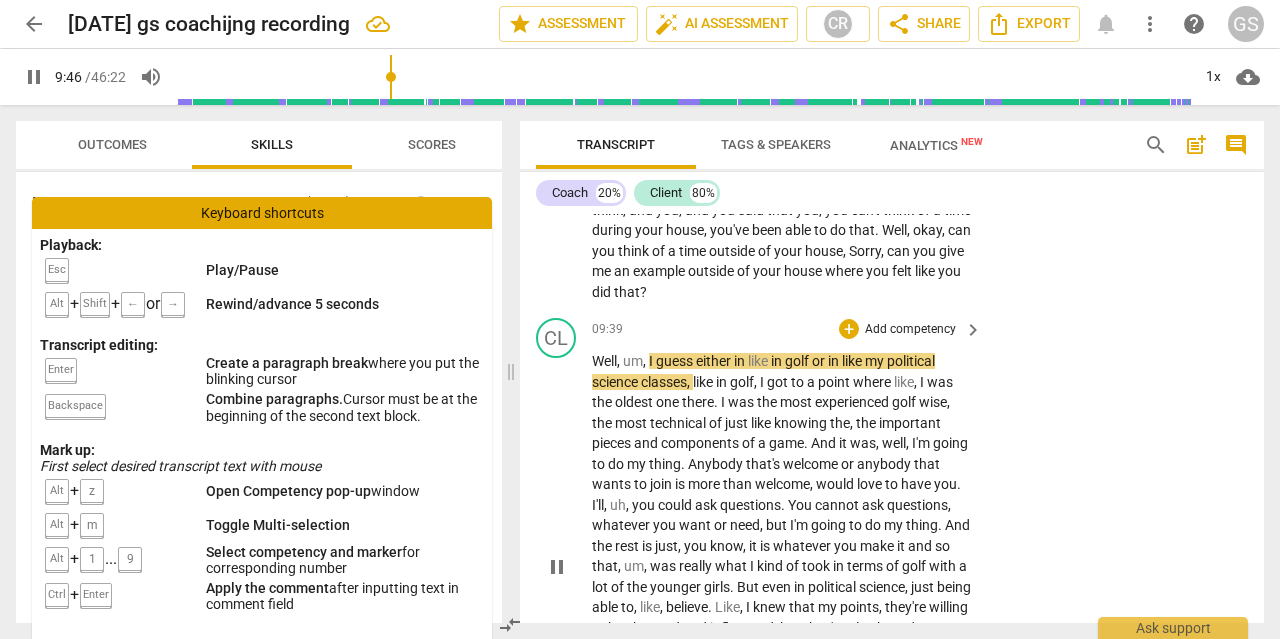 click on "um" at bounding box center (633, 361) 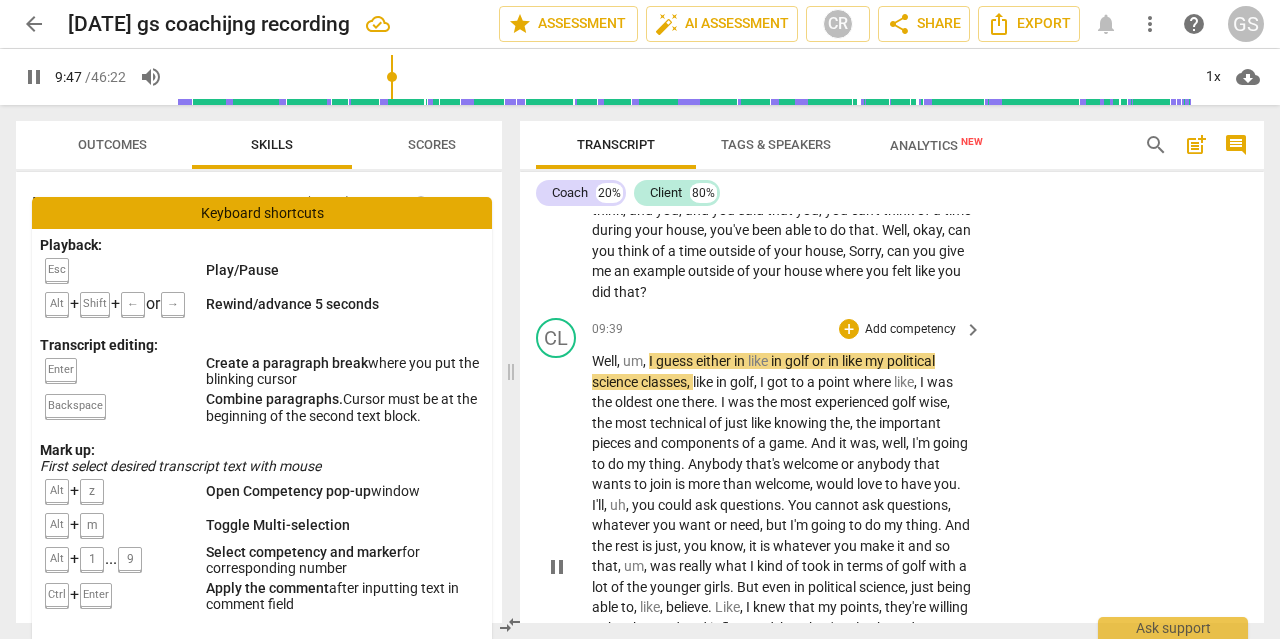 type on "588" 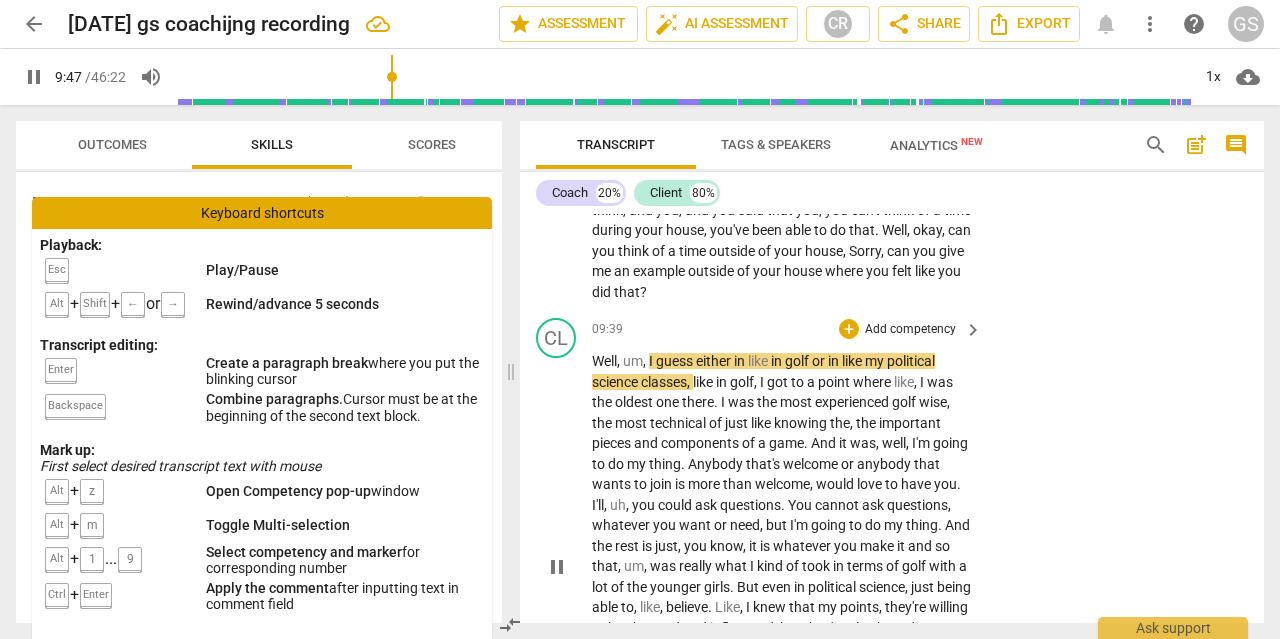 type 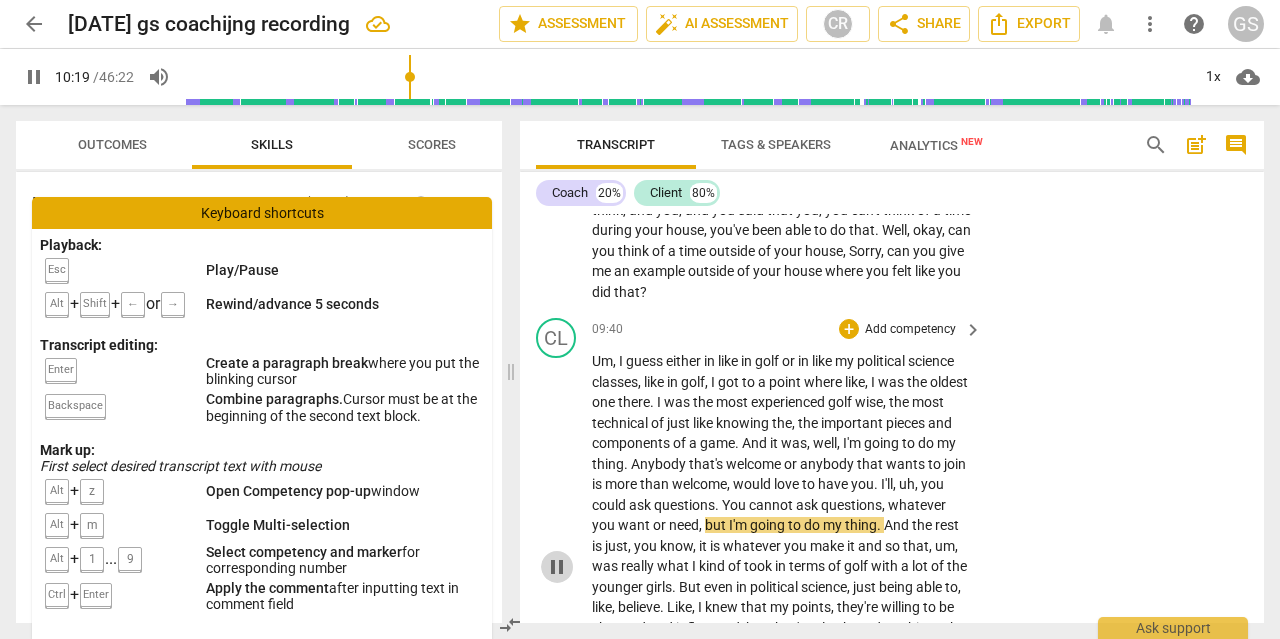 click on "pause" at bounding box center (557, 567) 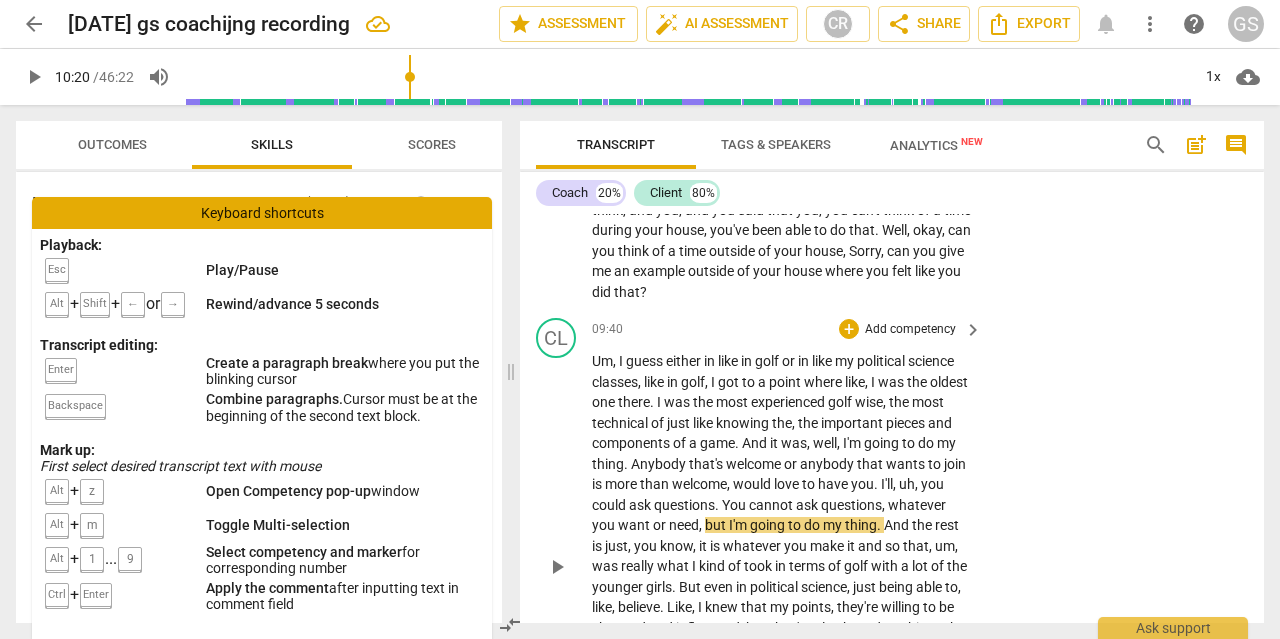 click on "uh" at bounding box center [907, 484] 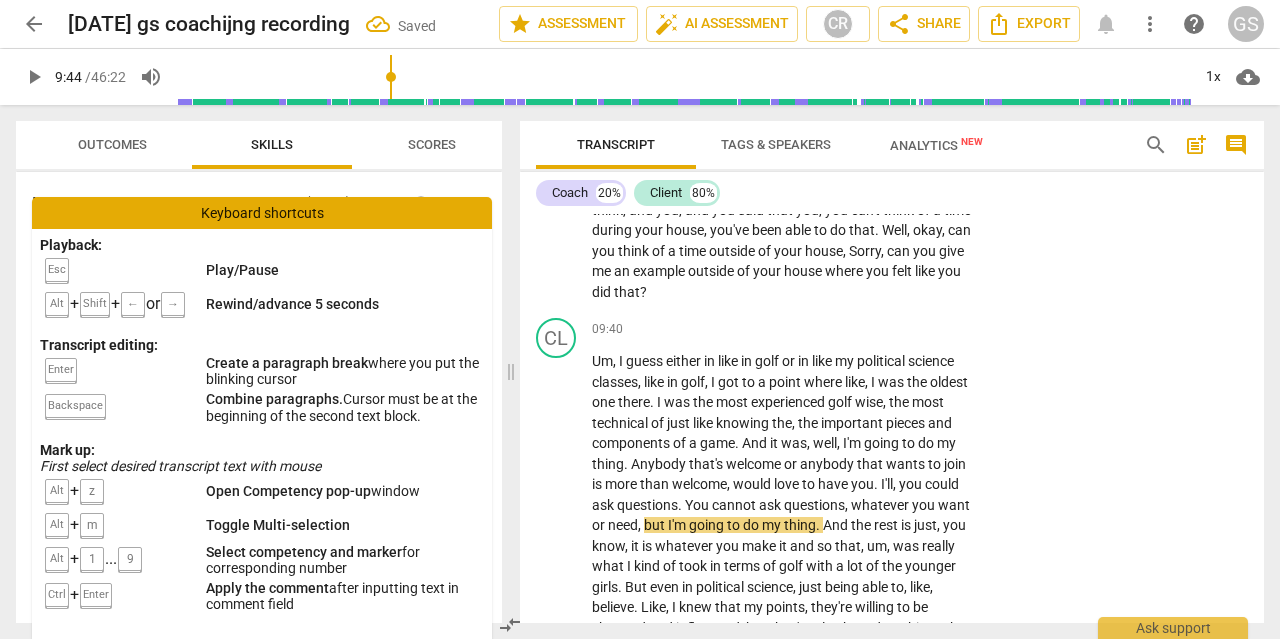 click at bounding box center [683, 77] 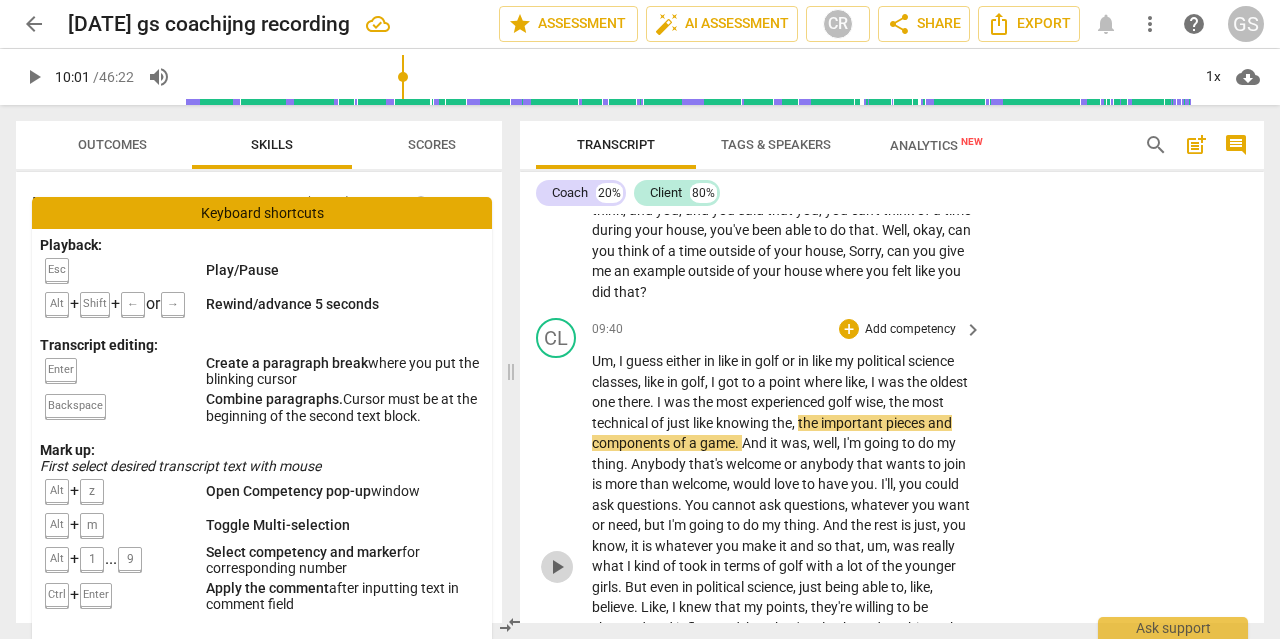 click on "play_arrow" at bounding box center (557, 567) 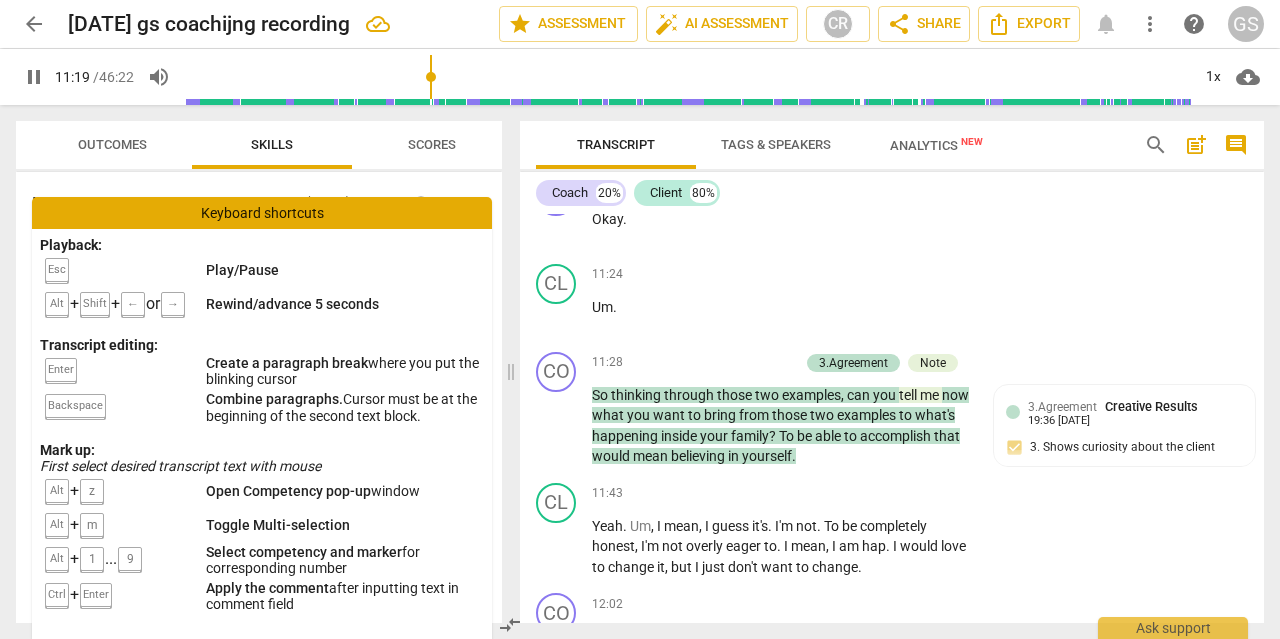 scroll, scrollTop: 4330, scrollLeft: 0, axis: vertical 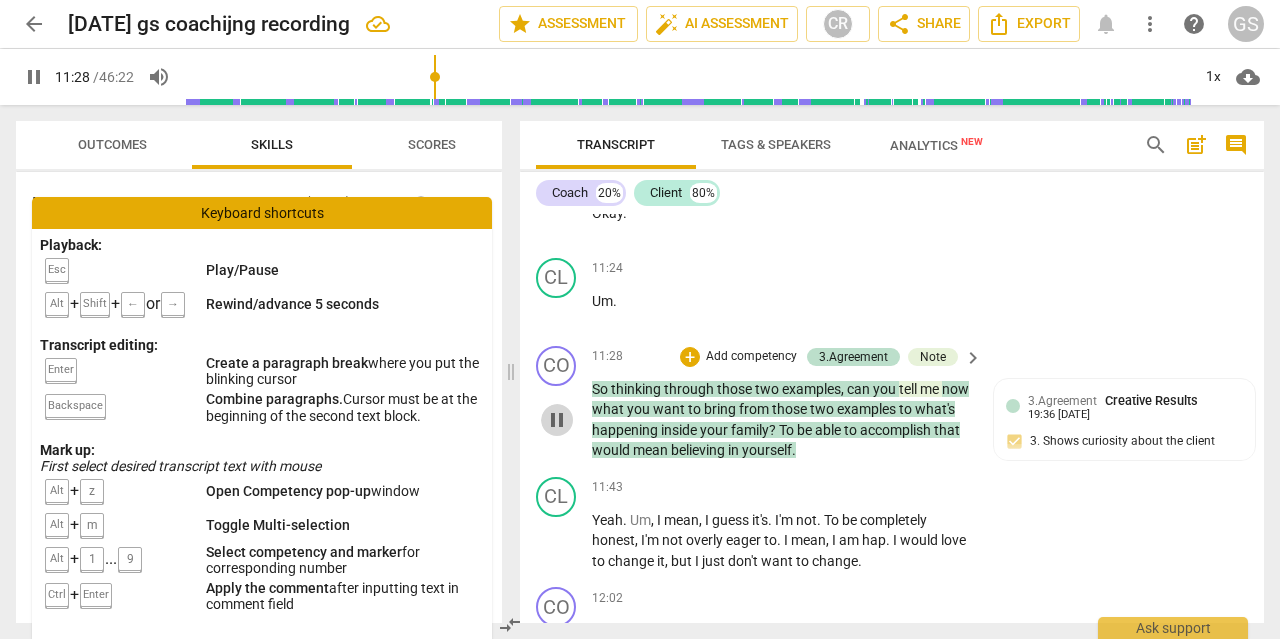 click on "pause" at bounding box center (557, 420) 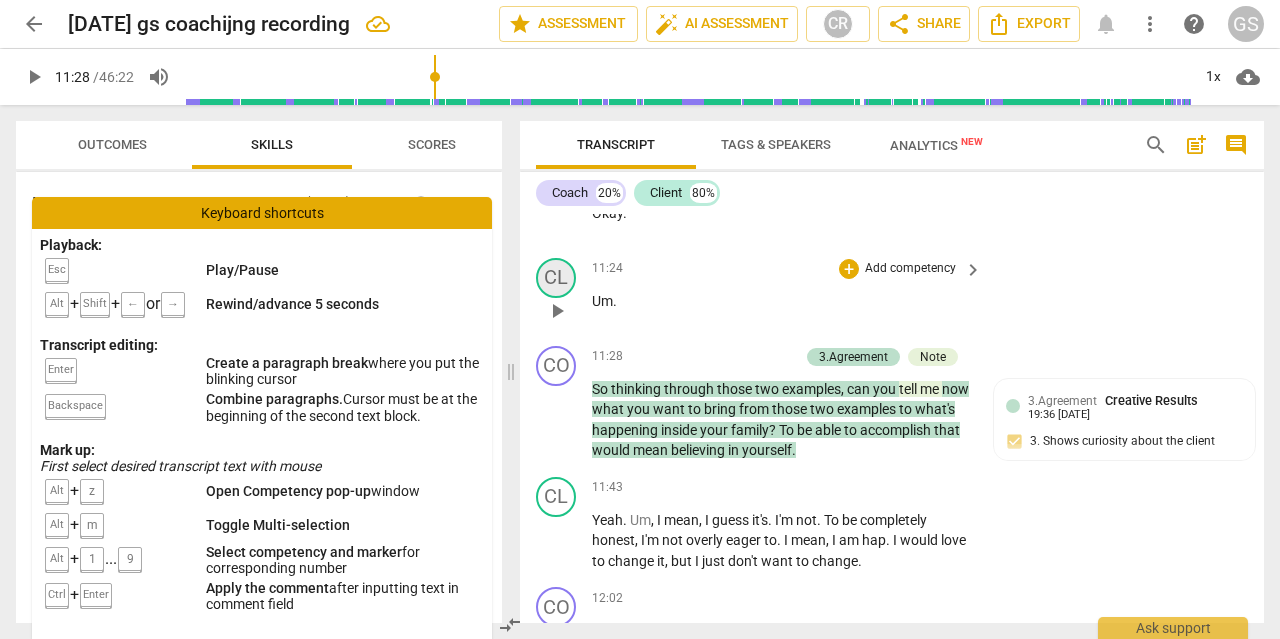 click on "CL" at bounding box center (556, 278) 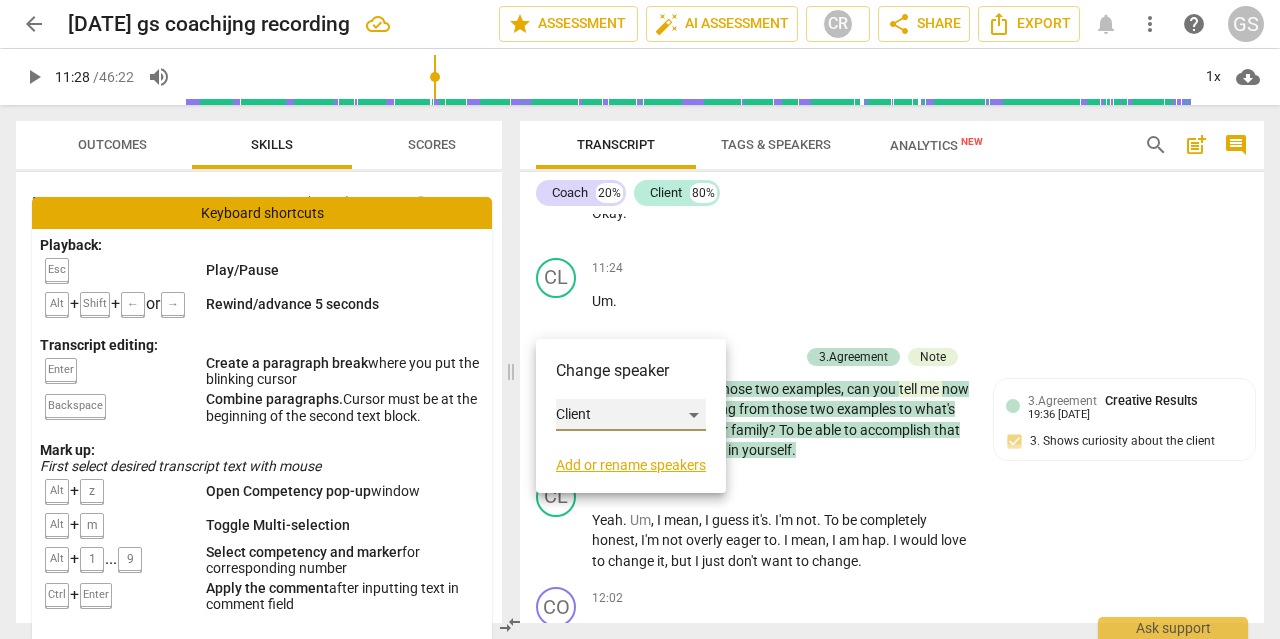 click on "Client" at bounding box center (631, 415) 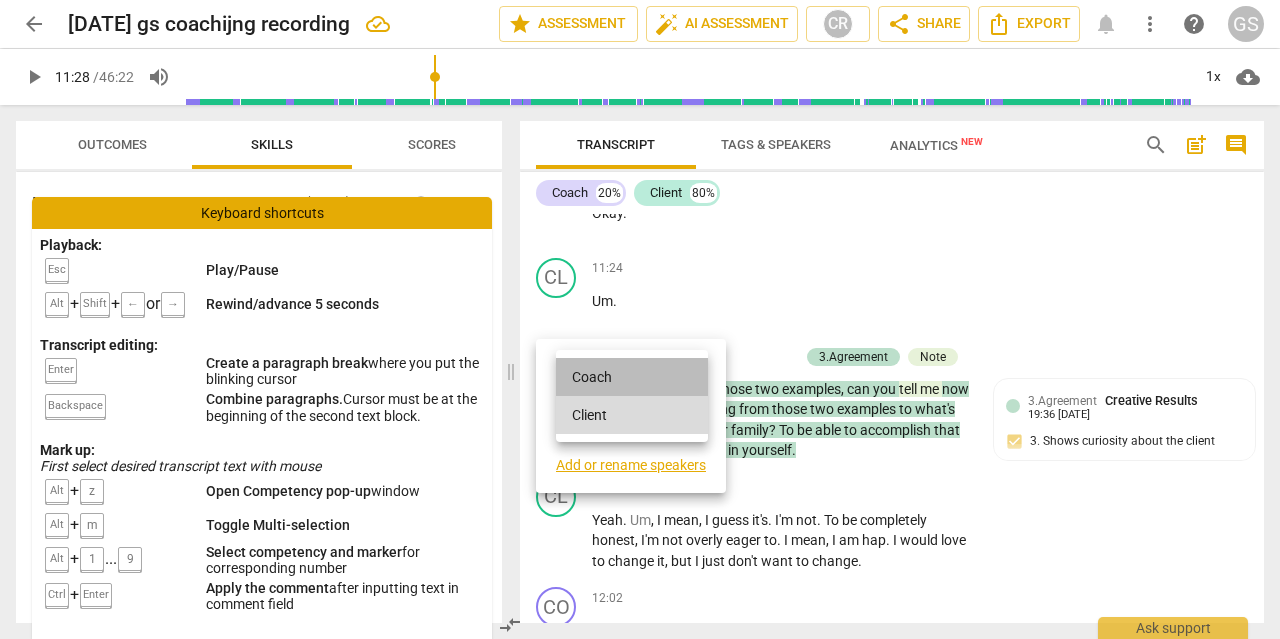 click on "Coach" at bounding box center (632, 377) 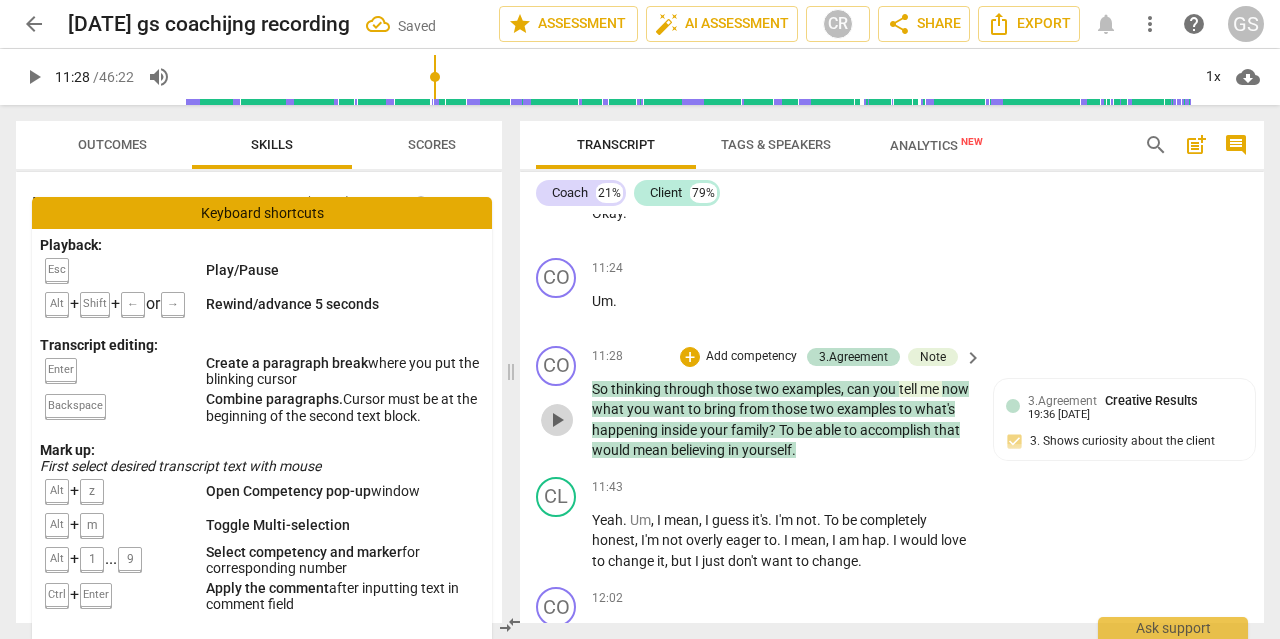 click on "play_arrow" at bounding box center [557, 420] 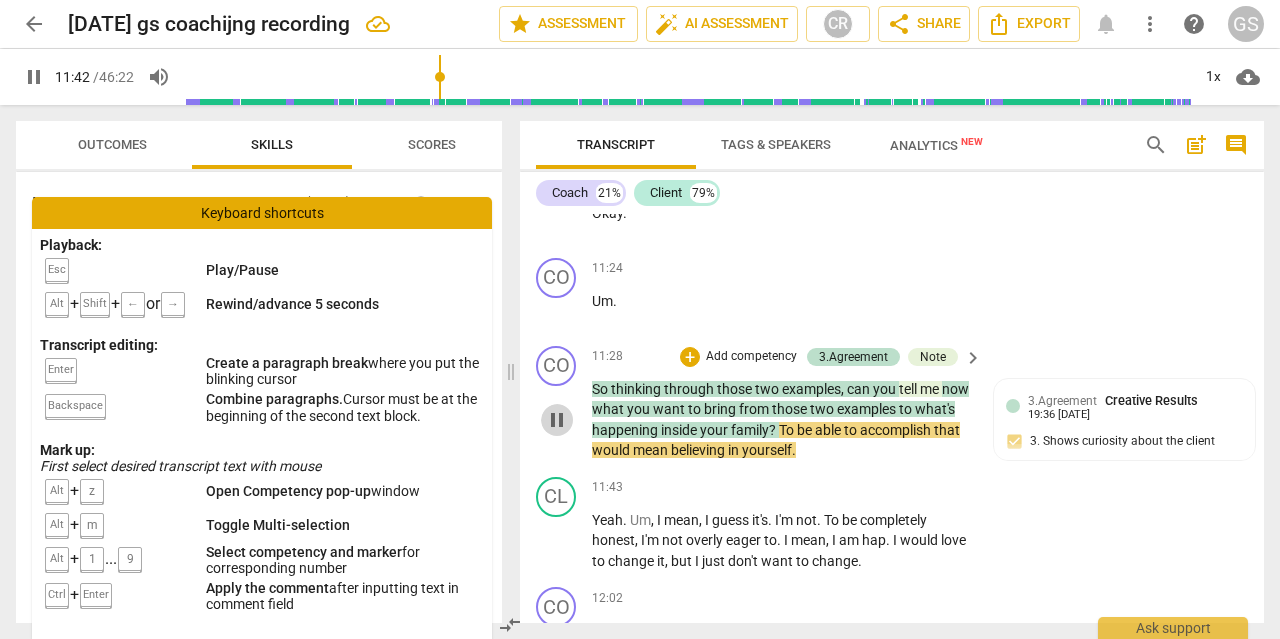 click on "pause" at bounding box center [557, 420] 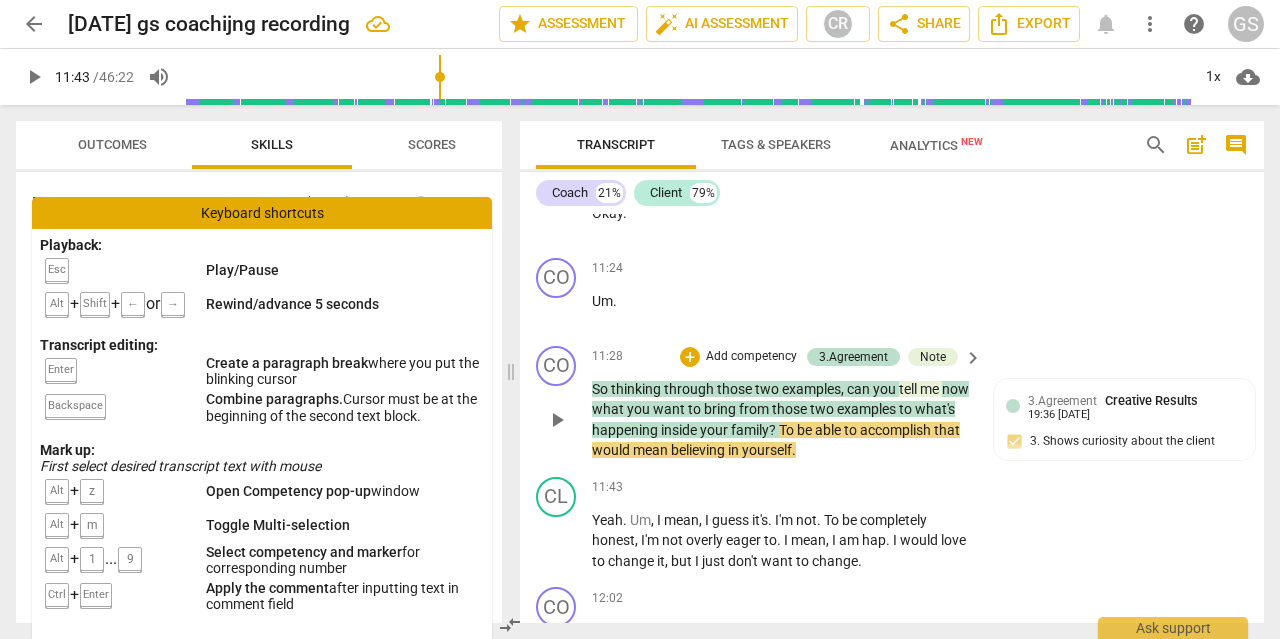 click on "To" at bounding box center [788, 430] 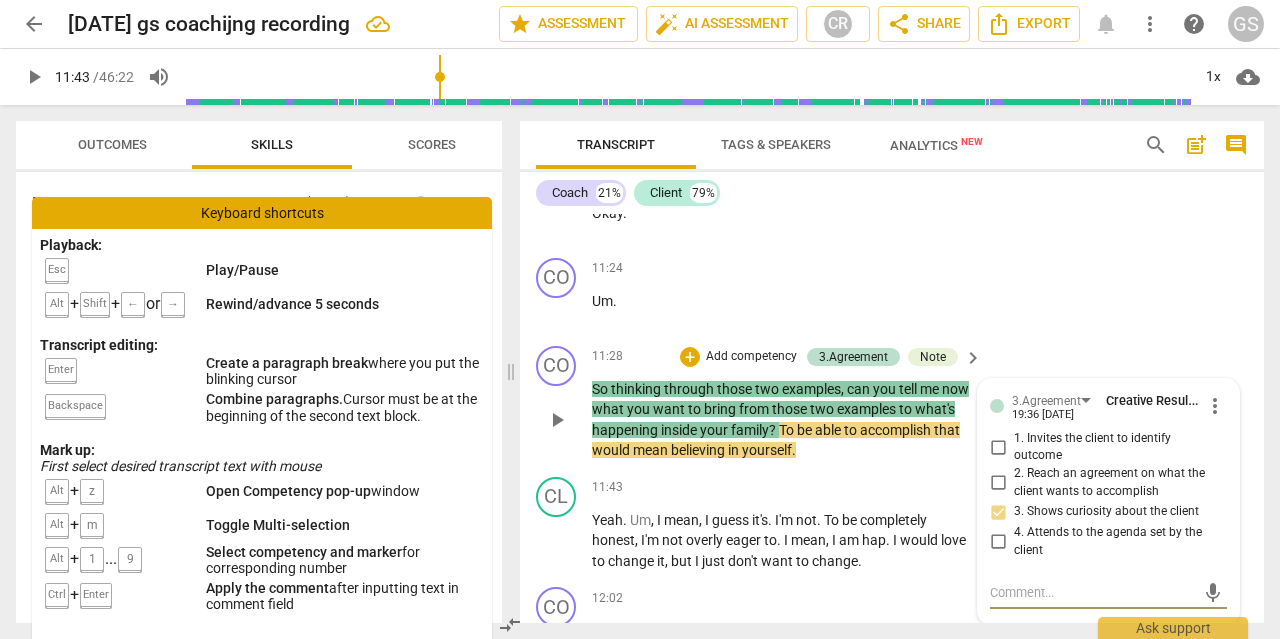 scroll, scrollTop: 4545, scrollLeft: 0, axis: vertical 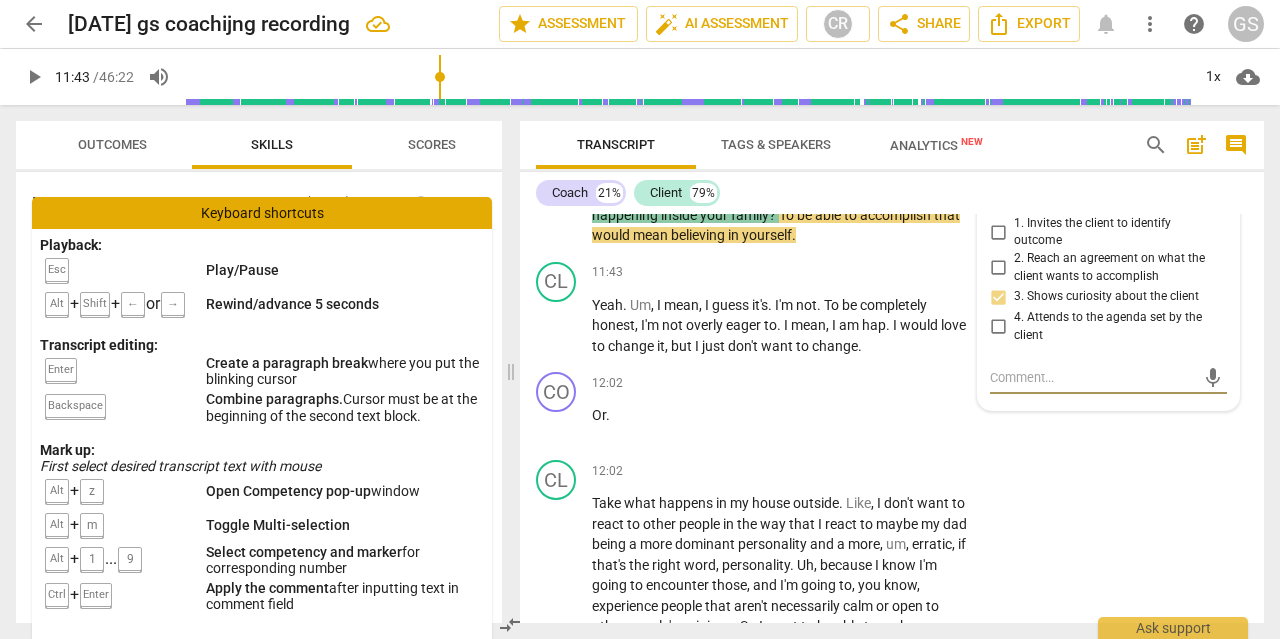 click on "To" at bounding box center [788, 215] 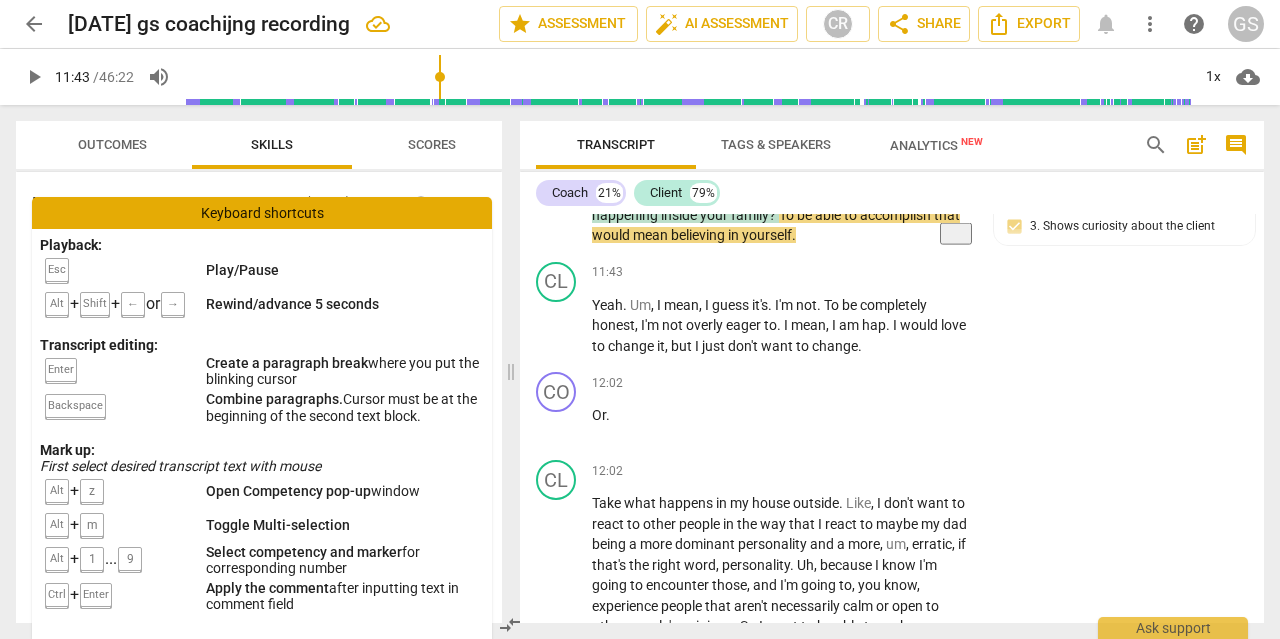 type 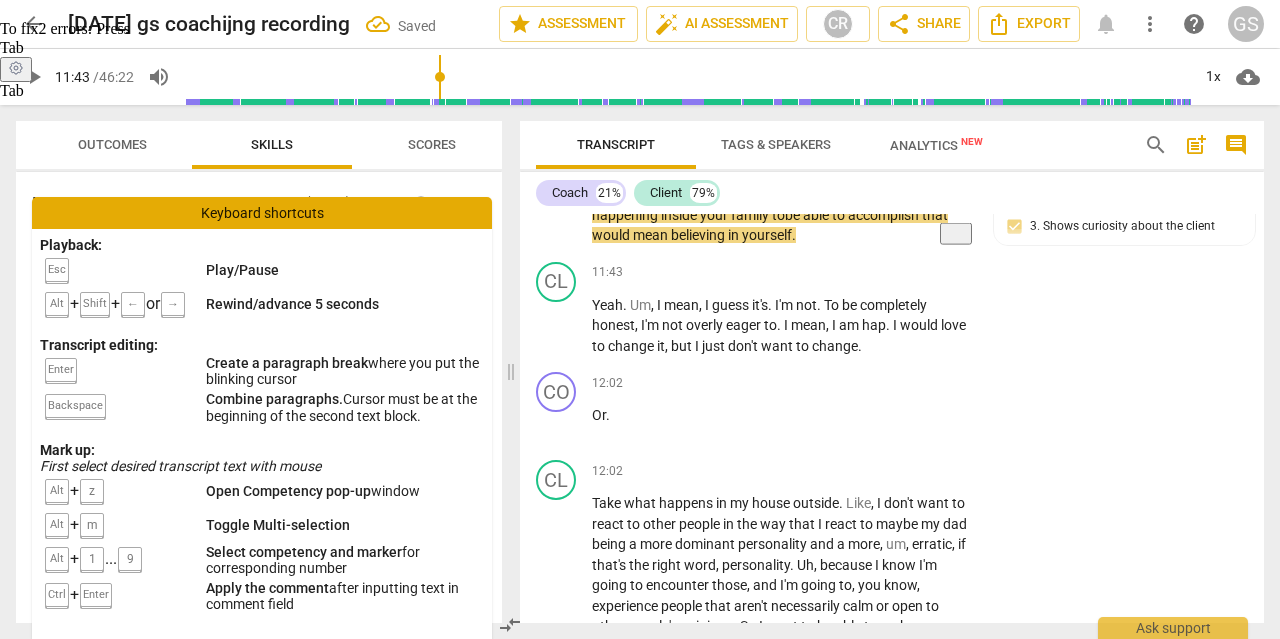 click on "So   thinking   through   those   two   examples ,   can   you   tell   me   now   what   you   want   to   bring   from   those   two   examples   to   what's   happening   inside   your   family t o  be   able   to   accomplish   that   would   mean   believing   in   yourself ." at bounding box center (782, 205) 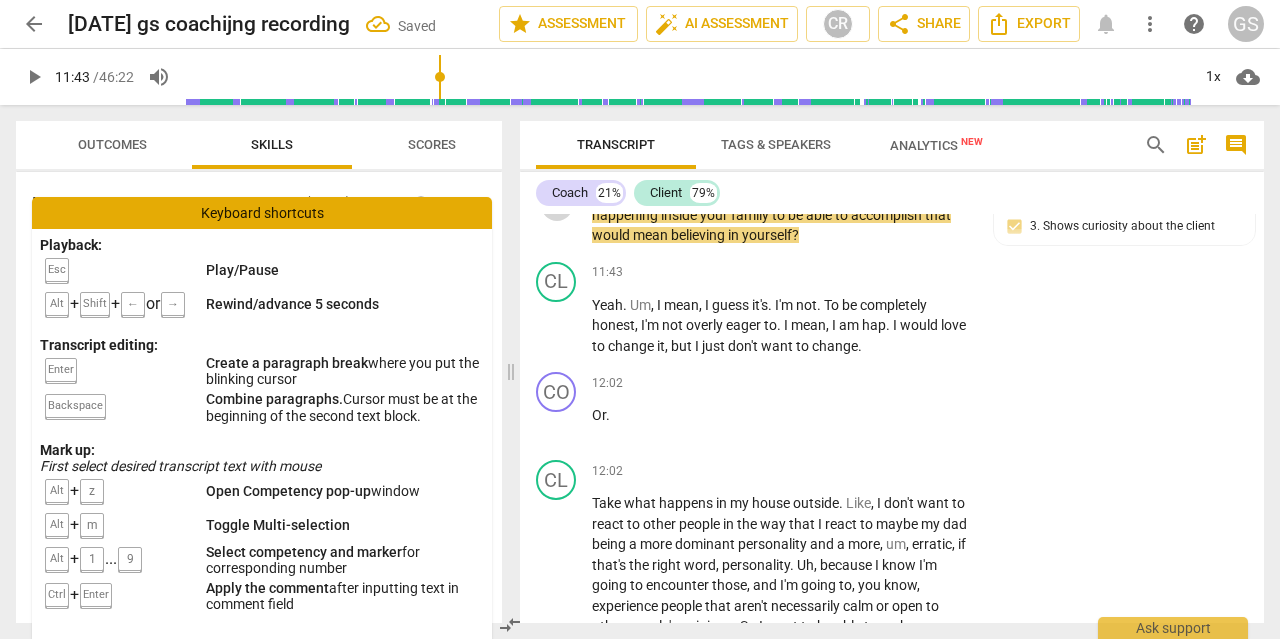 click on "play_arrow" at bounding box center (557, 205) 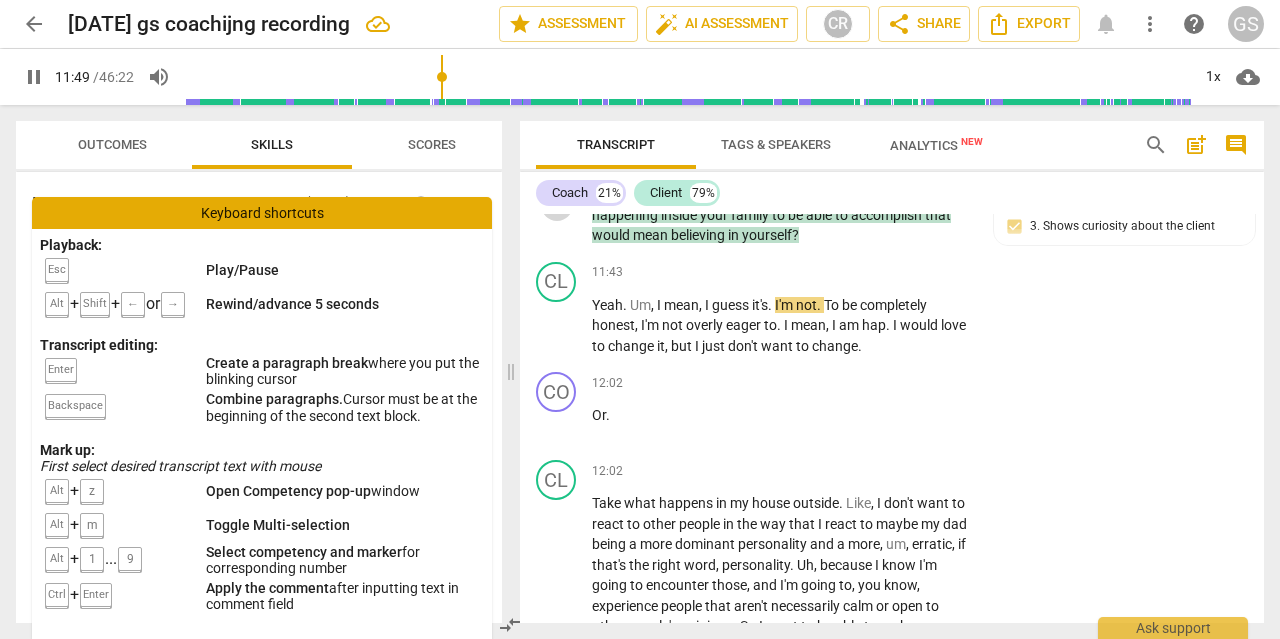 click on "pause" at bounding box center [557, 205] 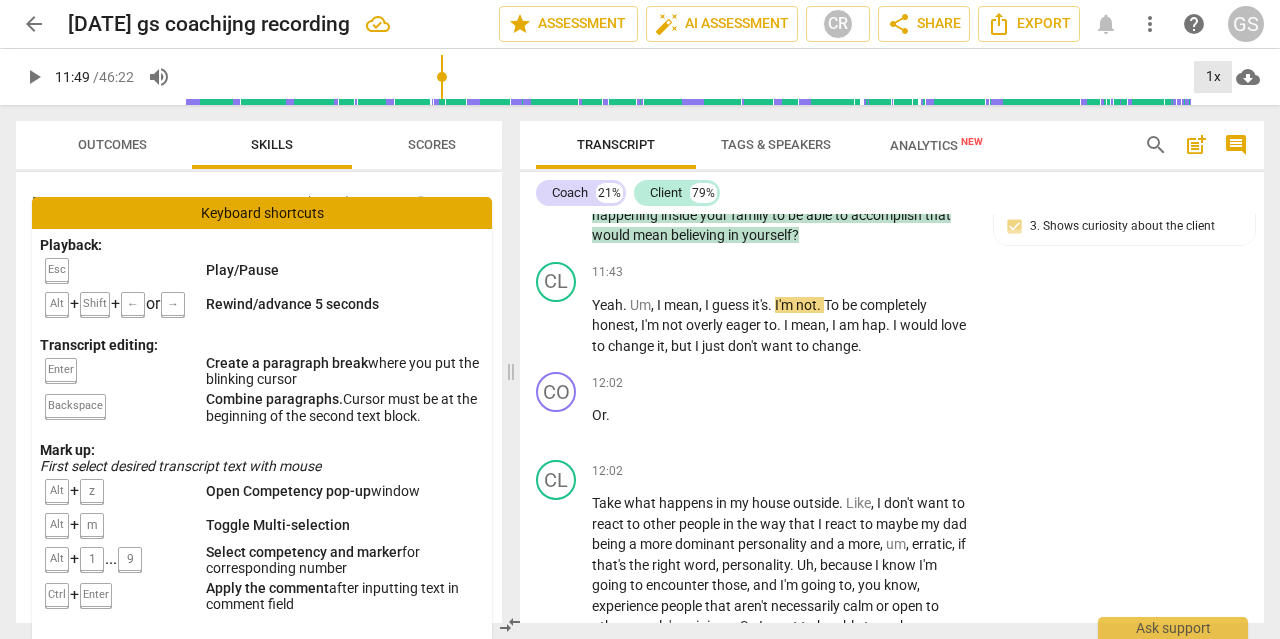 click on "1x" at bounding box center (1213, 77) 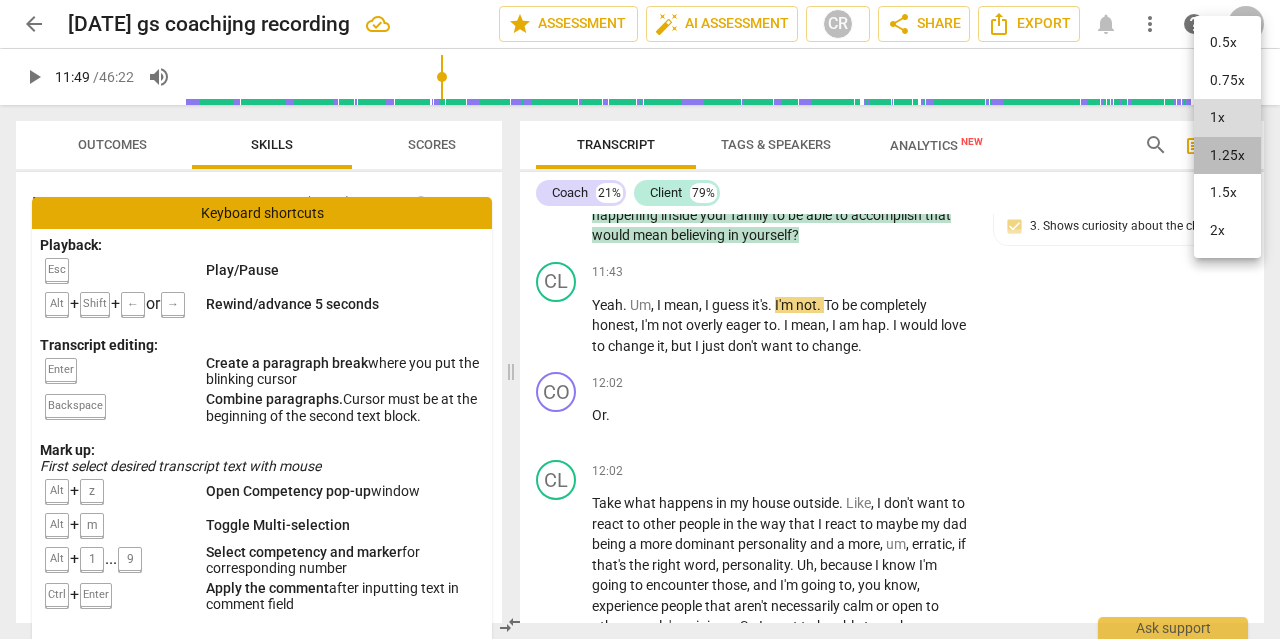 click on "1.25x" at bounding box center [1227, 156] 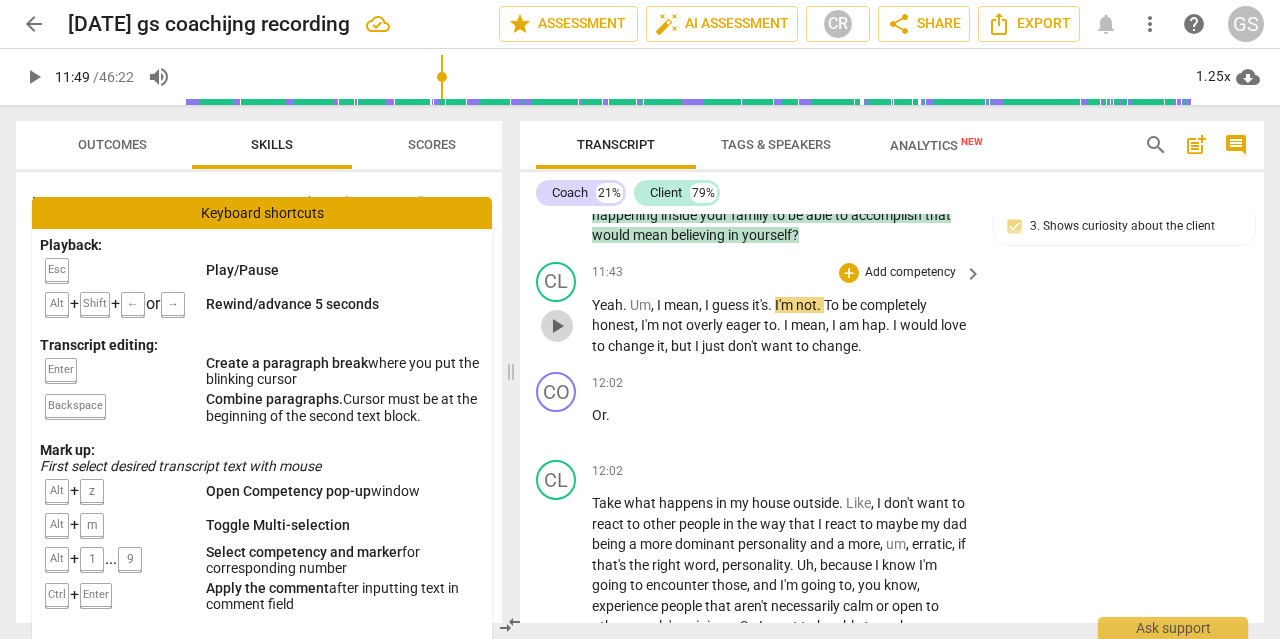 click on "play_arrow" at bounding box center [557, 326] 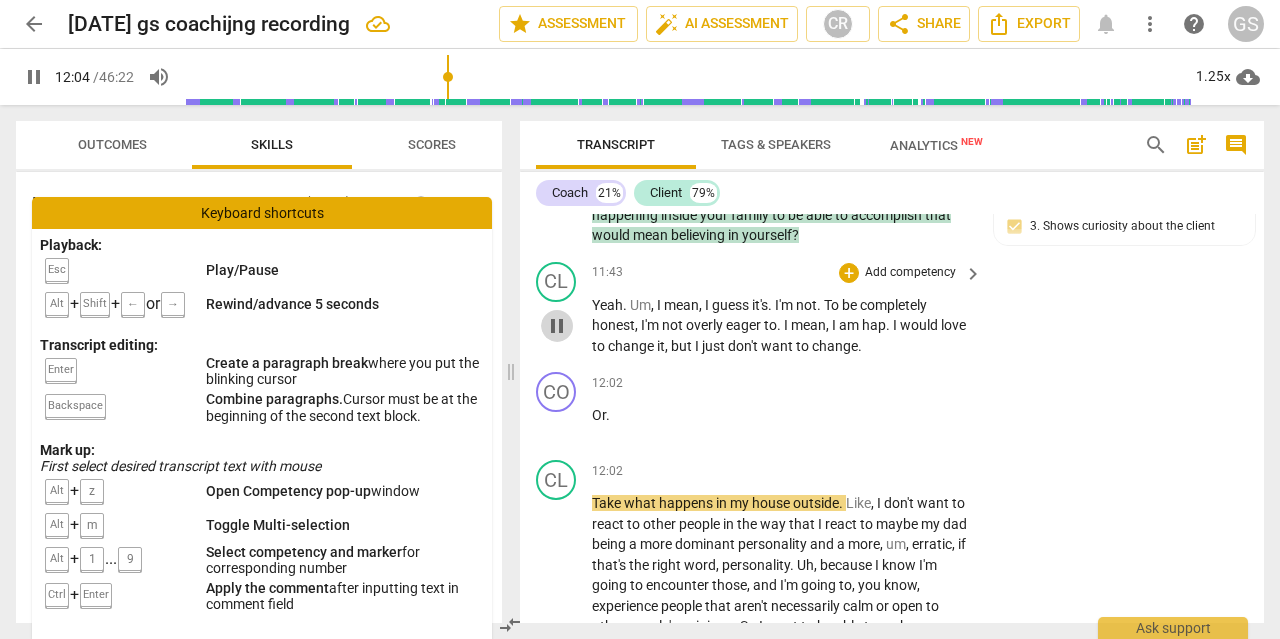 click on "pause" at bounding box center [557, 326] 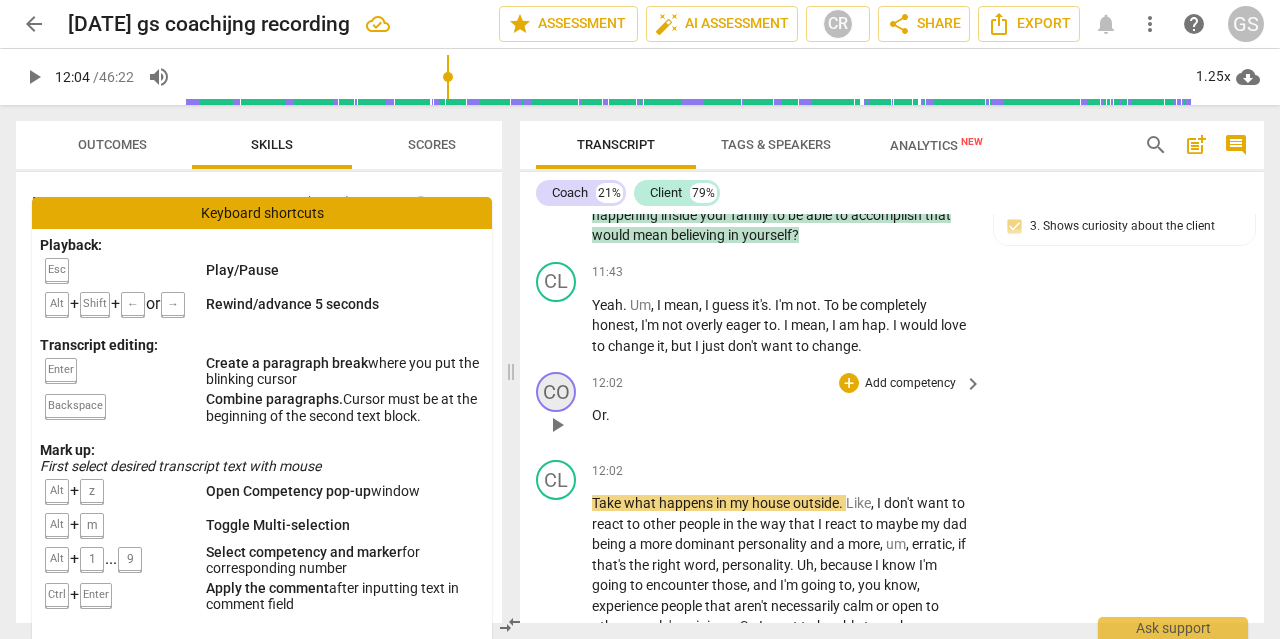 click on "CO" at bounding box center [556, 392] 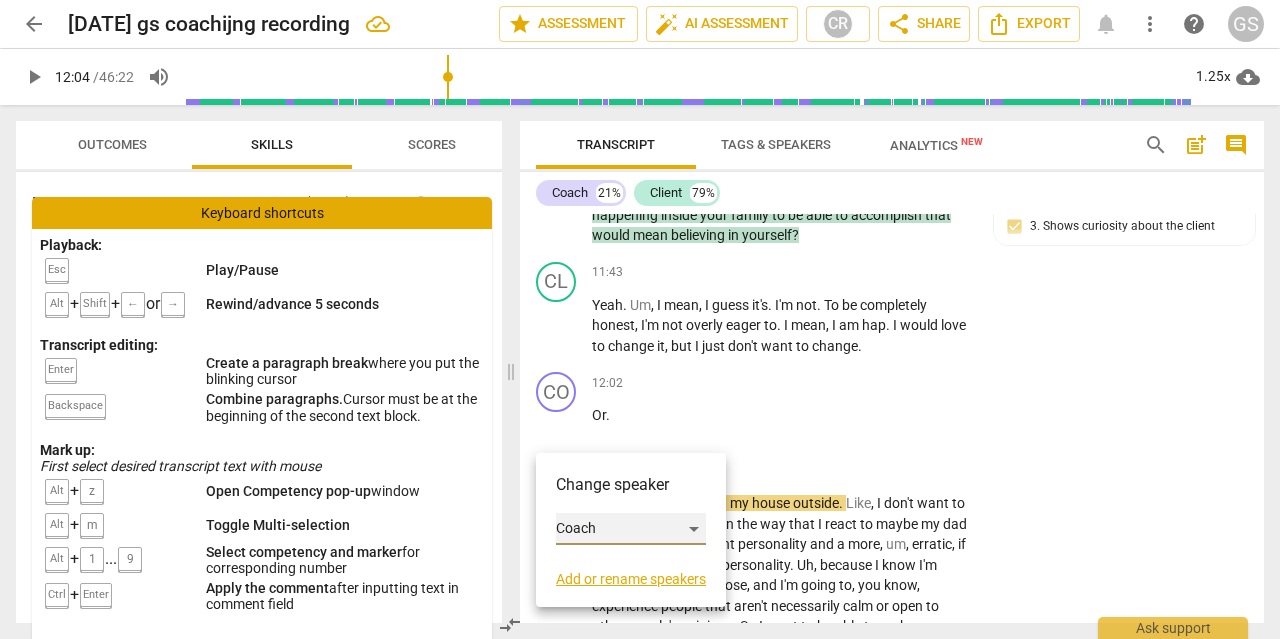 click on "Coach" at bounding box center (631, 529) 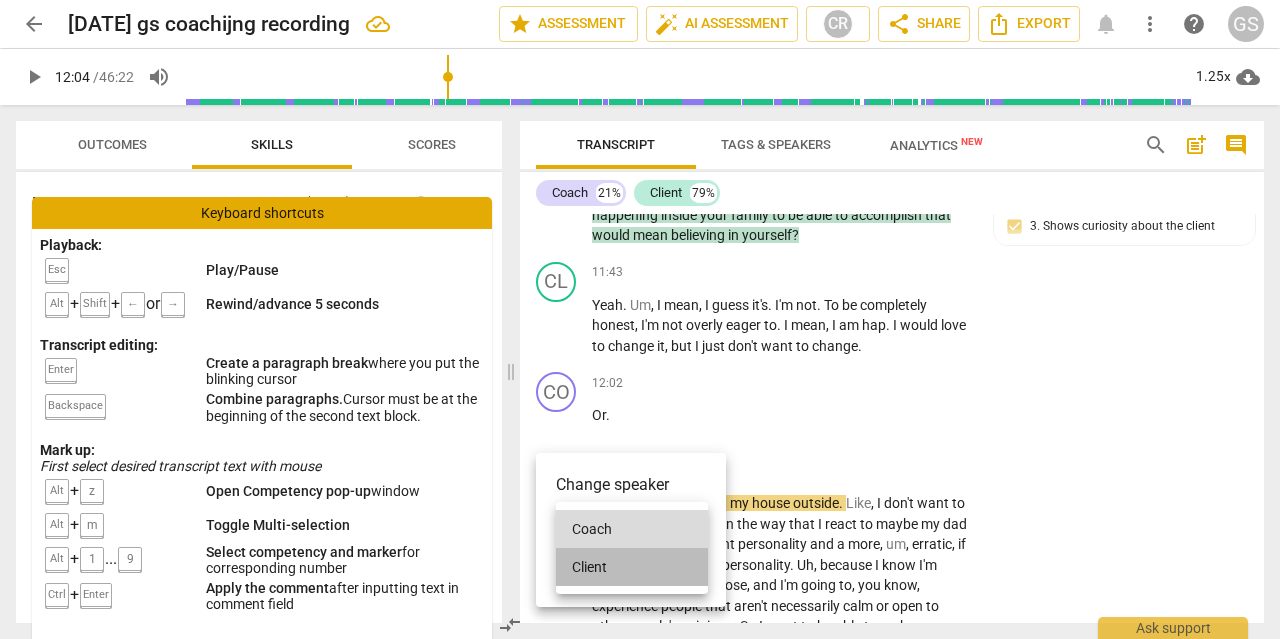 click on "Client" at bounding box center (632, 567) 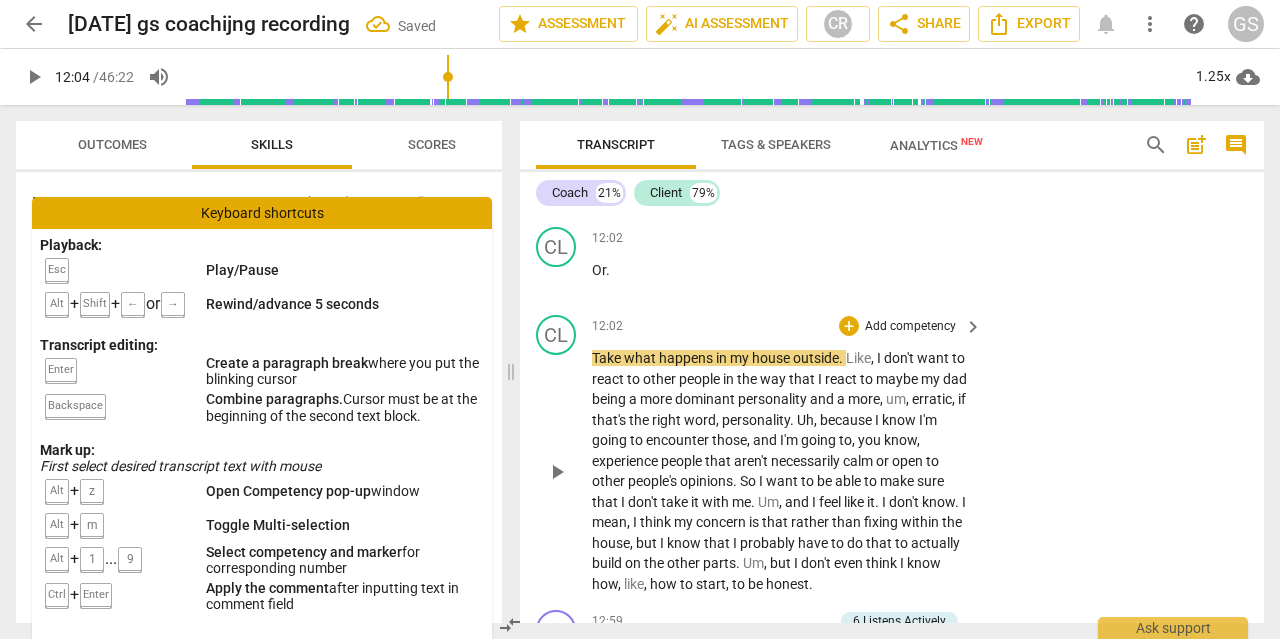 scroll, scrollTop: 4695, scrollLeft: 0, axis: vertical 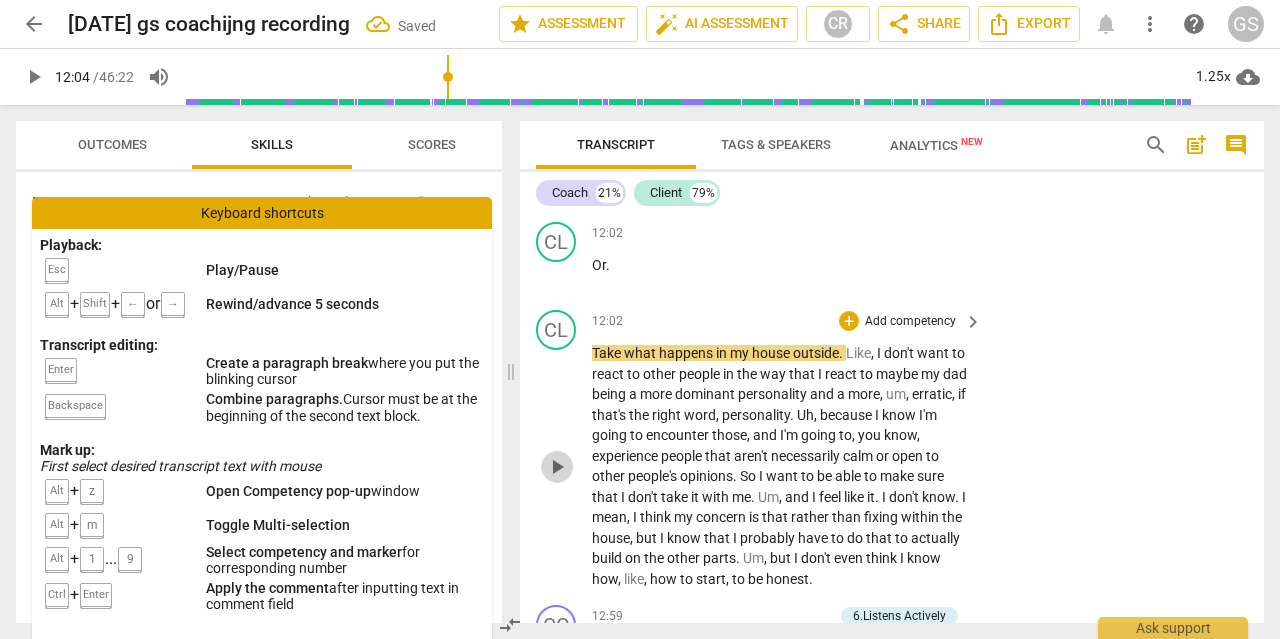 click on "play_arrow" at bounding box center (557, 467) 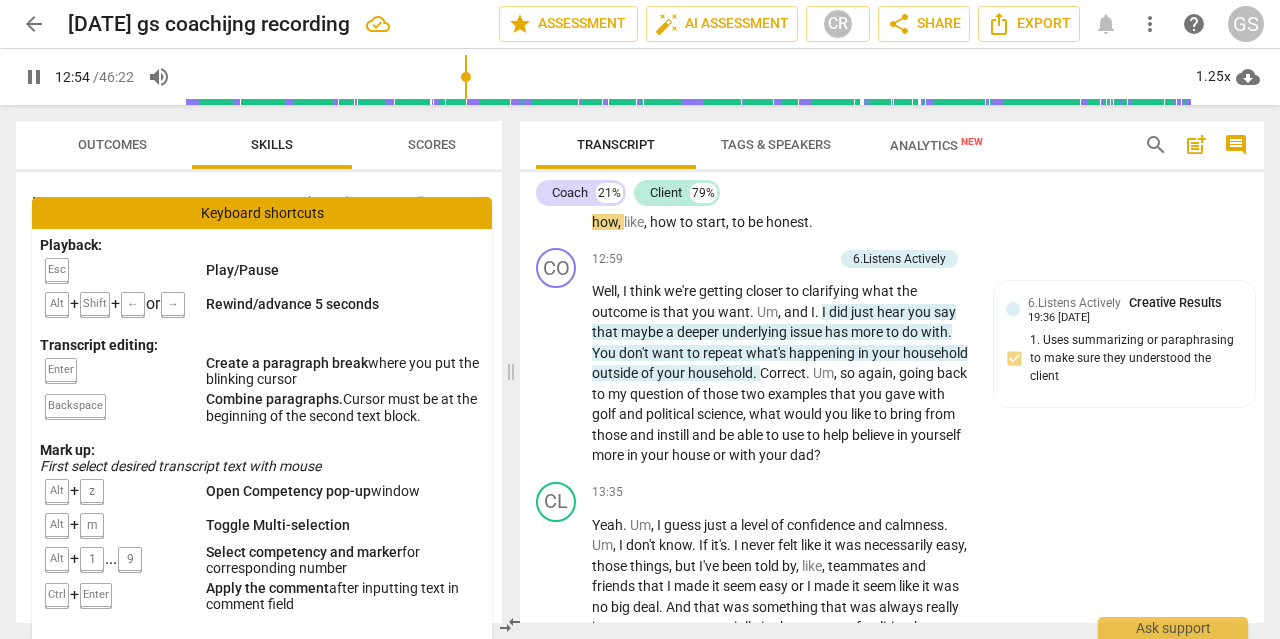 scroll, scrollTop: 5053, scrollLeft: 0, axis: vertical 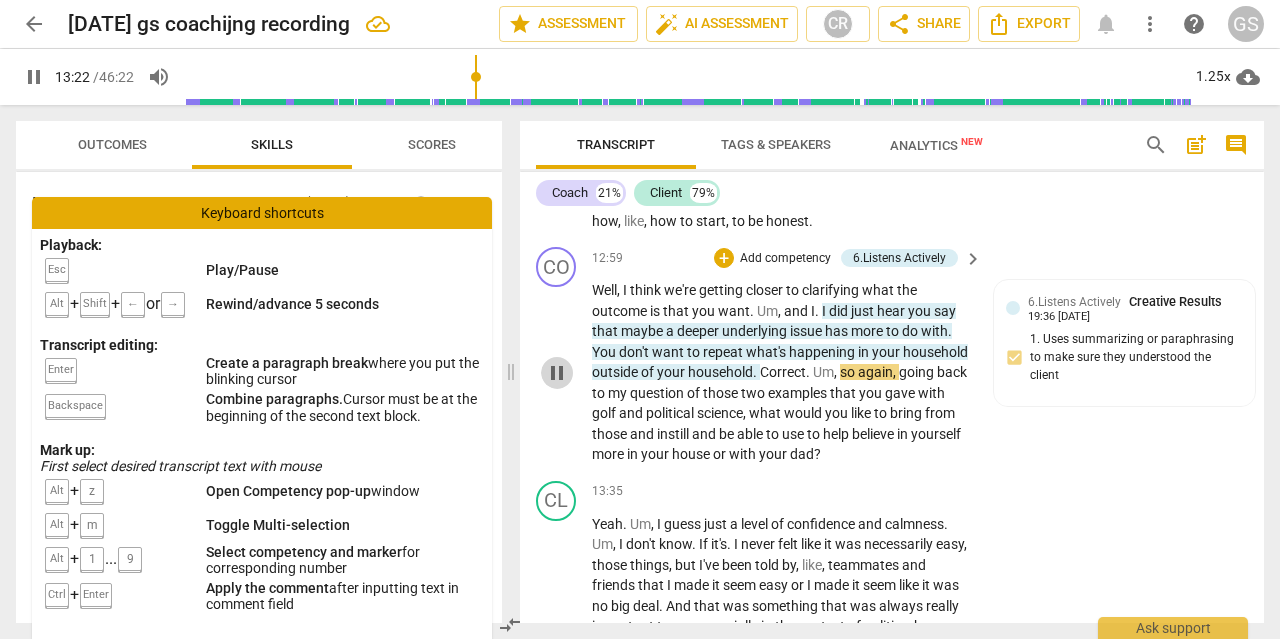 click on "pause" at bounding box center (557, 373) 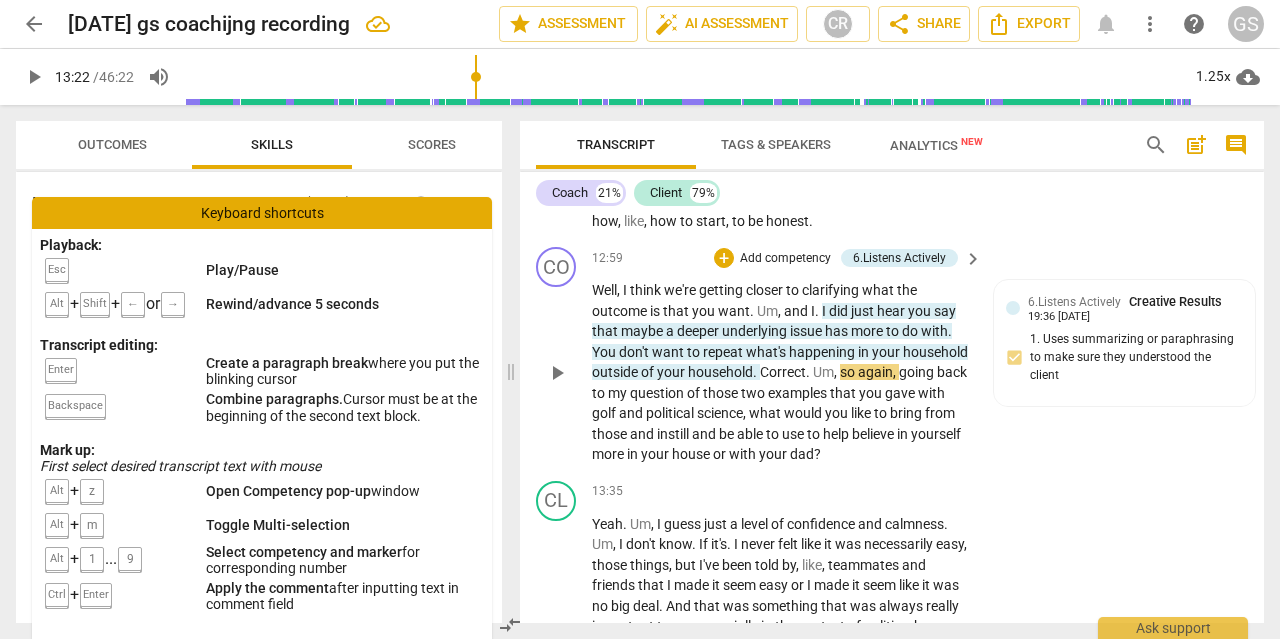 click on "You" at bounding box center (605, 352) 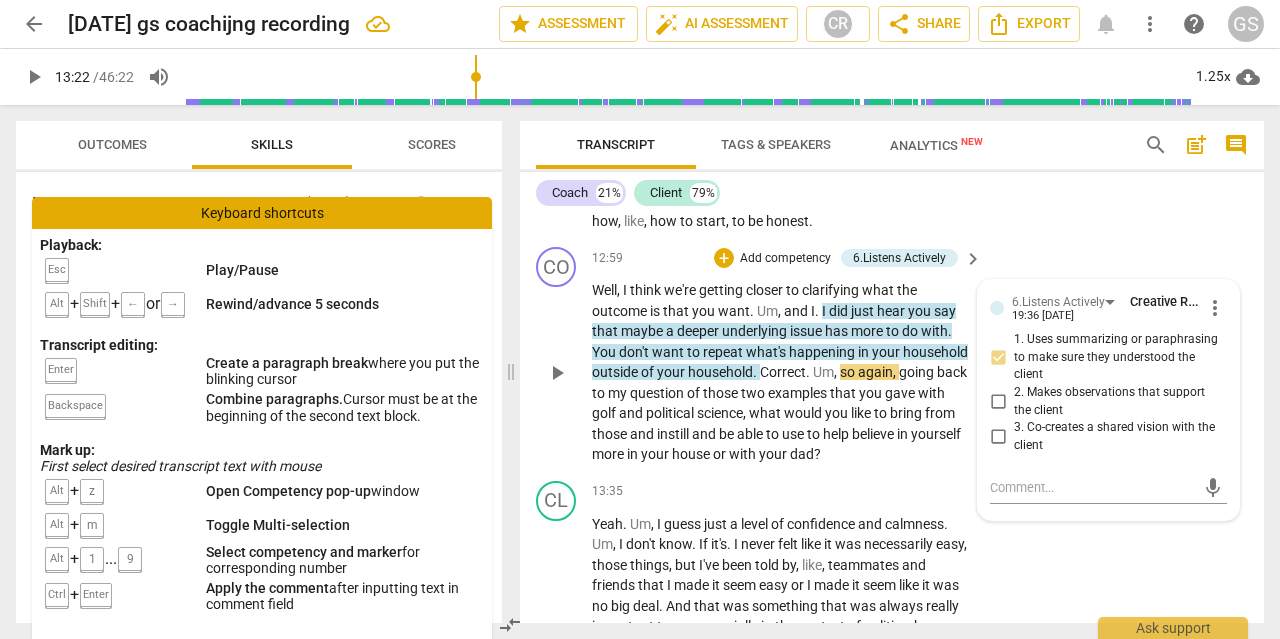 click on "You" at bounding box center [605, 352] 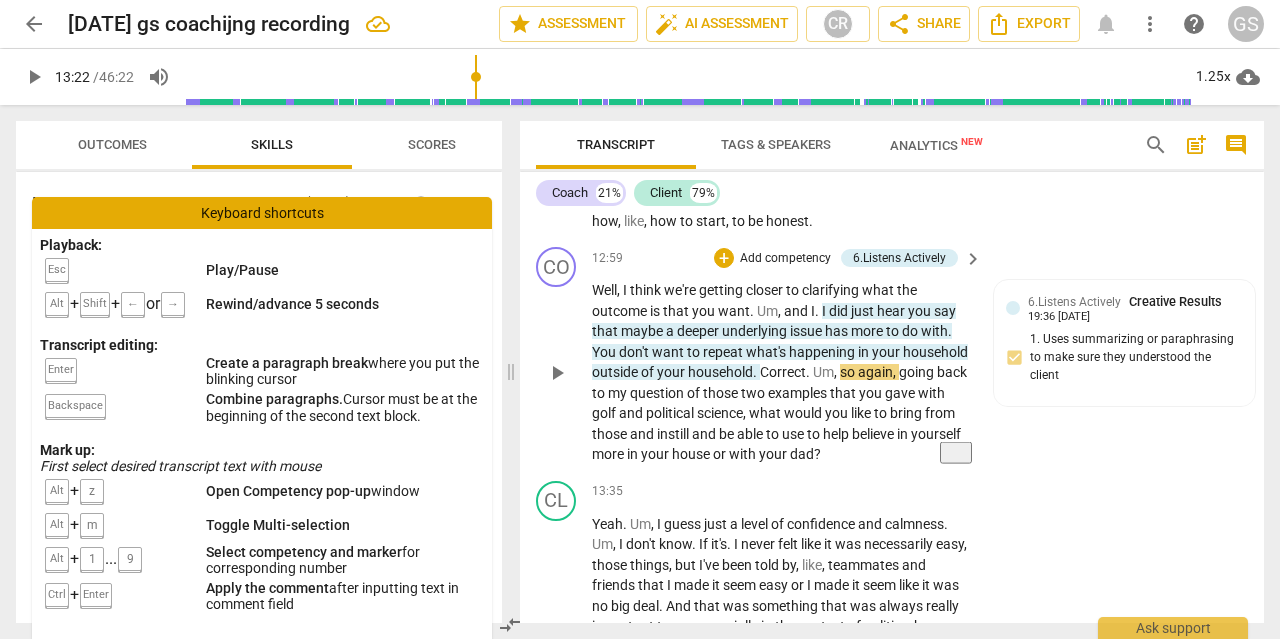 type 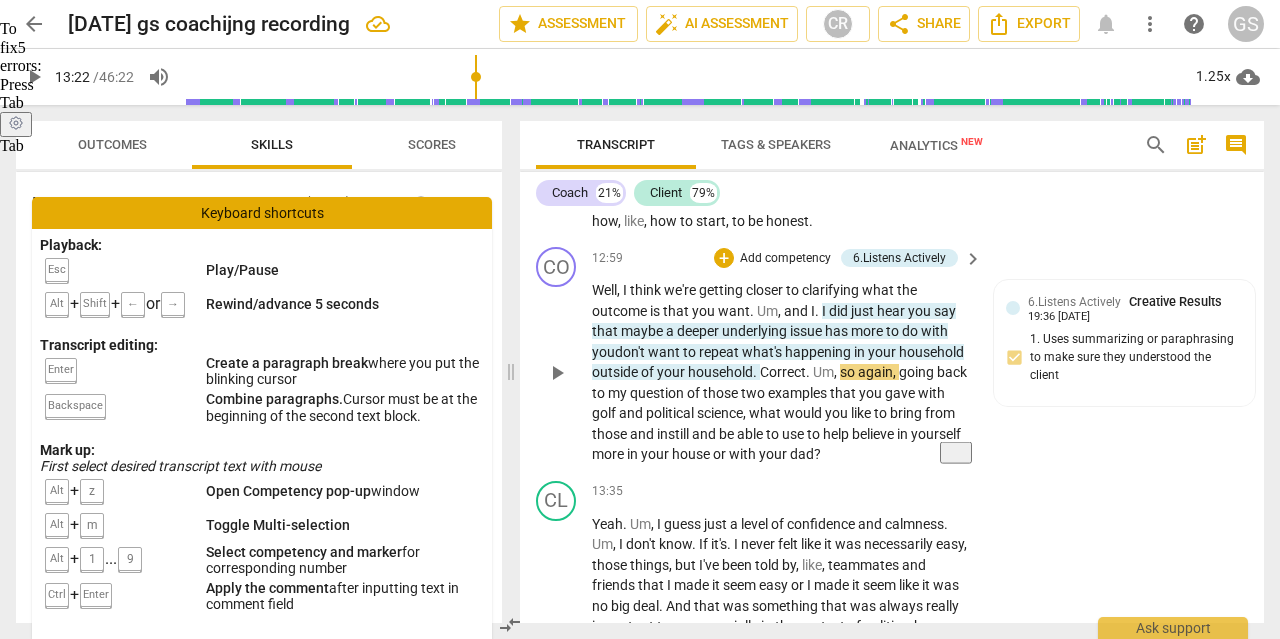 click on "." at bounding box center [756, 372] 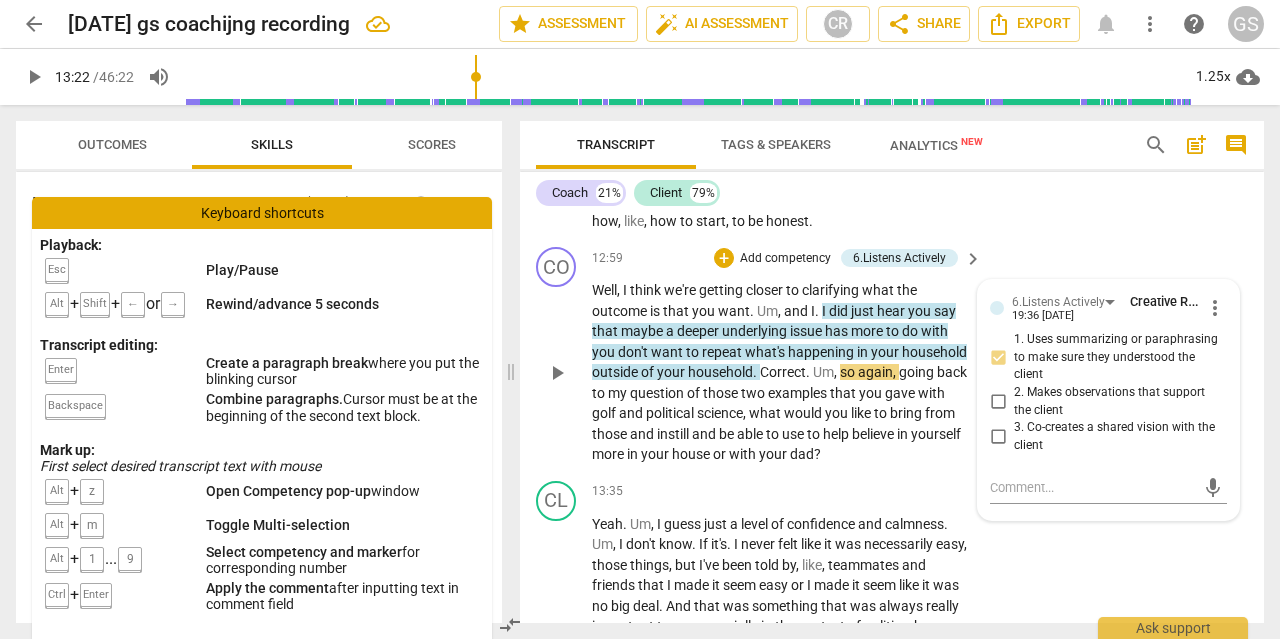 click on "Correct" at bounding box center (783, 372) 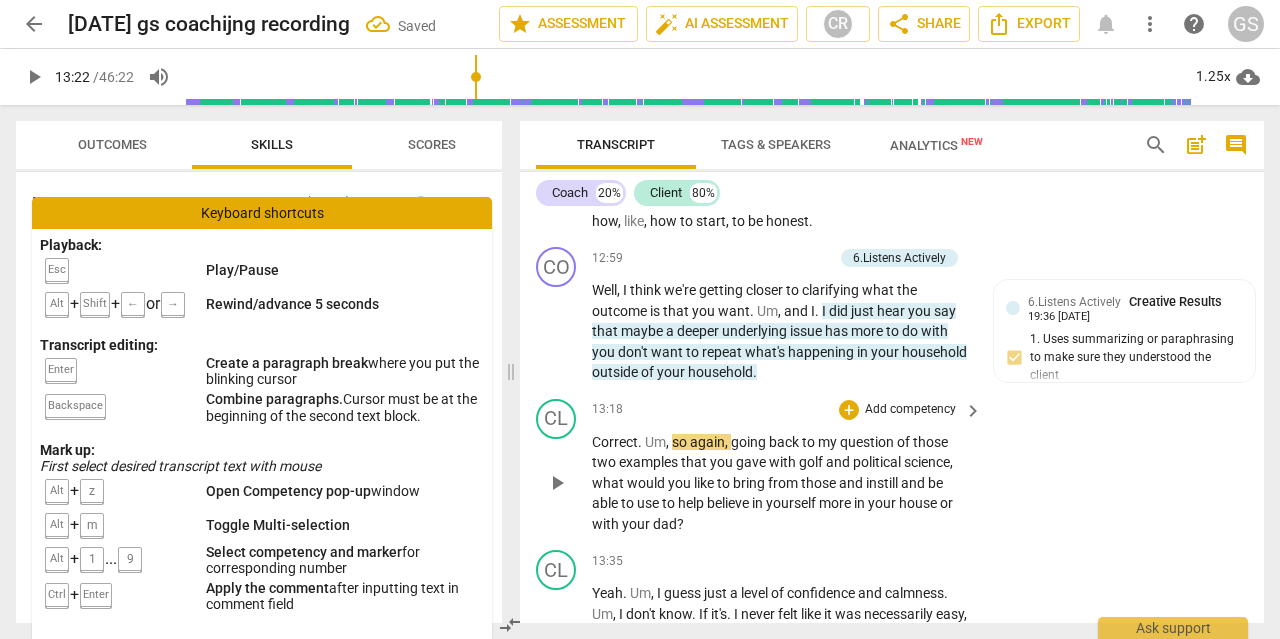 click on "Um" at bounding box center (655, 442) 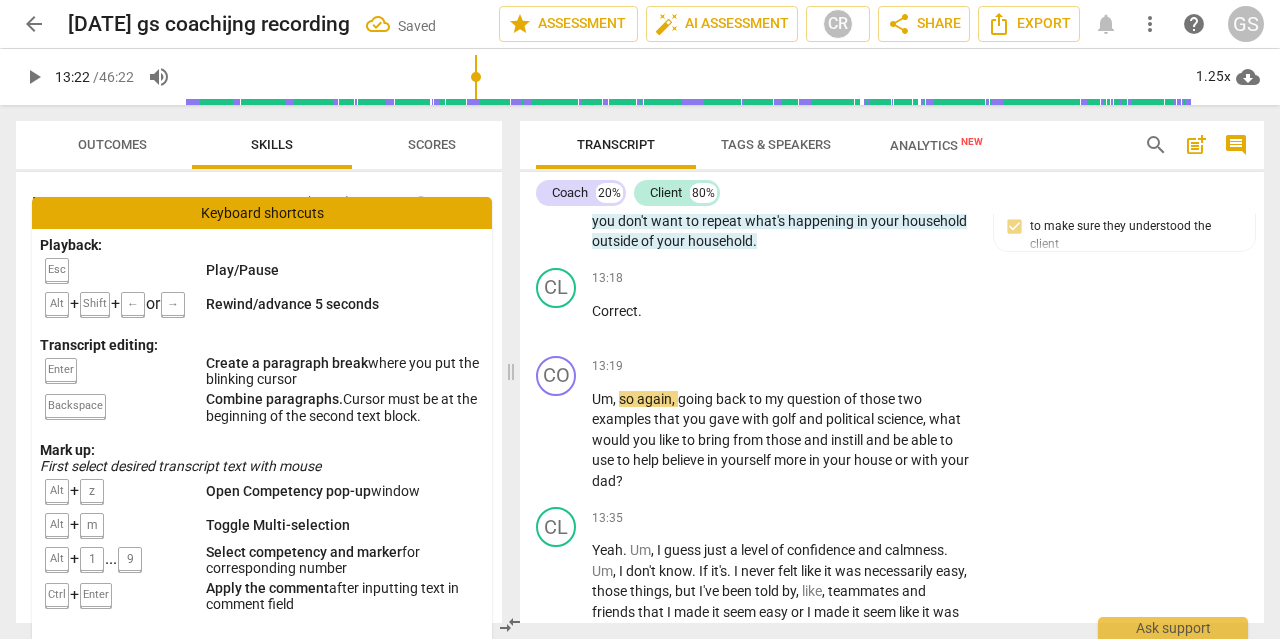 scroll, scrollTop: 5186, scrollLeft: 0, axis: vertical 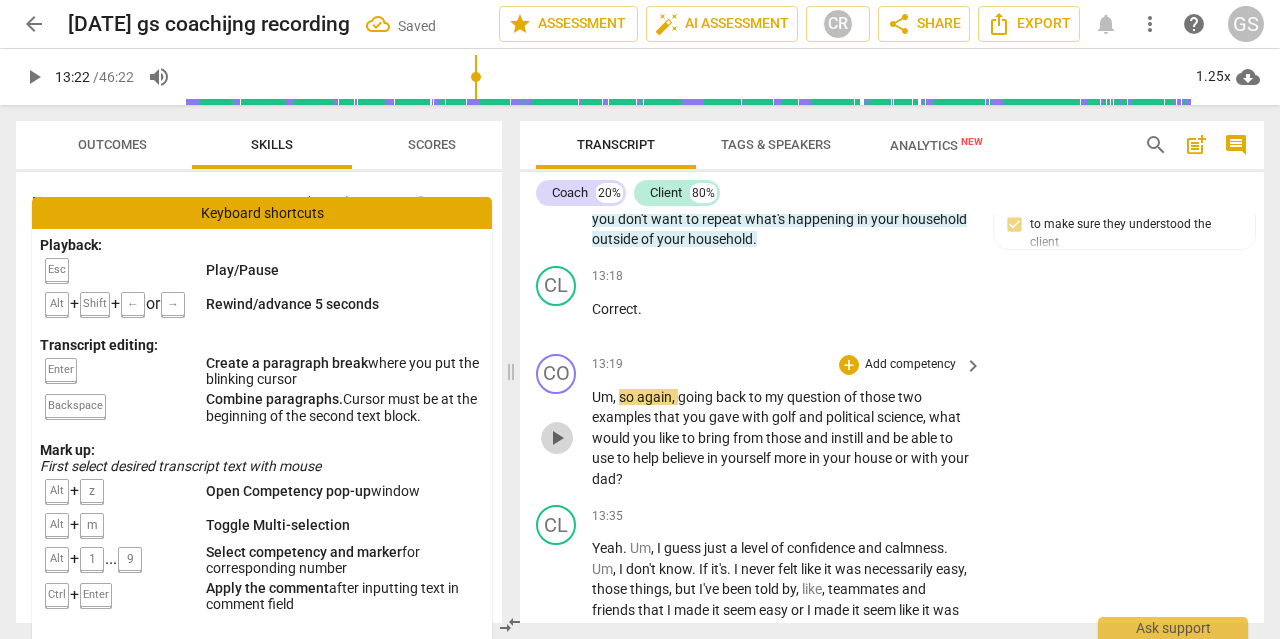click on "play_arrow" at bounding box center [557, 438] 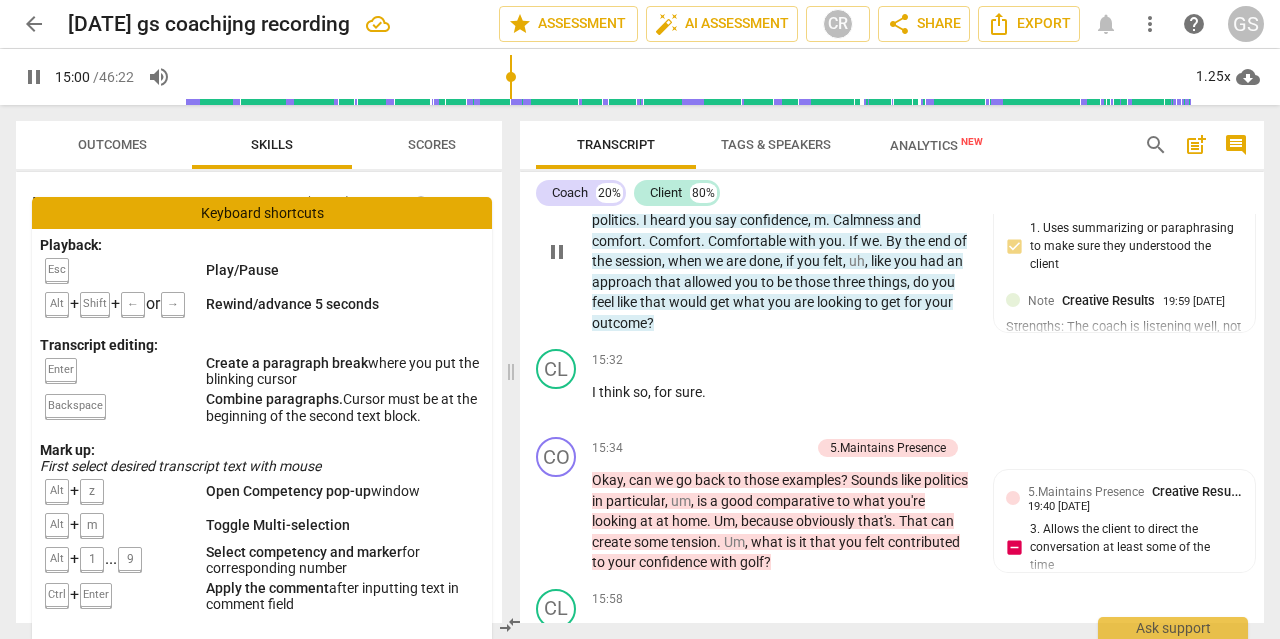 scroll, scrollTop: 6014, scrollLeft: 0, axis: vertical 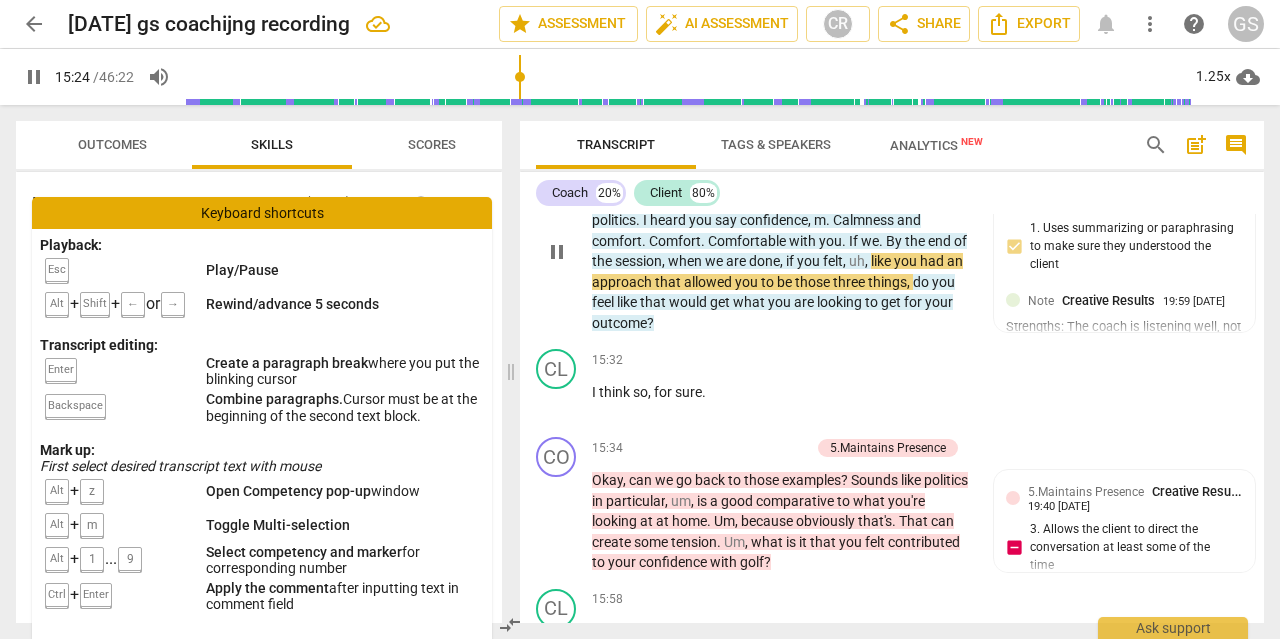 click on "pause" at bounding box center (557, 252) 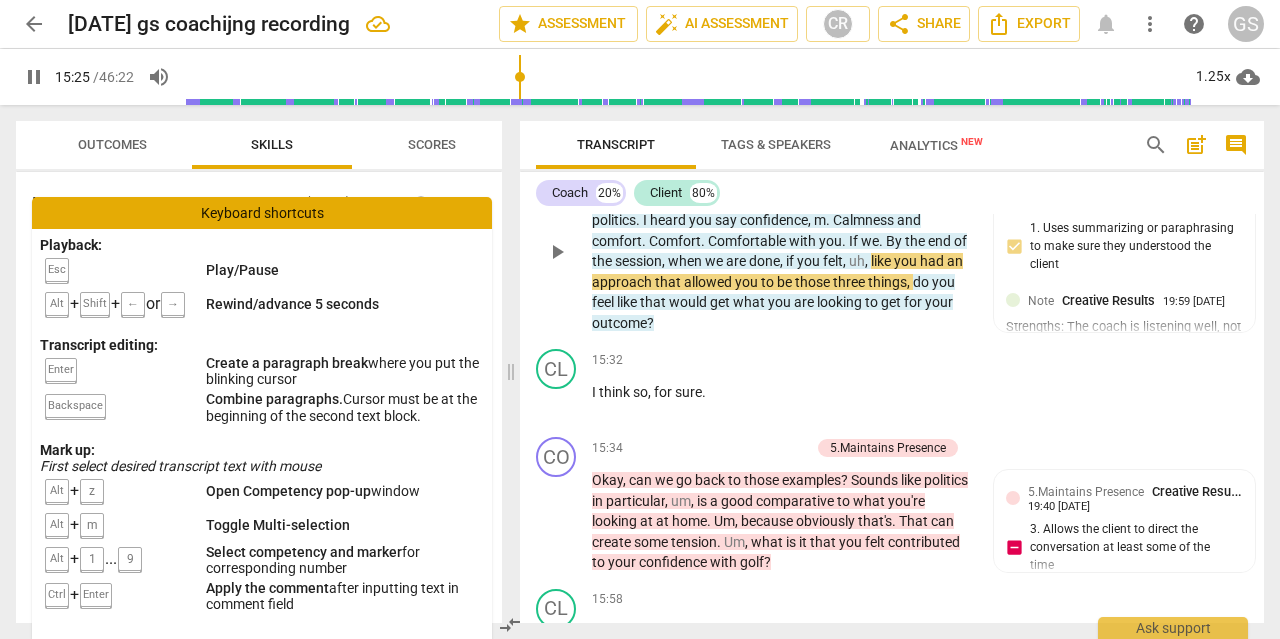 type on "925" 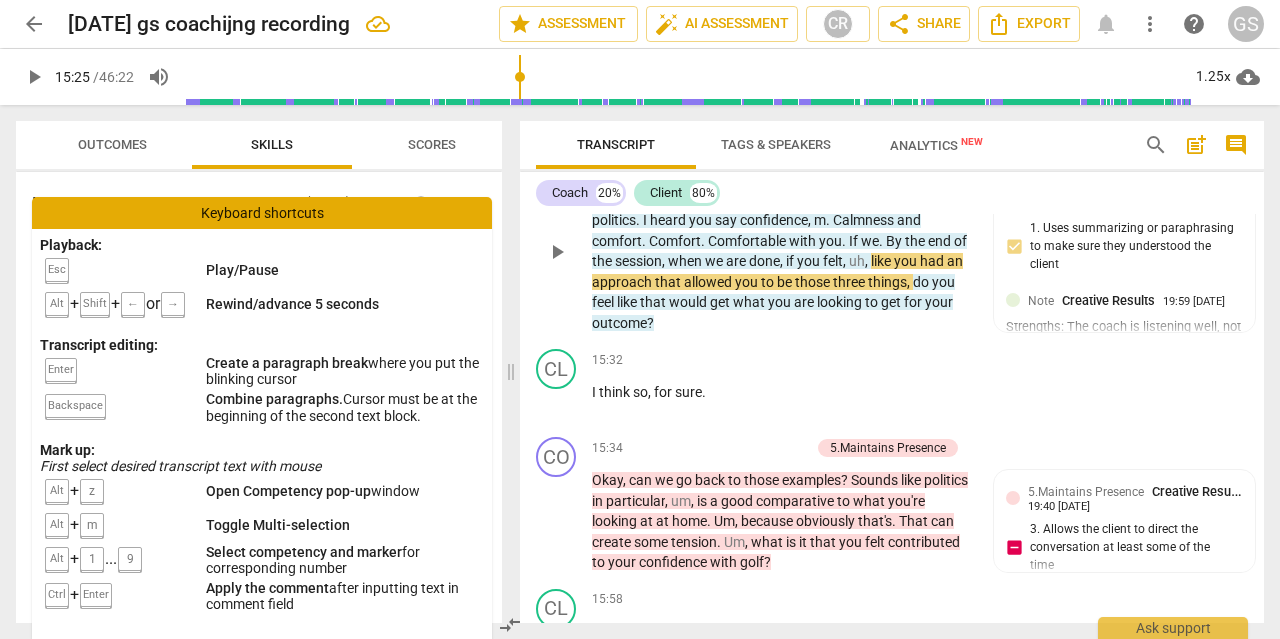 click on "By" at bounding box center [895, 241] 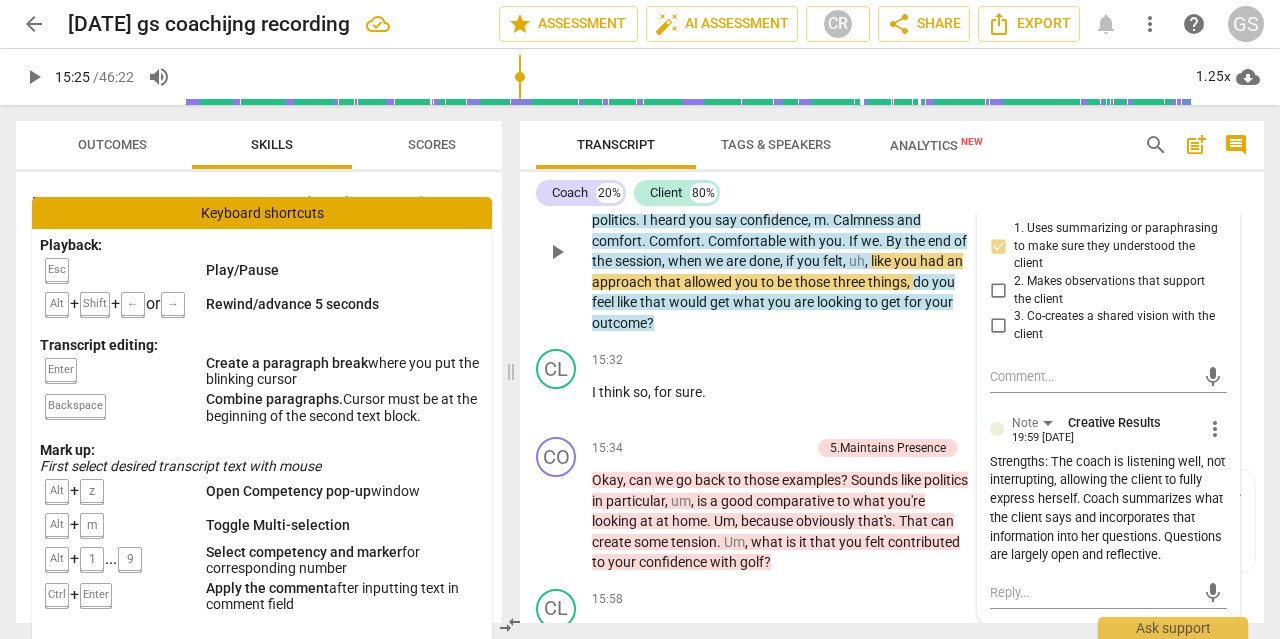 click on "By" at bounding box center [895, 241] 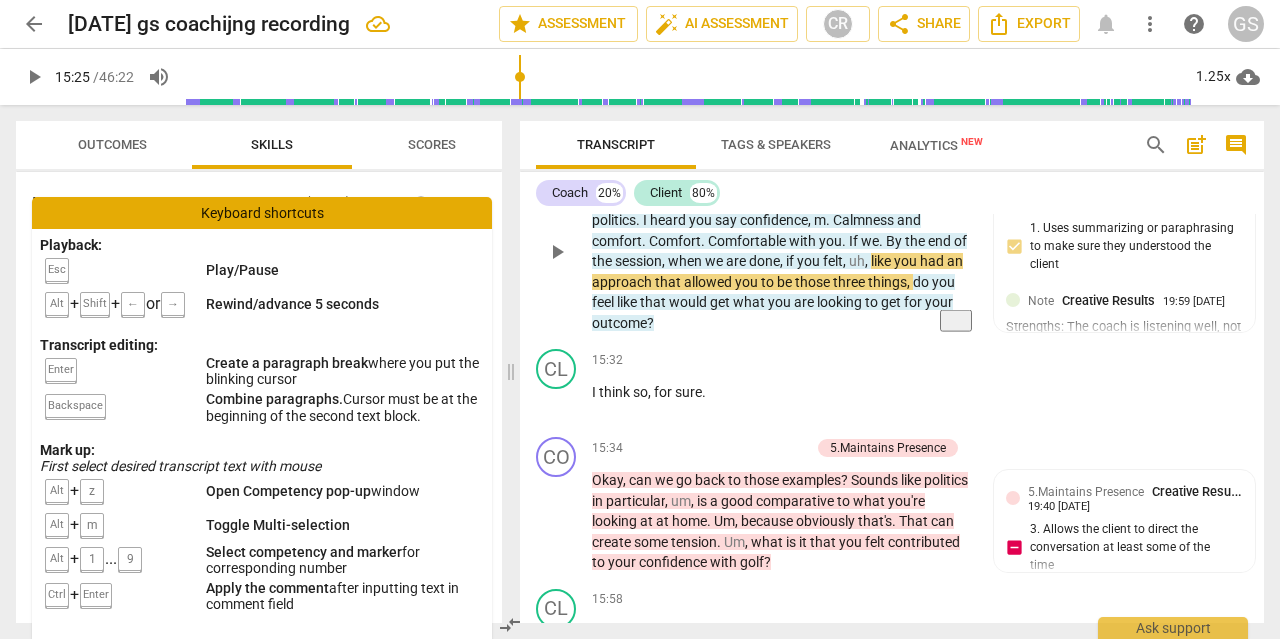 type 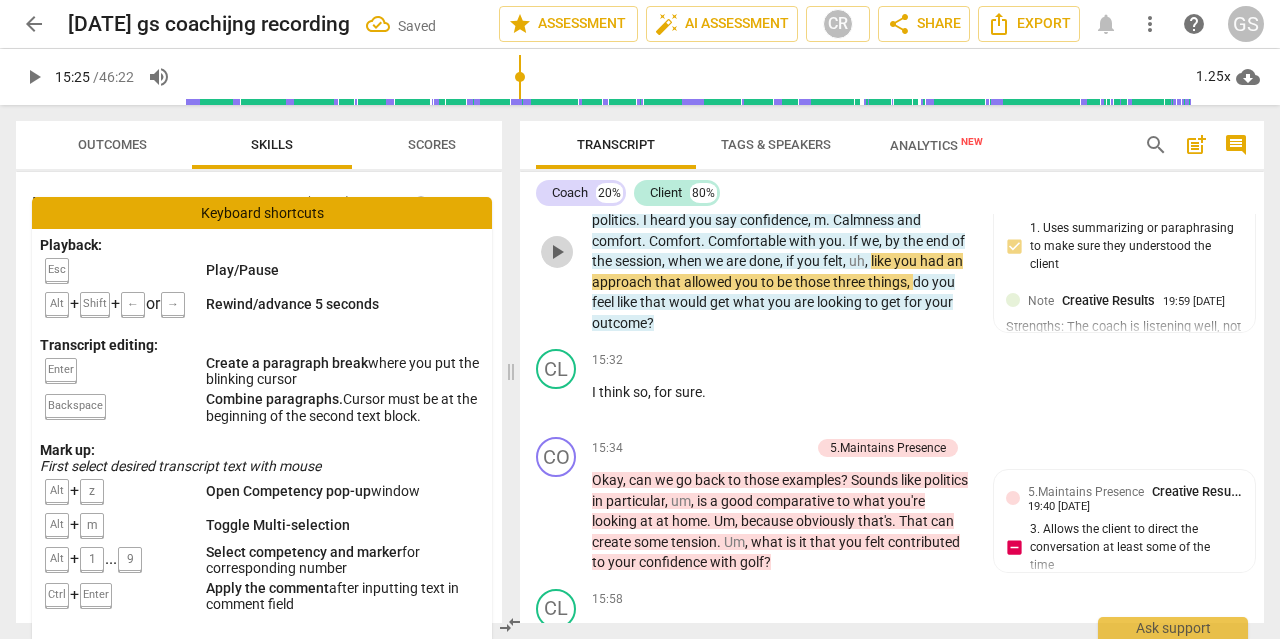 click on "play_arrow" at bounding box center [557, 252] 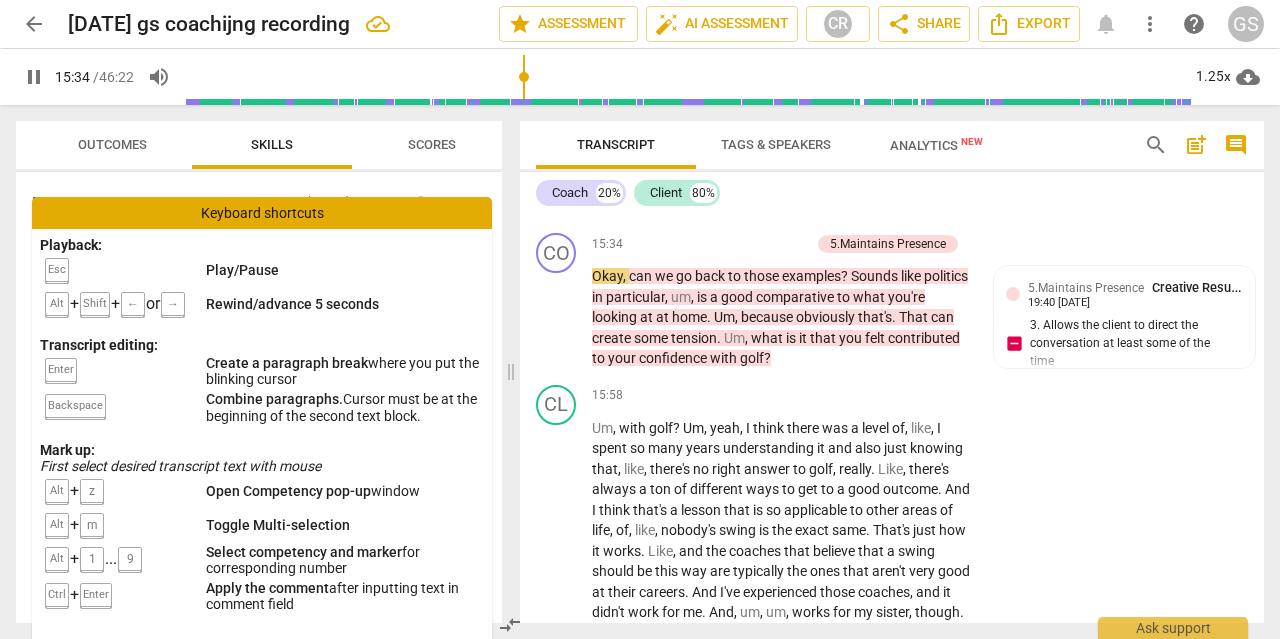 scroll, scrollTop: 6218, scrollLeft: 0, axis: vertical 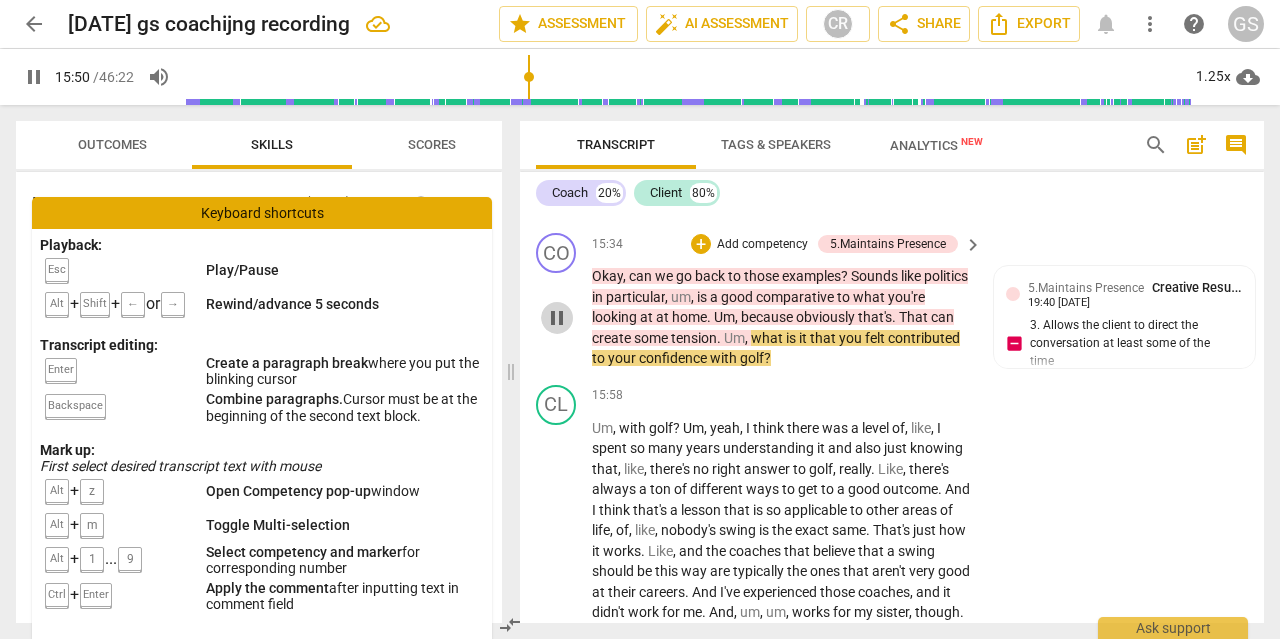 click on "pause" at bounding box center [557, 318] 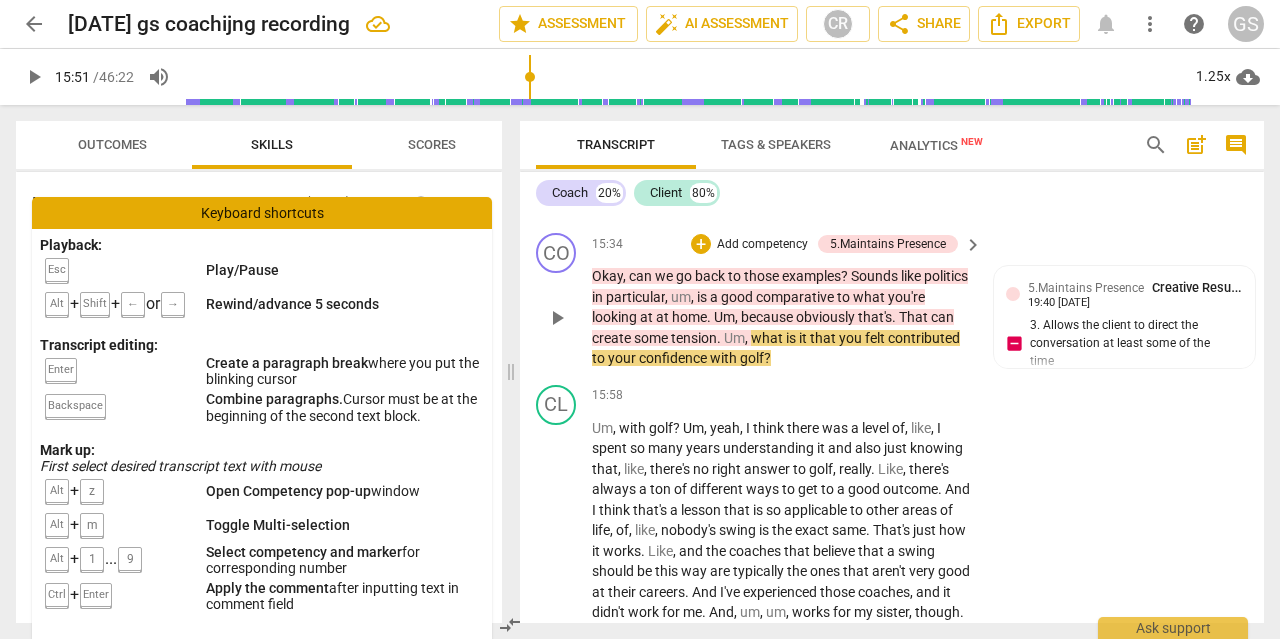 click on "That" at bounding box center (915, 317) 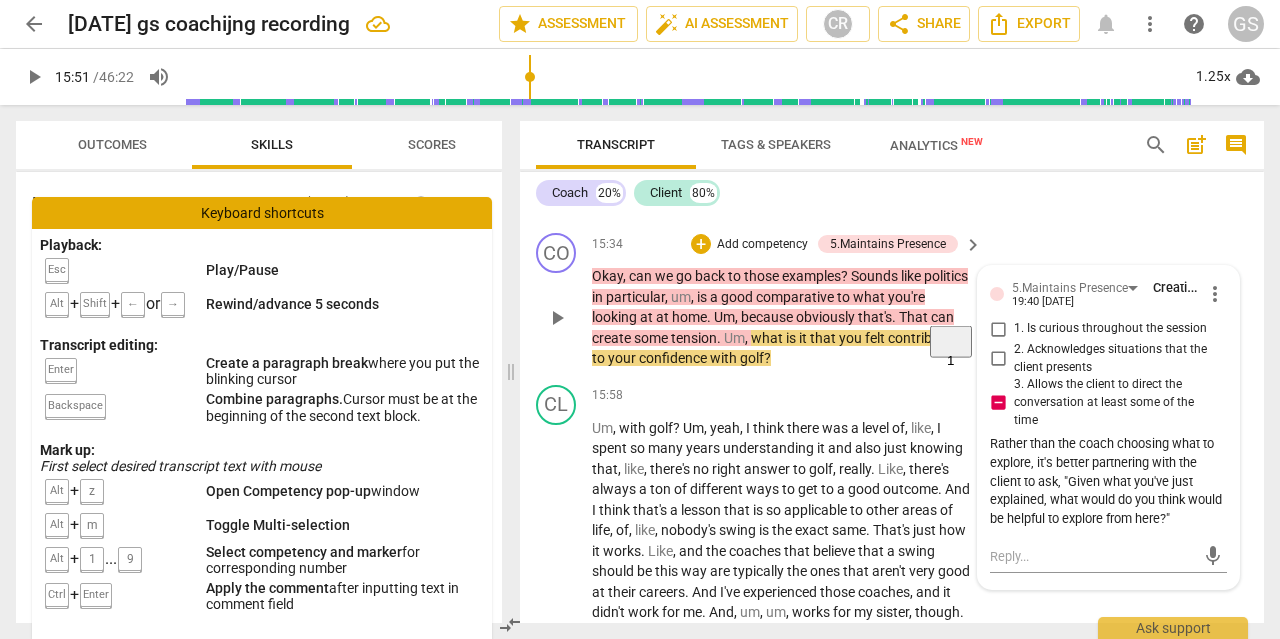 type 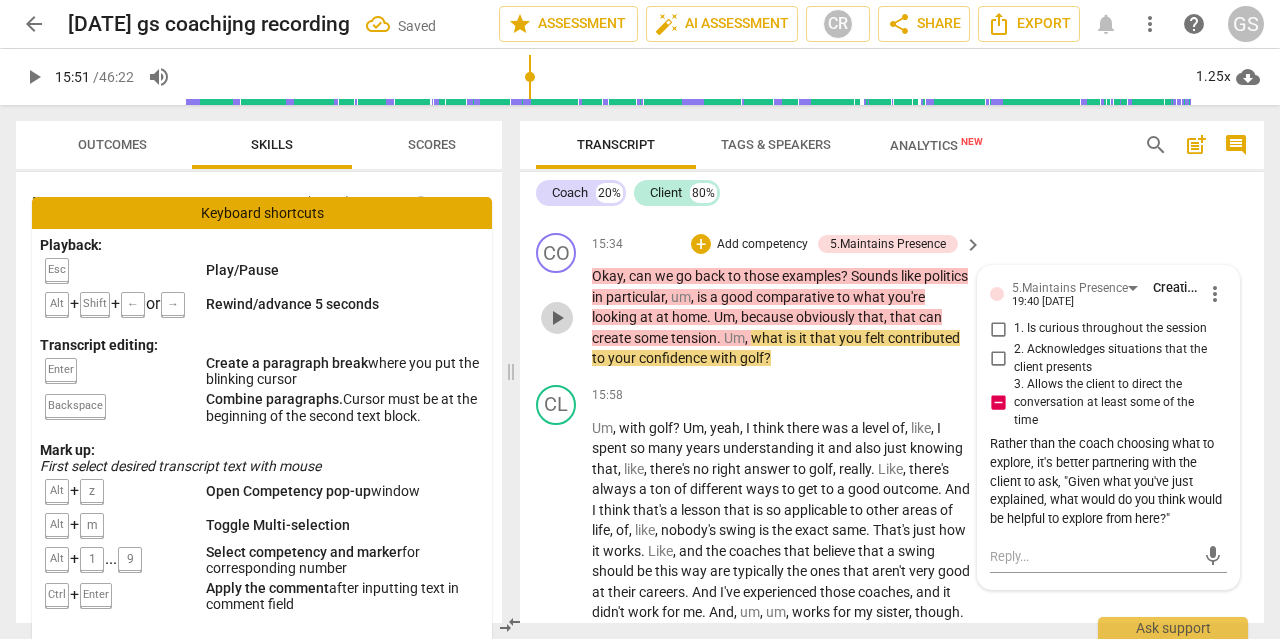 click on "play_arrow" at bounding box center (557, 318) 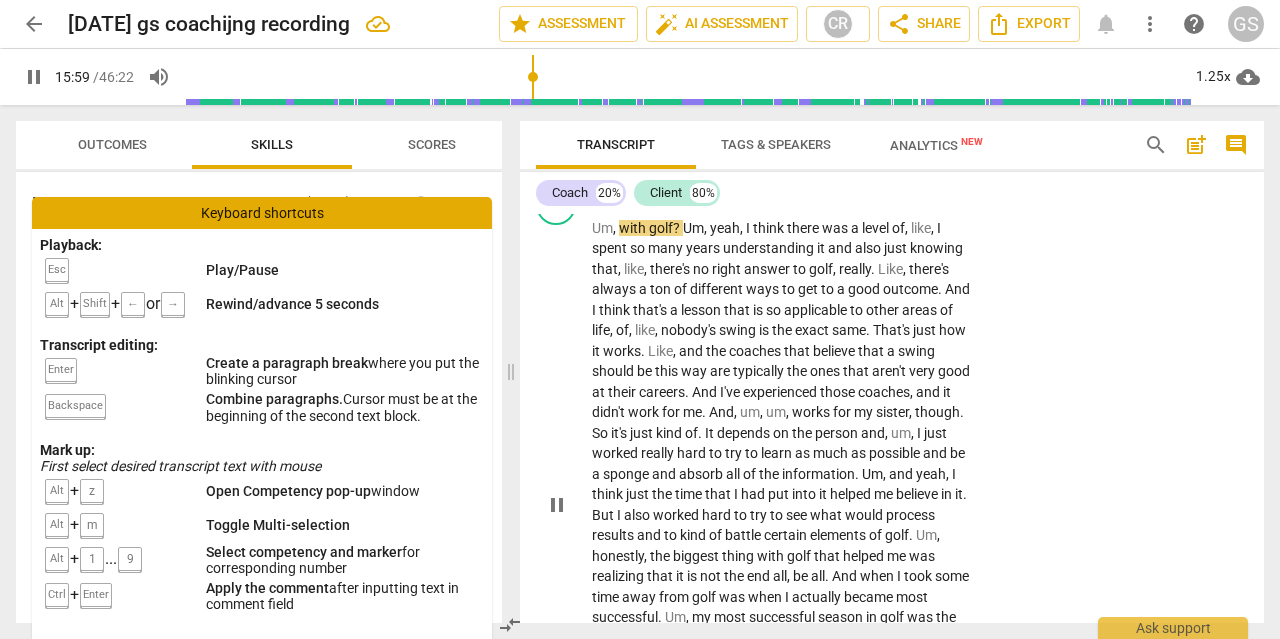 scroll, scrollTop: 6432, scrollLeft: 0, axis: vertical 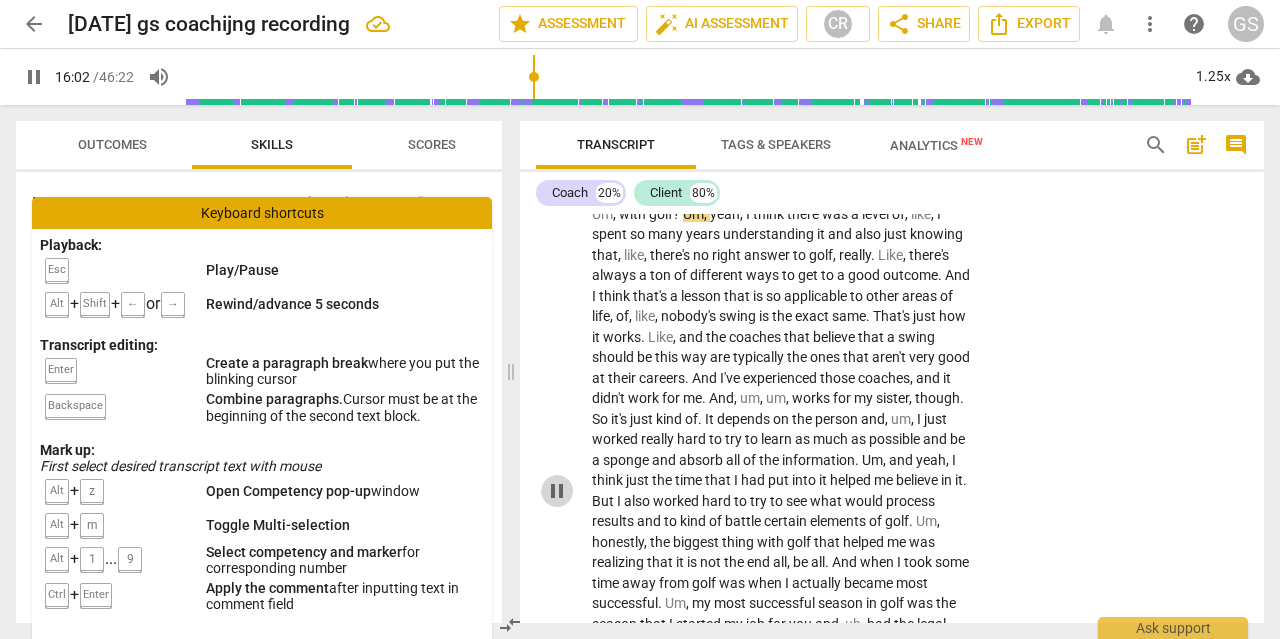 click on "pause" at bounding box center (557, 491) 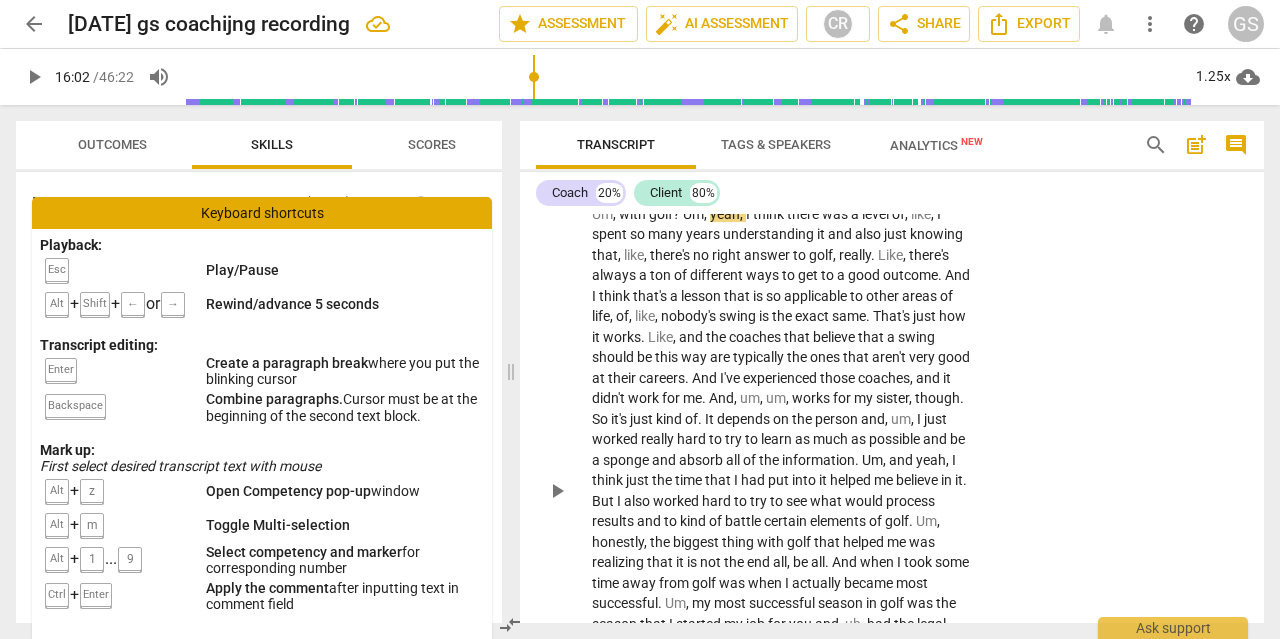 click on "Um" at bounding box center (693, 214) 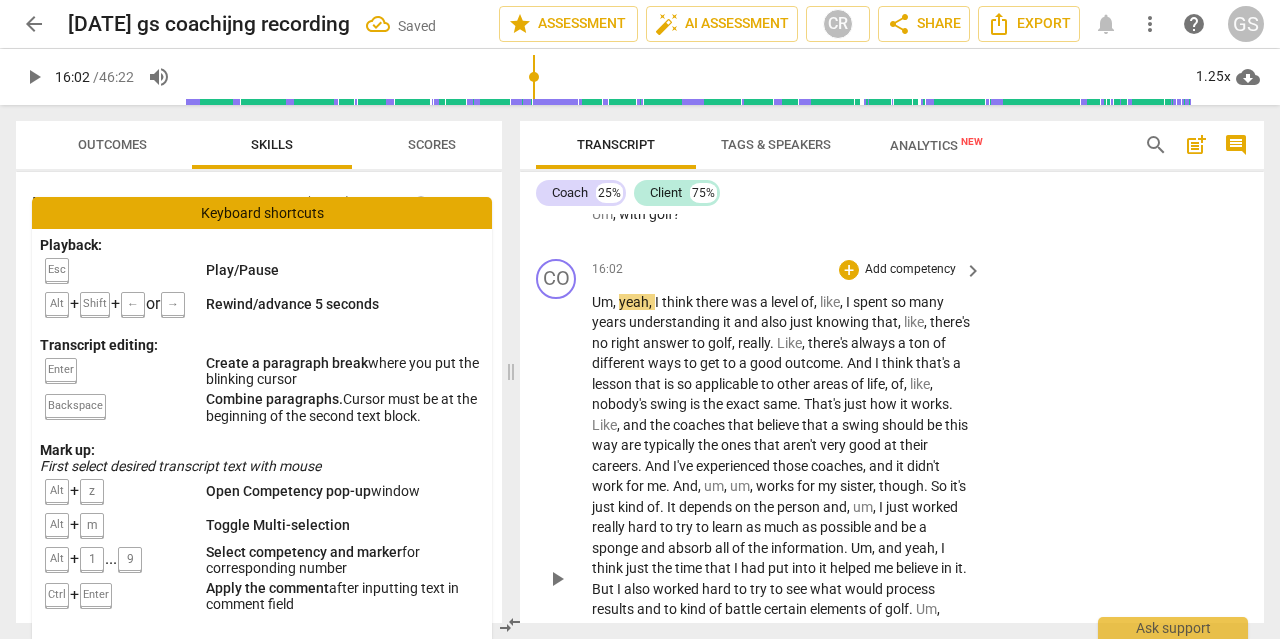 click on "I" at bounding box center [658, 302] 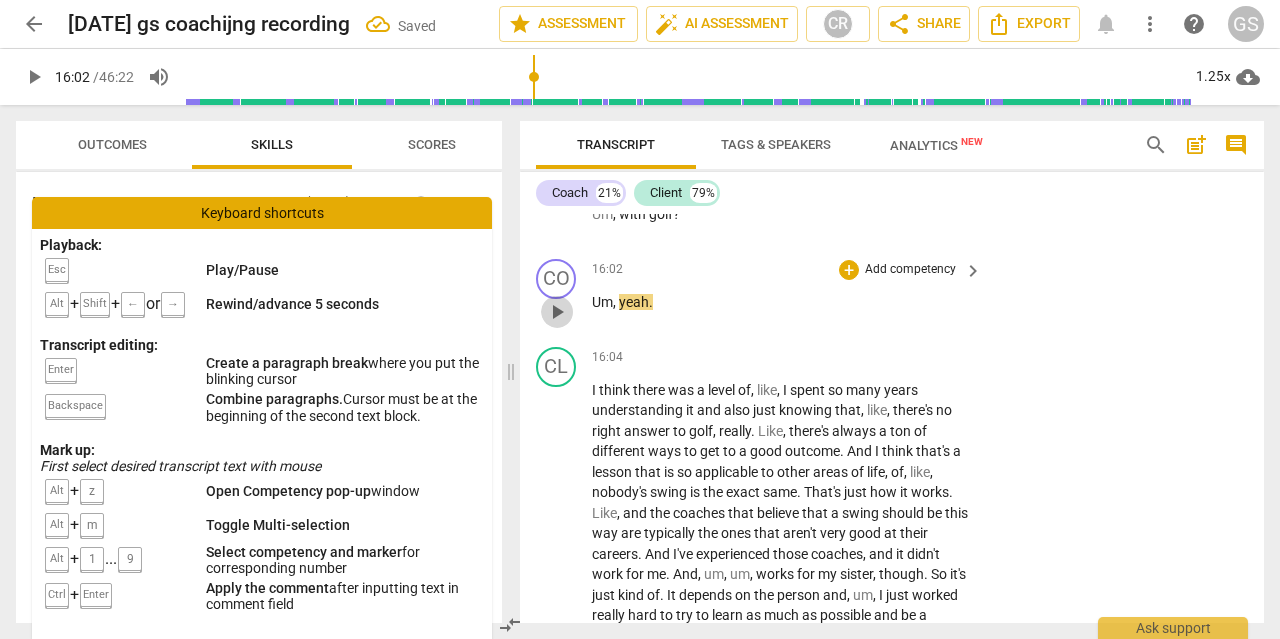 click on "play_arrow" at bounding box center (557, 312) 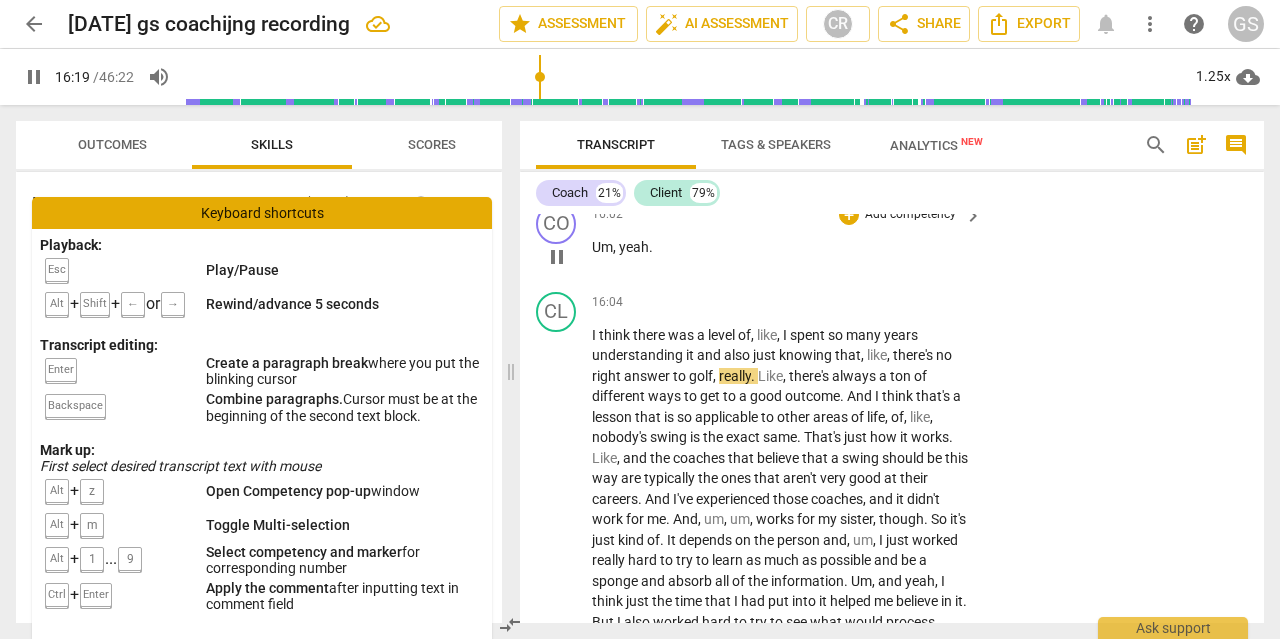 scroll, scrollTop: 6462, scrollLeft: 0, axis: vertical 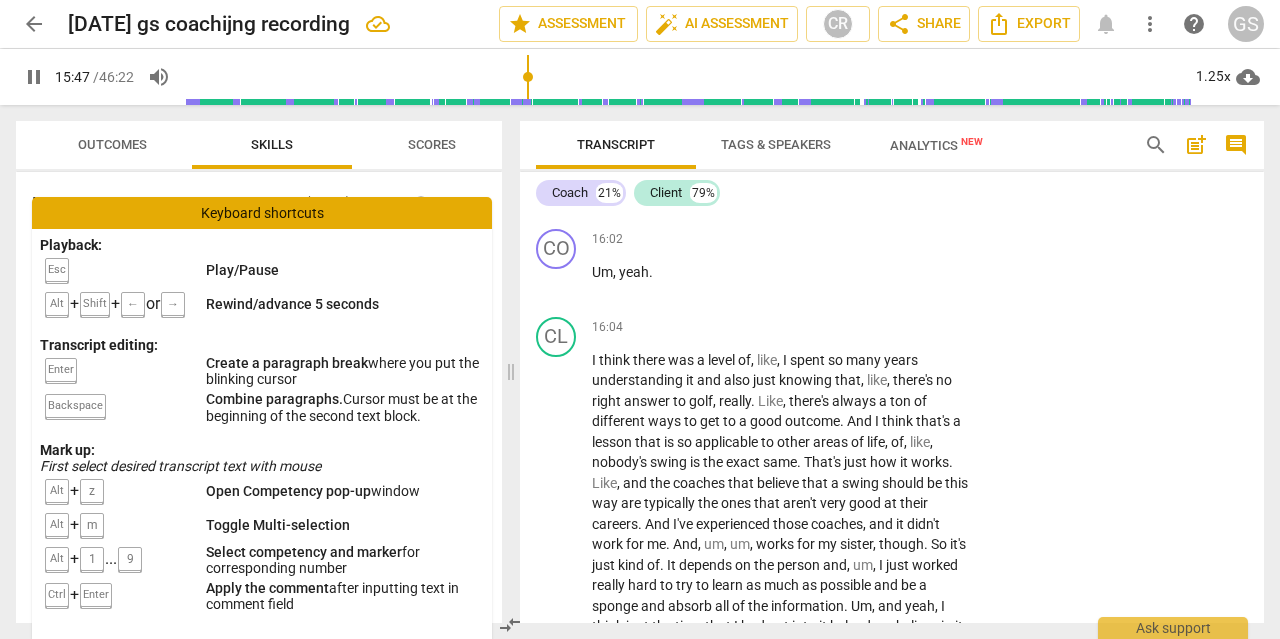 click at bounding box center [687, 77] 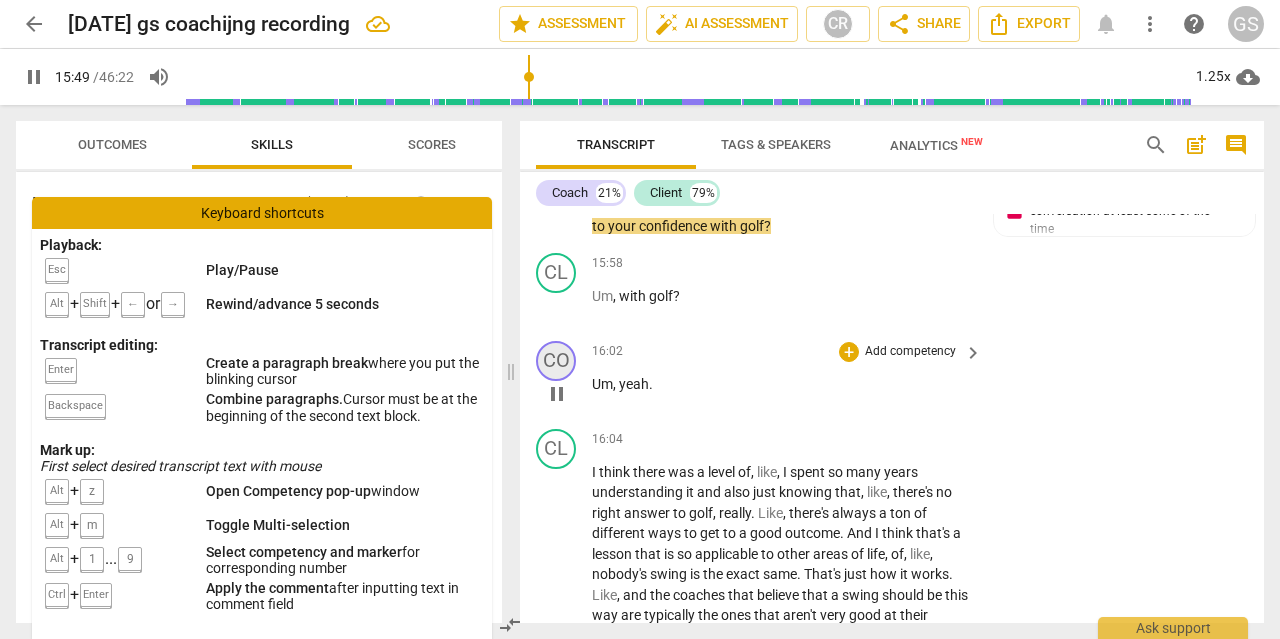 scroll, scrollTop: 6341, scrollLeft: 0, axis: vertical 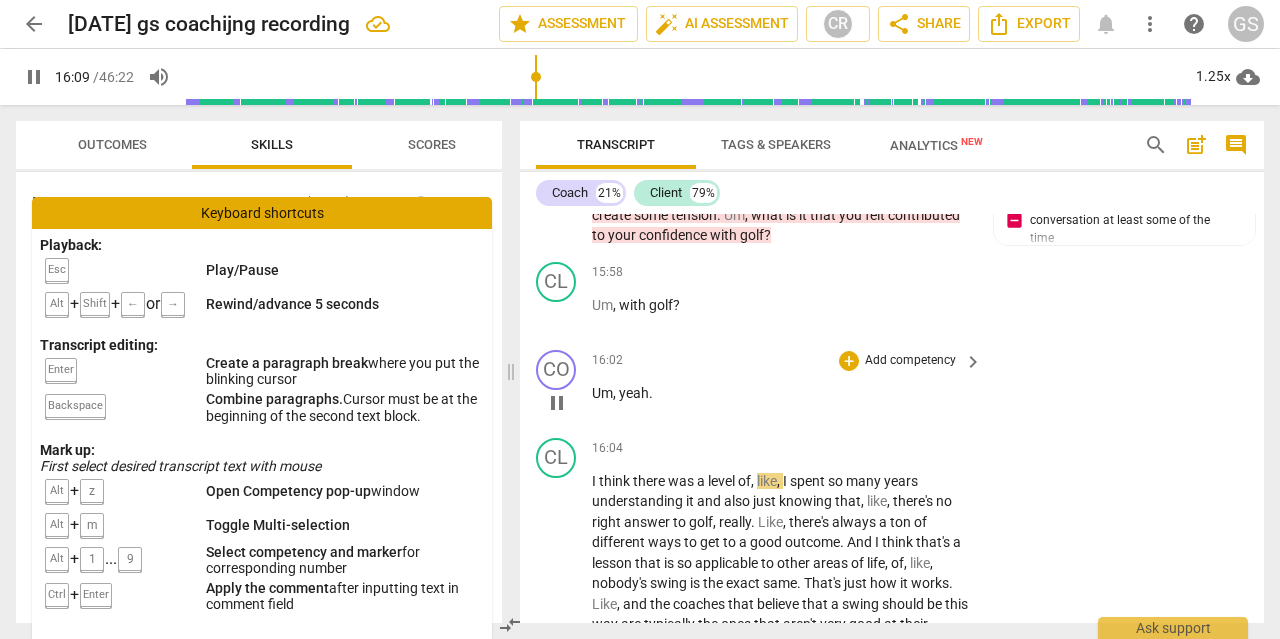 click on "pause" at bounding box center (557, 403) 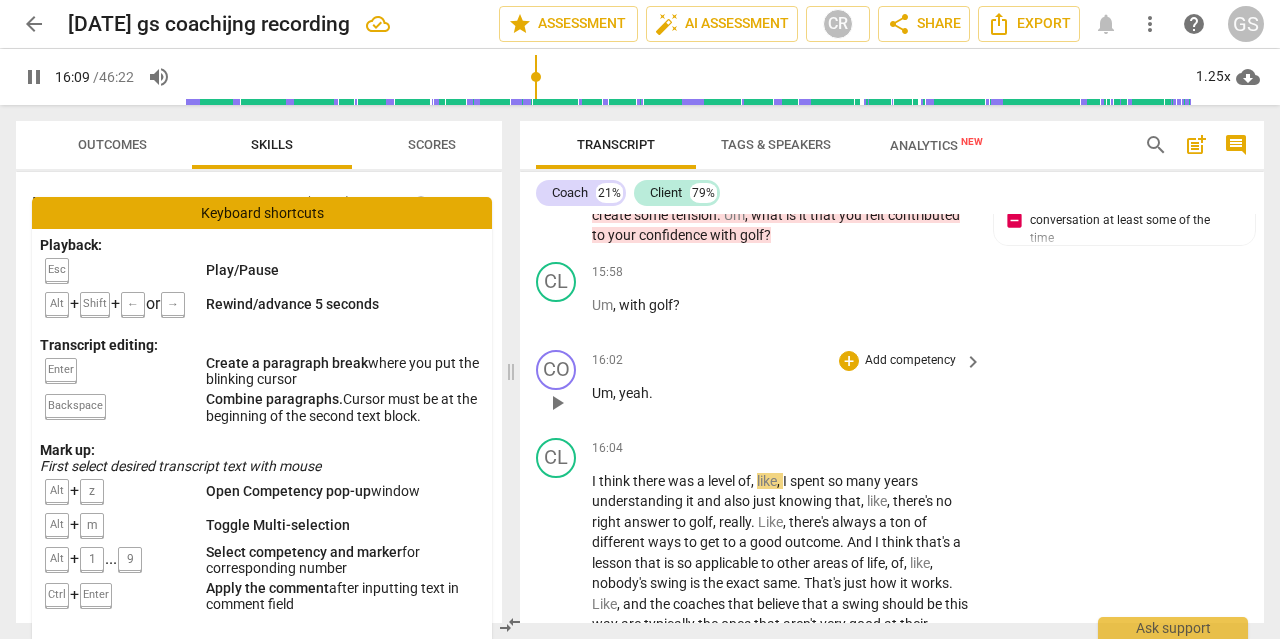 type on "970" 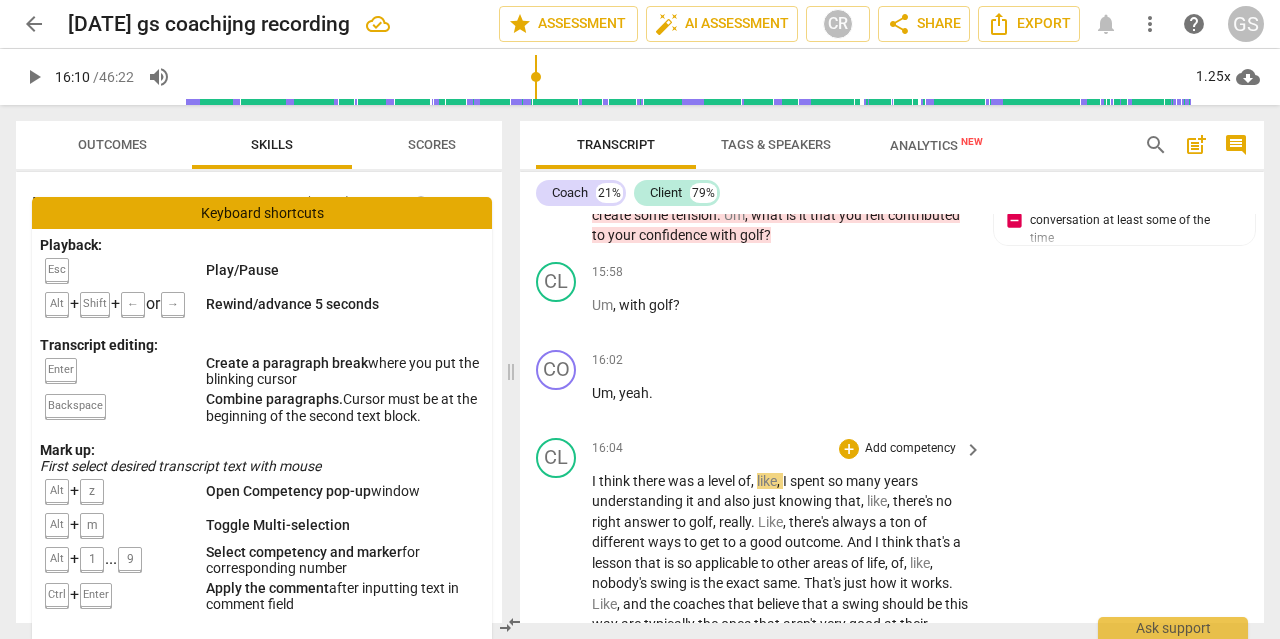 click on "I" at bounding box center (595, 481) 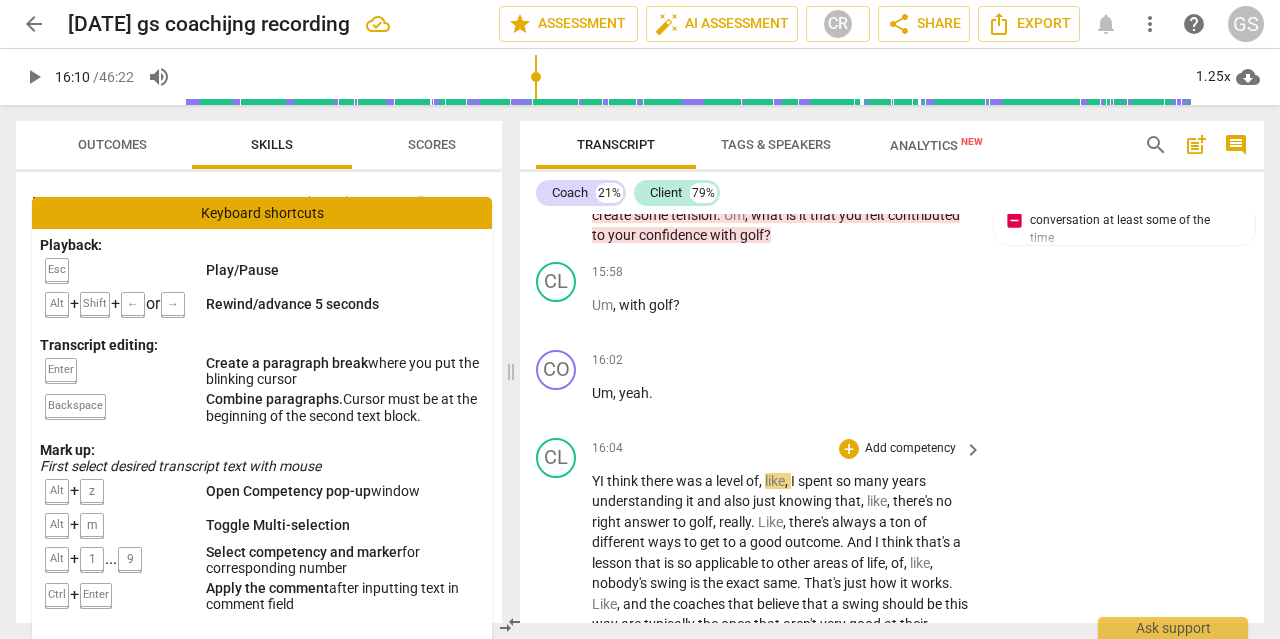 type 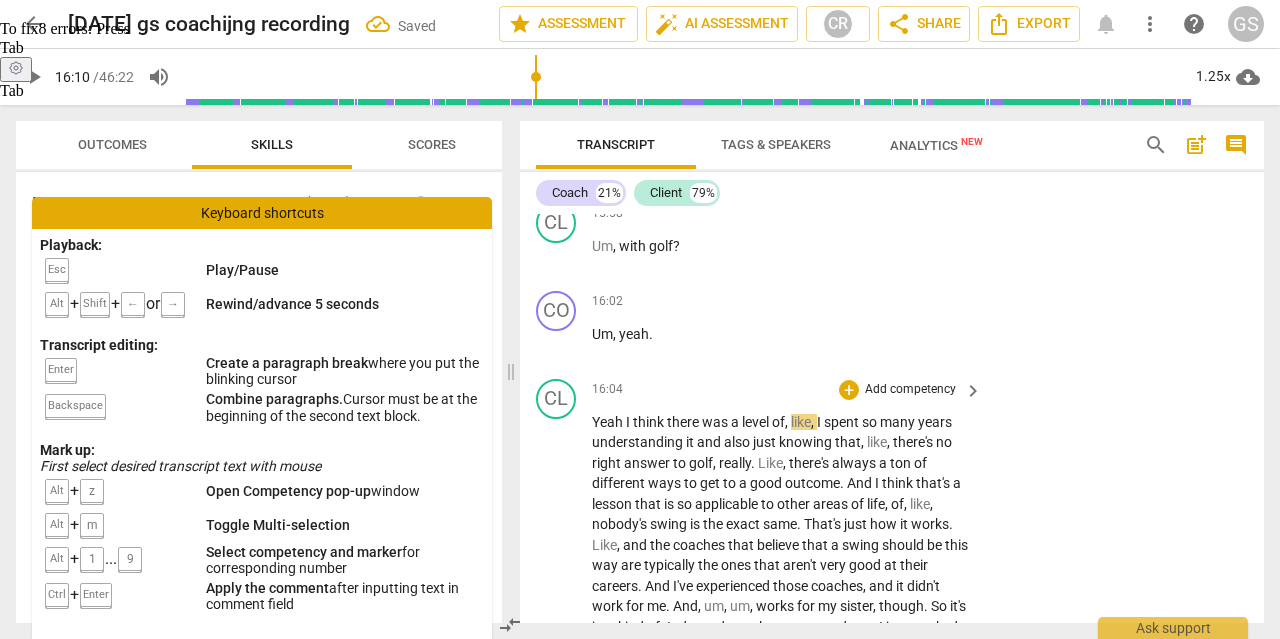 scroll, scrollTop: 6400, scrollLeft: 0, axis: vertical 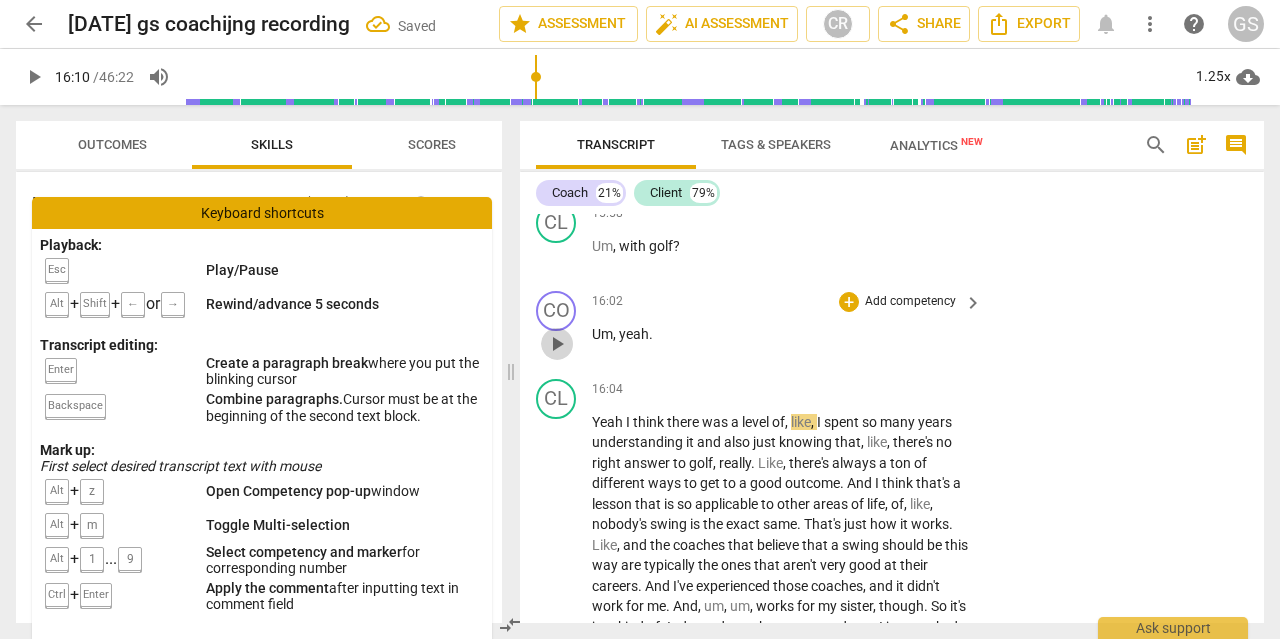 click on "play_arrow" at bounding box center (557, 344) 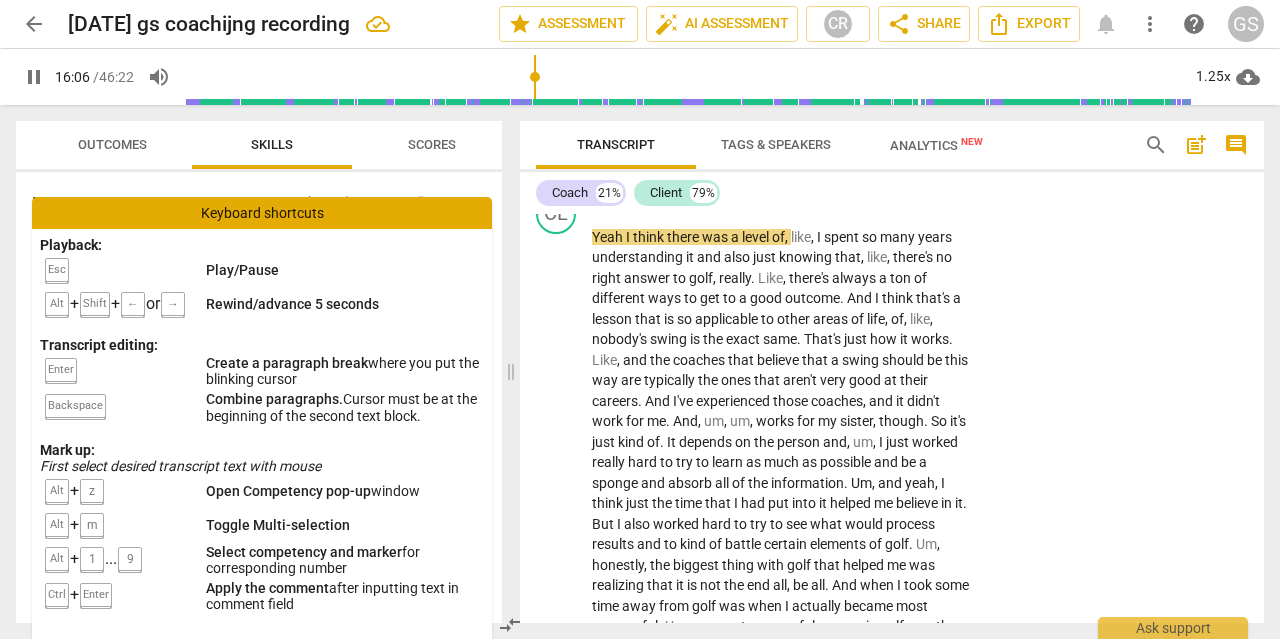 scroll, scrollTop: 6589, scrollLeft: 0, axis: vertical 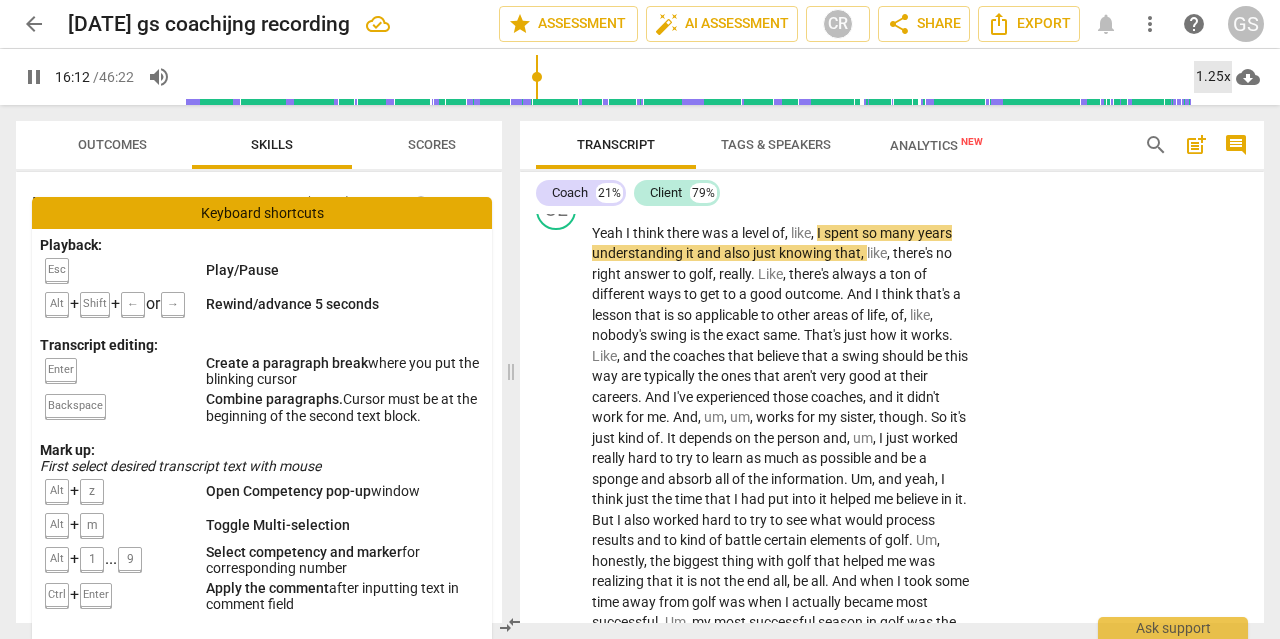 click on "1.25x" at bounding box center (1213, 77) 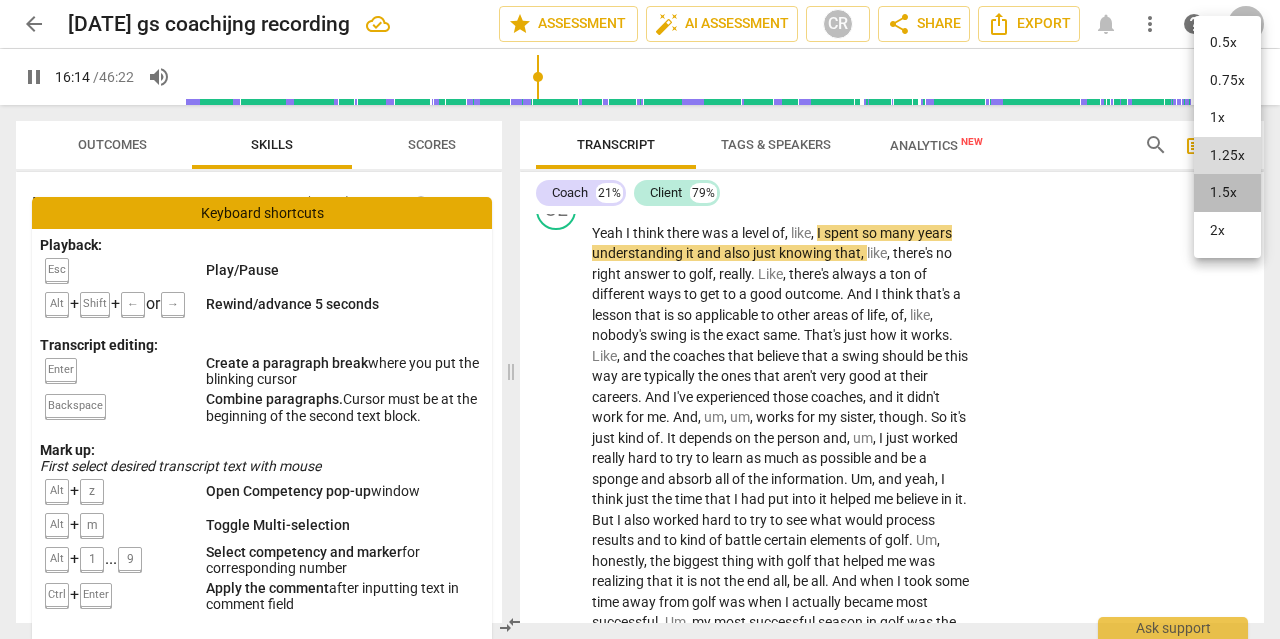click on "1.5x" at bounding box center (1227, 193) 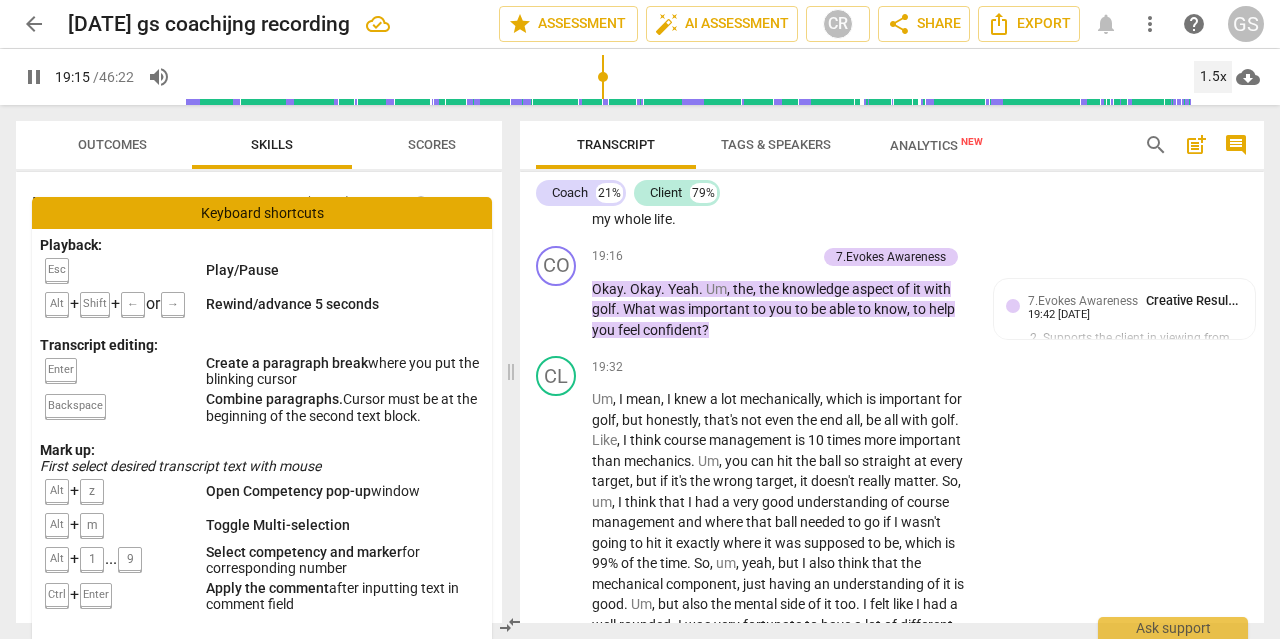 scroll, scrollTop: 7583, scrollLeft: 0, axis: vertical 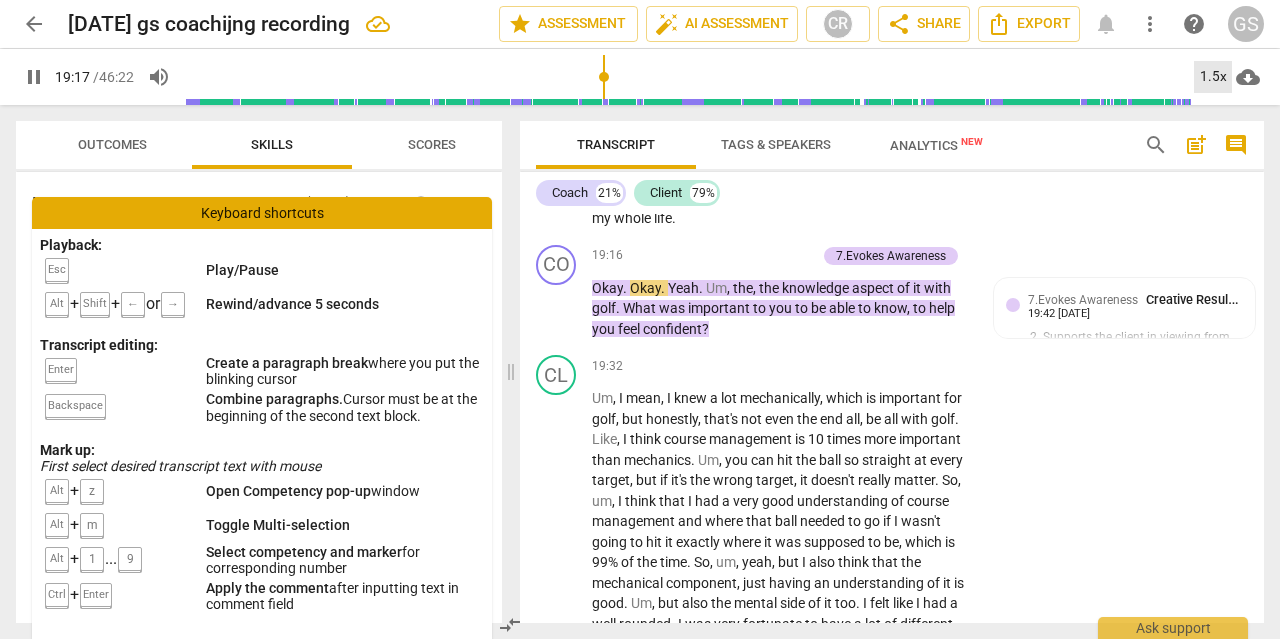 click on "1.5x" at bounding box center [1213, 77] 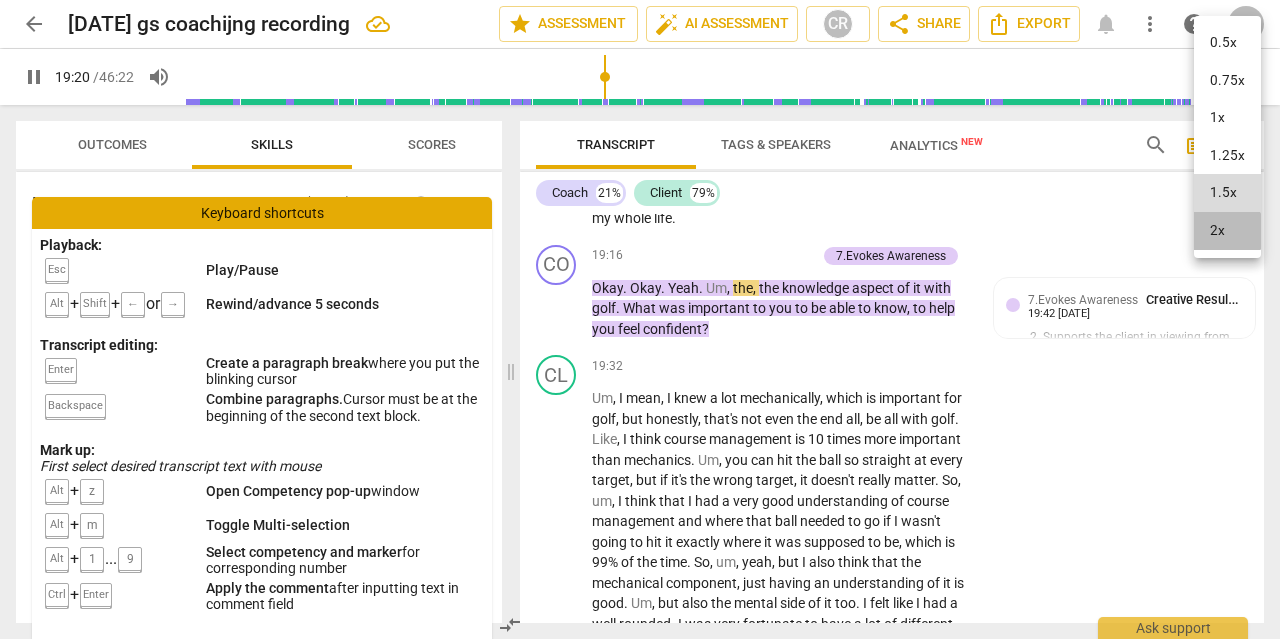 click on "2x" at bounding box center [1227, 231] 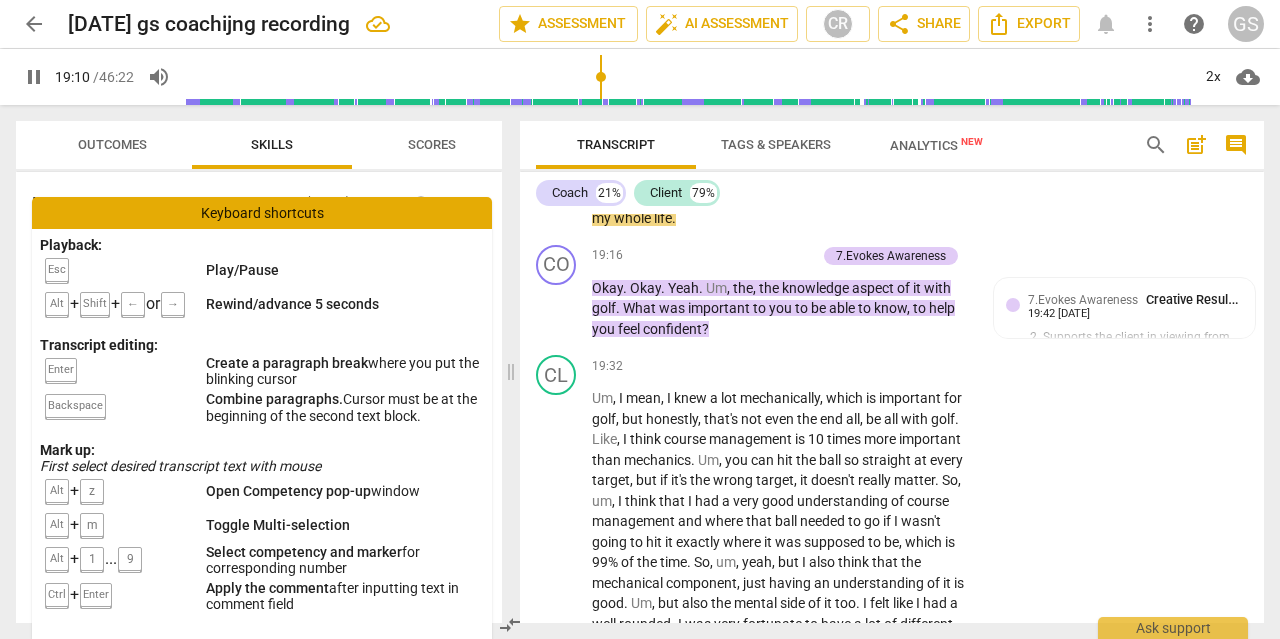 click at bounding box center (687, 77) 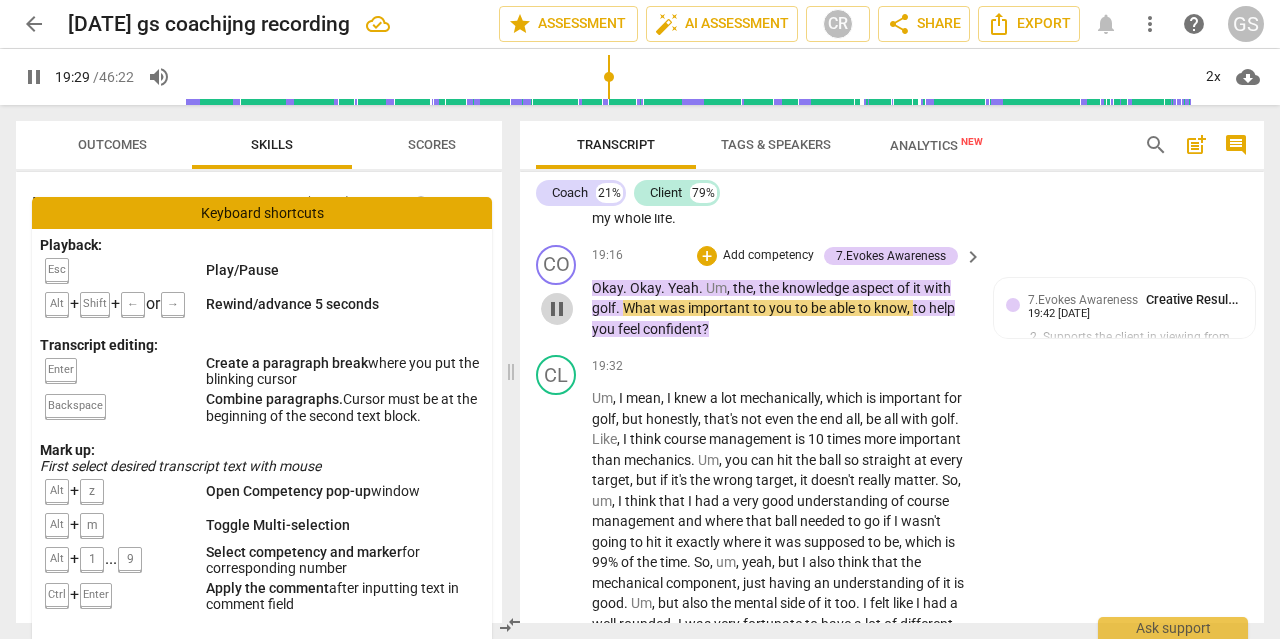 click on "pause" at bounding box center (557, 309) 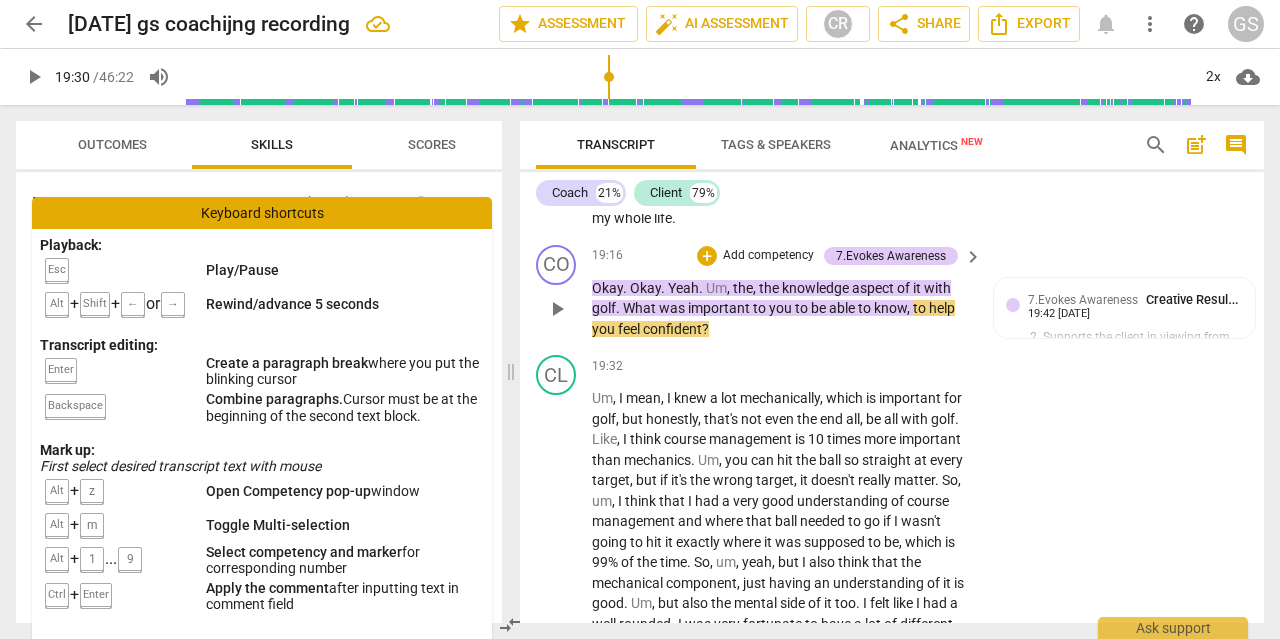 click on "with" at bounding box center (937, 288) 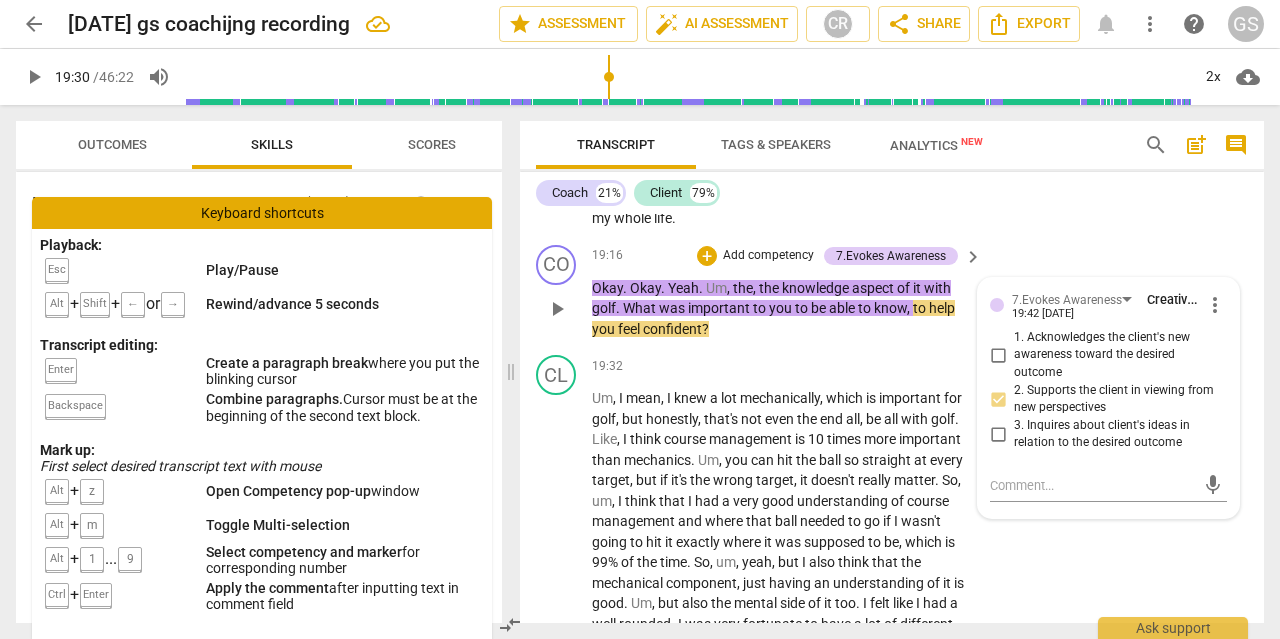 click on "with" at bounding box center [937, 288] 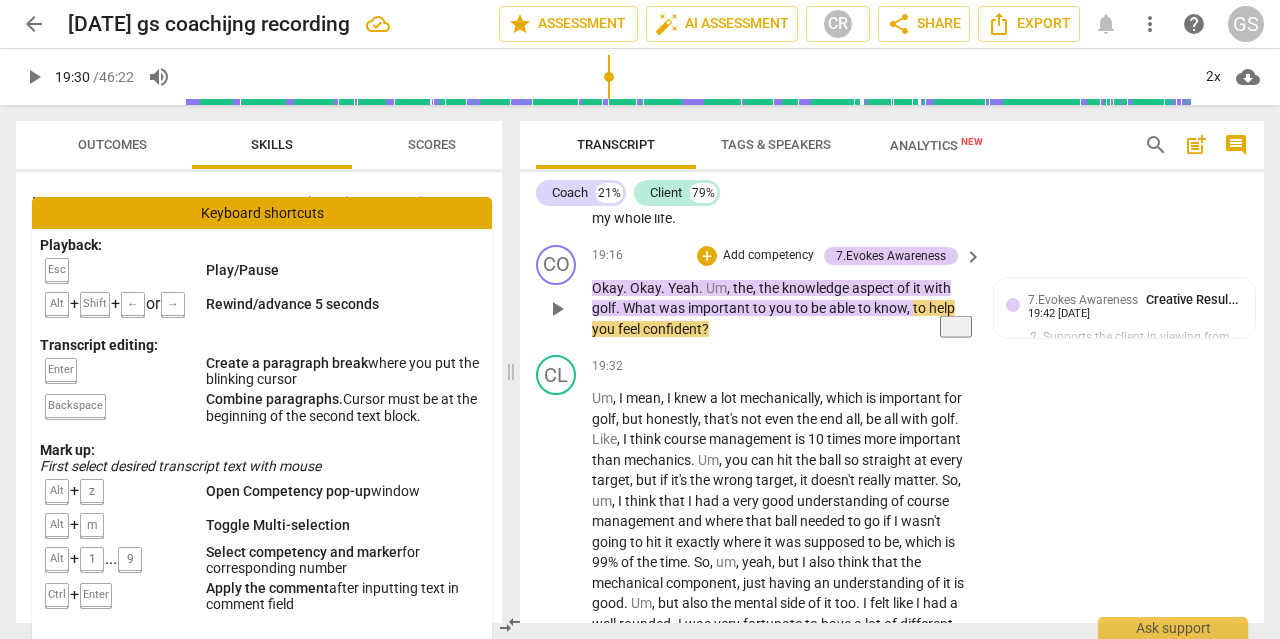 type 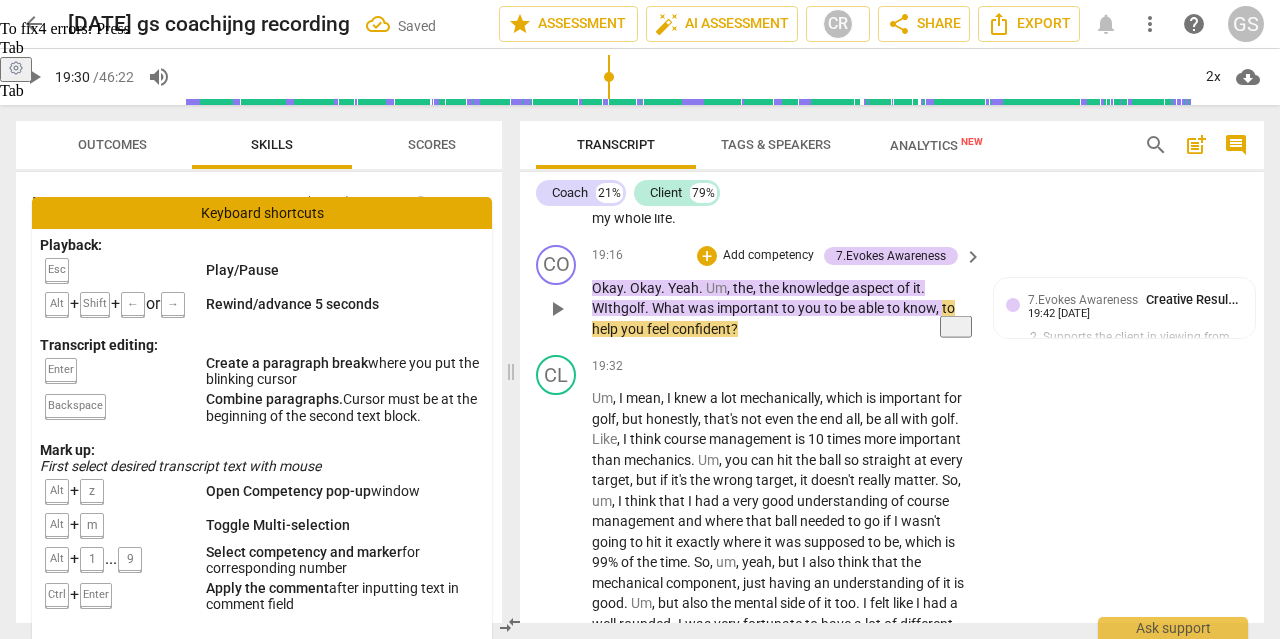 click on "What" at bounding box center (670, 308) 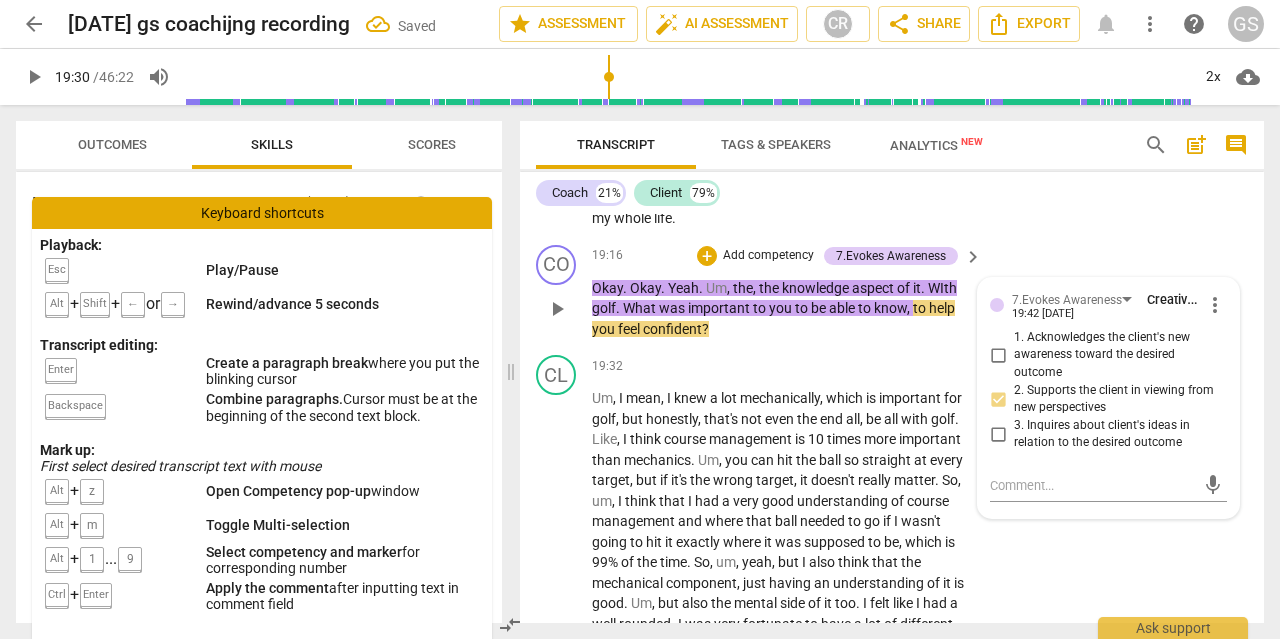 click on "What" at bounding box center (641, 308) 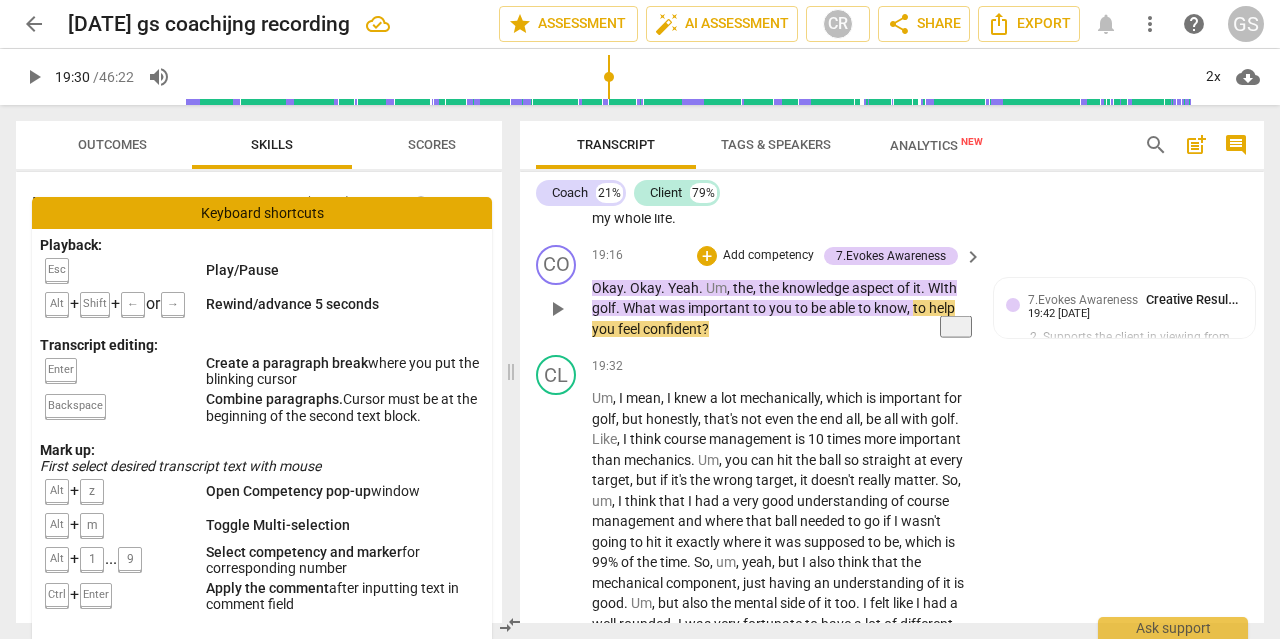 type 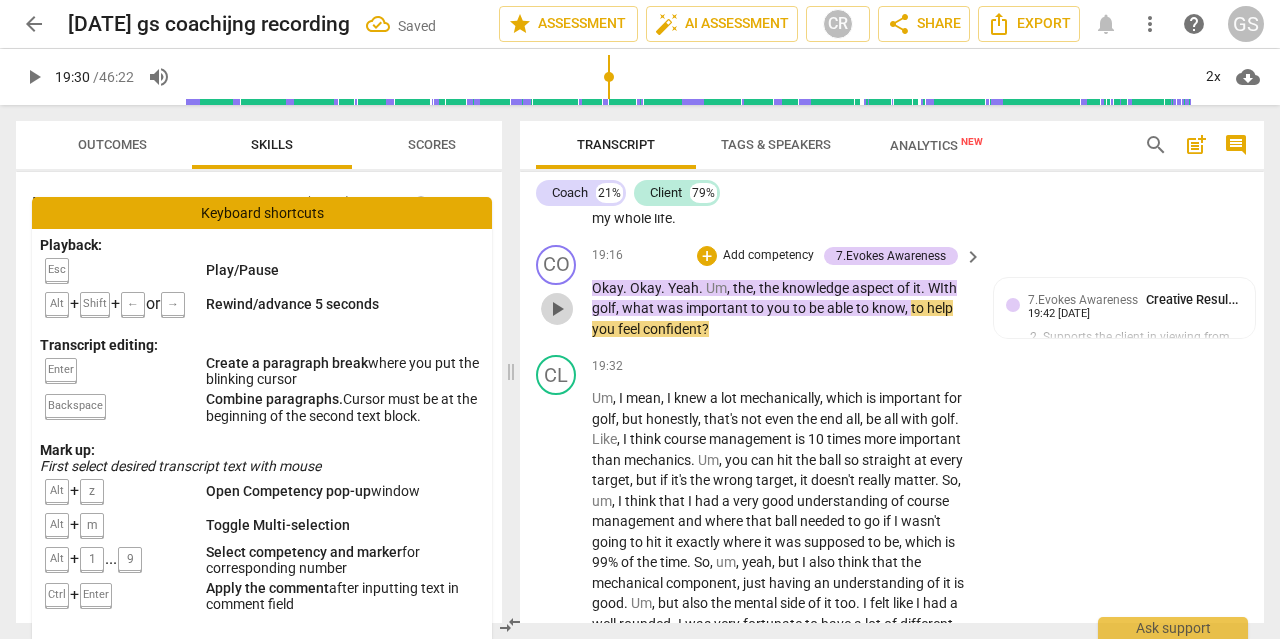 click on "play_arrow" at bounding box center [557, 309] 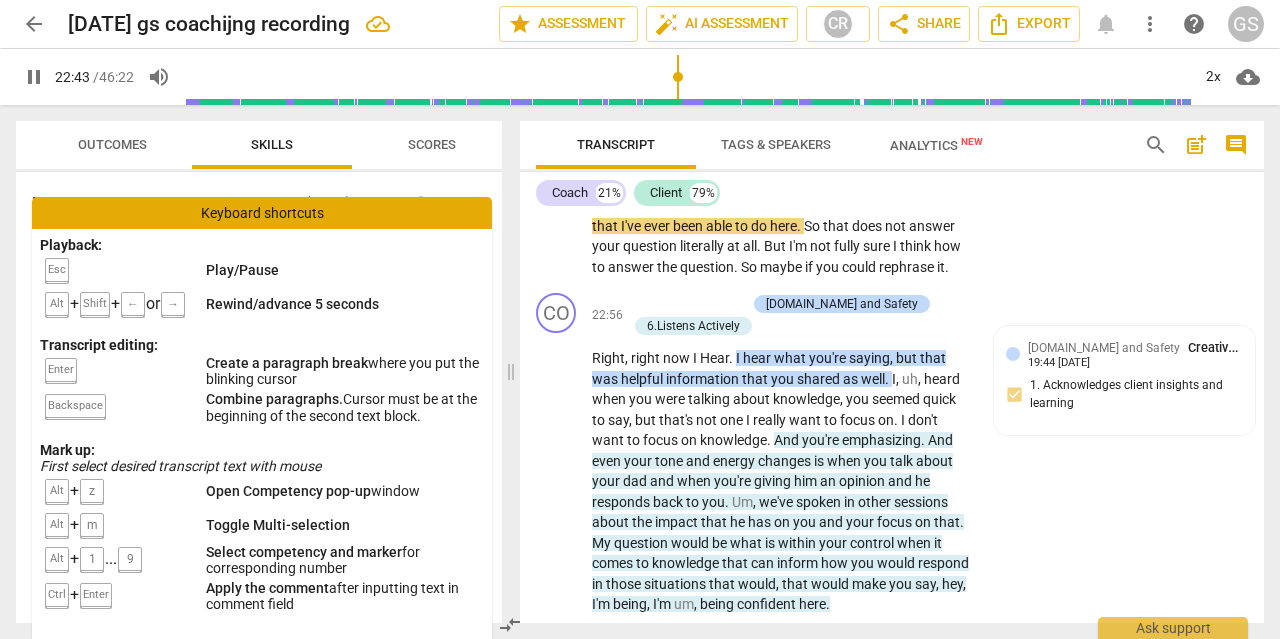 scroll, scrollTop: 9010, scrollLeft: 0, axis: vertical 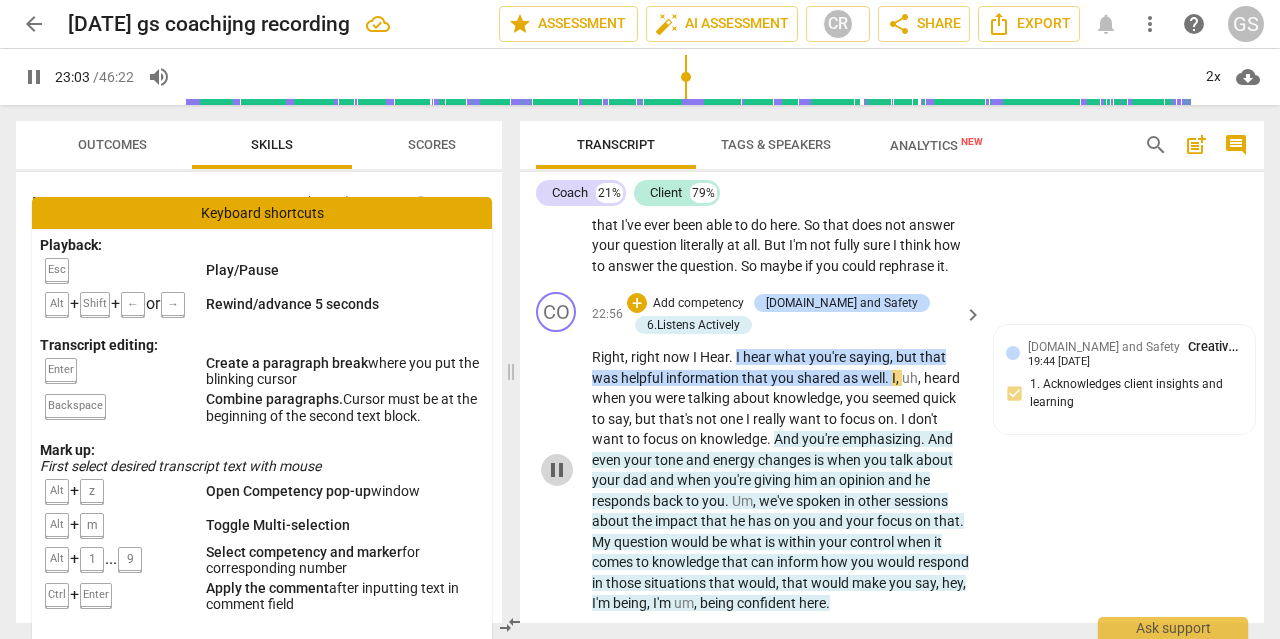 click on "pause" at bounding box center (557, 470) 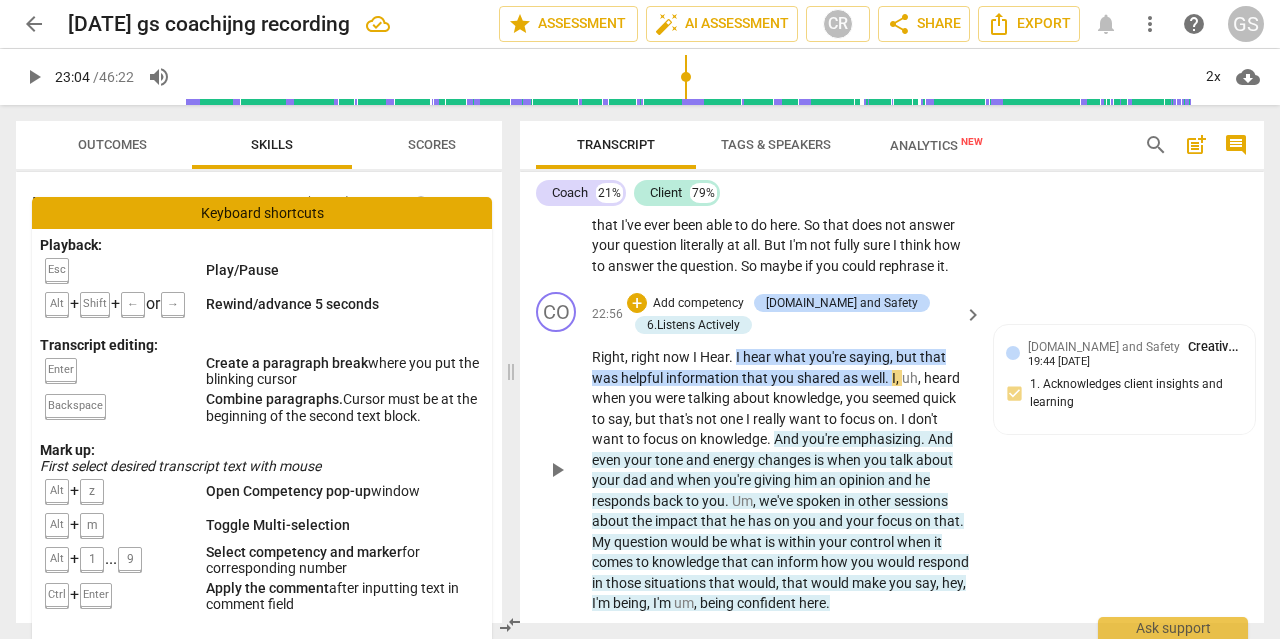 click on "I" at bounding box center [739, 357] 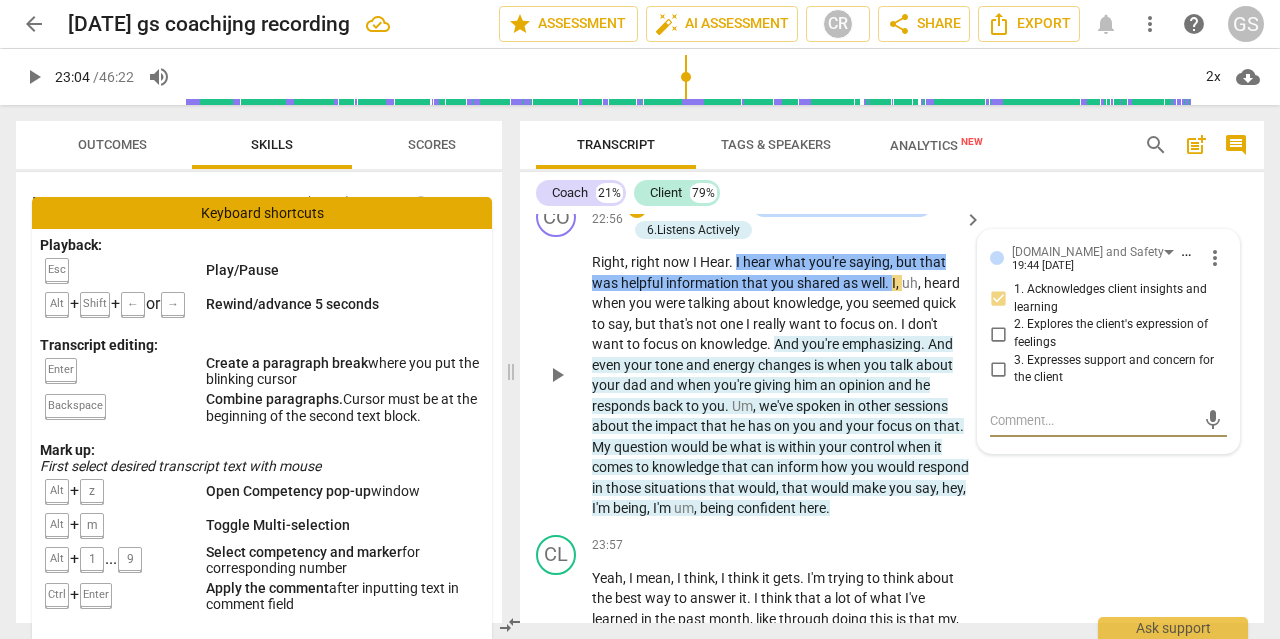 scroll, scrollTop: 9106, scrollLeft: 0, axis: vertical 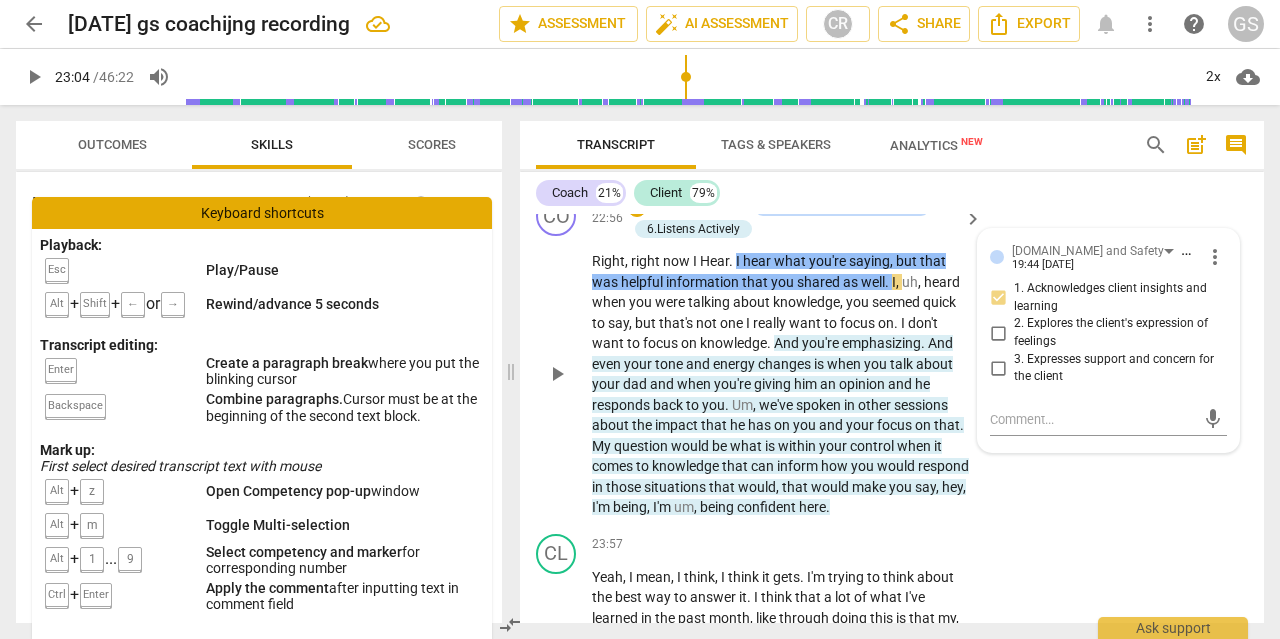 click on "." at bounding box center (732, 261) 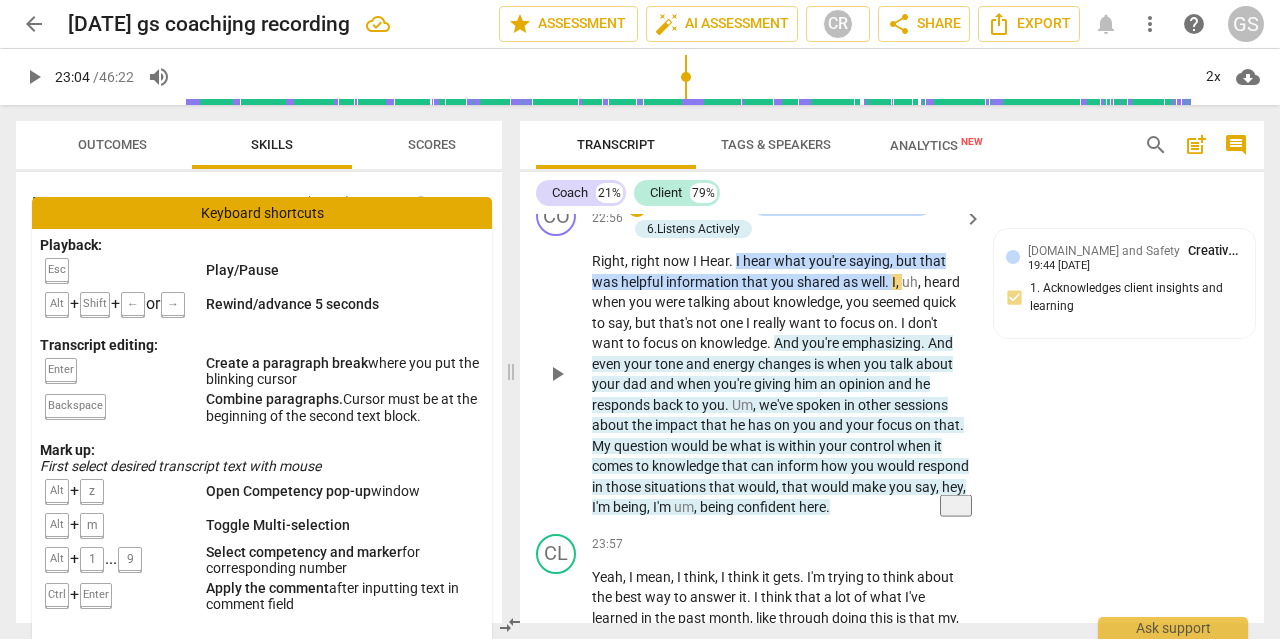 type 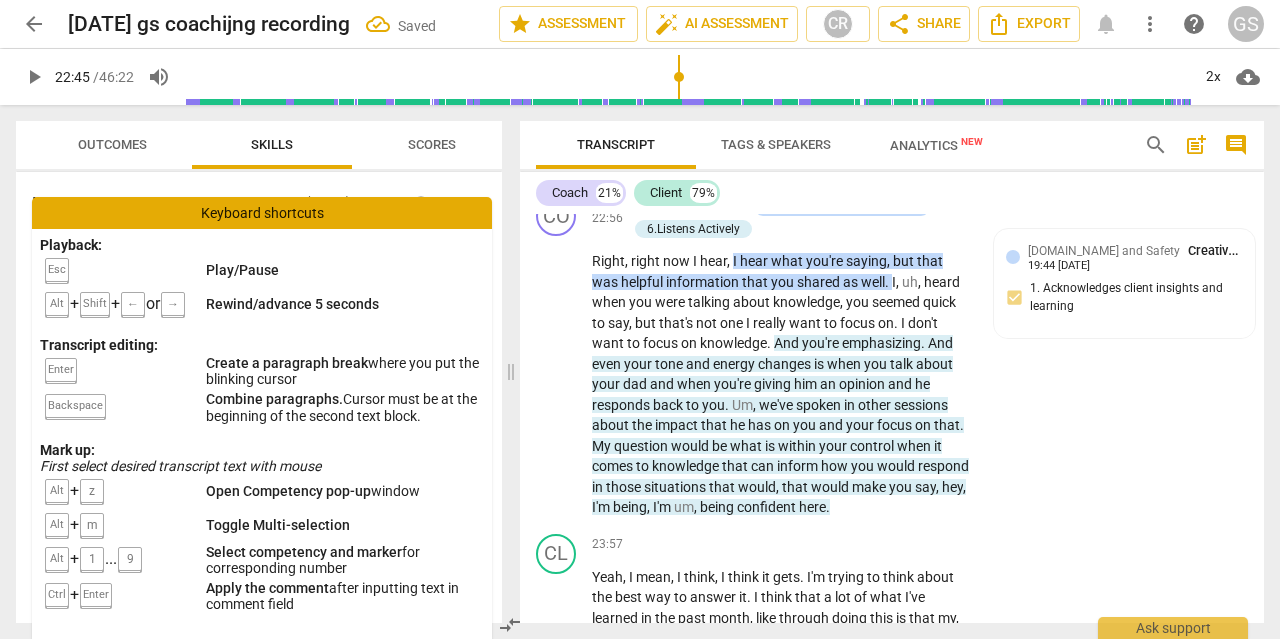 click at bounding box center (687, 77) 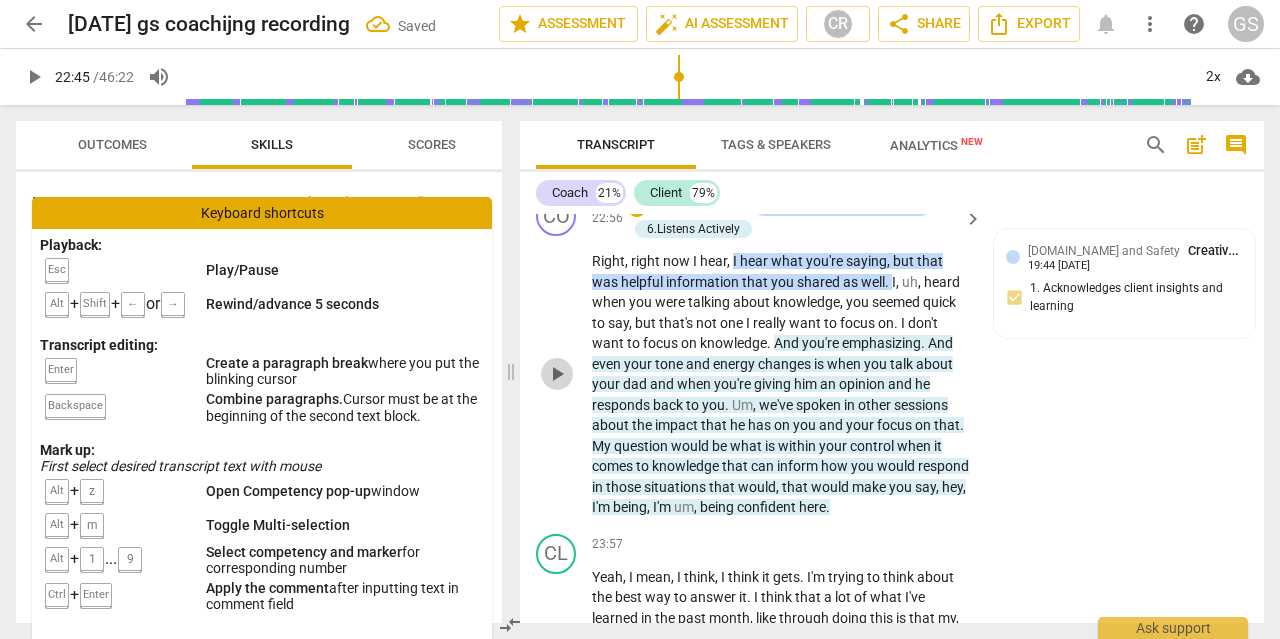 click on "play_arrow" at bounding box center (557, 374) 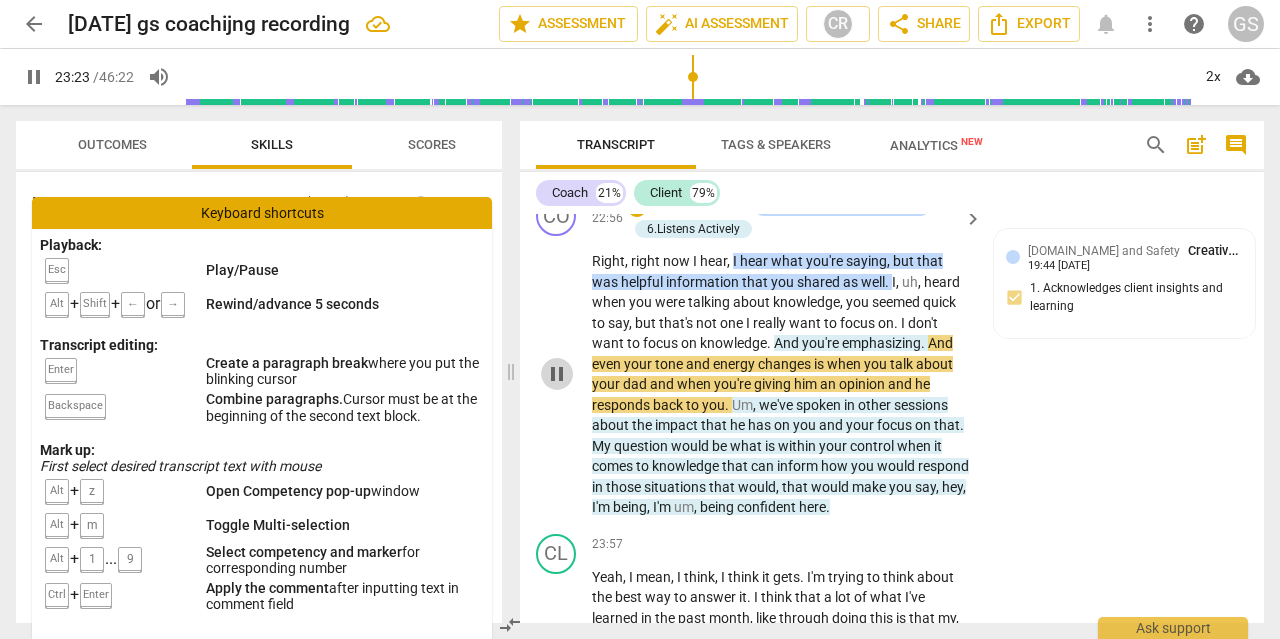 click on "pause" at bounding box center [557, 374] 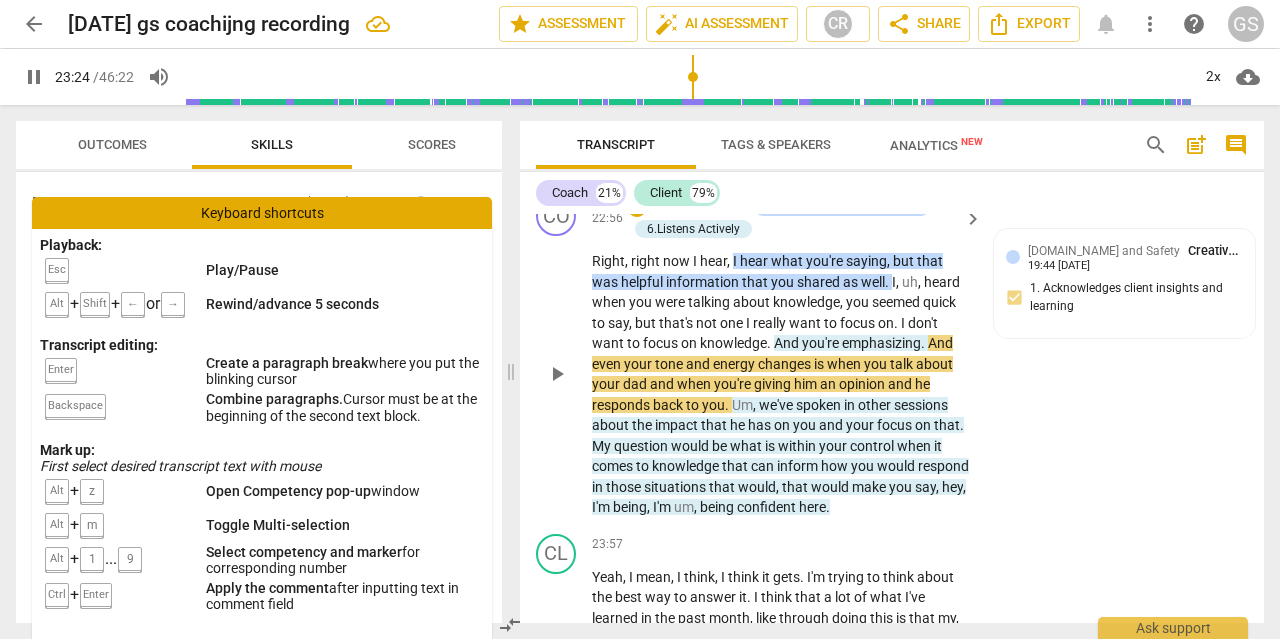 type on "1404" 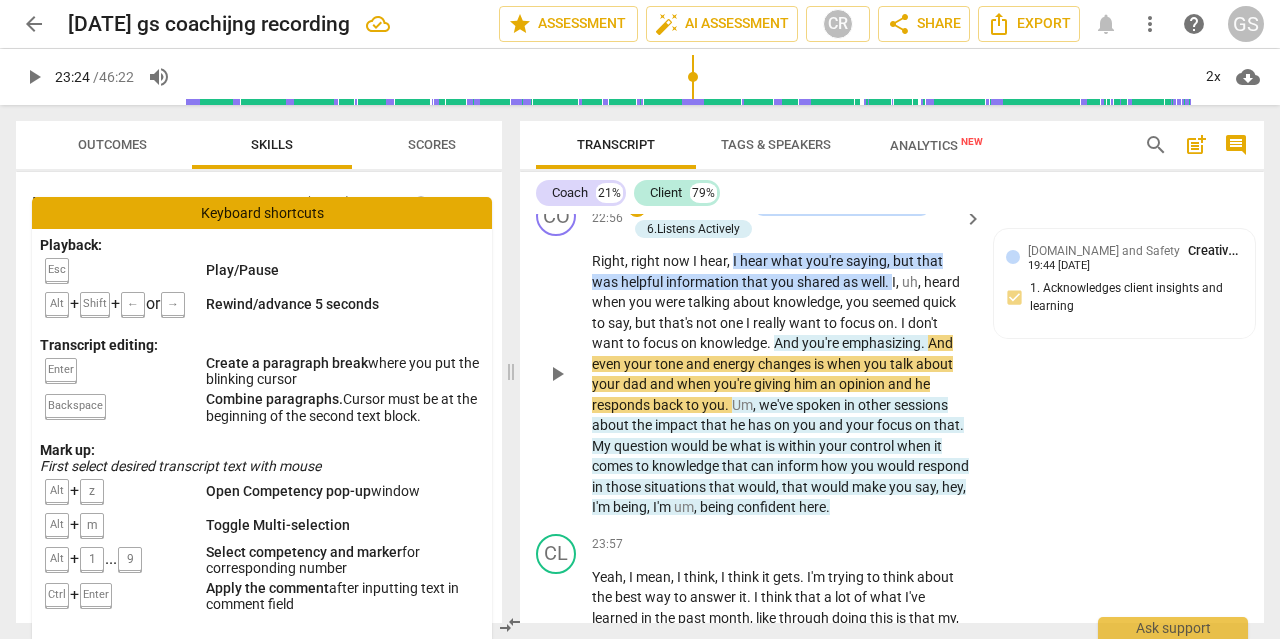 click on "And" at bounding box center (940, 343) 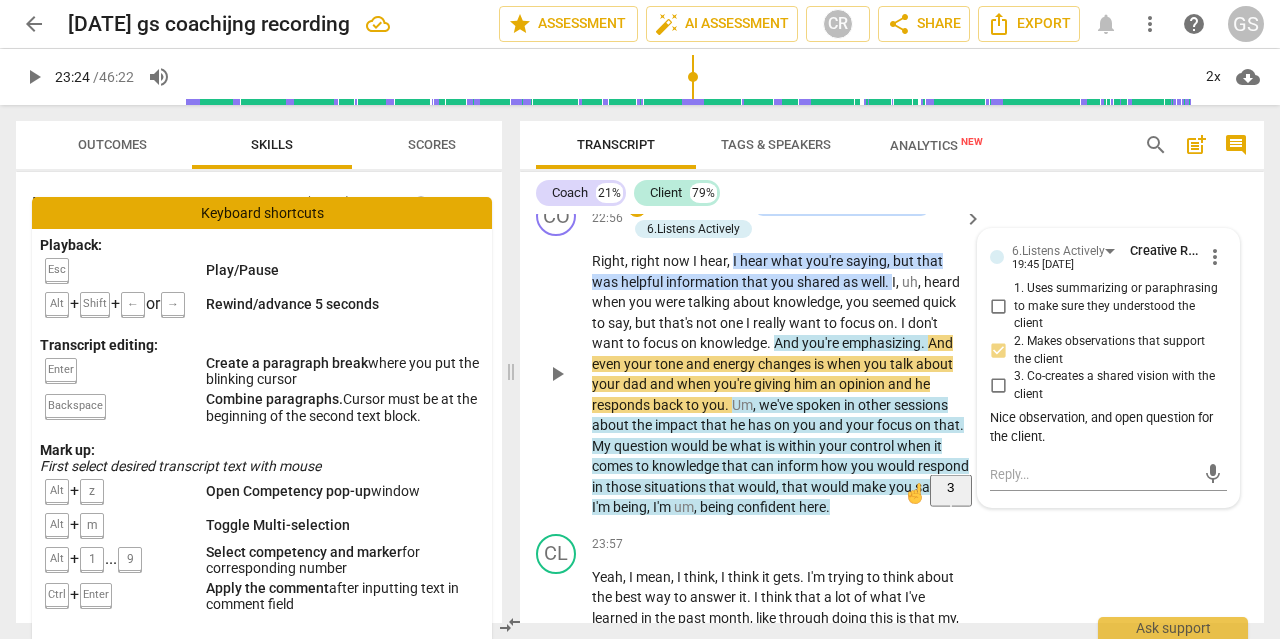 type 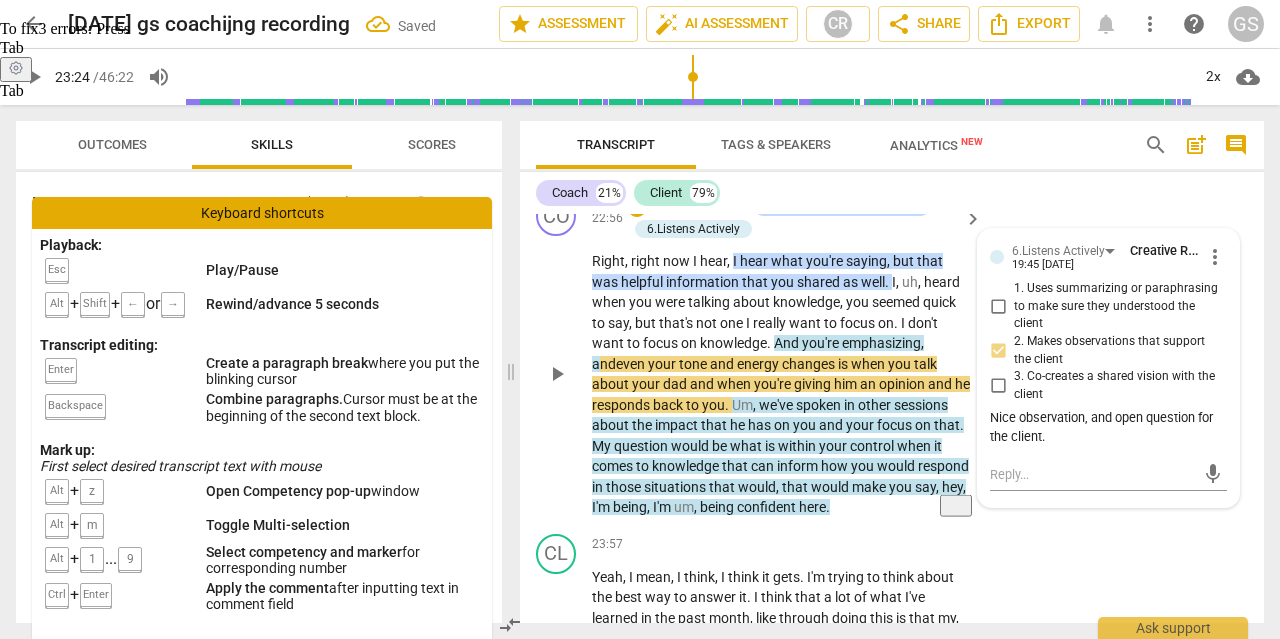 click on "play_arrow" at bounding box center (557, 374) 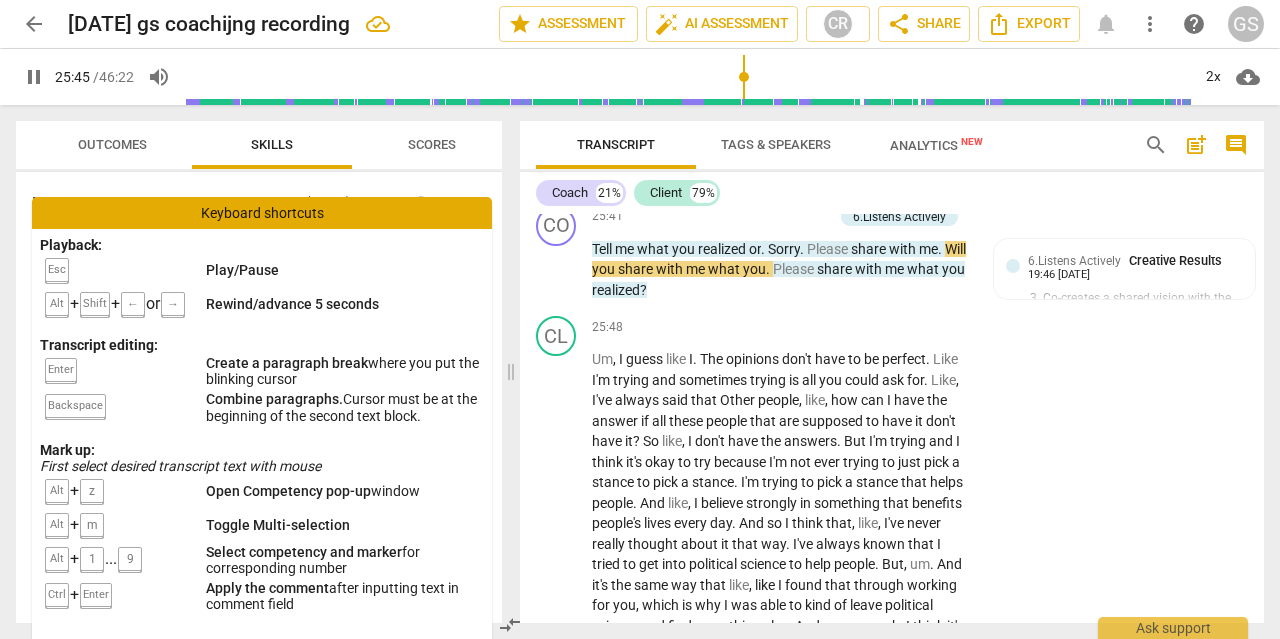 scroll, scrollTop: 9936, scrollLeft: 0, axis: vertical 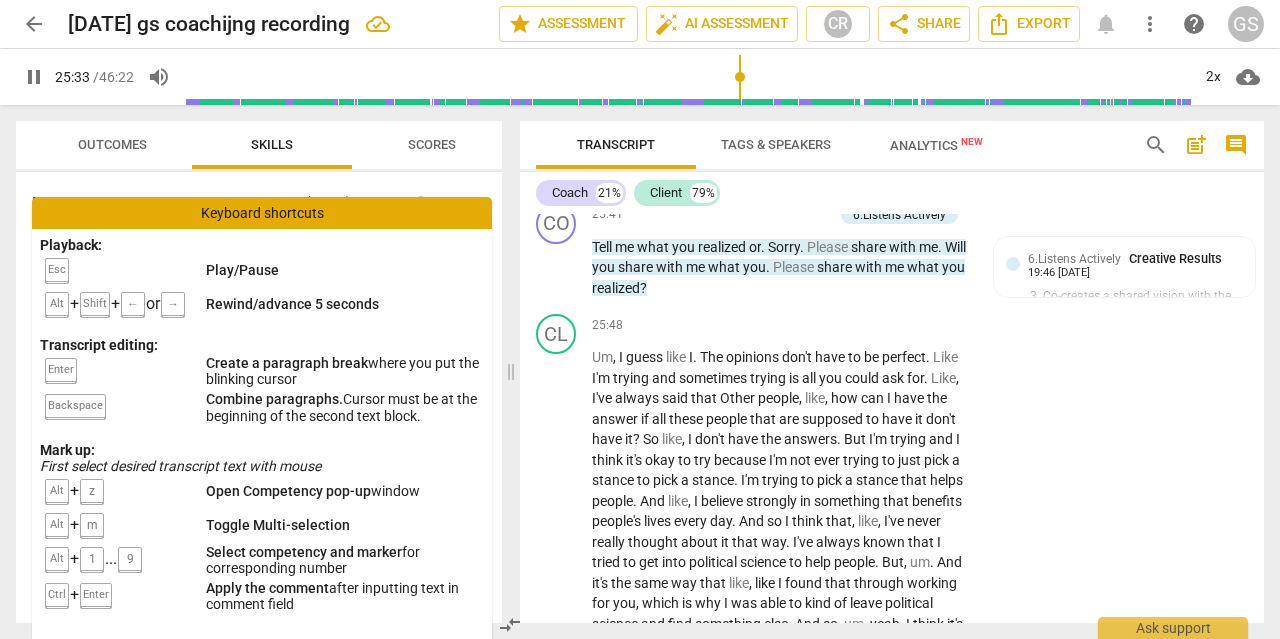 click at bounding box center (687, 77) 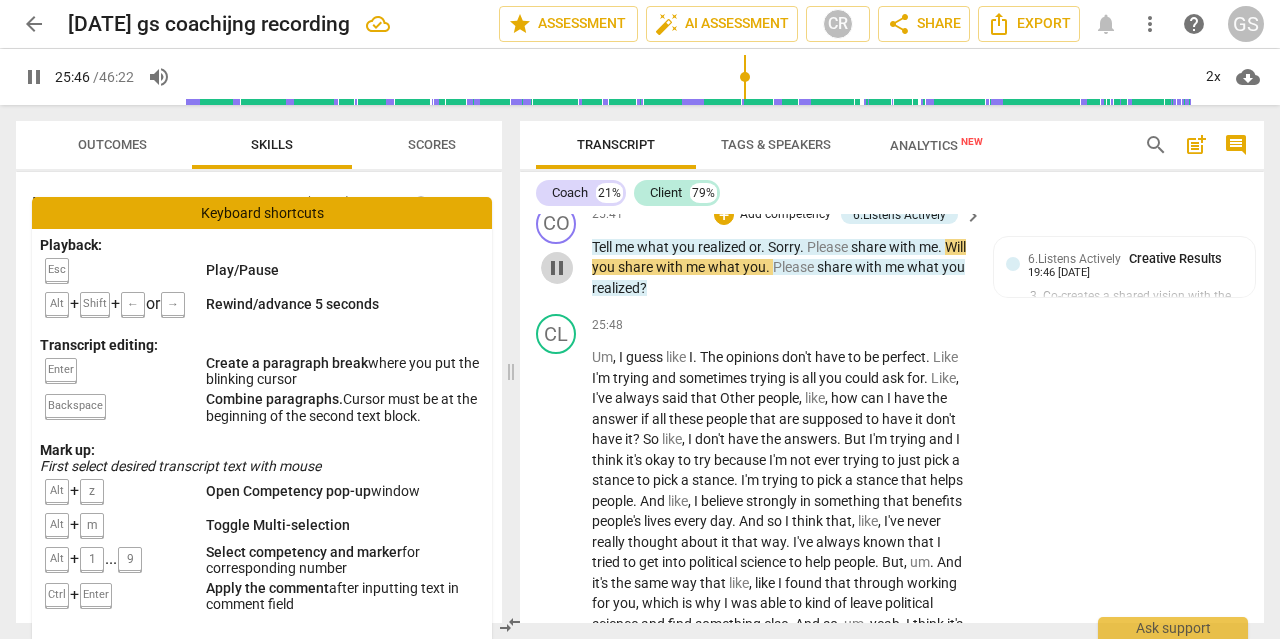 click on "pause" at bounding box center (557, 268) 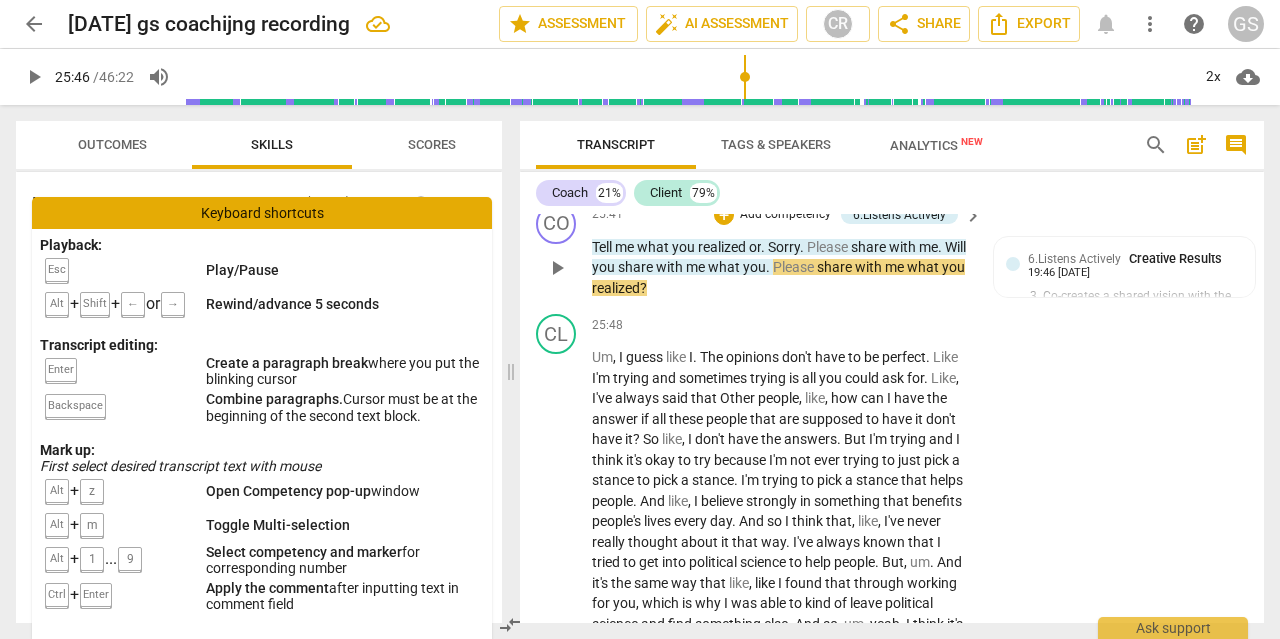 click on "play_arrow" at bounding box center [557, 268] 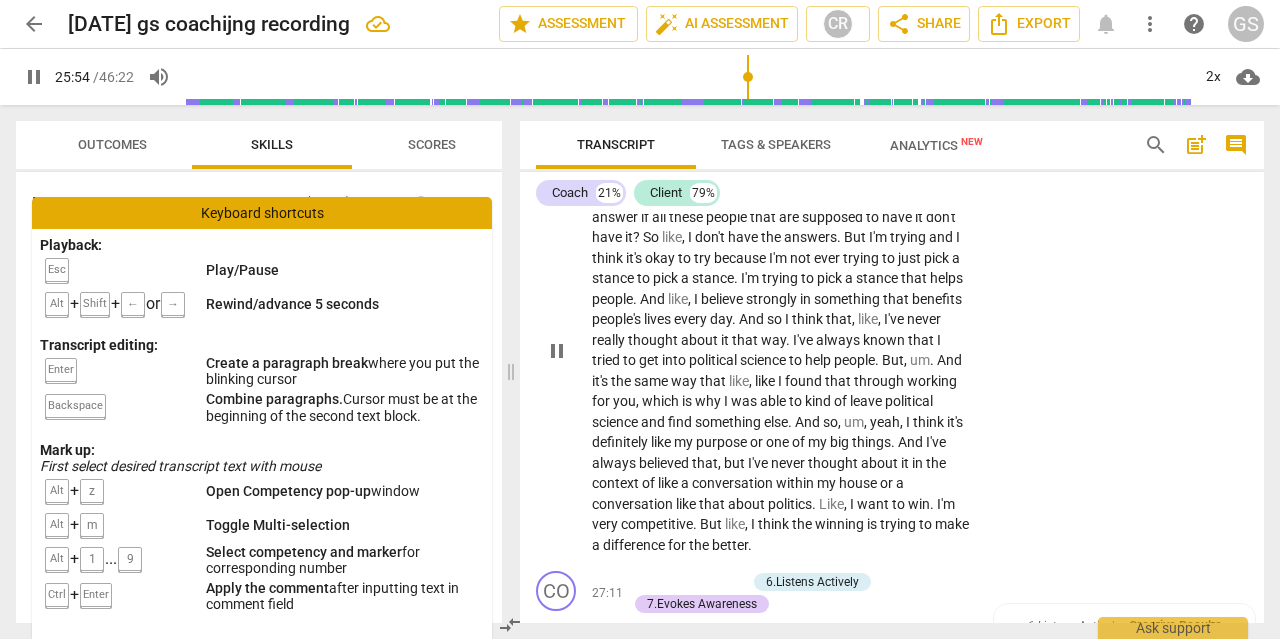 scroll, scrollTop: 10140, scrollLeft: 0, axis: vertical 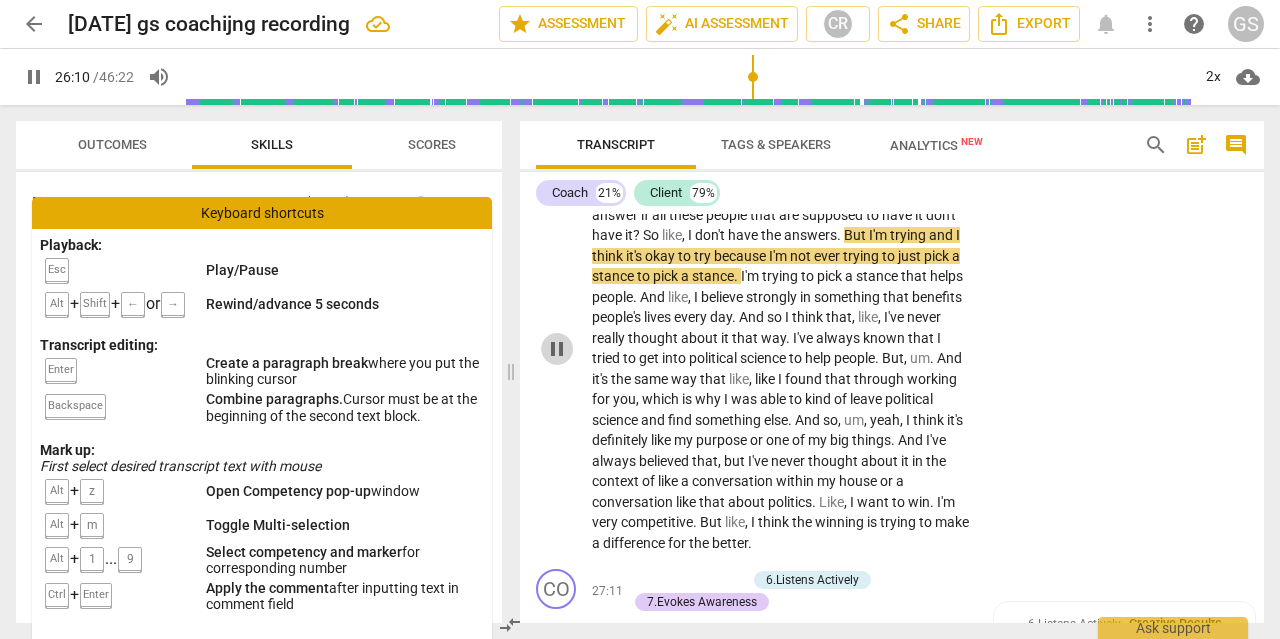 click on "pause" at bounding box center (557, 349) 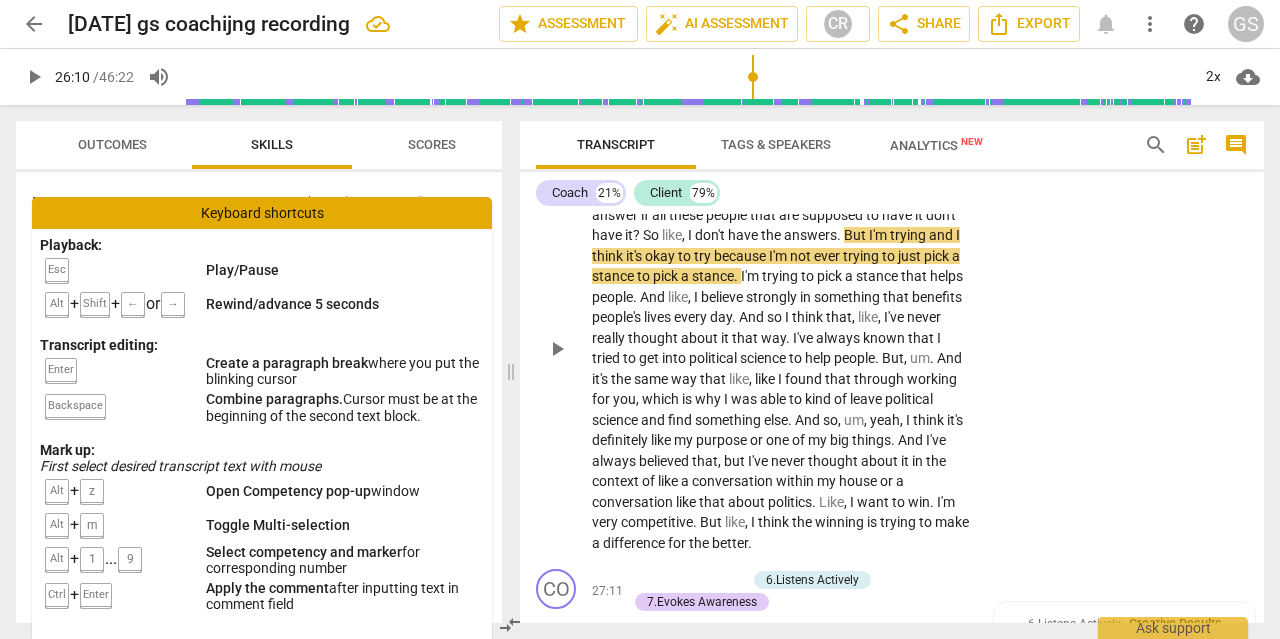 click on "Other" at bounding box center (739, 194) 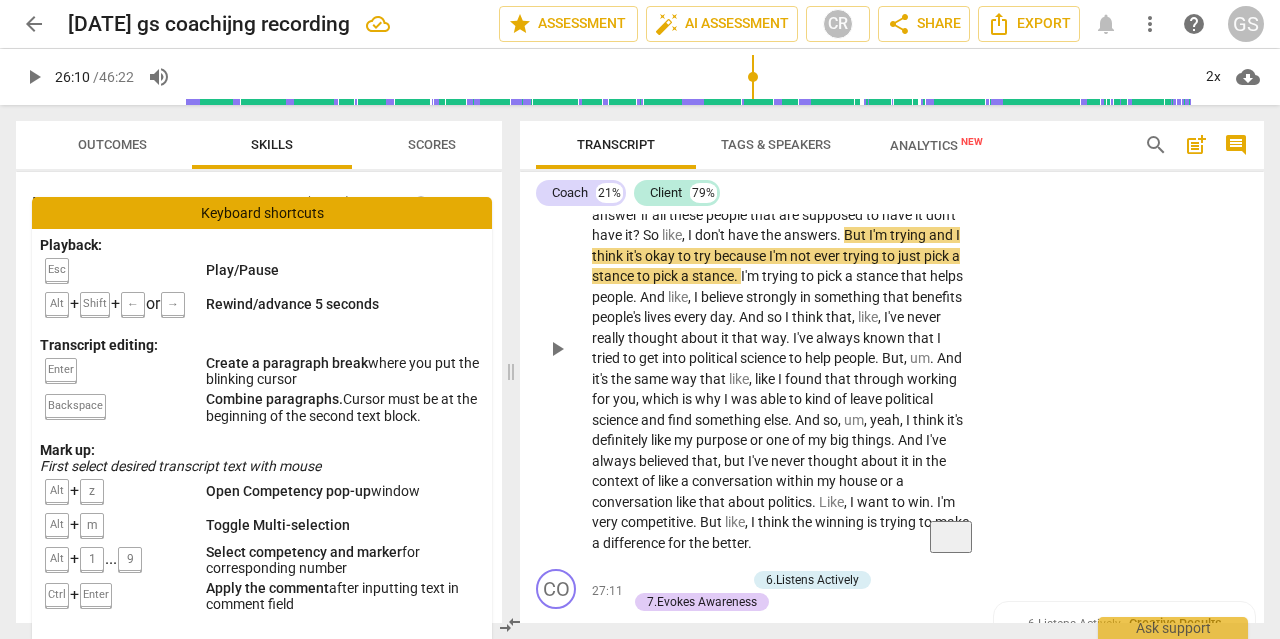 type 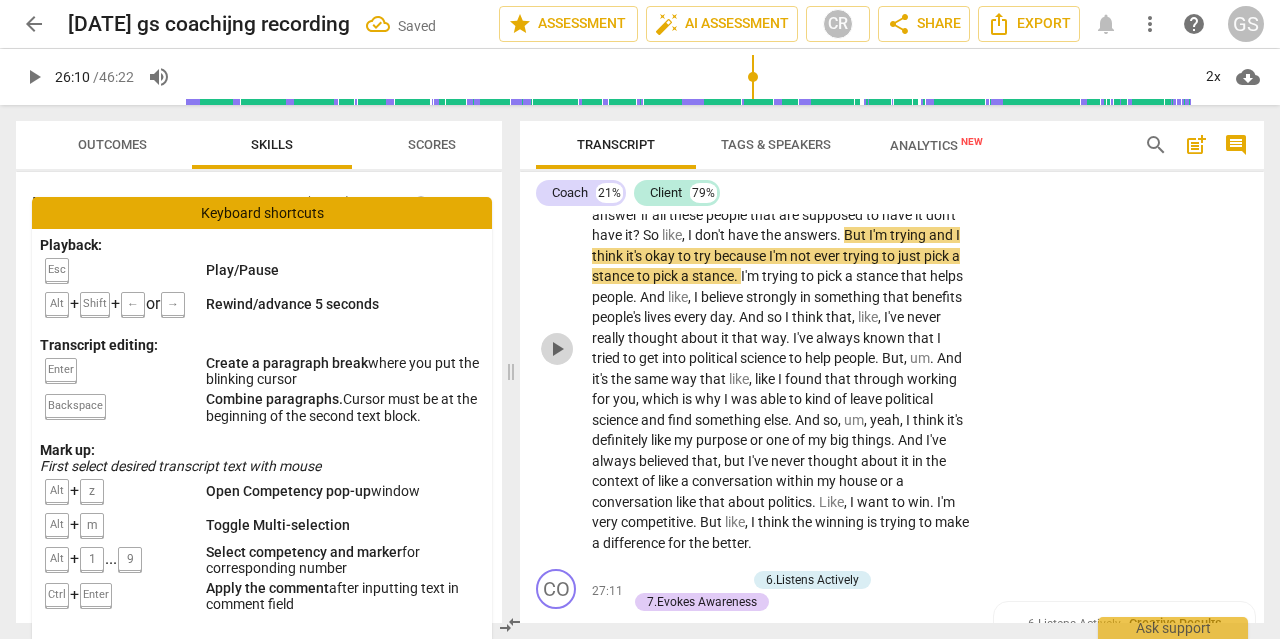 click on "play_arrow" at bounding box center [557, 349] 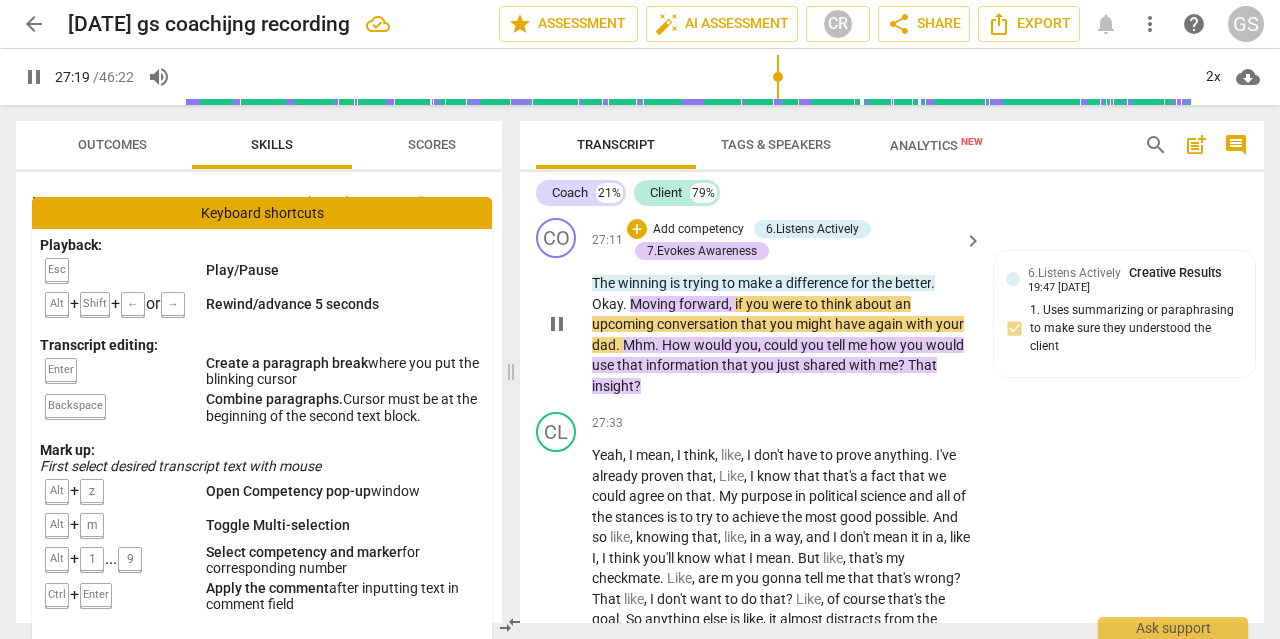 scroll, scrollTop: 10492, scrollLeft: 0, axis: vertical 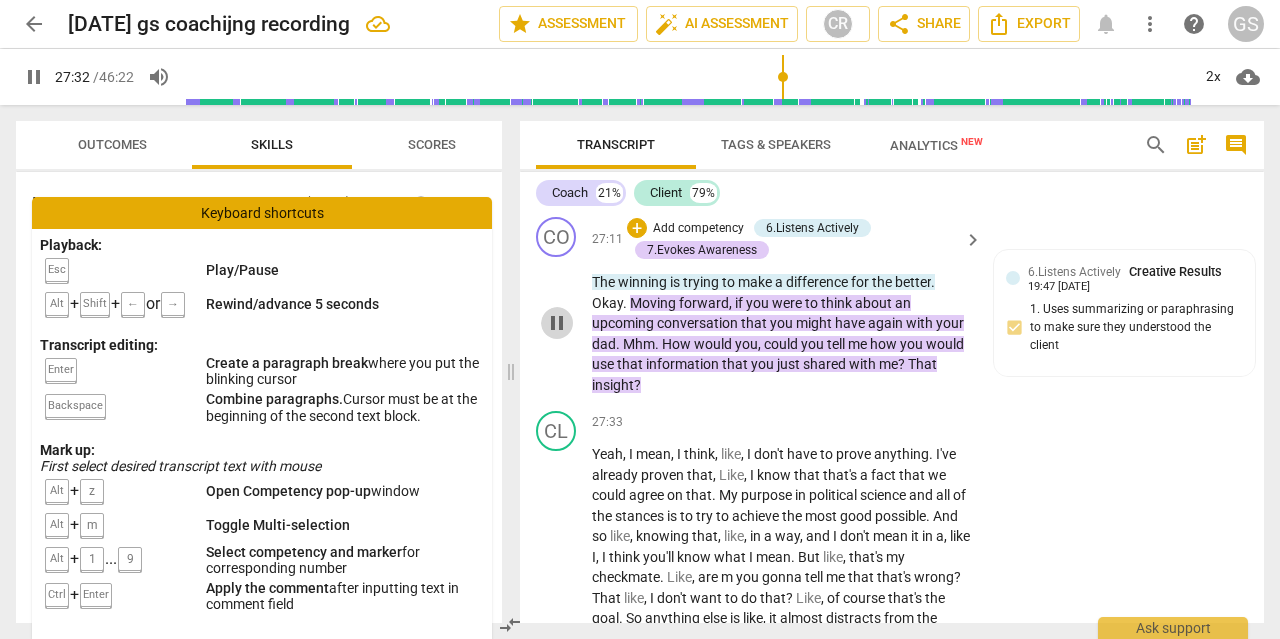 click on "pause" at bounding box center [557, 323] 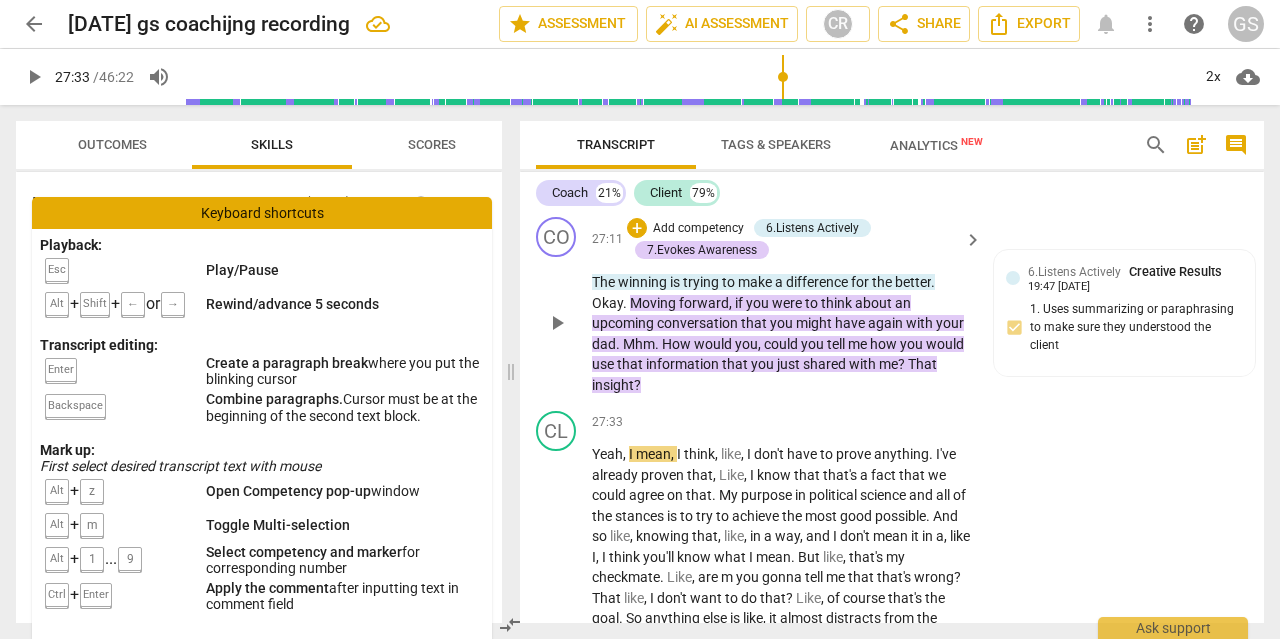 click on "Mhm" at bounding box center [639, 344] 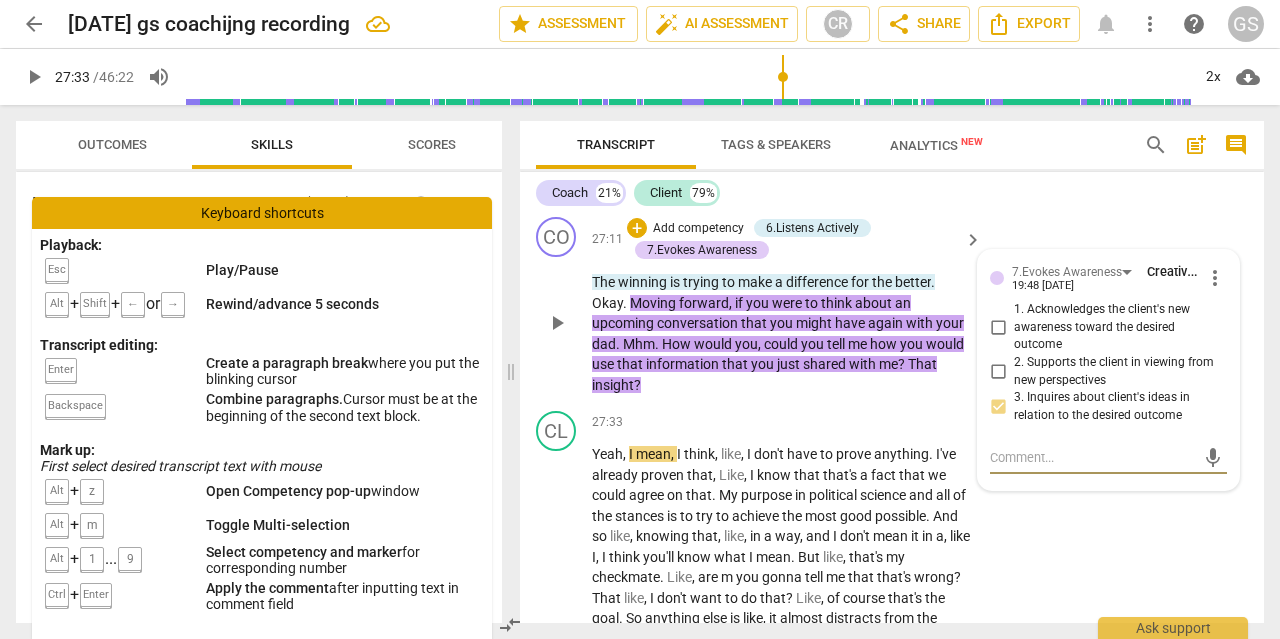 type 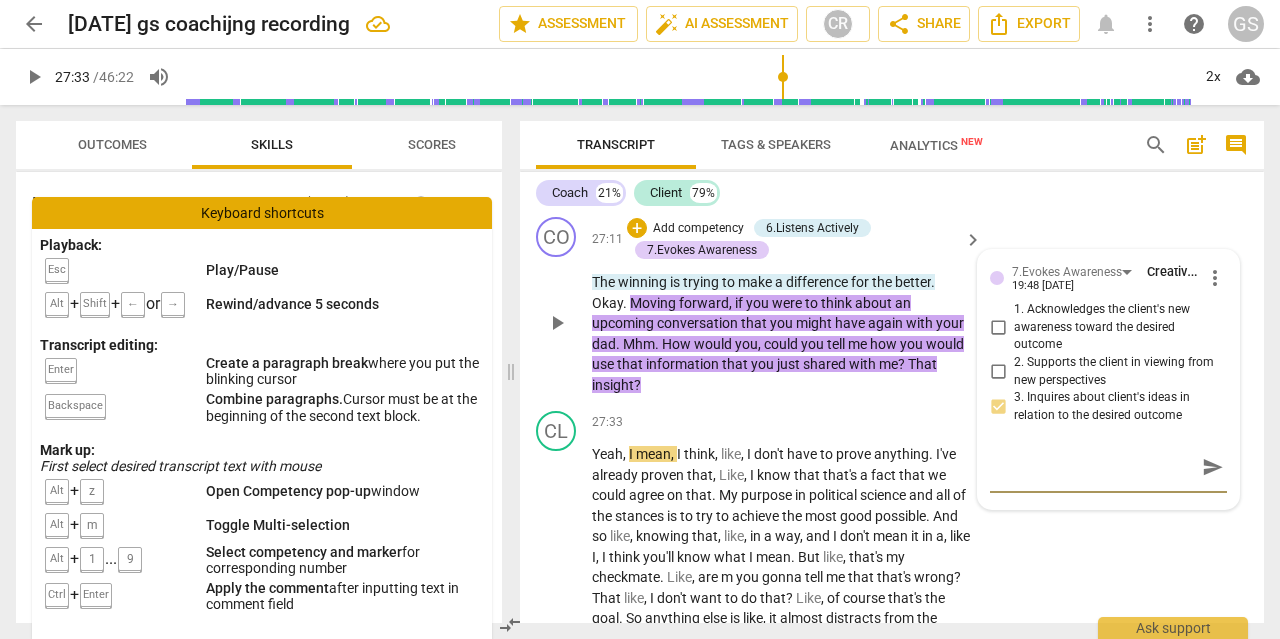 type 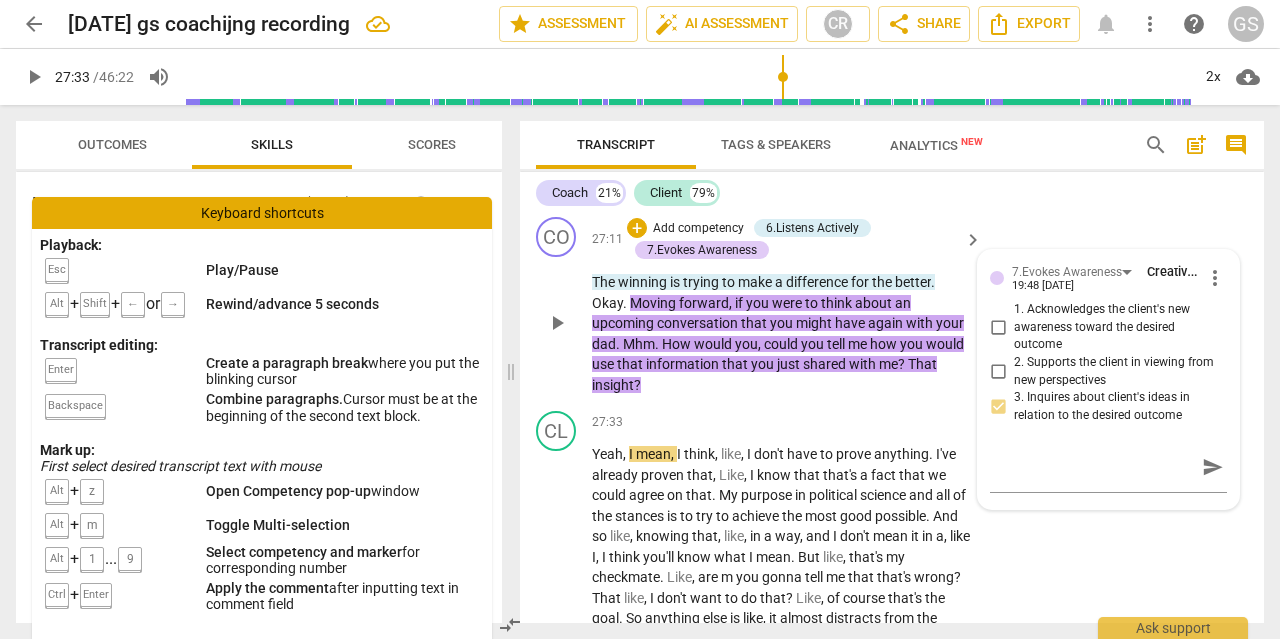 click on "Okay" at bounding box center [607, 303] 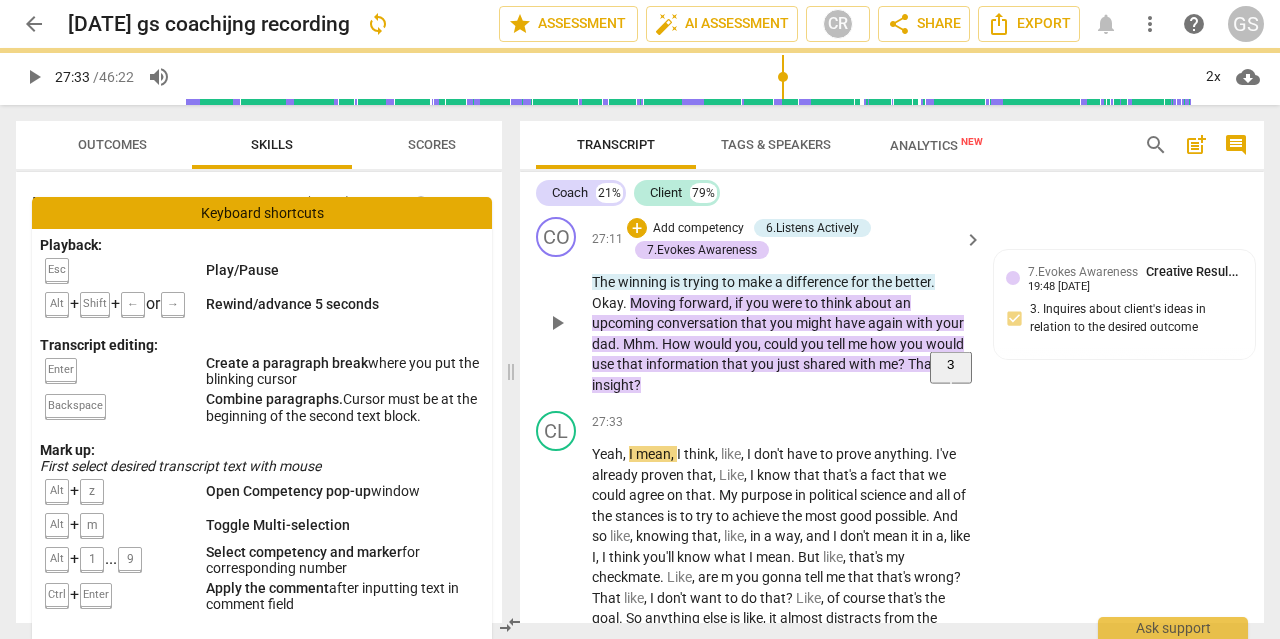 click on "Okay" at bounding box center [607, 303] 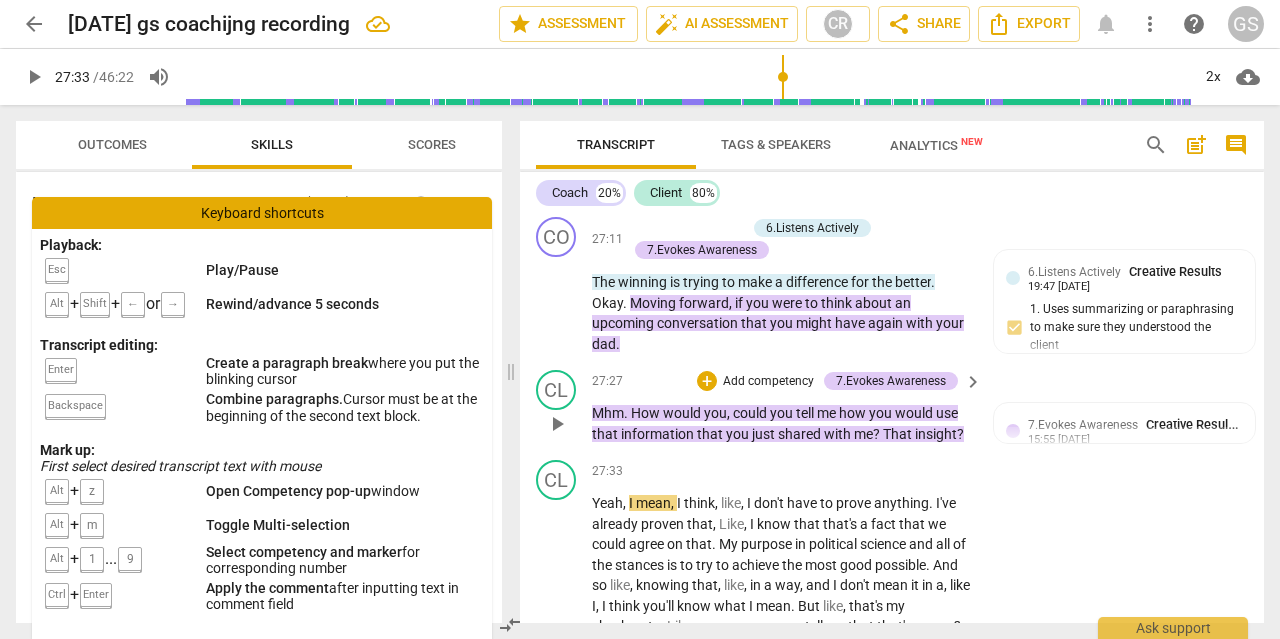 click on "How" at bounding box center (647, 413) 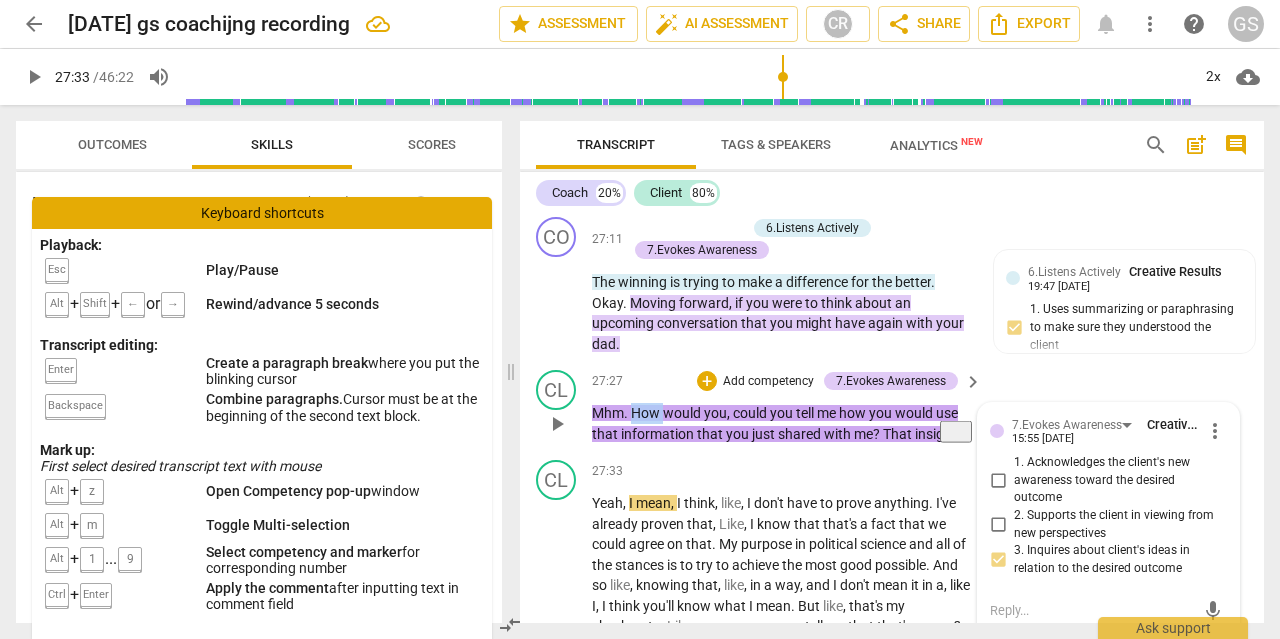 click on "How" at bounding box center [647, 413] 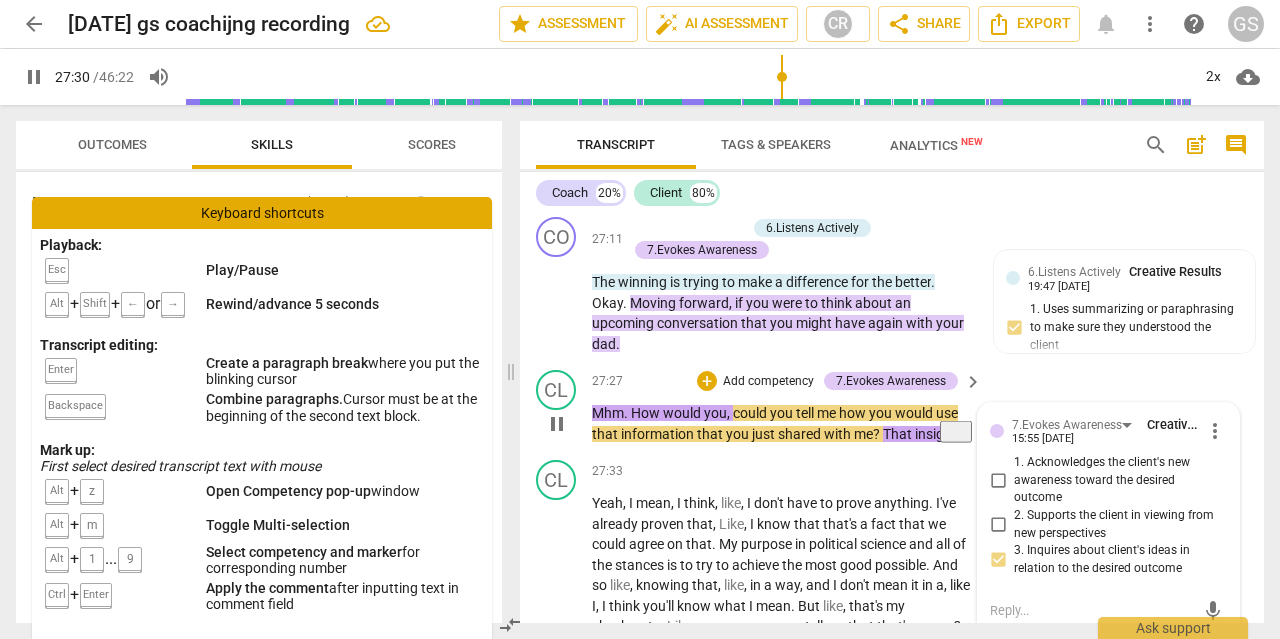 click on "How" at bounding box center (647, 413) 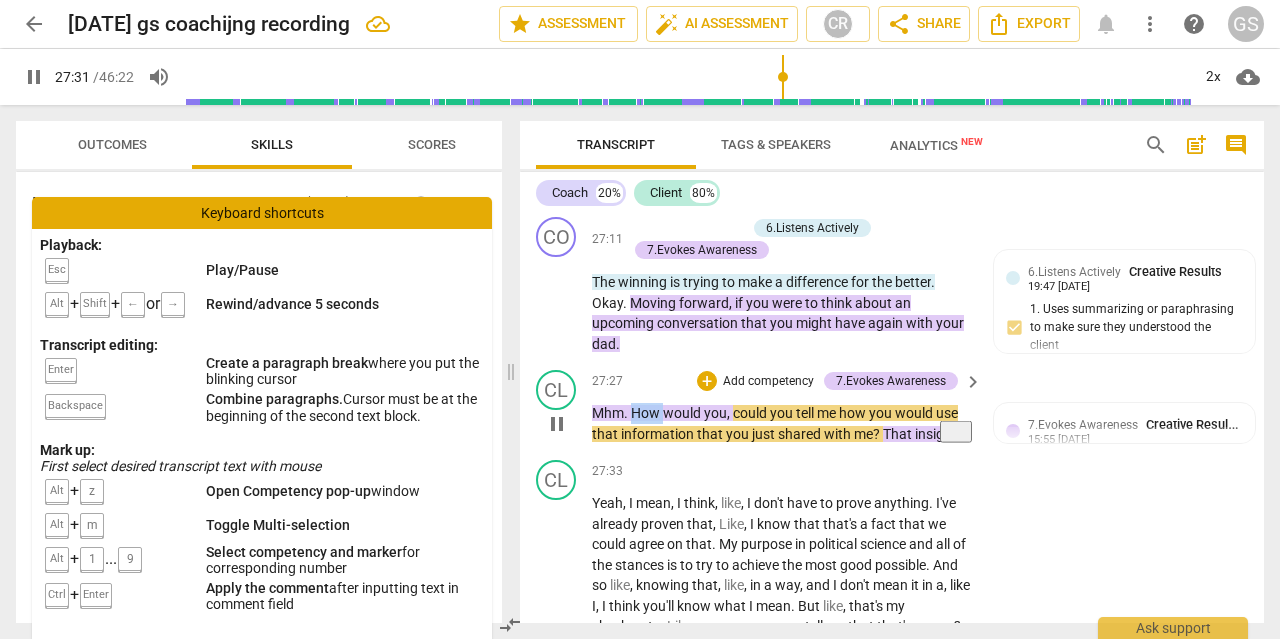click on "How" at bounding box center (647, 413) 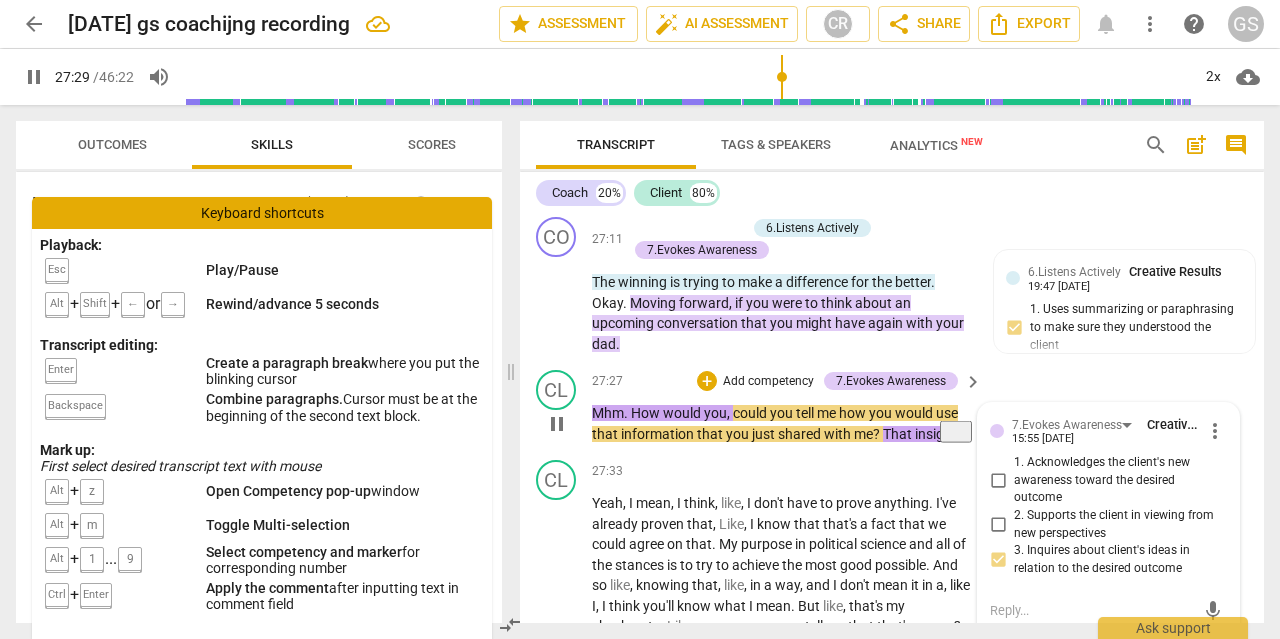 click on "pause" at bounding box center (557, 424) 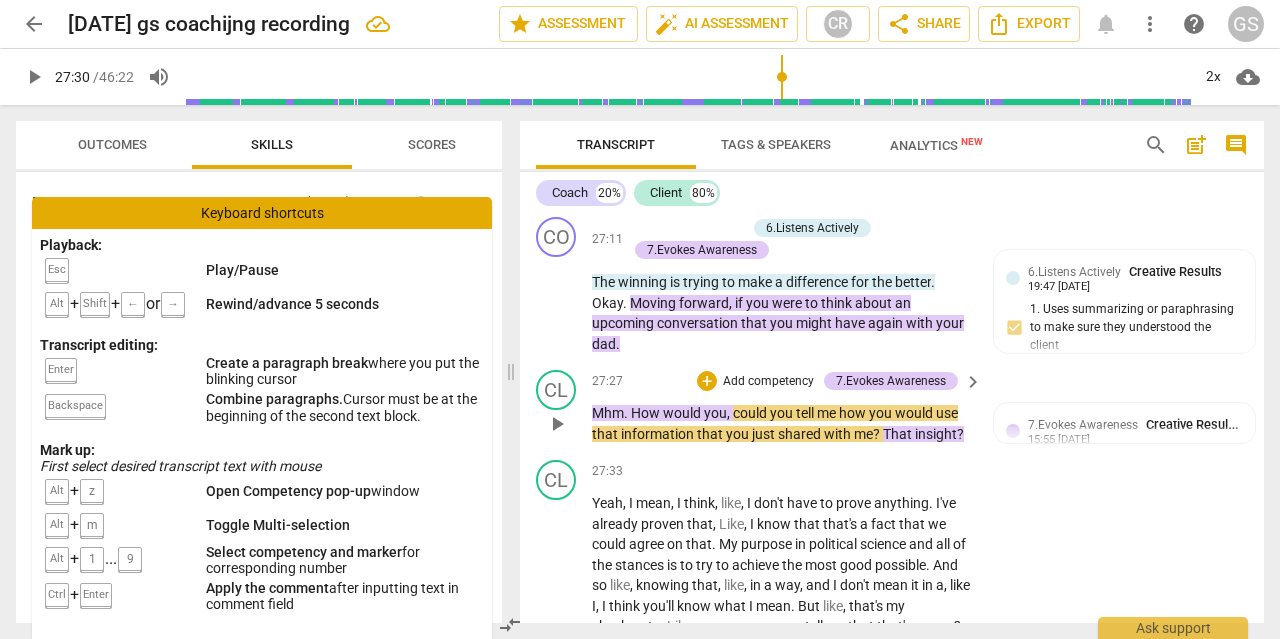 click on "How" at bounding box center (647, 413) 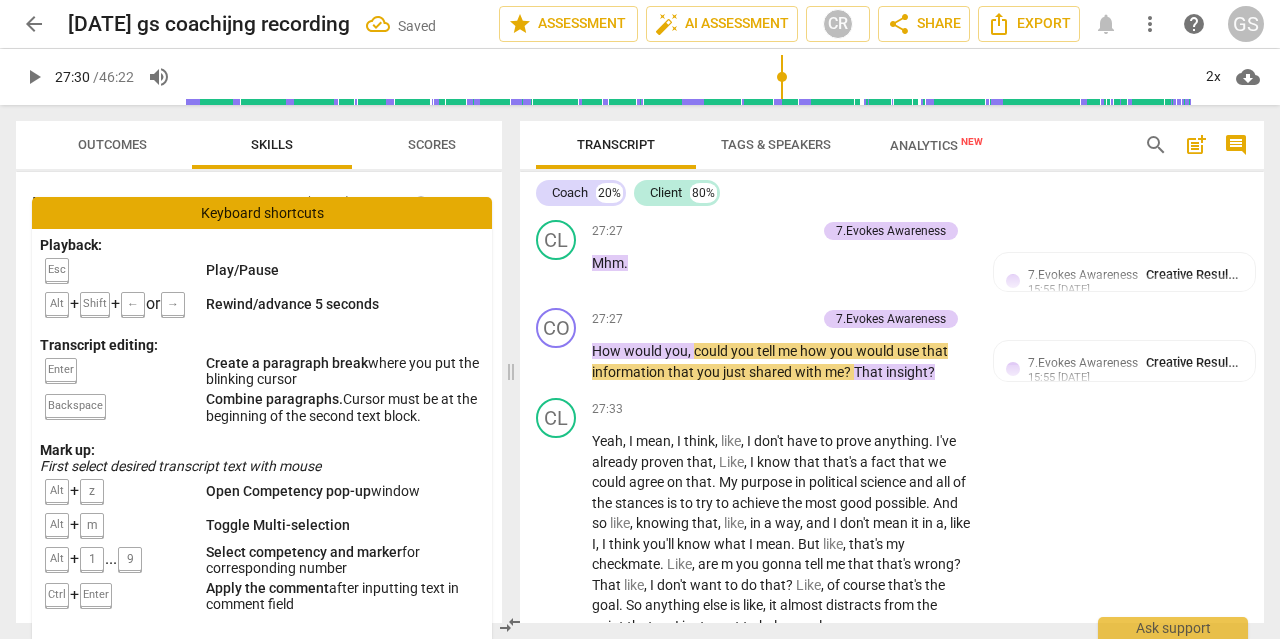 scroll, scrollTop: 10642, scrollLeft: 0, axis: vertical 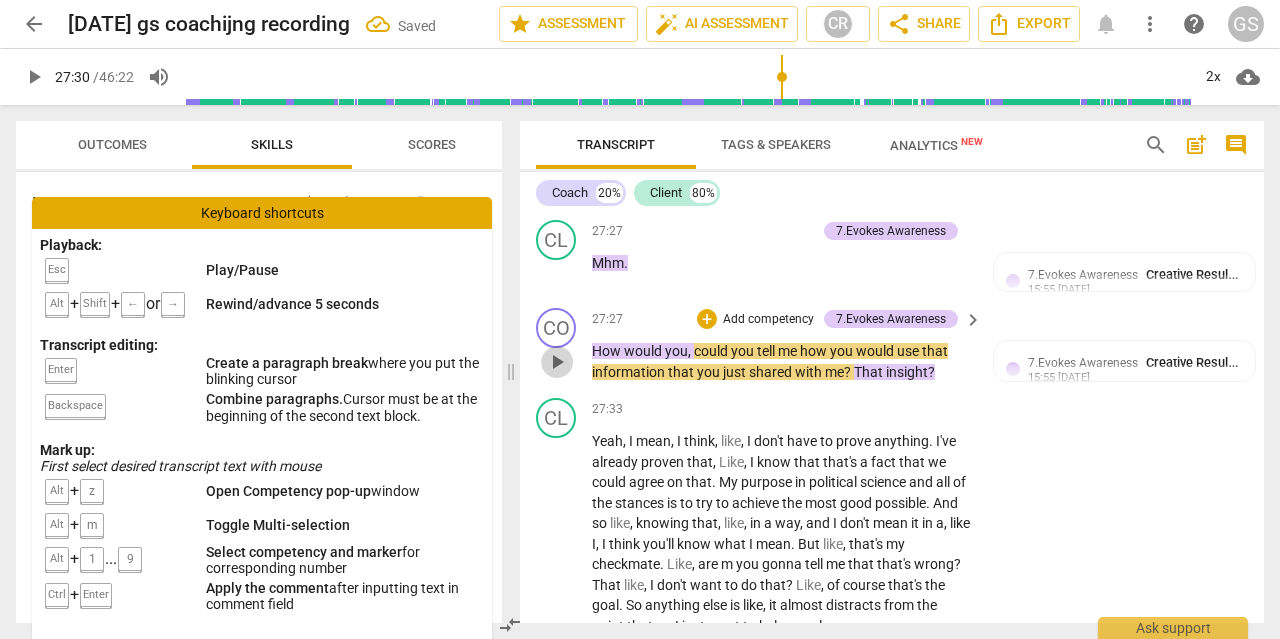 click on "play_arrow" at bounding box center [557, 362] 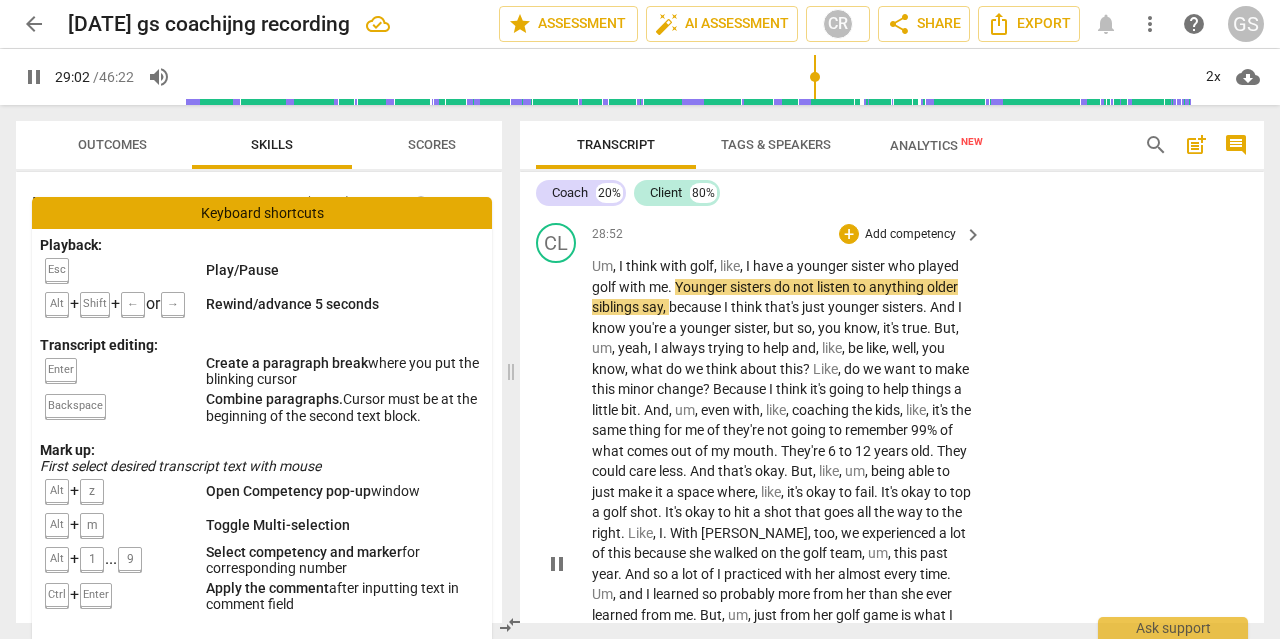 scroll, scrollTop: 11298, scrollLeft: 0, axis: vertical 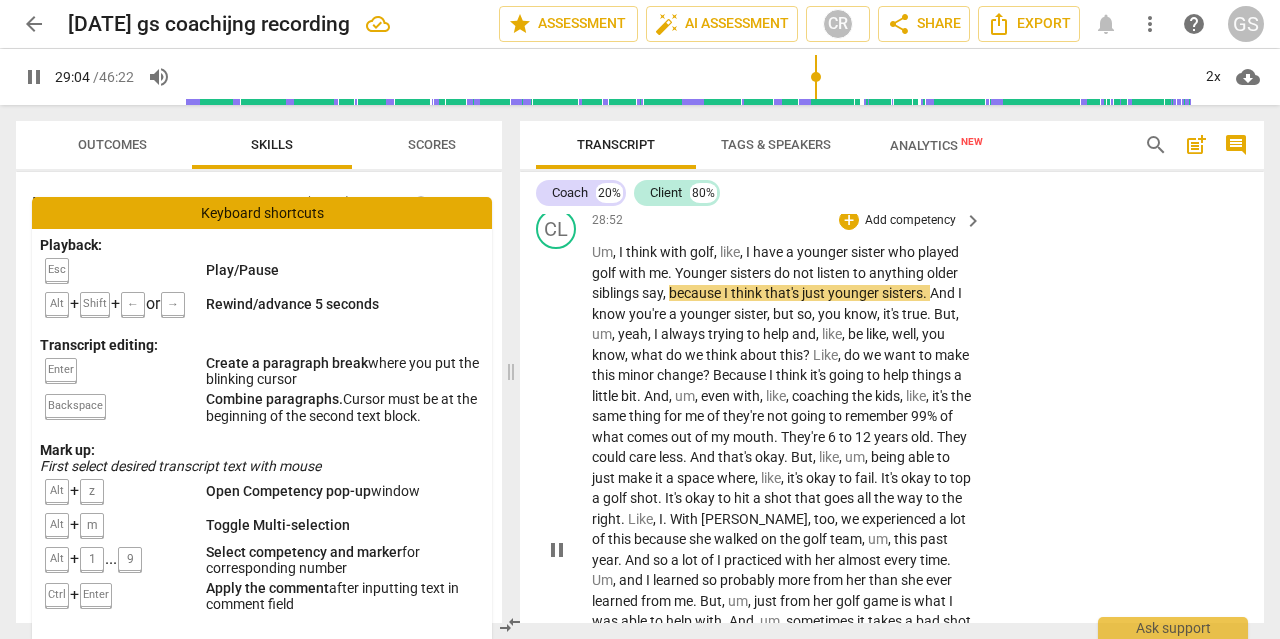 click on "play_arrow pause" at bounding box center [566, 550] 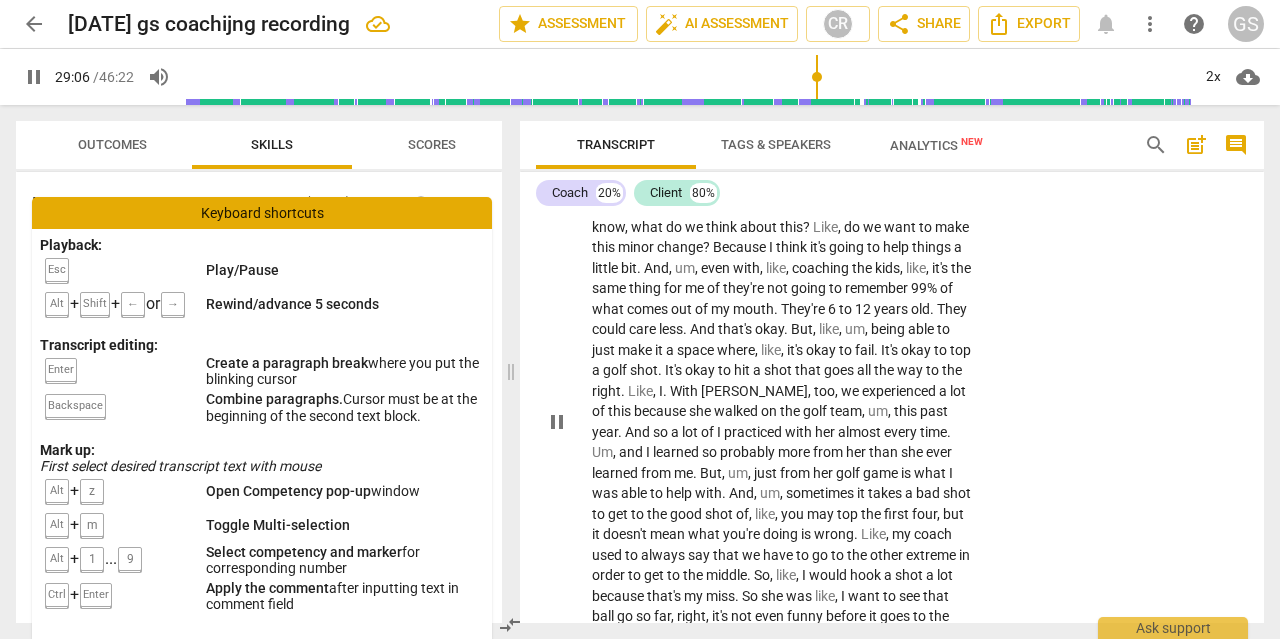 scroll, scrollTop: 11429, scrollLeft: 0, axis: vertical 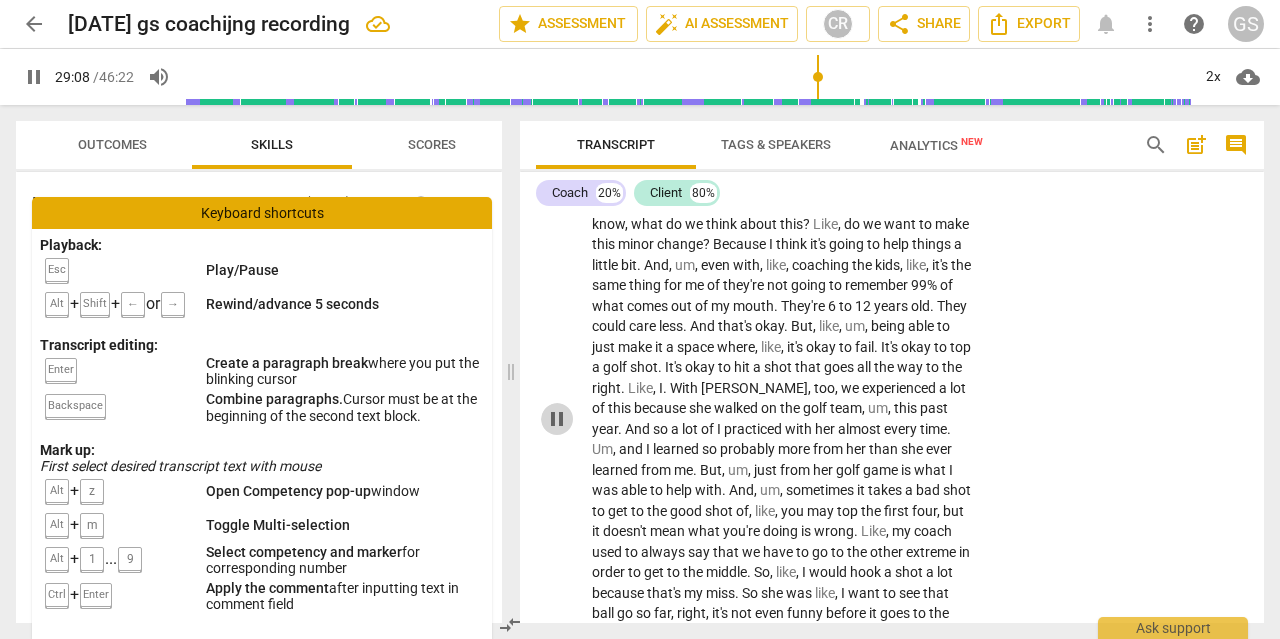 click on "pause" at bounding box center (557, 419) 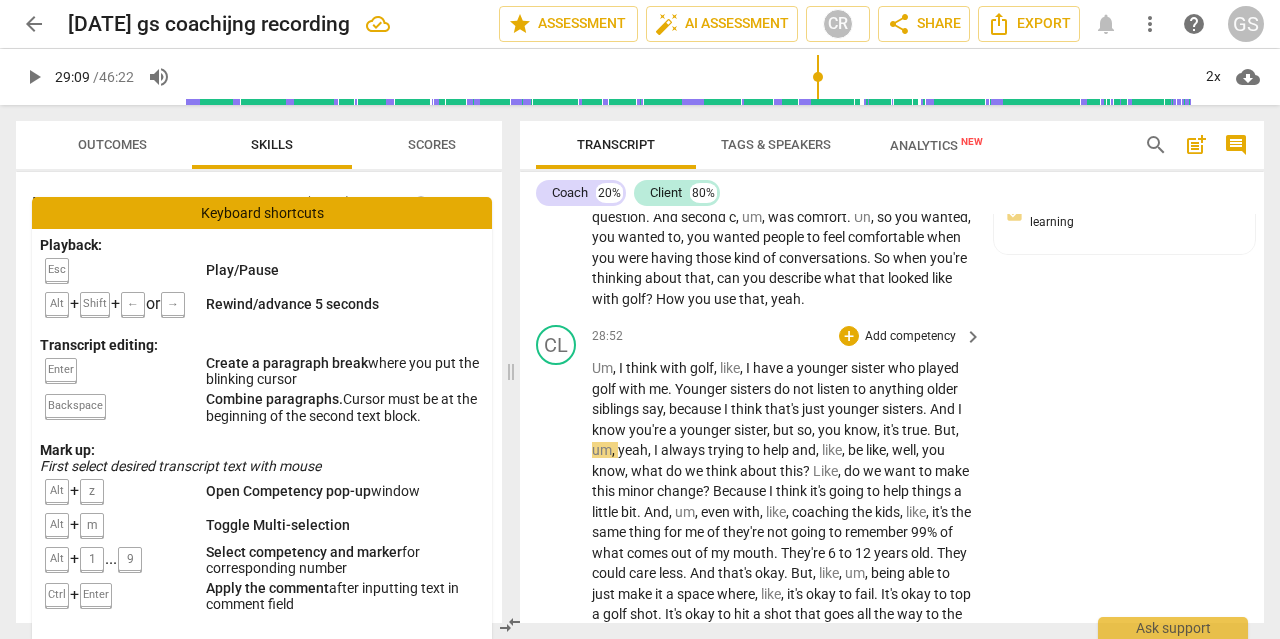 scroll, scrollTop: 11164, scrollLeft: 0, axis: vertical 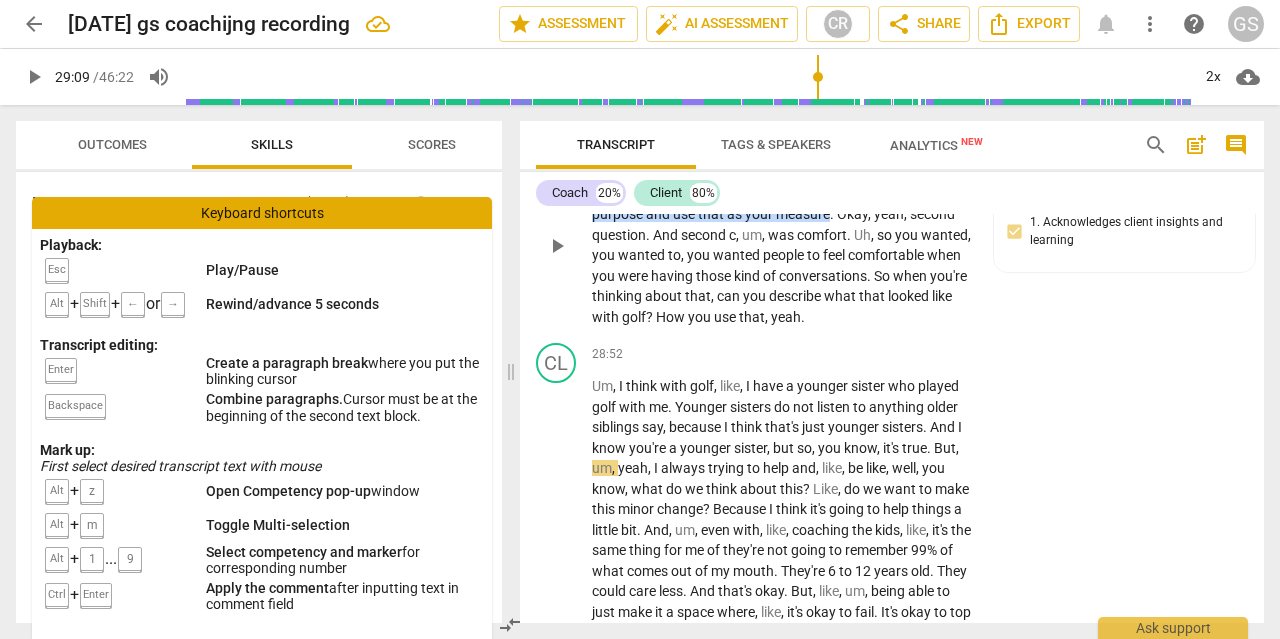click on "yeah" at bounding box center [786, 317] 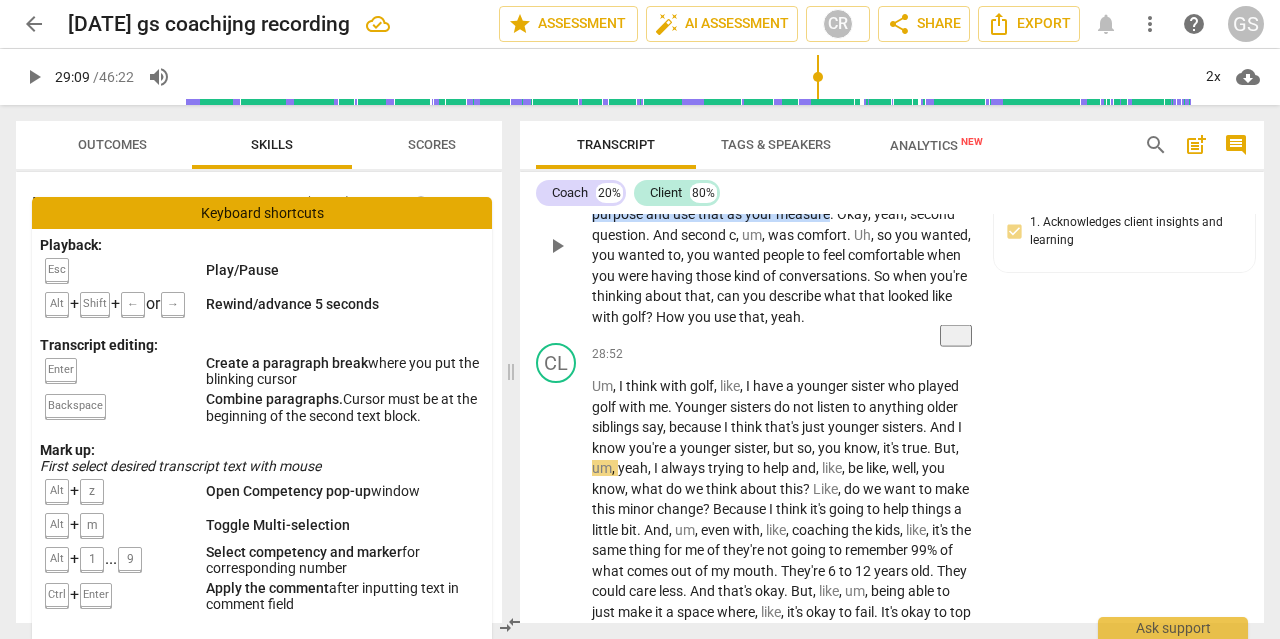 scroll, scrollTop: 11231, scrollLeft: 0, axis: vertical 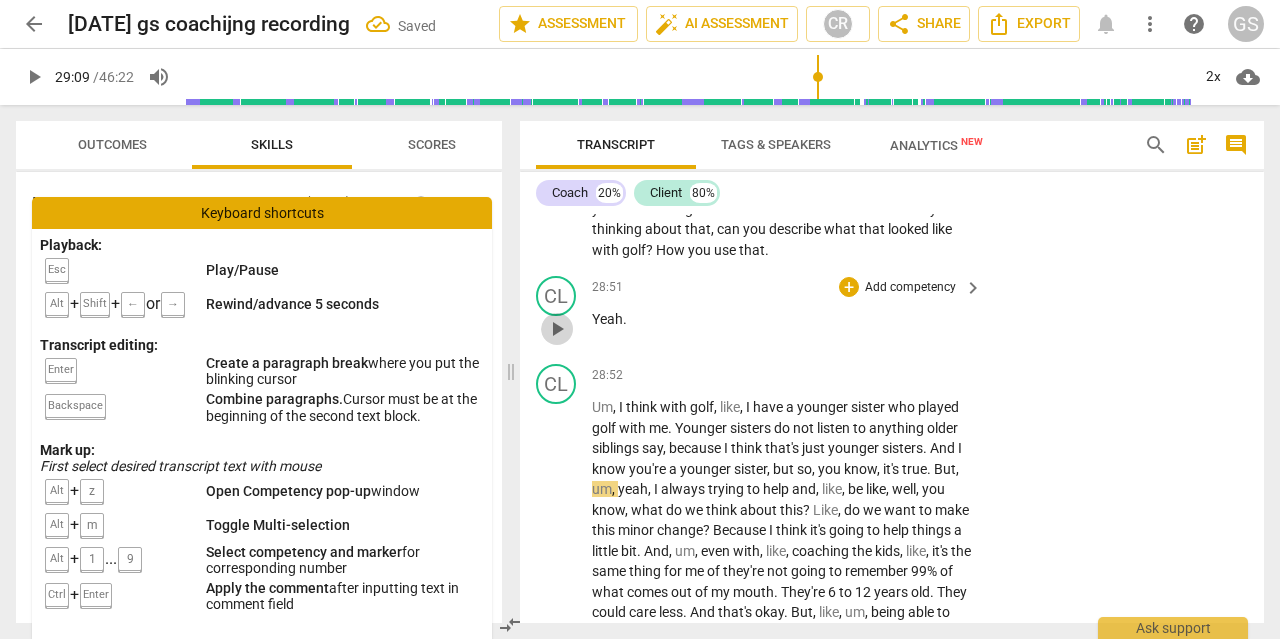 click on "play_arrow" at bounding box center (557, 329) 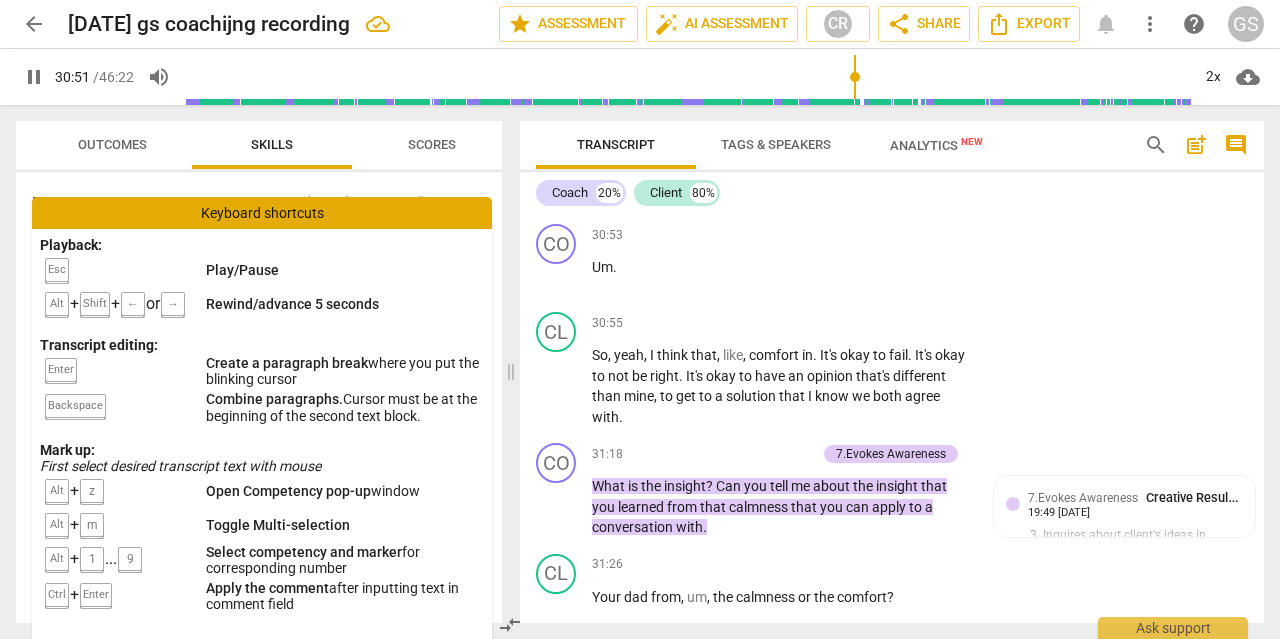 scroll, scrollTop: 12046, scrollLeft: 0, axis: vertical 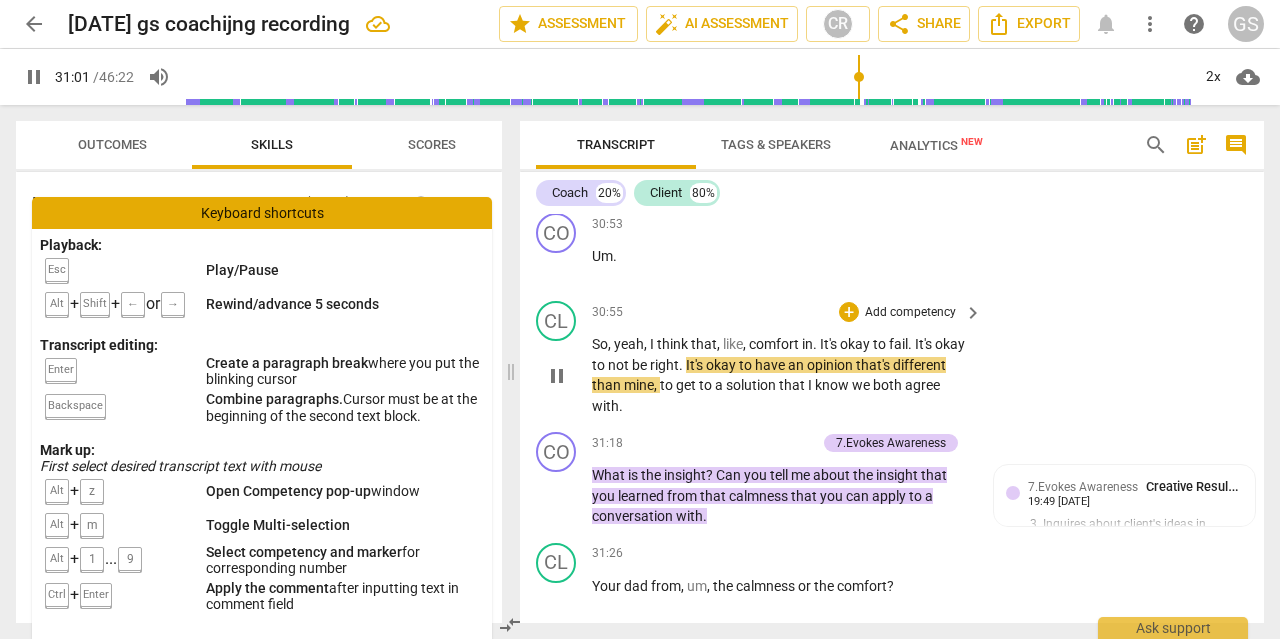 click on "pause" at bounding box center [557, 376] 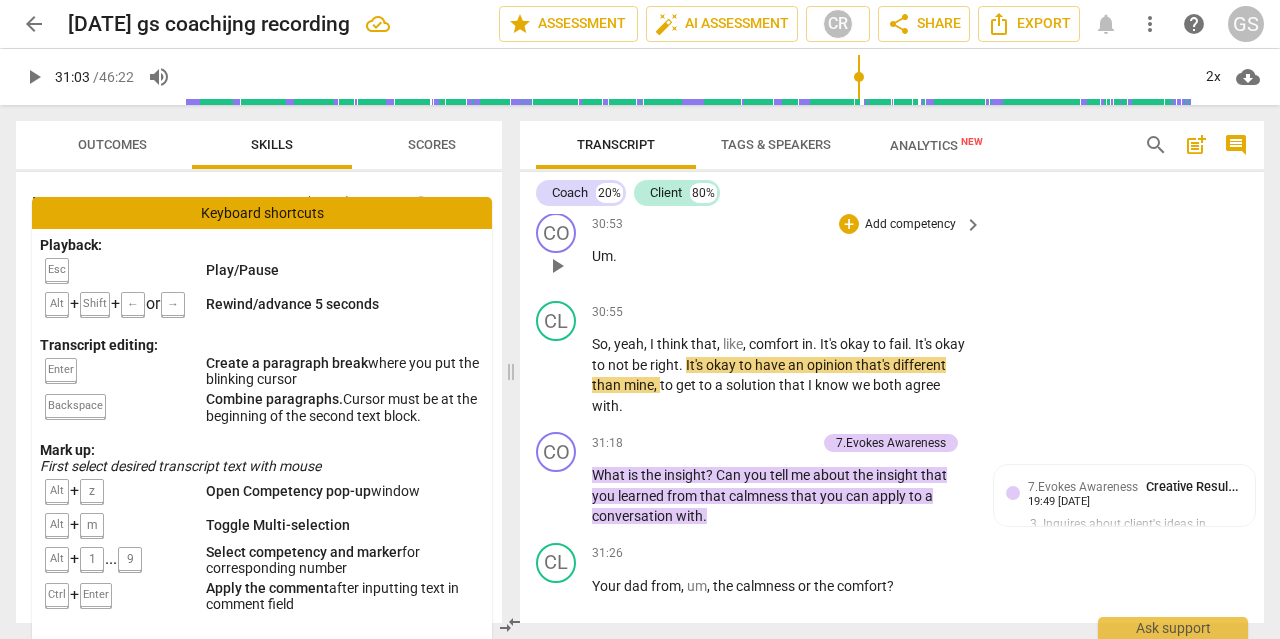 click on "Um" at bounding box center (602, 256) 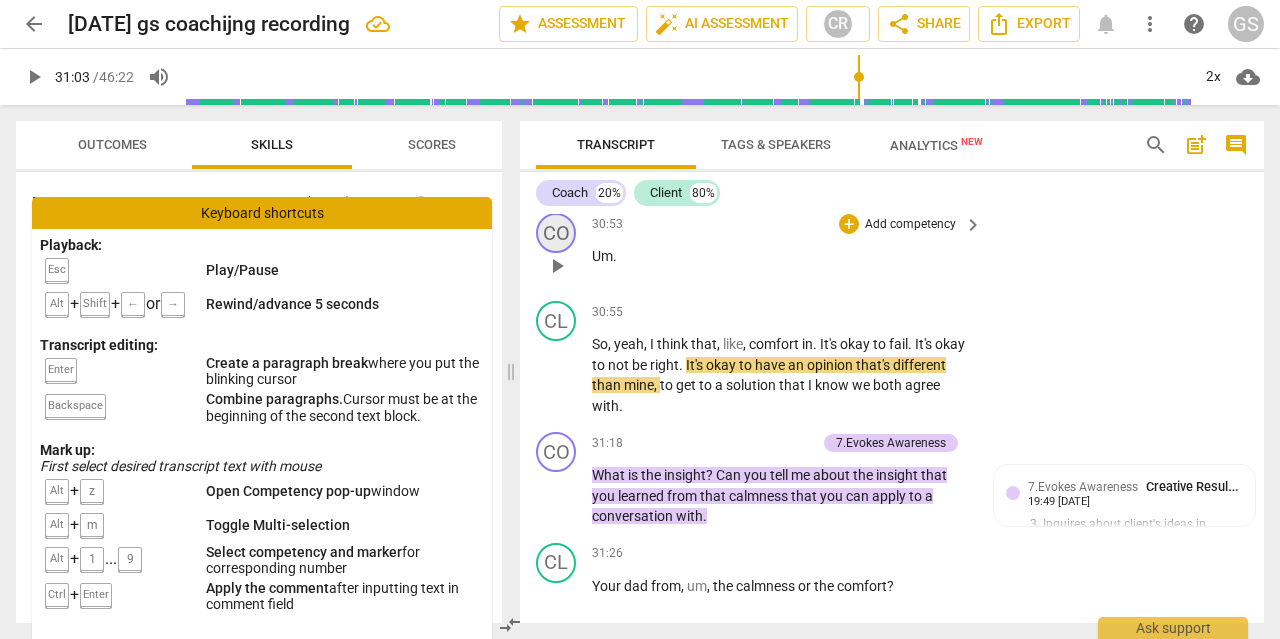 click on "CO" at bounding box center [556, 233] 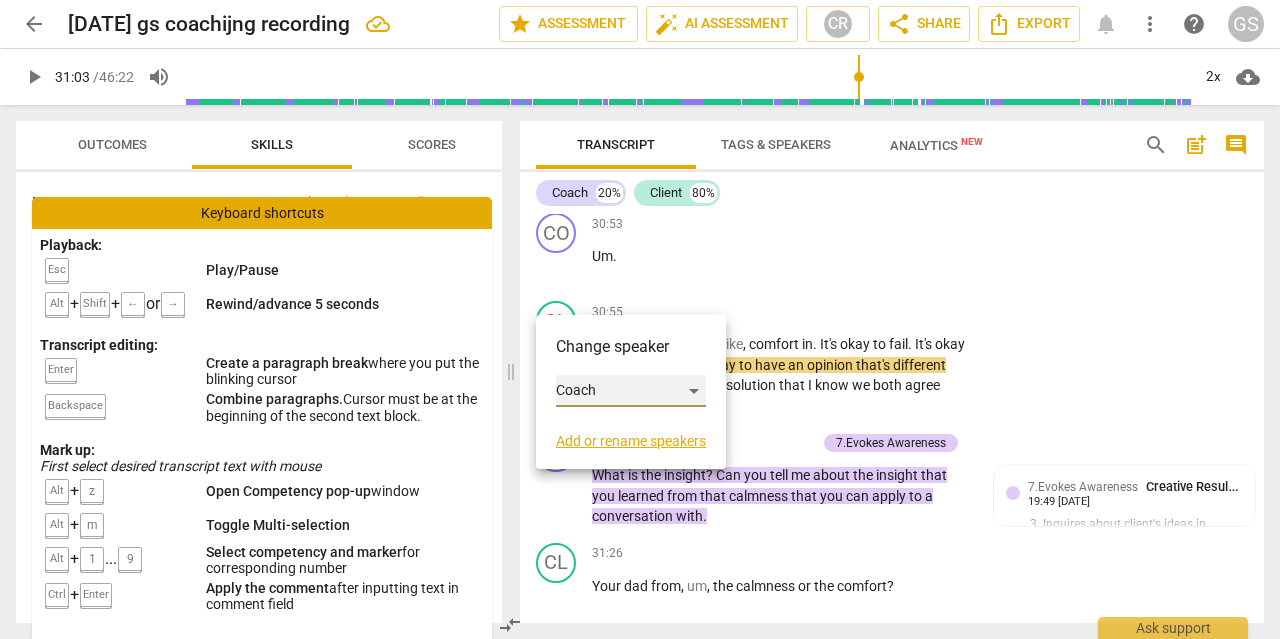 click on "Coach" at bounding box center [631, 391] 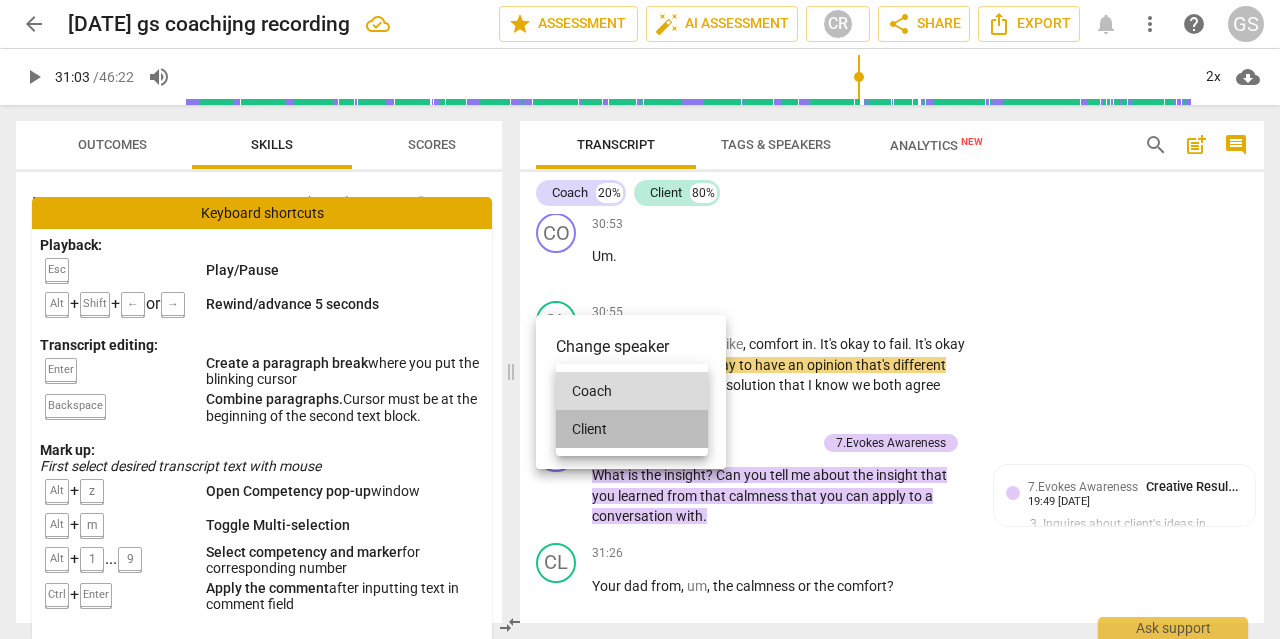 click on "Client" at bounding box center [632, 429] 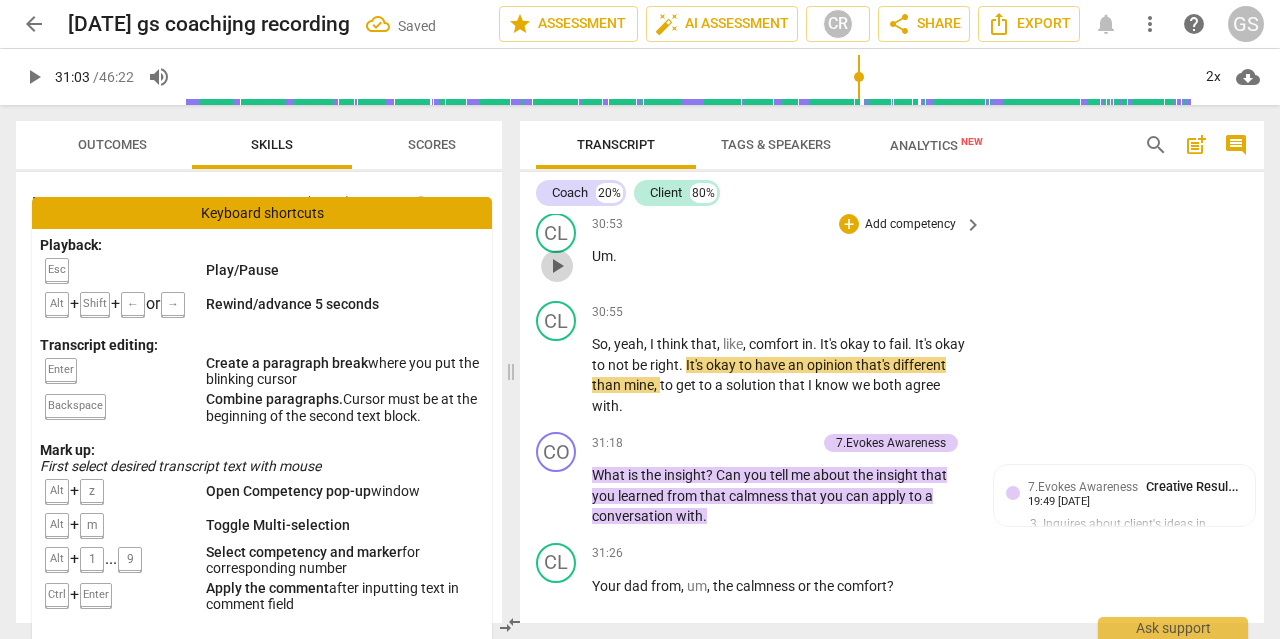 click on "play_arrow" at bounding box center (557, 266) 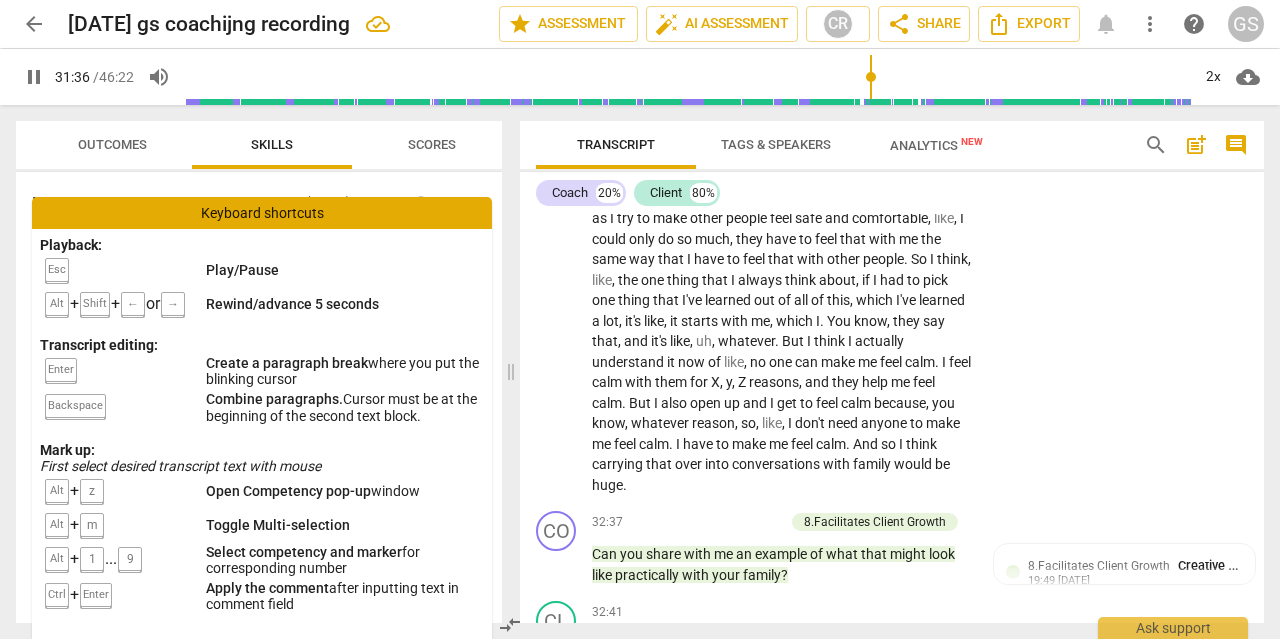 scroll, scrollTop: 12617, scrollLeft: 0, axis: vertical 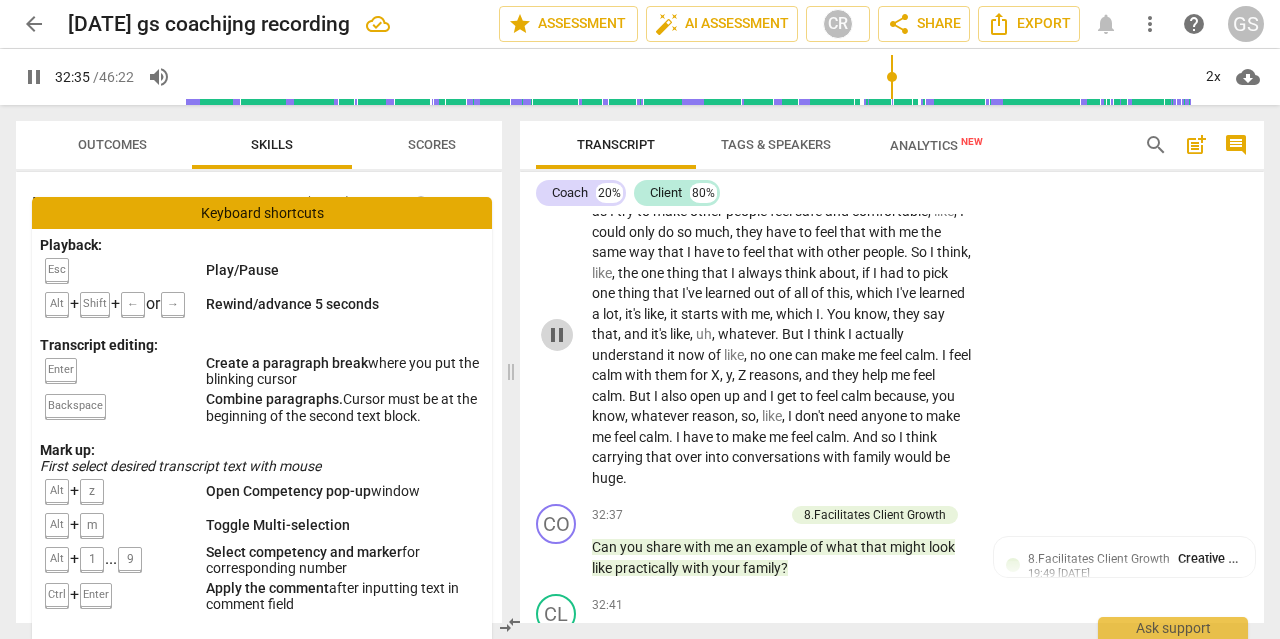 click on "pause" at bounding box center (557, 335) 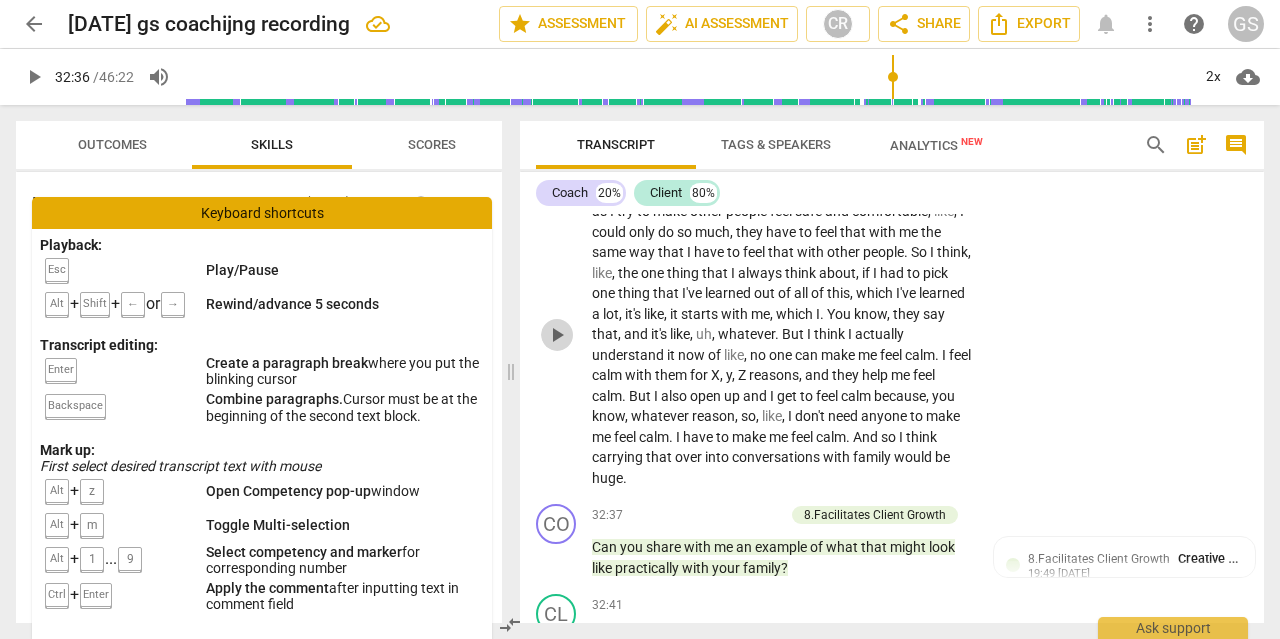 click on "play_arrow" at bounding box center [557, 335] 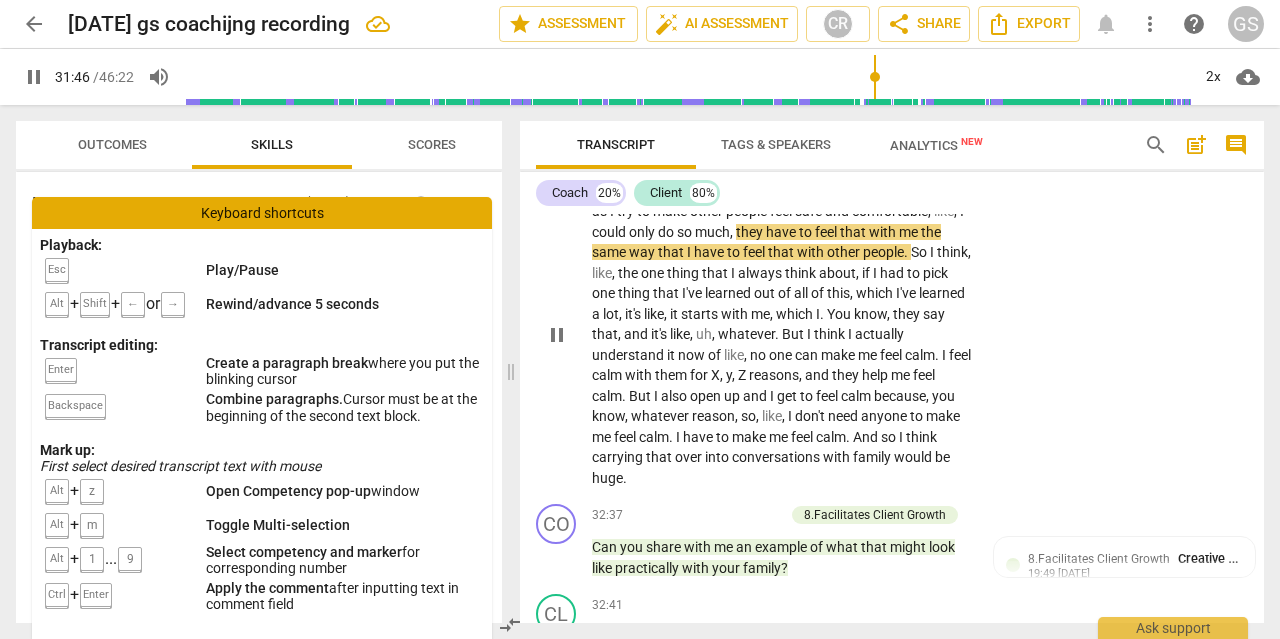 click on "Also" at bounding box center [722, 191] 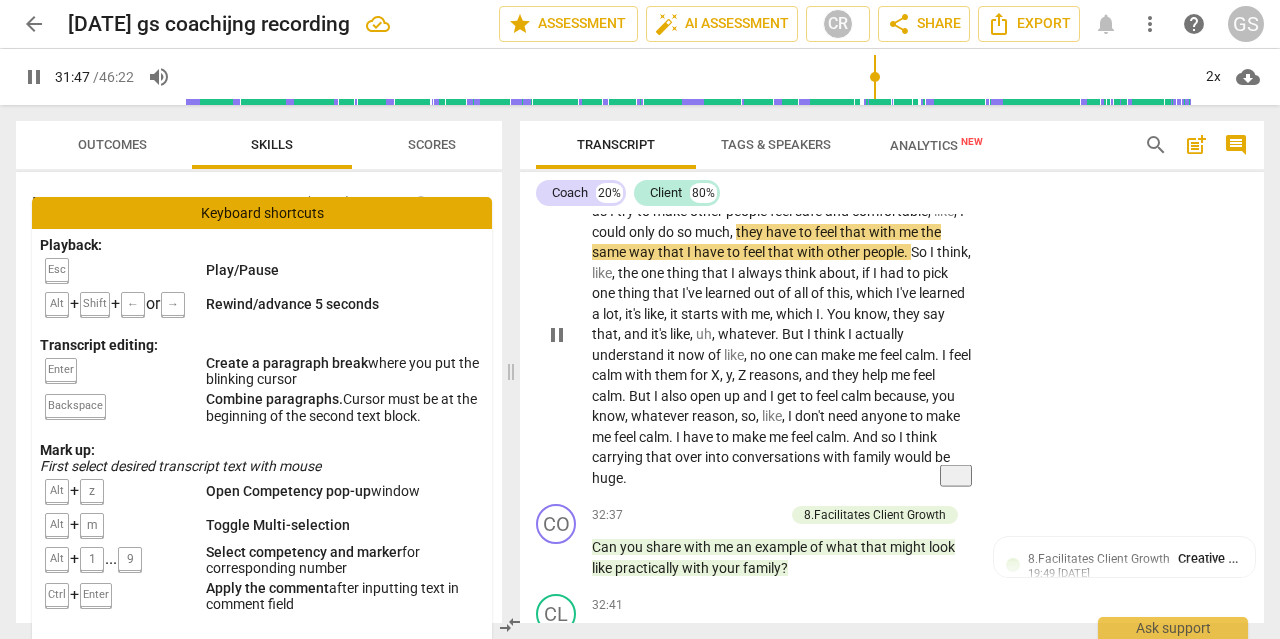 type 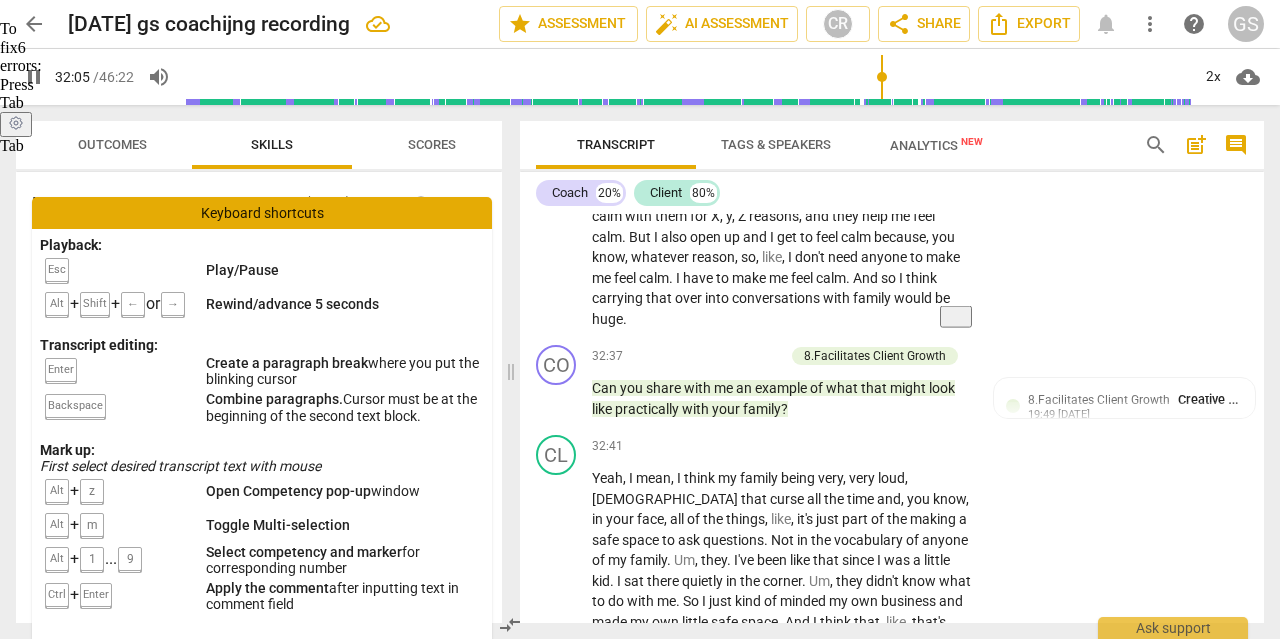 scroll, scrollTop: 12778, scrollLeft: 0, axis: vertical 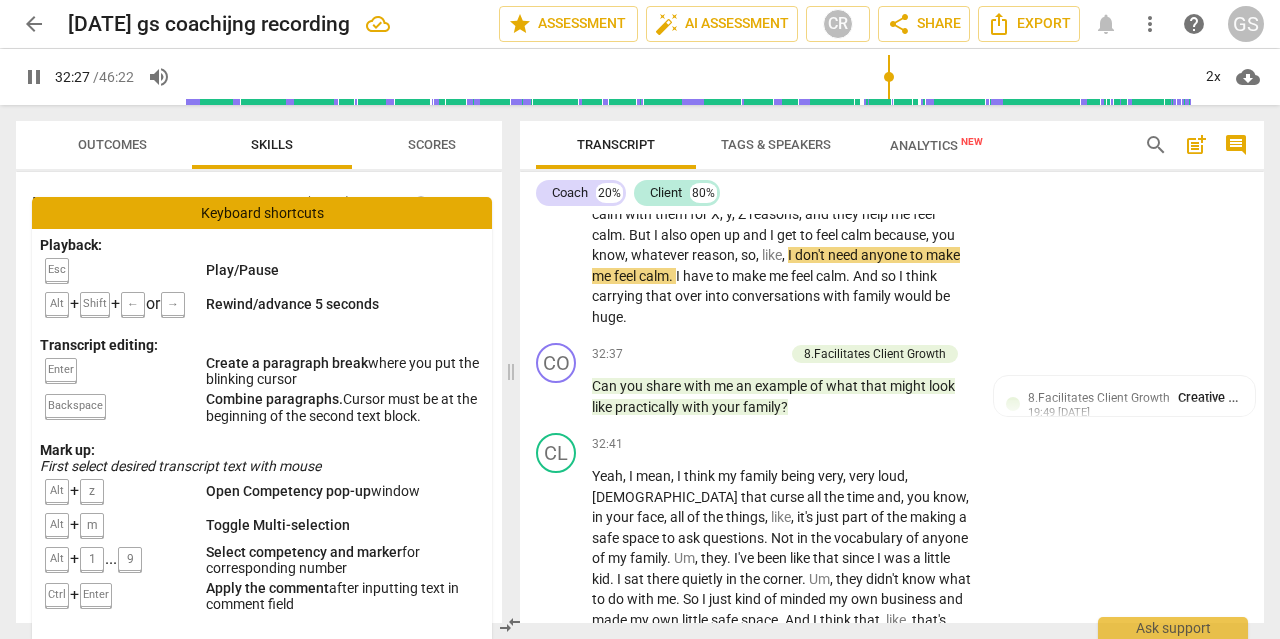 click on "pause" at bounding box center [557, 174] 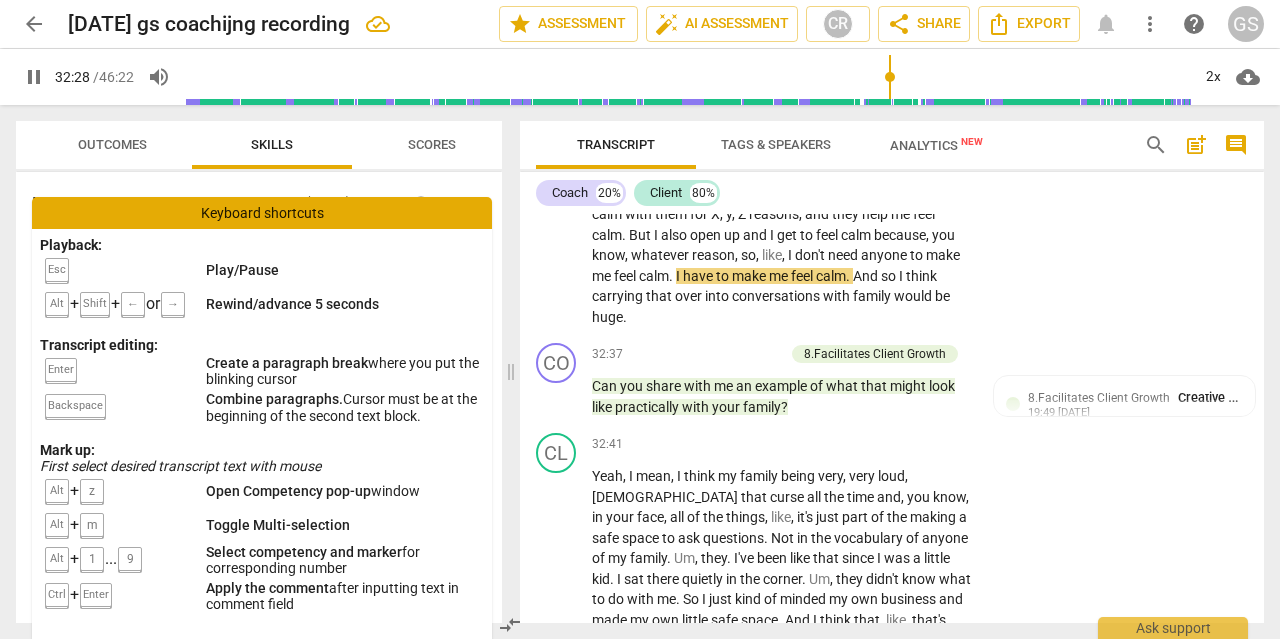 type on "1948" 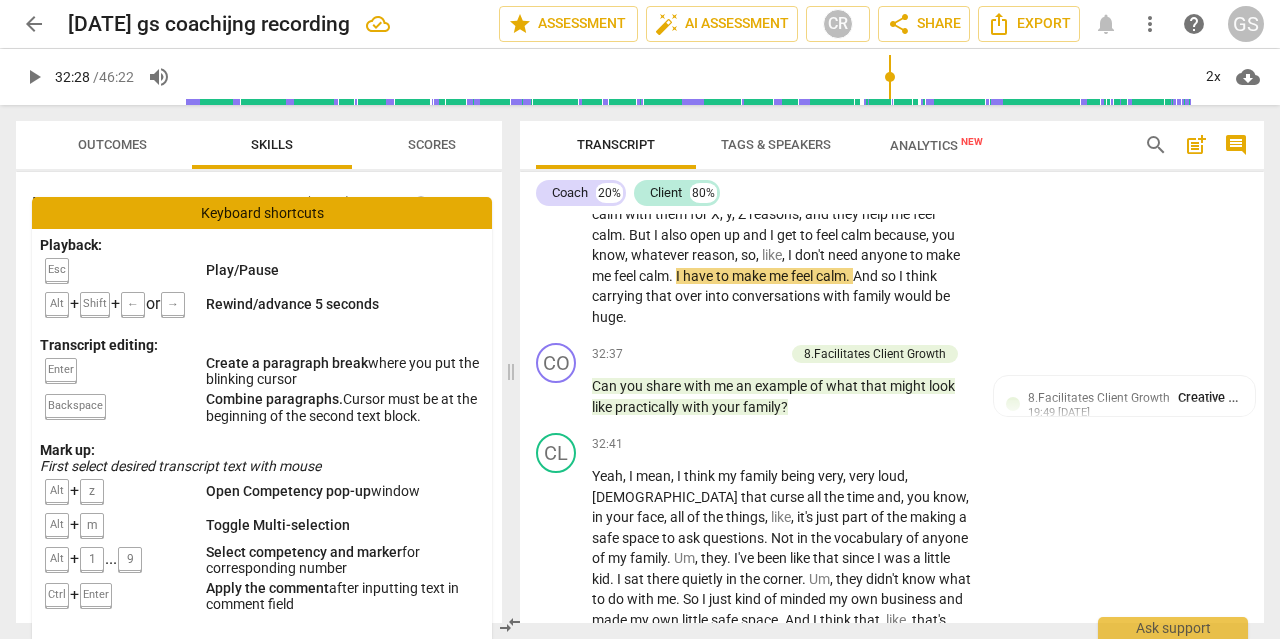 click on "y" at bounding box center (729, 214) 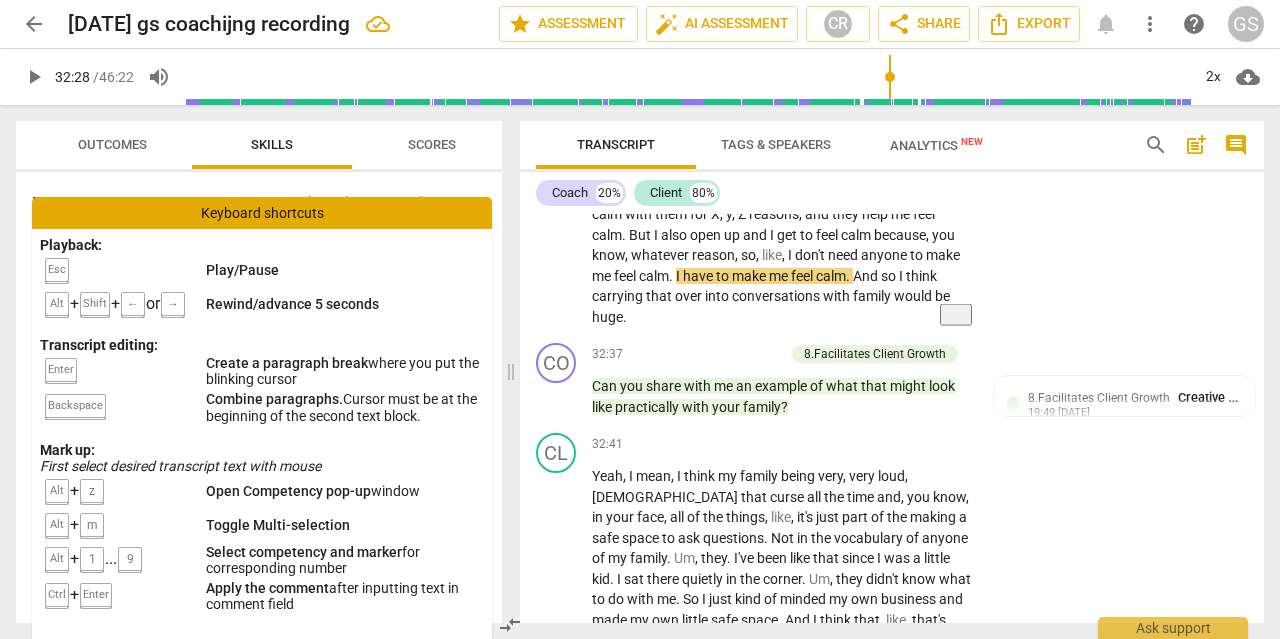 type 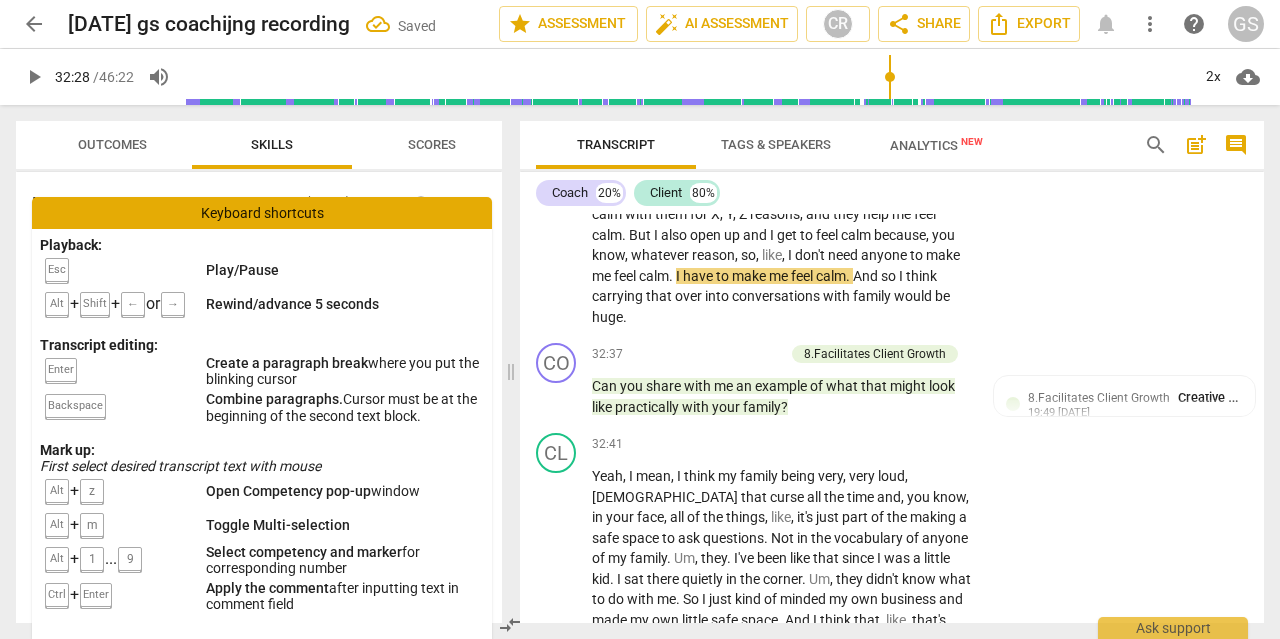 click on "play_arrow" at bounding box center (557, 174) 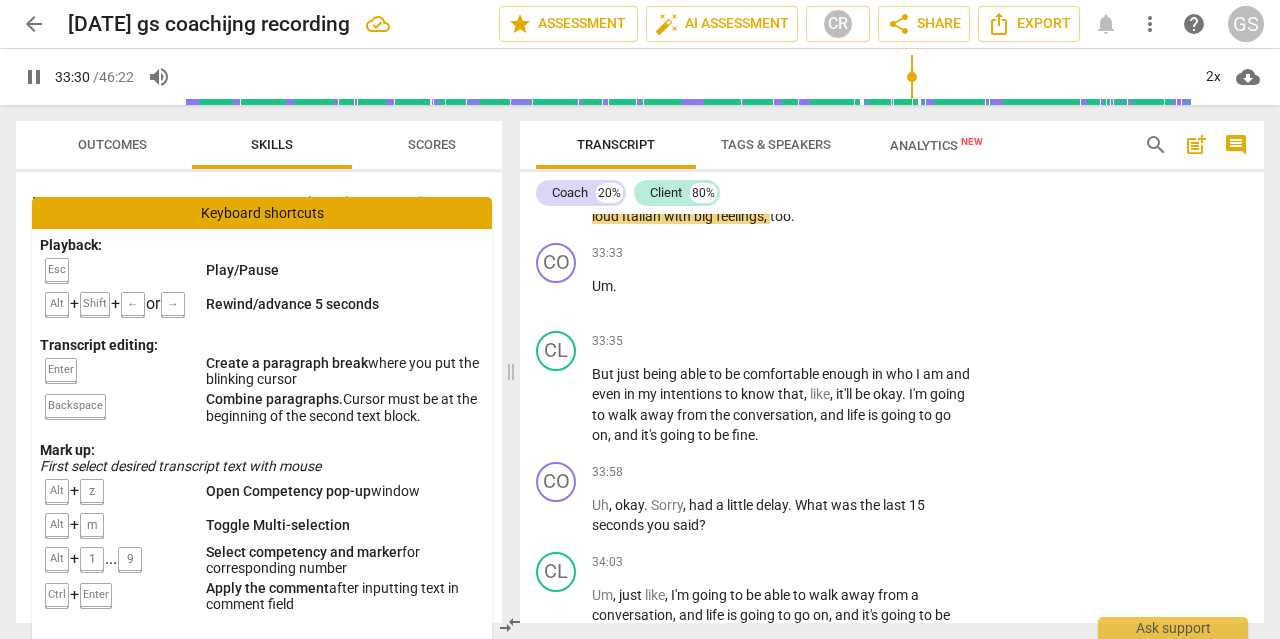 scroll, scrollTop: 13243, scrollLeft: 0, axis: vertical 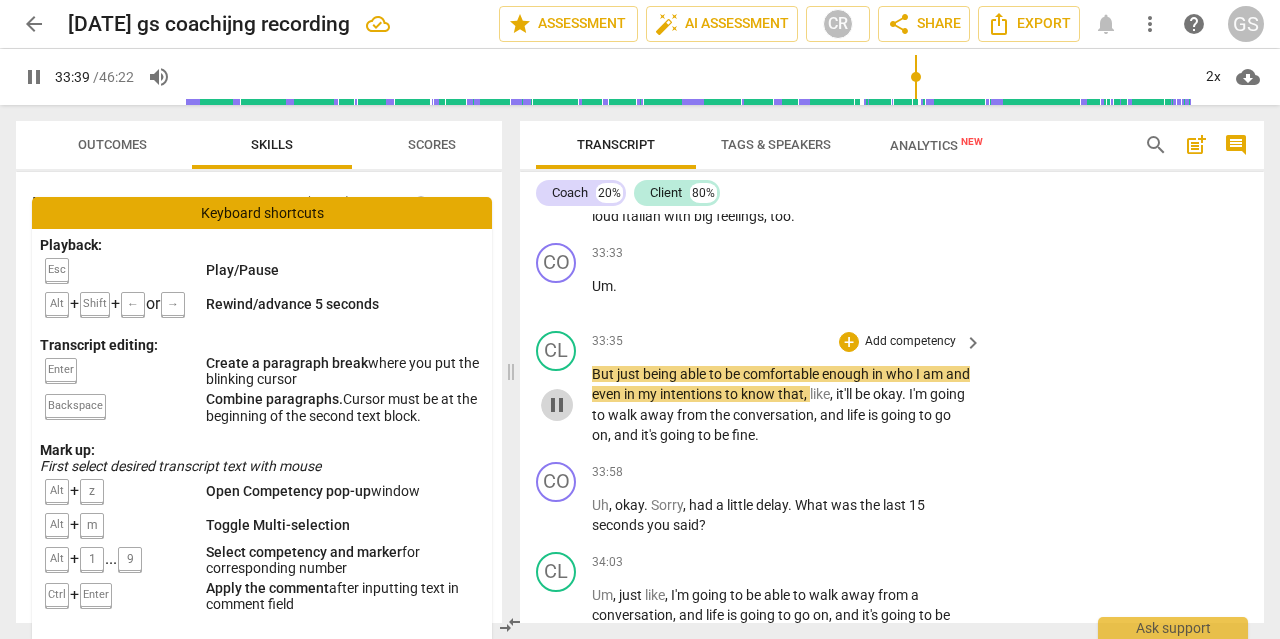 click on "pause" at bounding box center (557, 405) 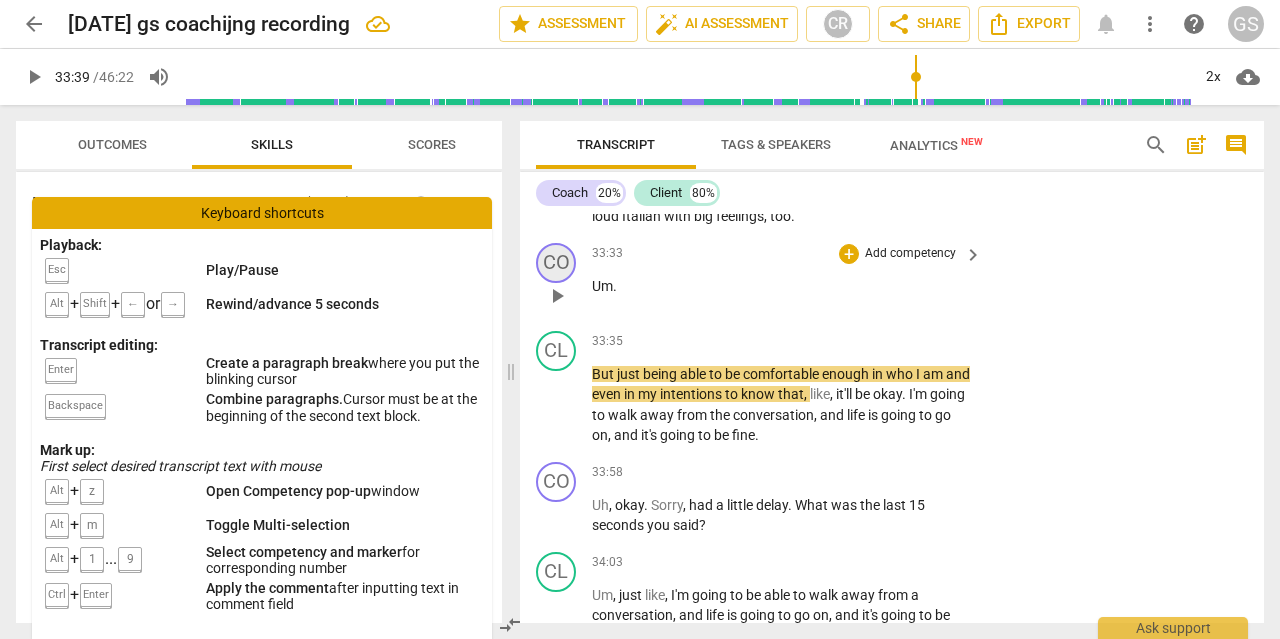 click on "CO" at bounding box center (556, 263) 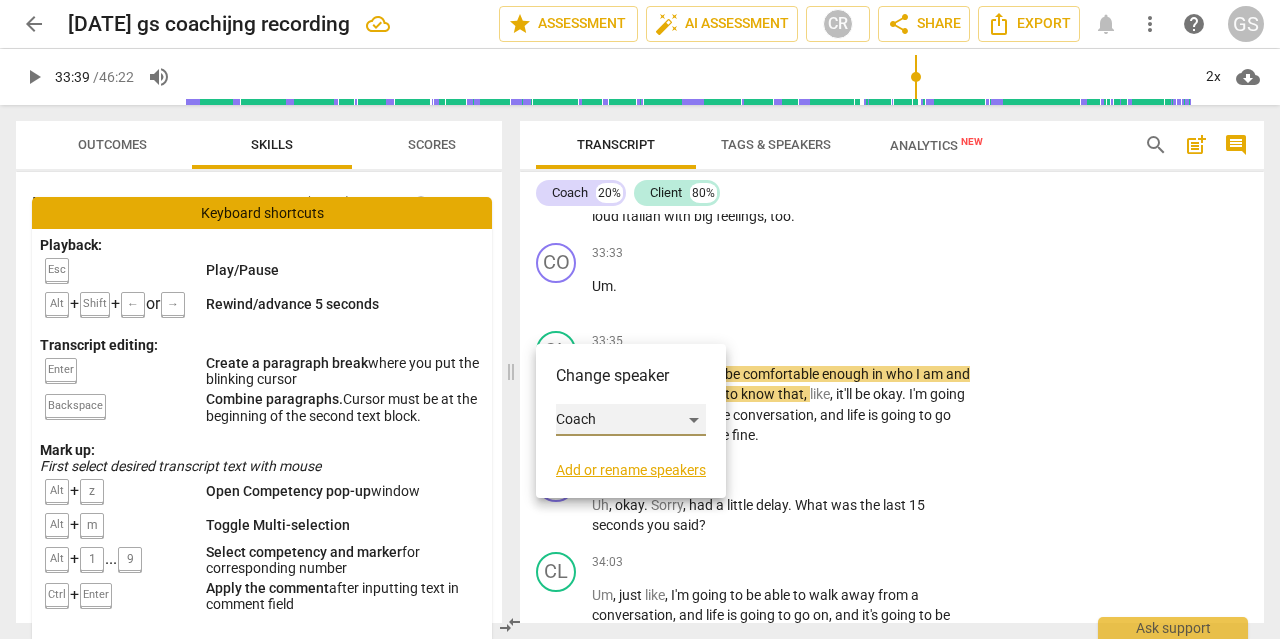 click on "Coach" at bounding box center [631, 420] 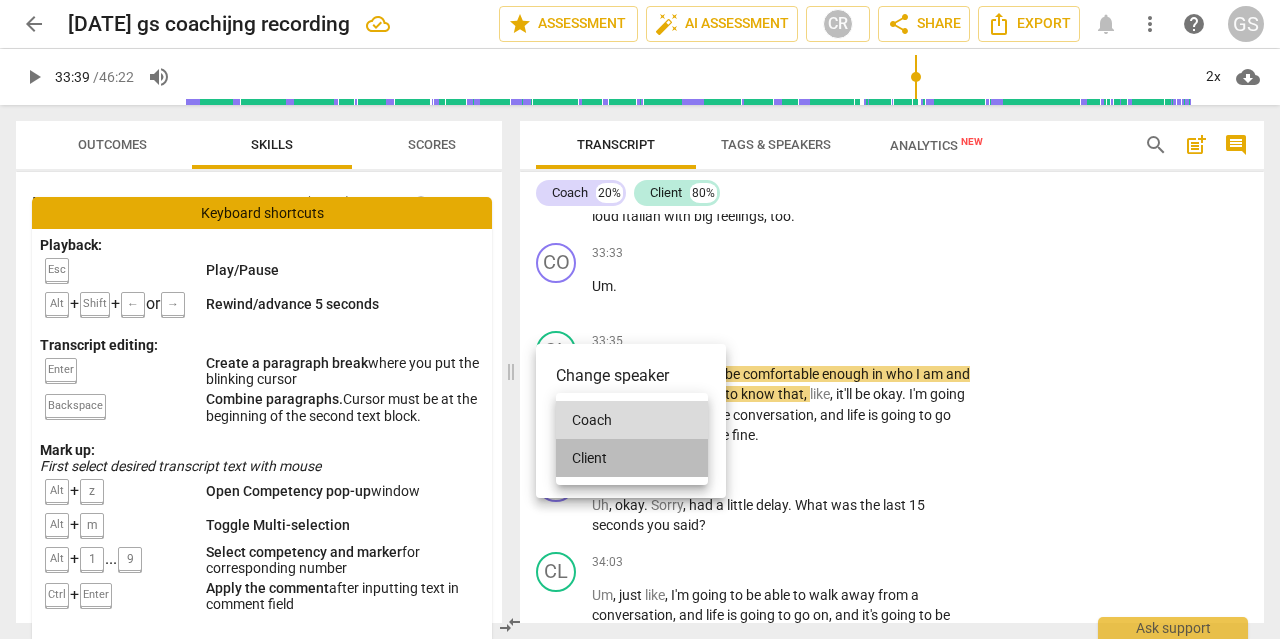 click on "Client" at bounding box center [632, 458] 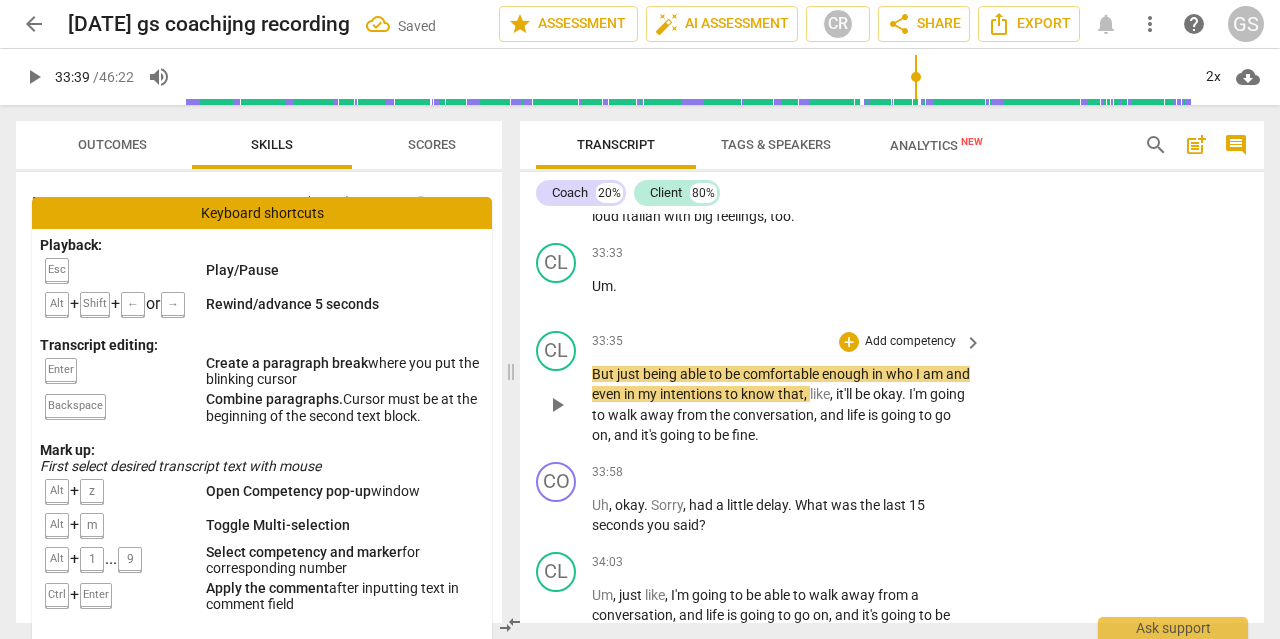 click on "play_arrow" at bounding box center (557, 405) 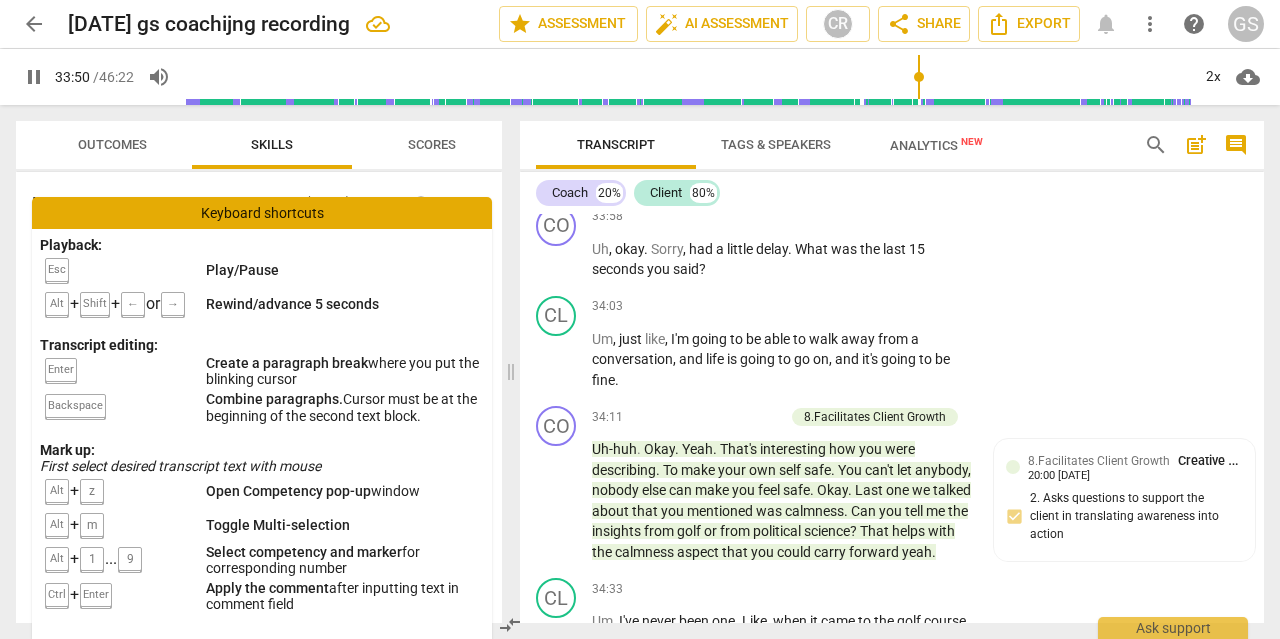 scroll, scrollTop: 13507, scrollLeft: 0, axis: vertical 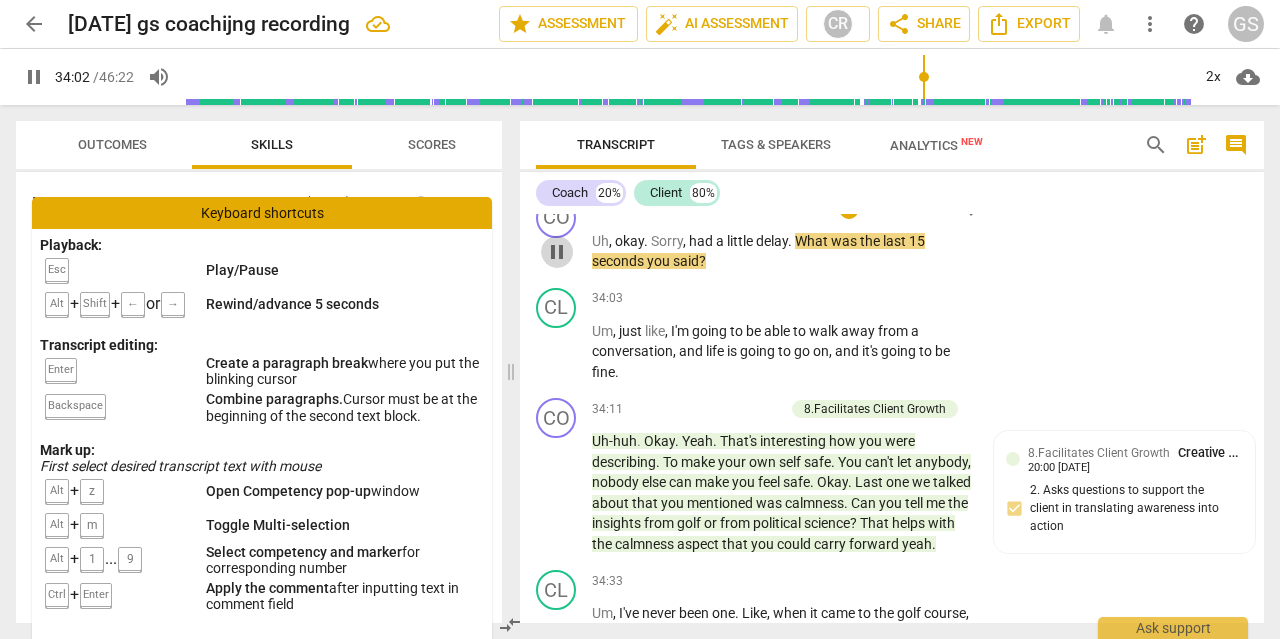click on "pause" at bounding box center (557, 252) 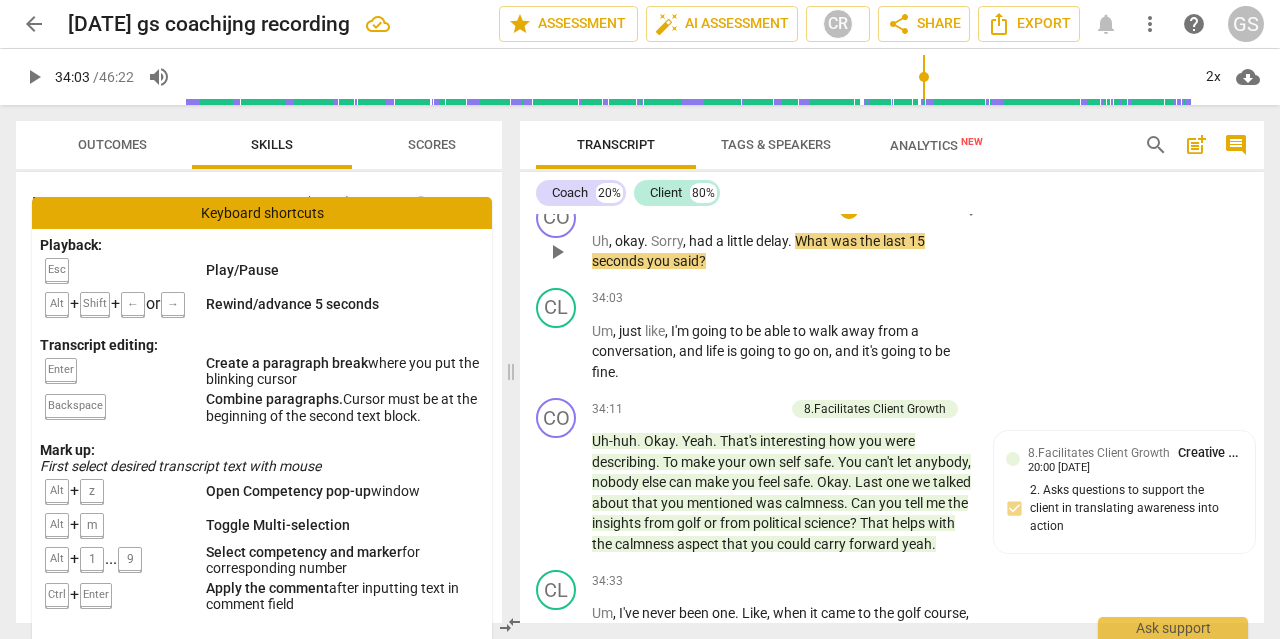 click on "Sorry" at bounding box center (667, 241) 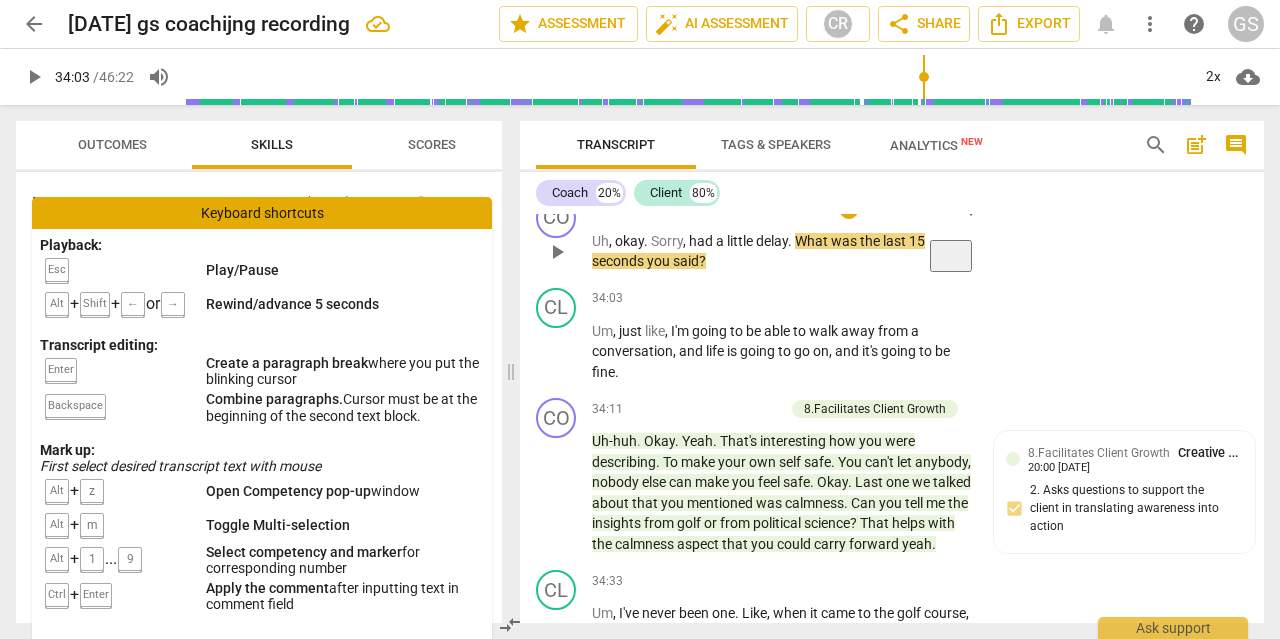 type 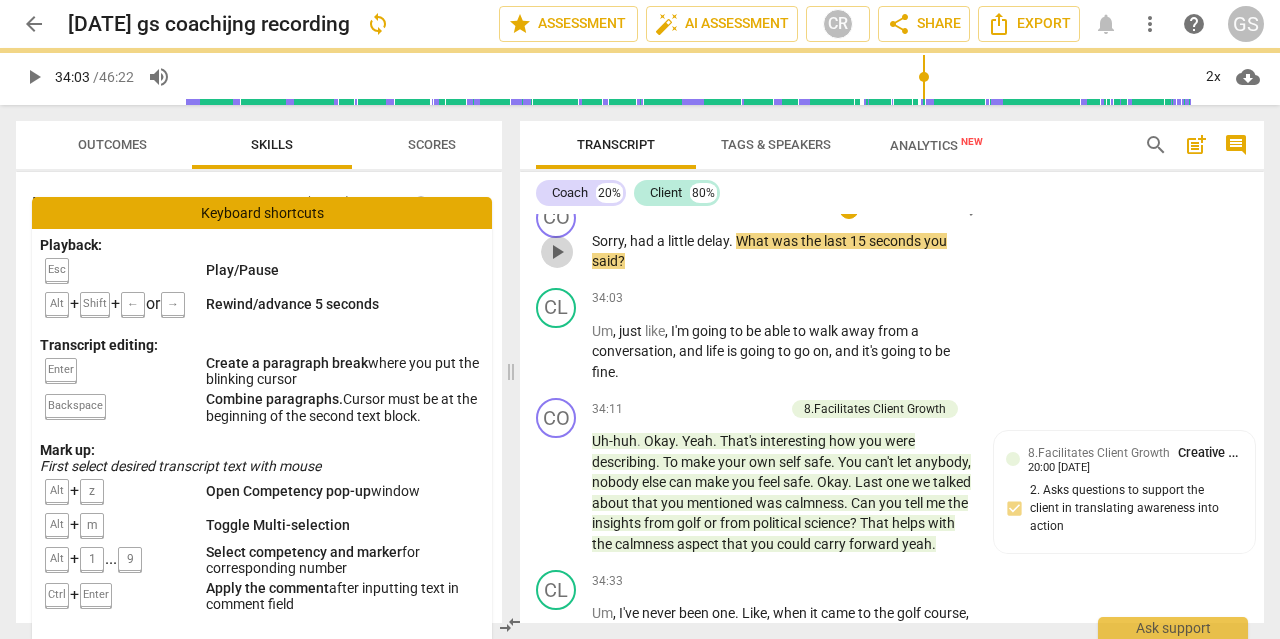 click on "play_arrow" at bounding box center [557, 252] 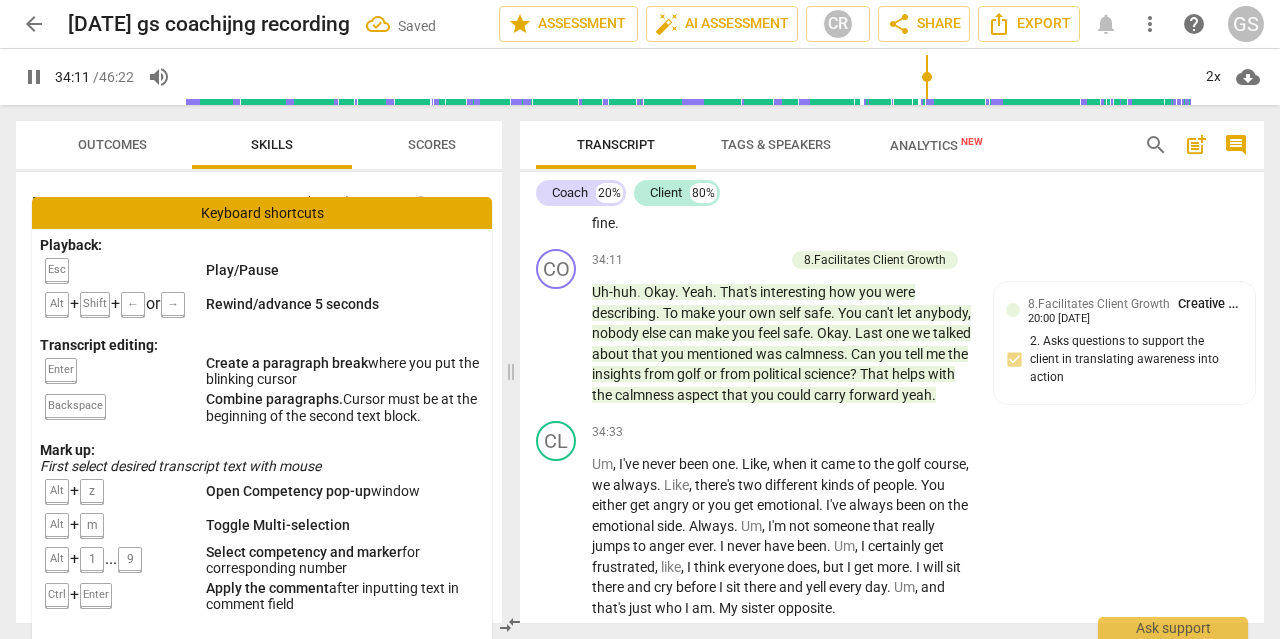 scroll, scrollTop: 13665, scrollLeft: 0, axis: vertical 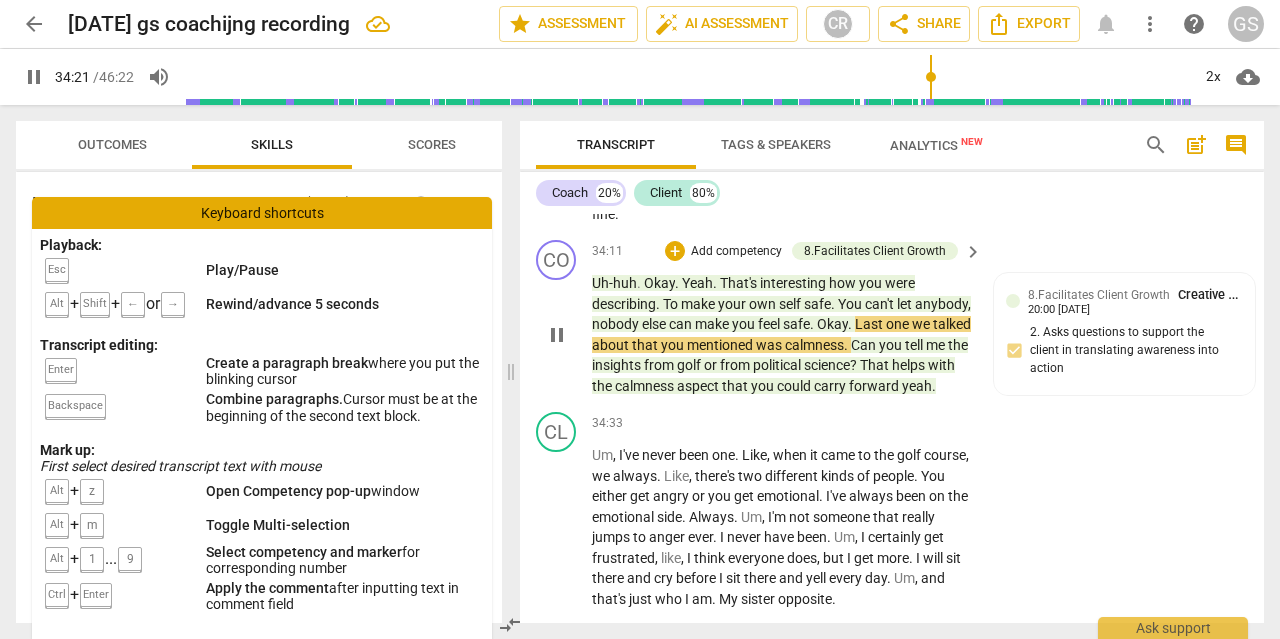 click on "pause" at bounding box center (557, 335) 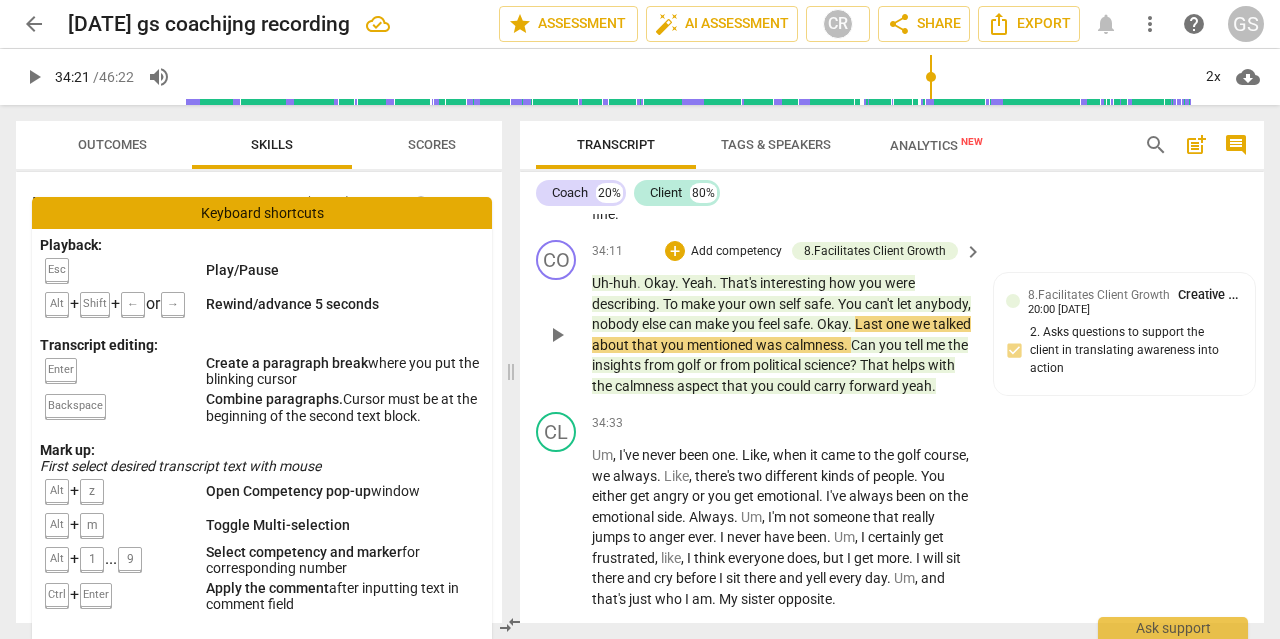 click on "To" at bounding box center [672, 304] 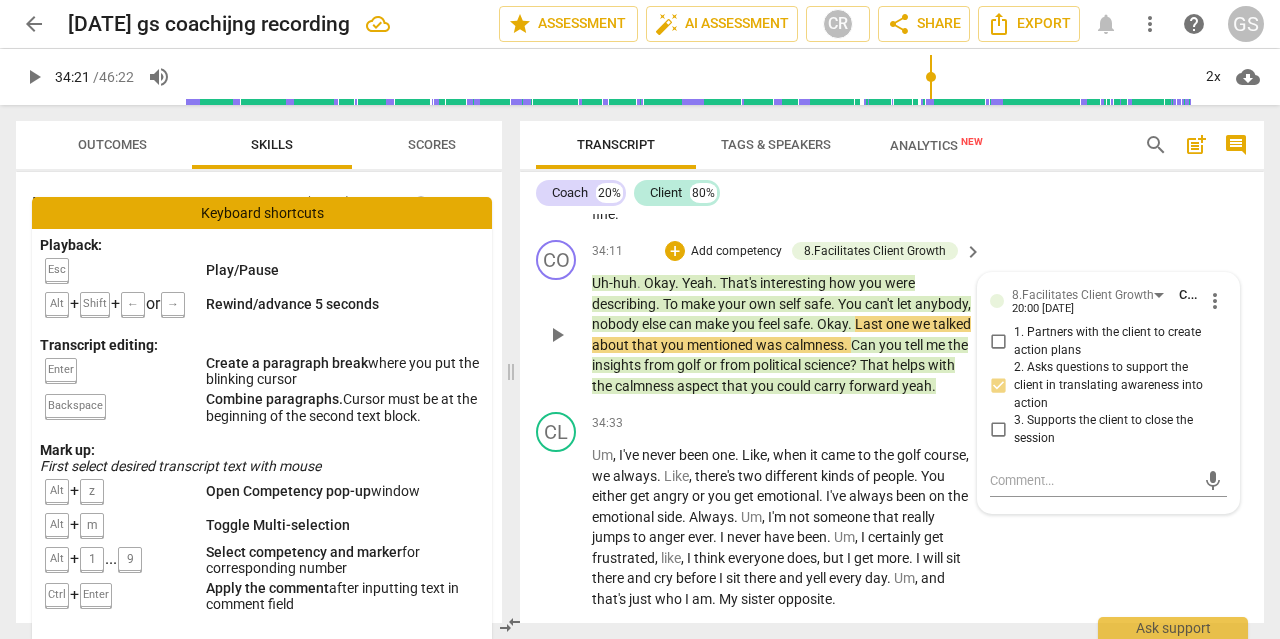 click on "To" at bounding box center [672, 304] 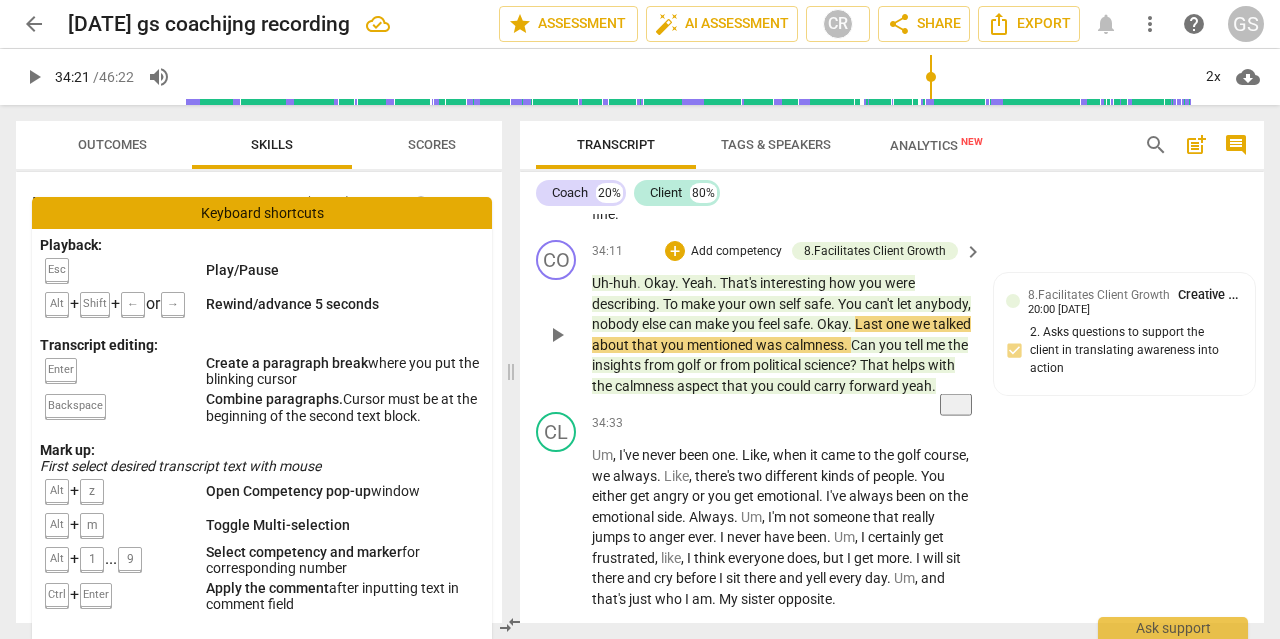click on "To" at bounding box center [672, 304] 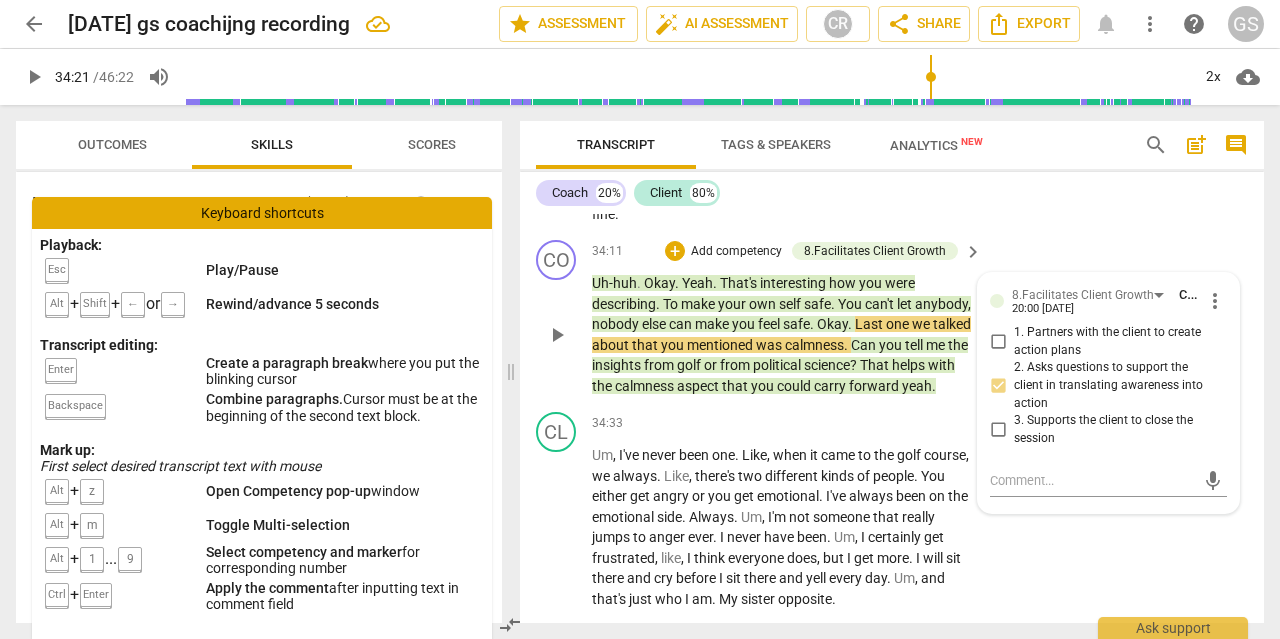 click on "To" at bounding box center [672, 304] 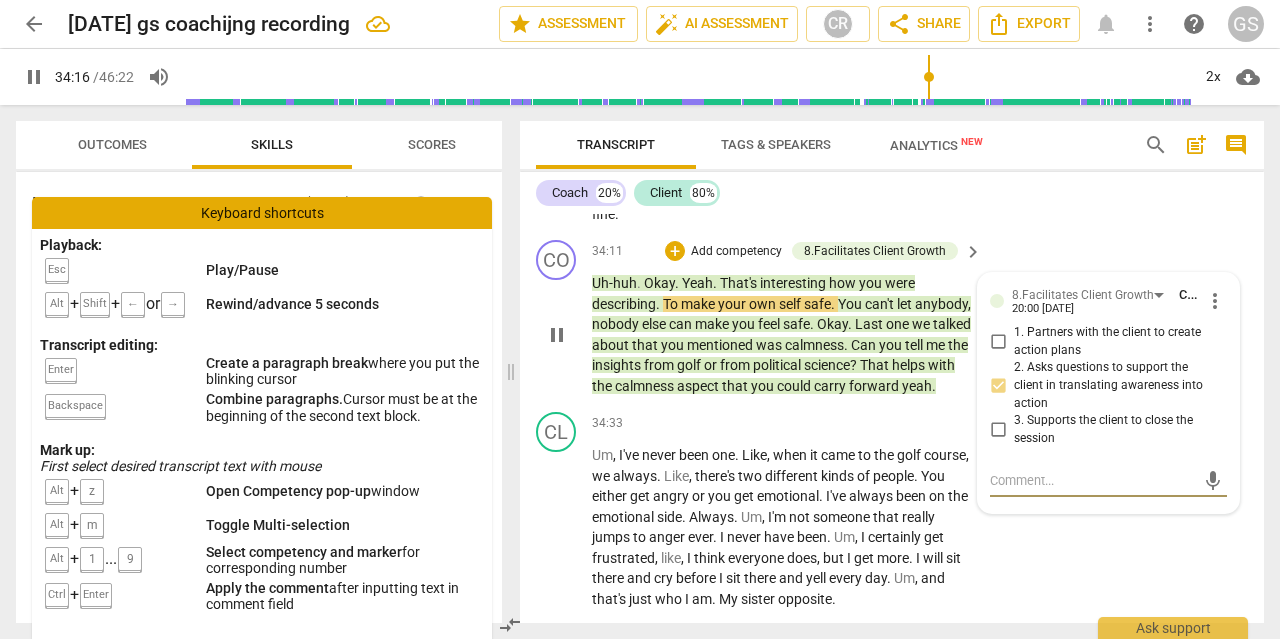 click on "To" at bounding box center [672, 304] 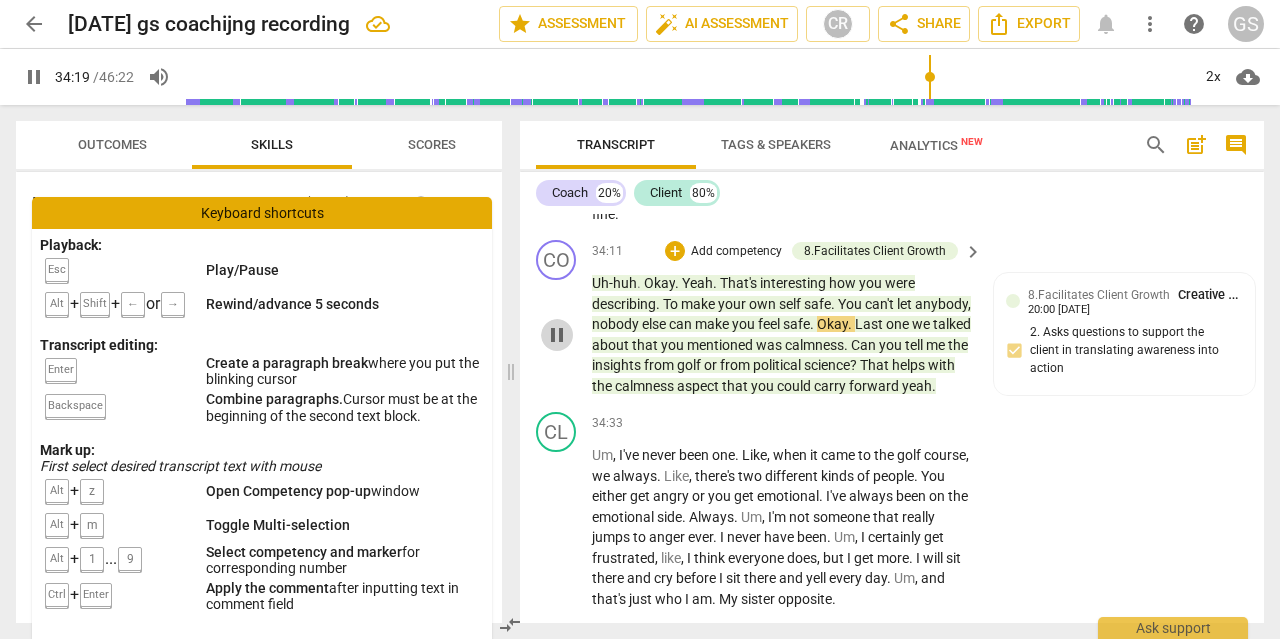 click on "pause" at bounding box center (557, 335) 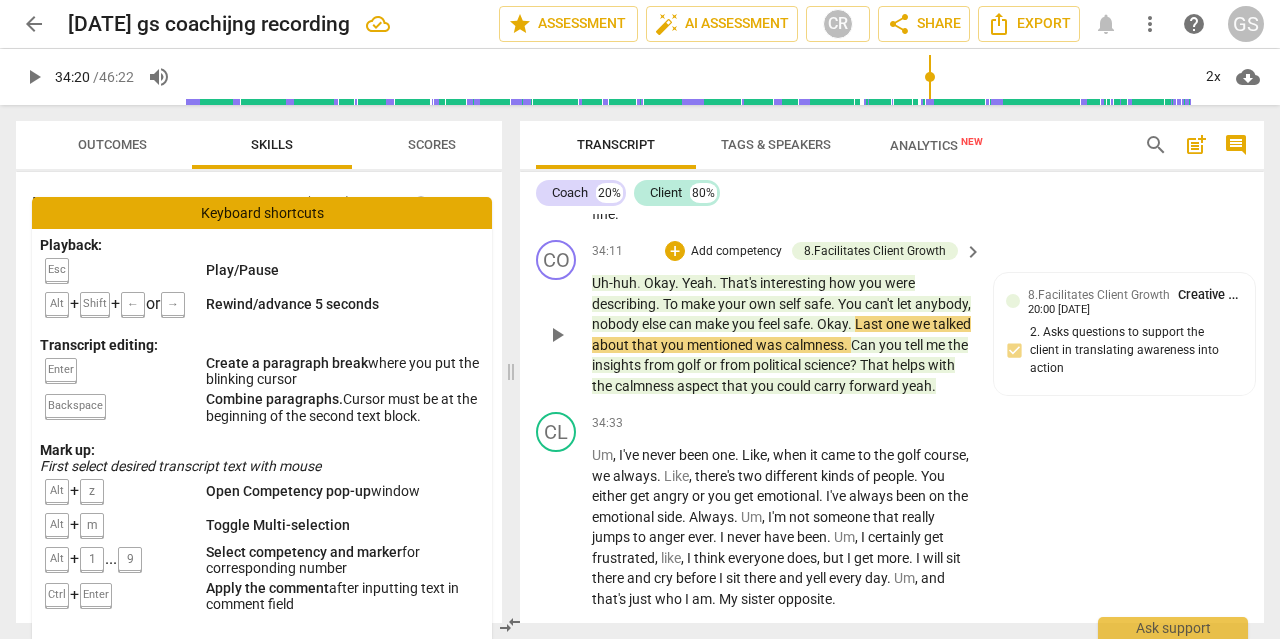 type on "2061" 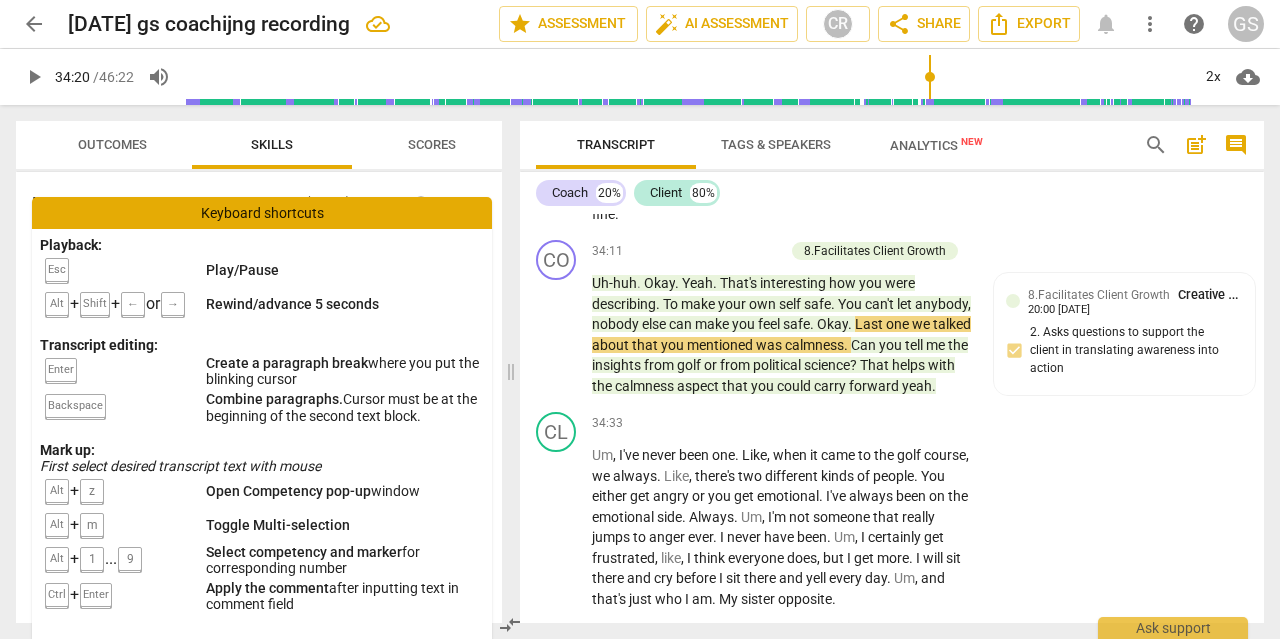 click on "To" at bounding box center [672, 304] 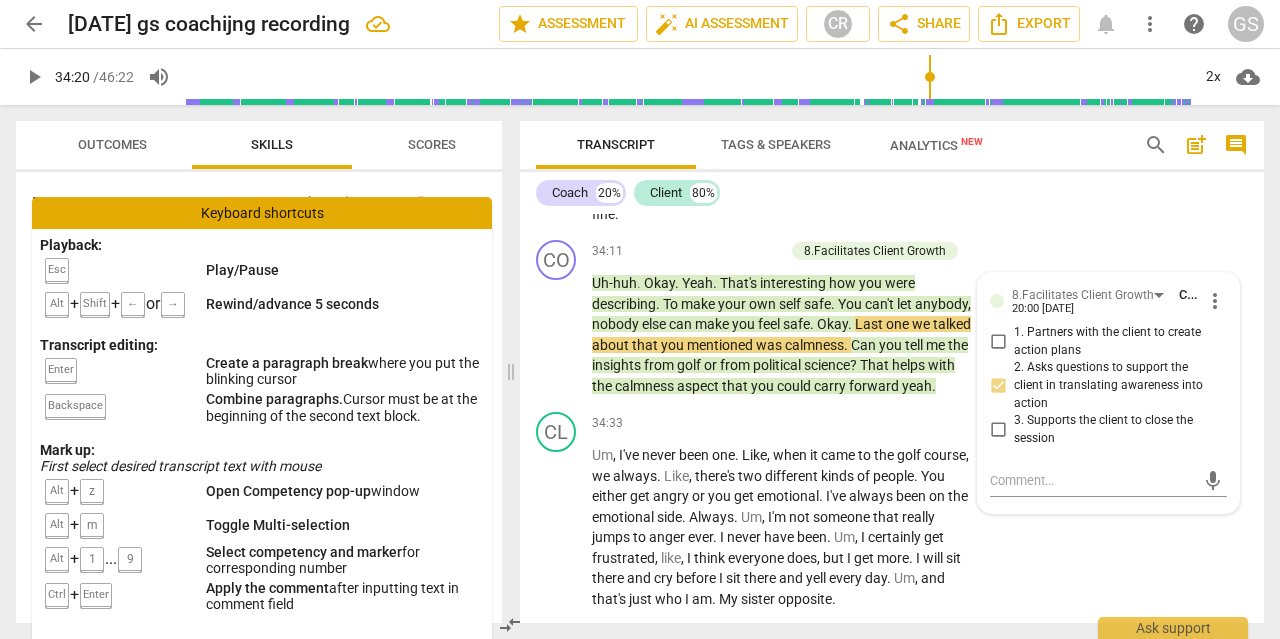 click on "To" at bounding box center (672, 304) 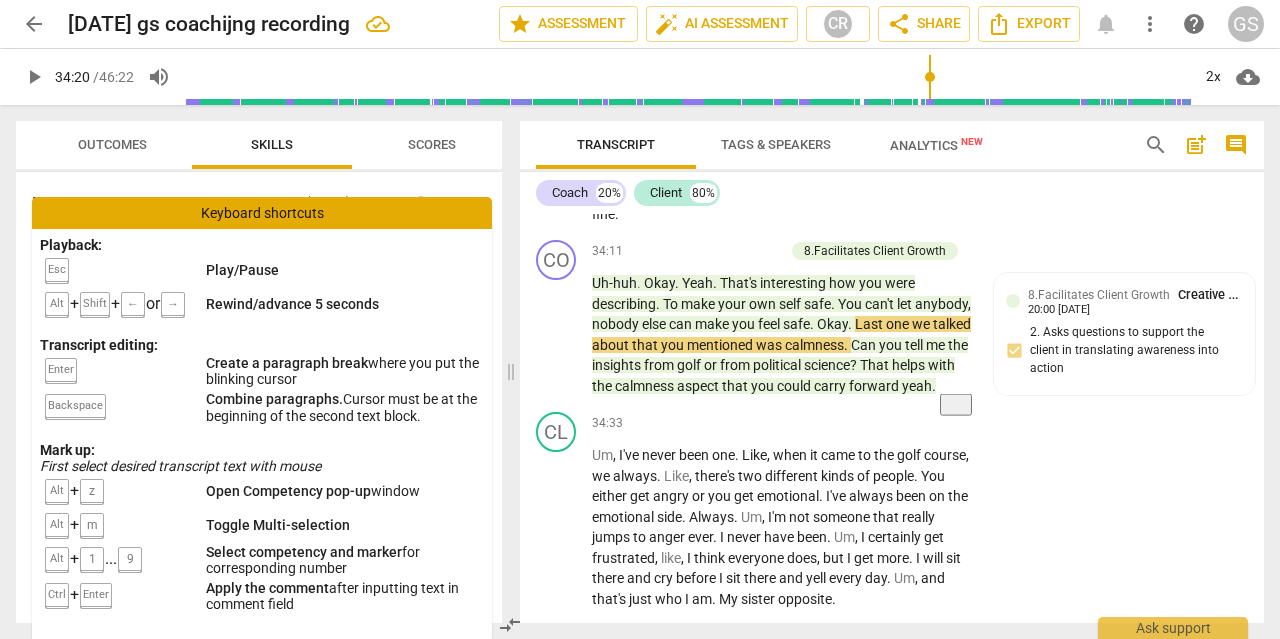 type 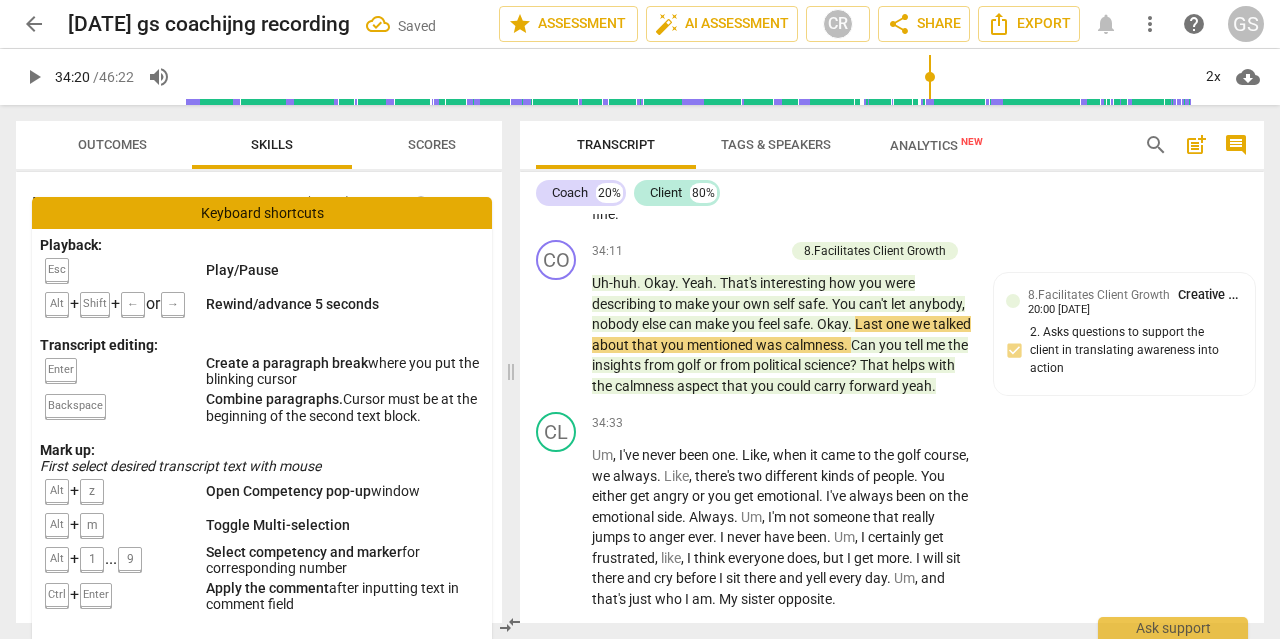 click on "play_arrow" at bounding box center (557, 335) 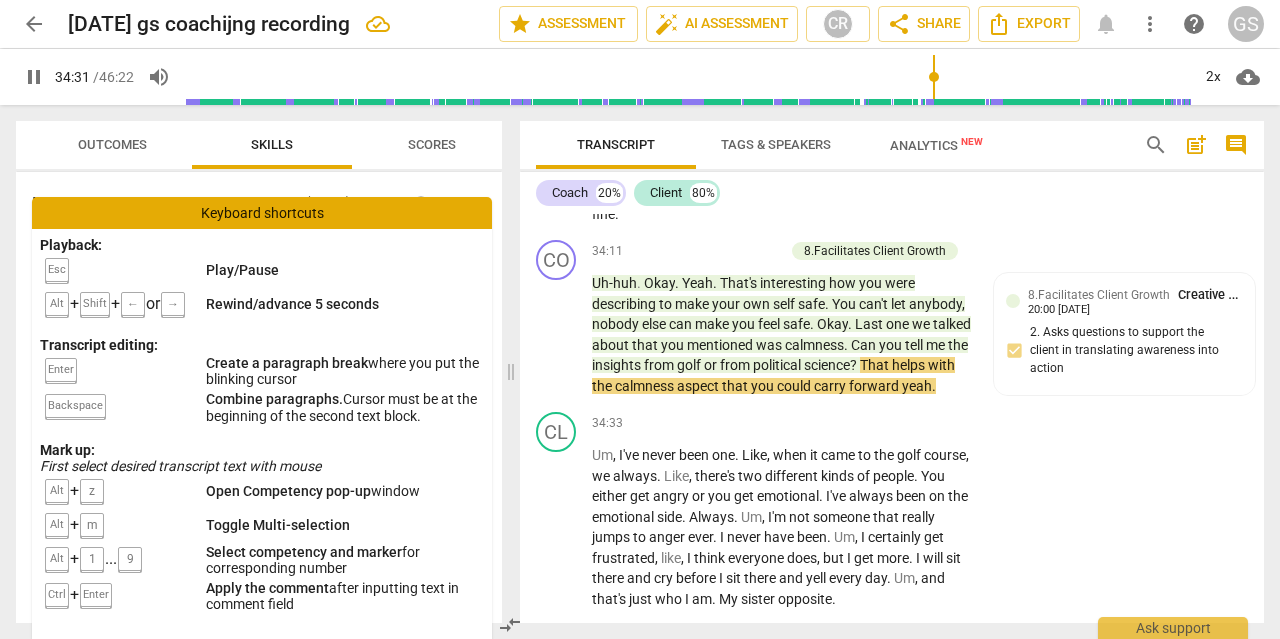 click on "pause" at bounding box center [557, 335] 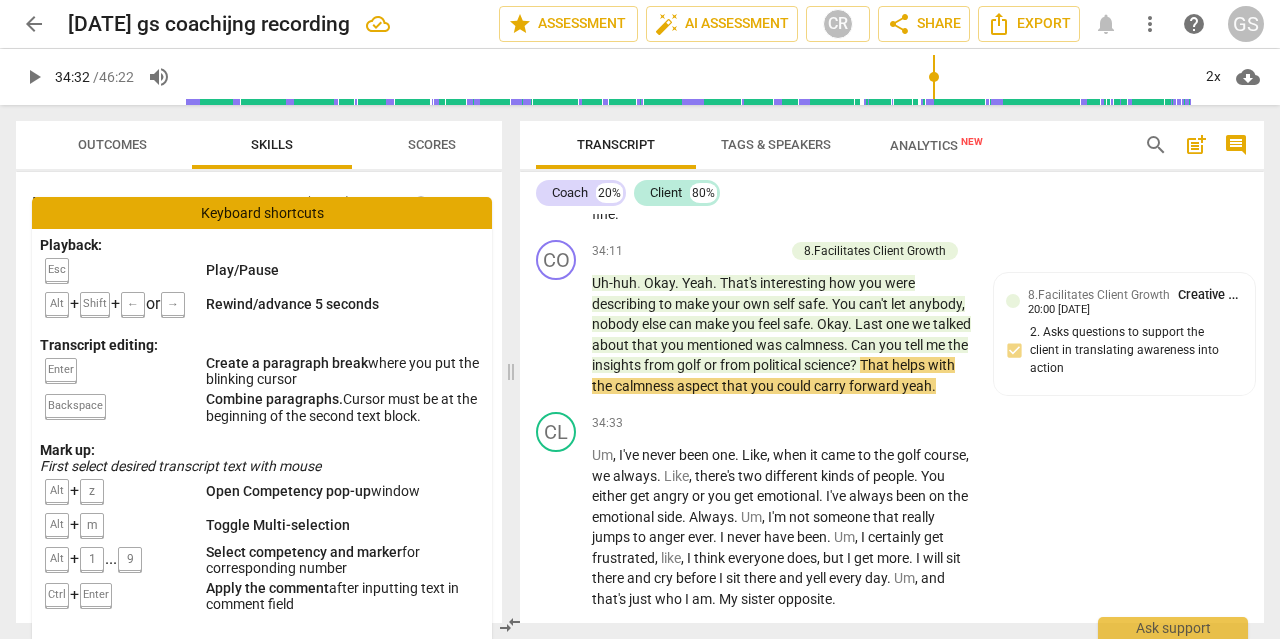 click on "That" at bounding box center (876, 365) 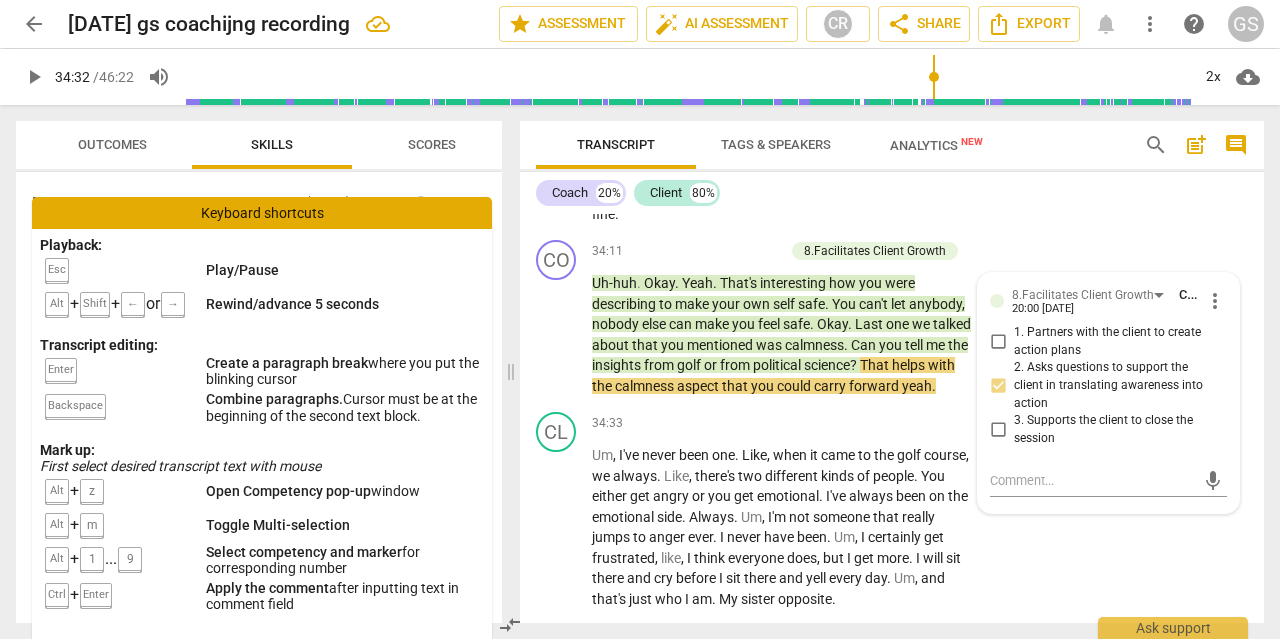click on "That" at bounding box center (876, 365) 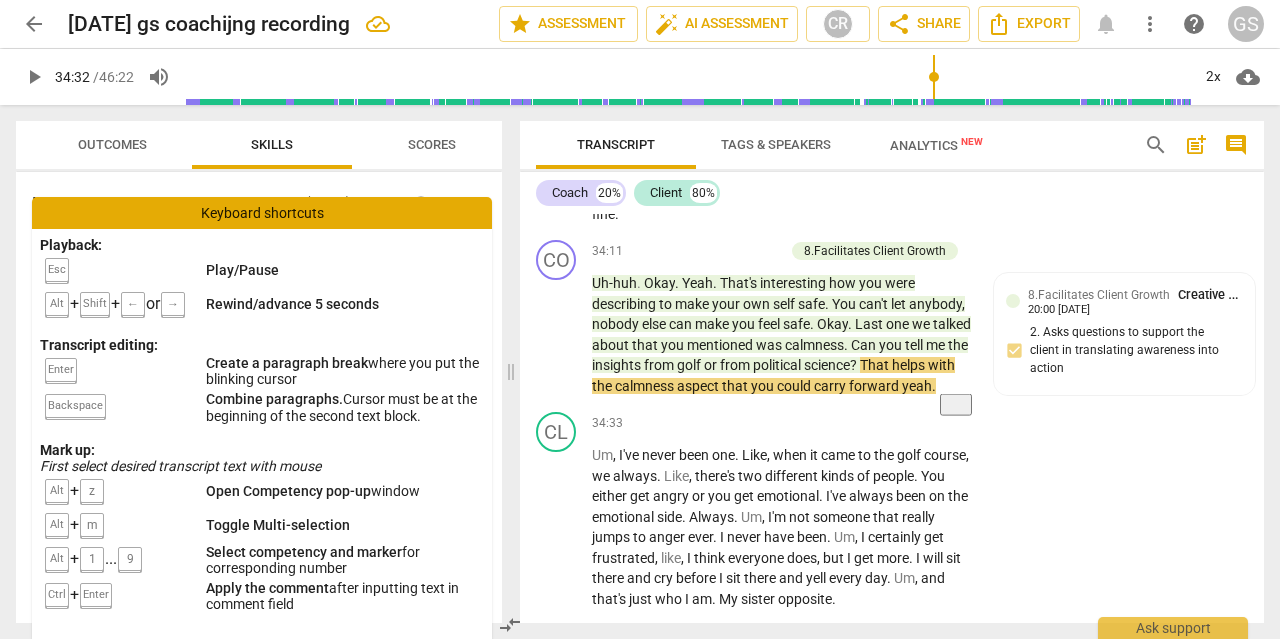 type 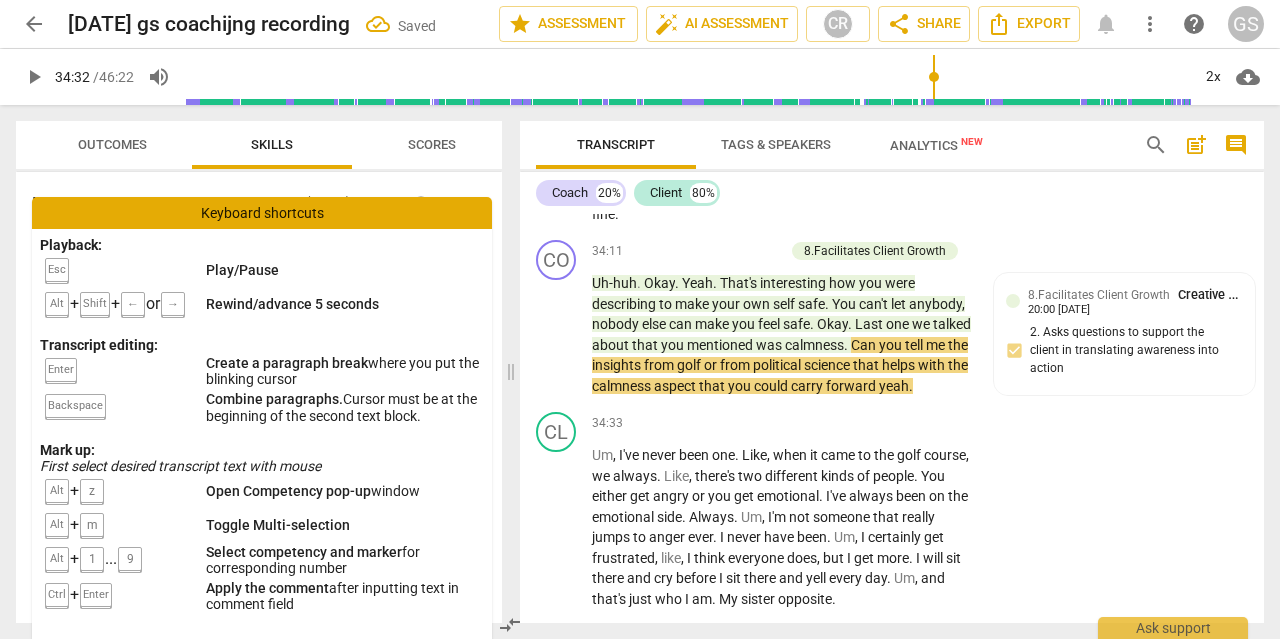 click on "play_arrow" at bounding box center [557, 335] 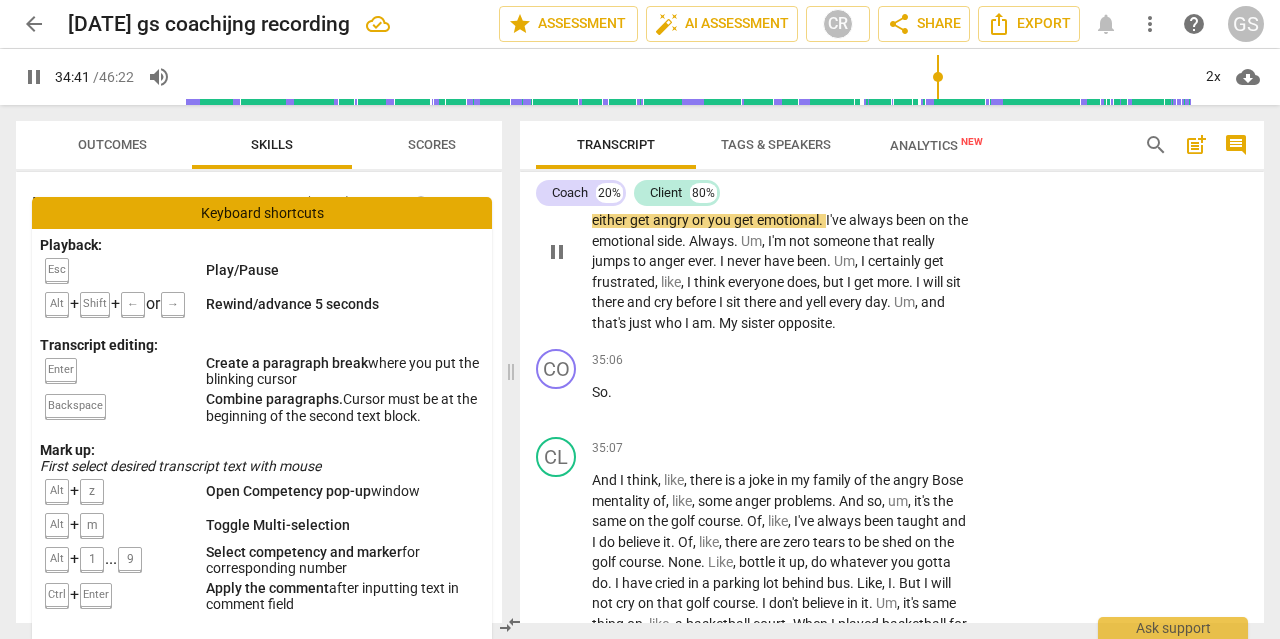 scroll, scrollTop: 13942, scrollLeft: 0, axis: vertical 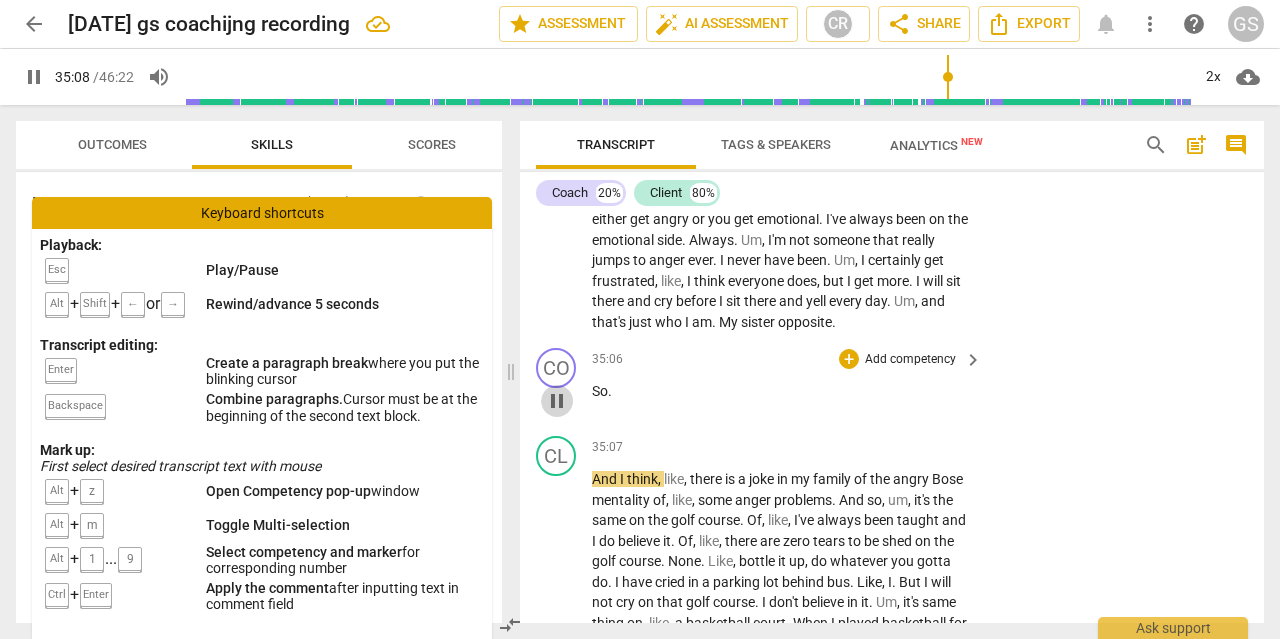 click on "pause" at bounding box center [557, 401] 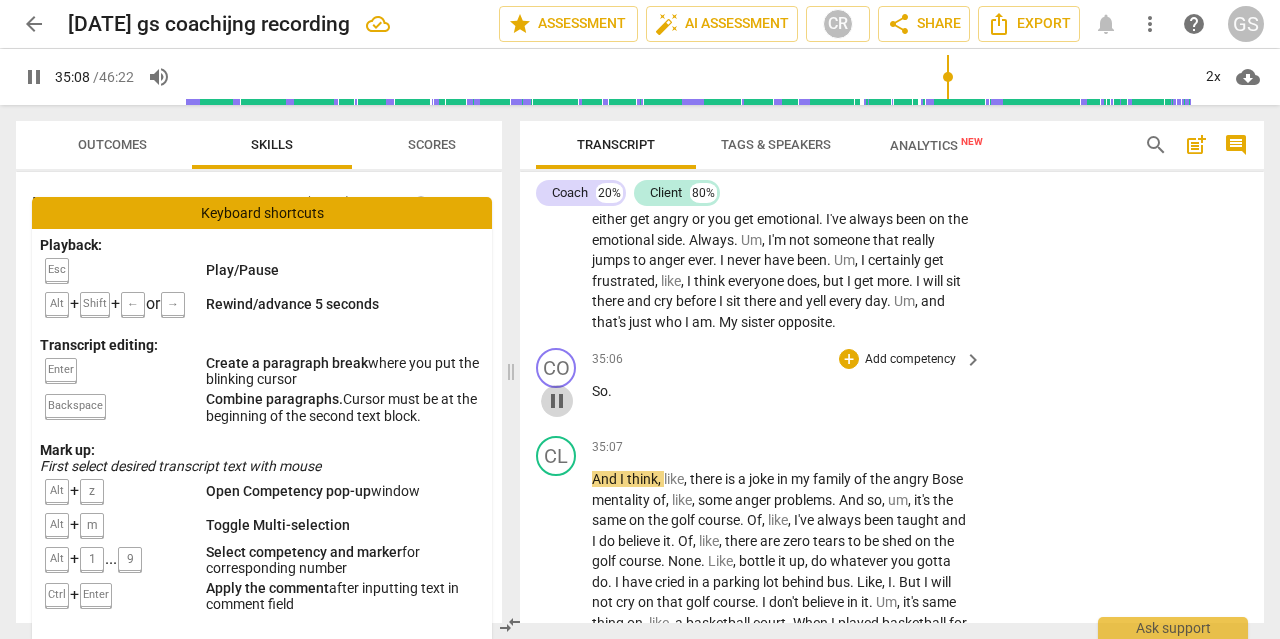 type on "2108" 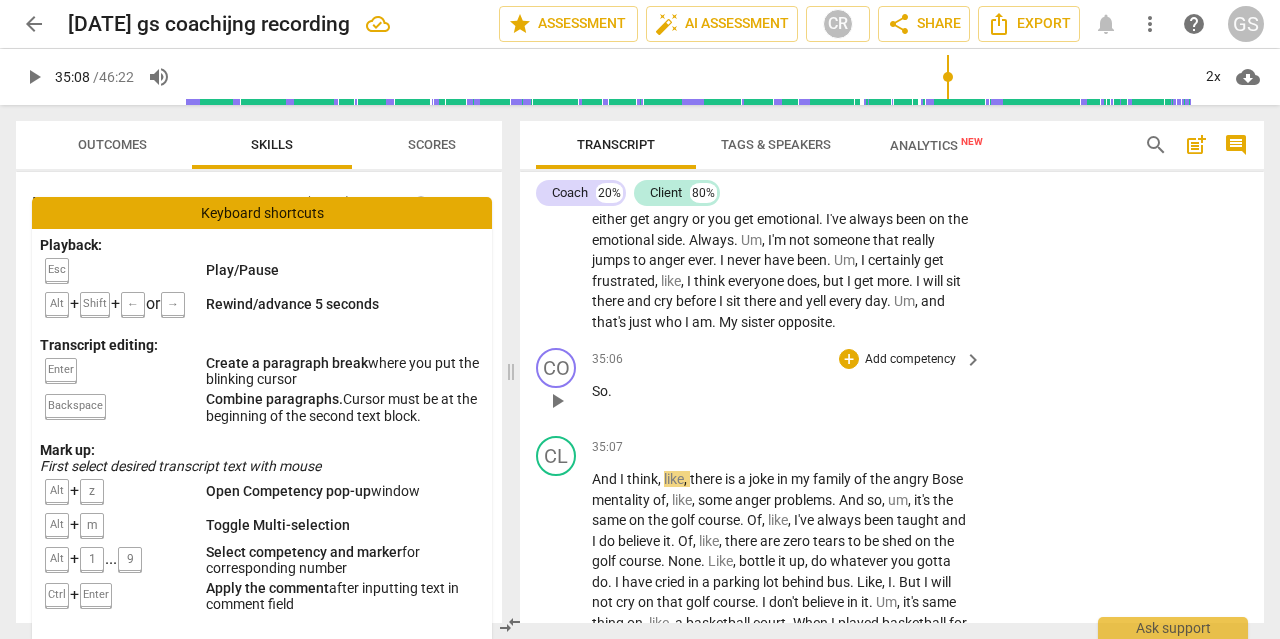 click on "So" at bounding box center [600, 391] 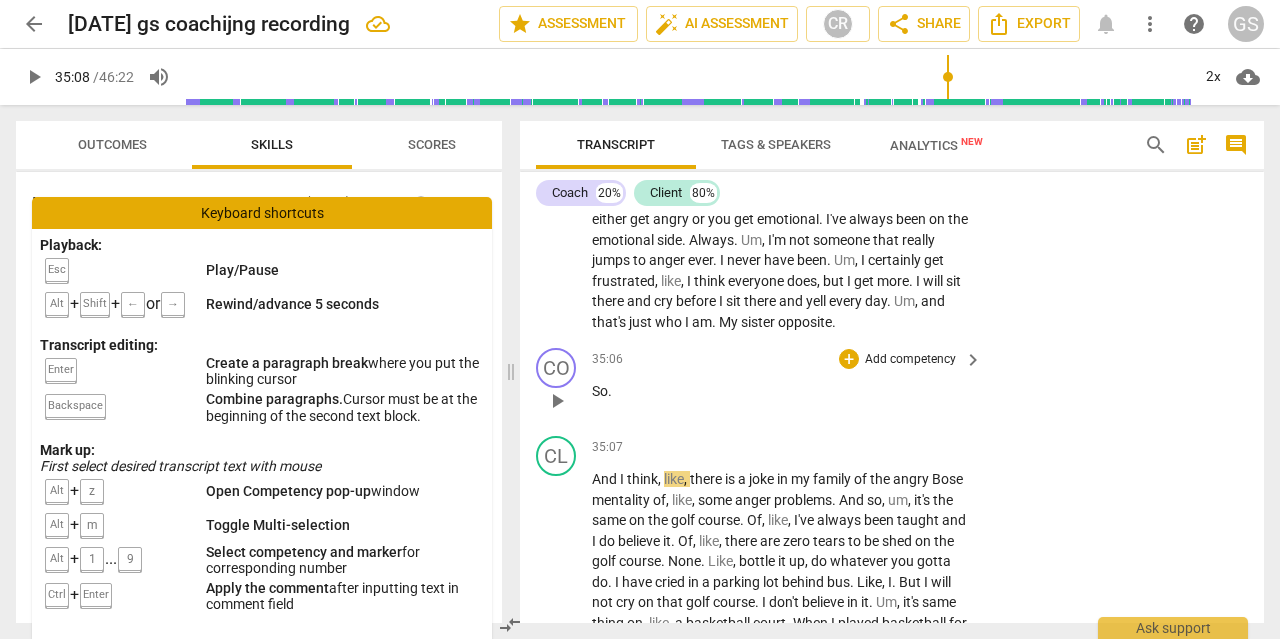 type 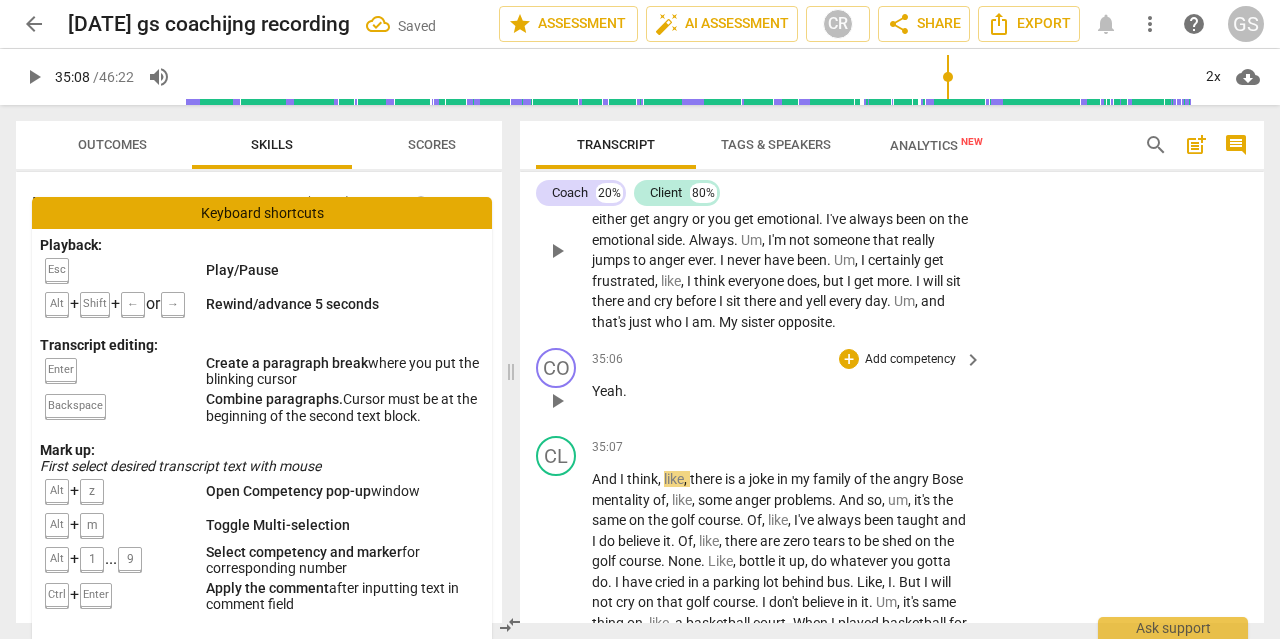 click on "Um ,   I've   never   been   one .   Like ,   when   it   came   to   the   golf   course ,   we   always .   Like ,   there's   two   different   kinds   of   people .   You   either   get   angry   or   you   get   emotional .   I've   always   been   on   the   emotional   side .   Always .   Um ,   I'm   not   someone   that   really   jumps   to   anger   ever .   I   never   have   been .   Um ,   I   certainly   get   frustrated ,   like ,   I   think   everyone   does ,   but   I   get   more .   I   will   sit   there   and   cry   before   I   sit   there   and   yell   every   day .   Um ,   and   that's   just   who   I   am .   My   sister   opposite ." at bounding box center [782, 250] 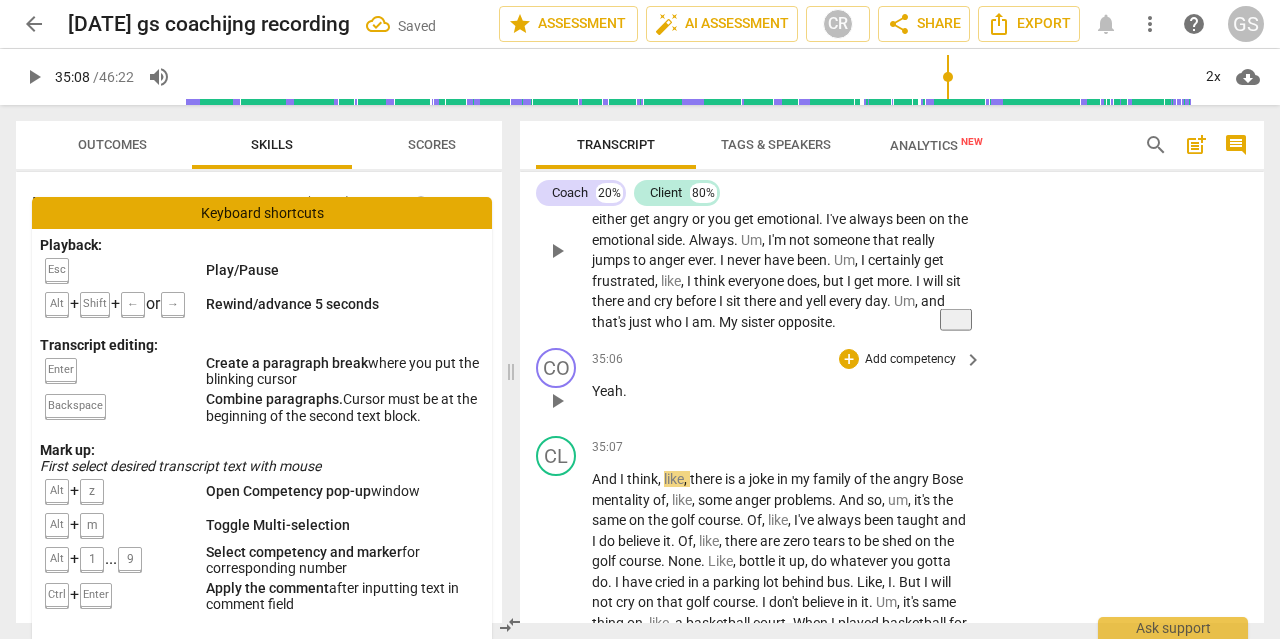 type 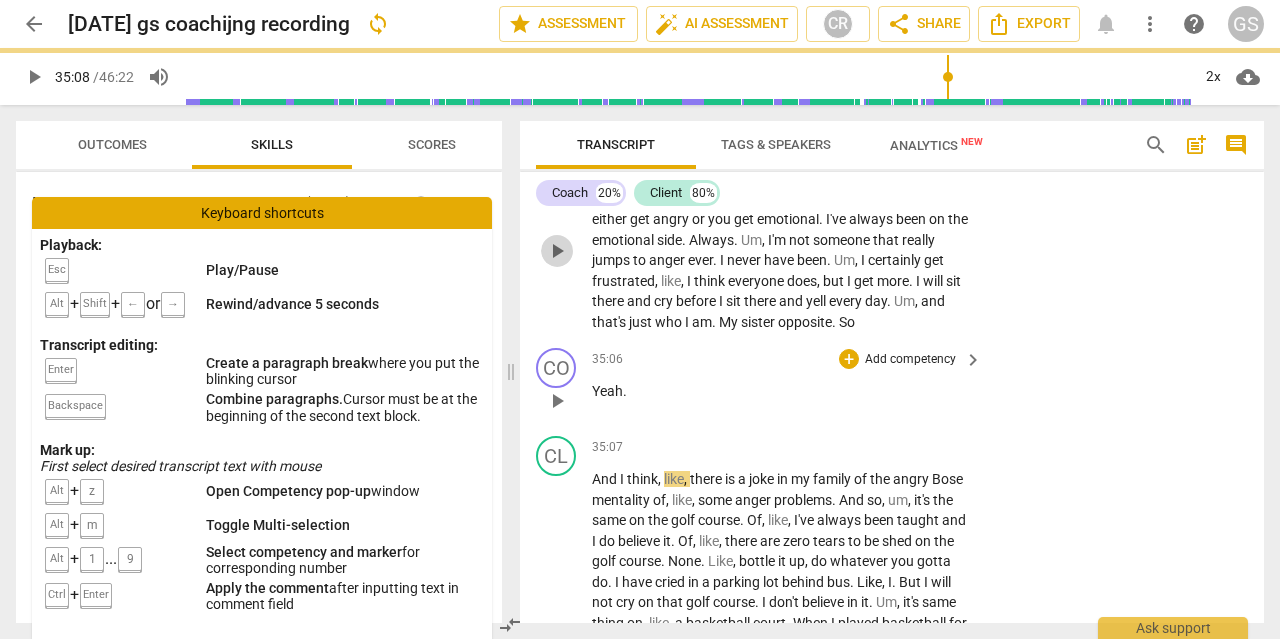 click on "play_arrow" at bounding box center (557, 251) 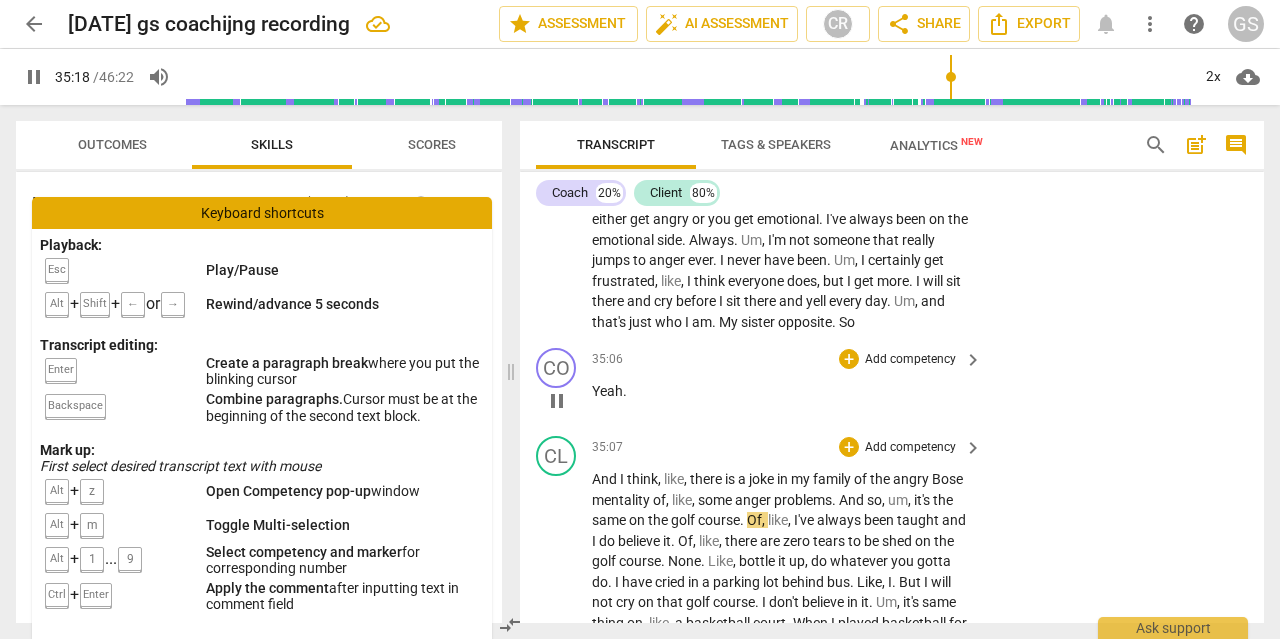 scroll, scrollTop: 13963, scrollLeft: 0, axis: vertical 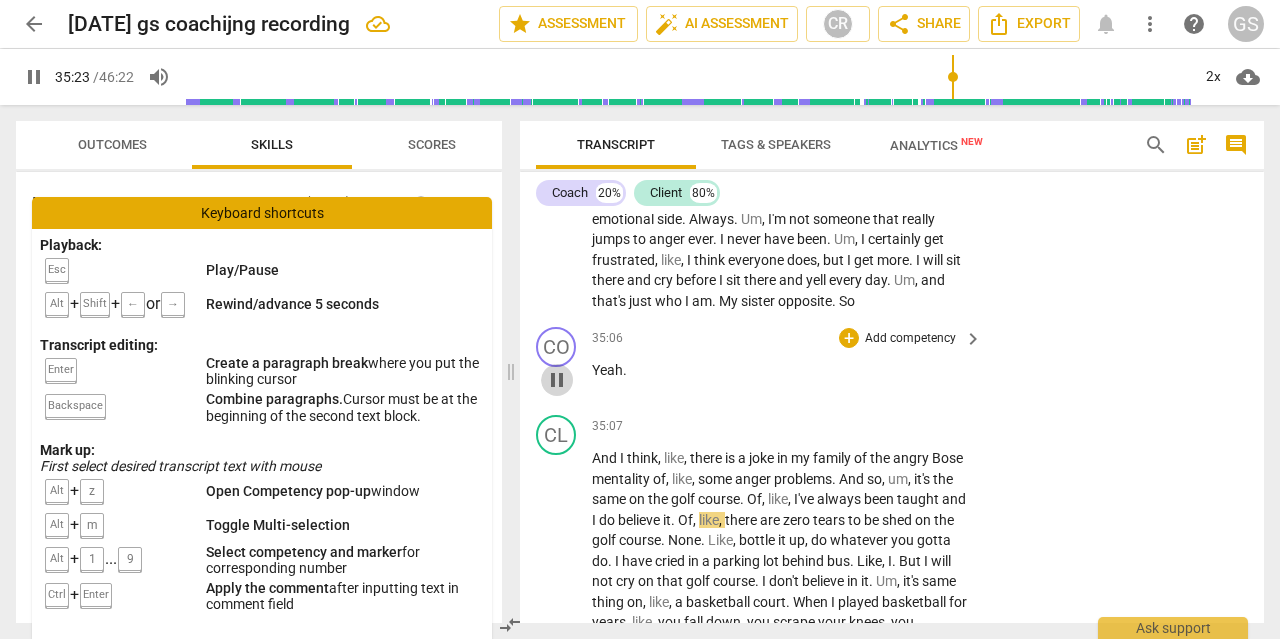 click on "pause" at bounding box center (557, 380) 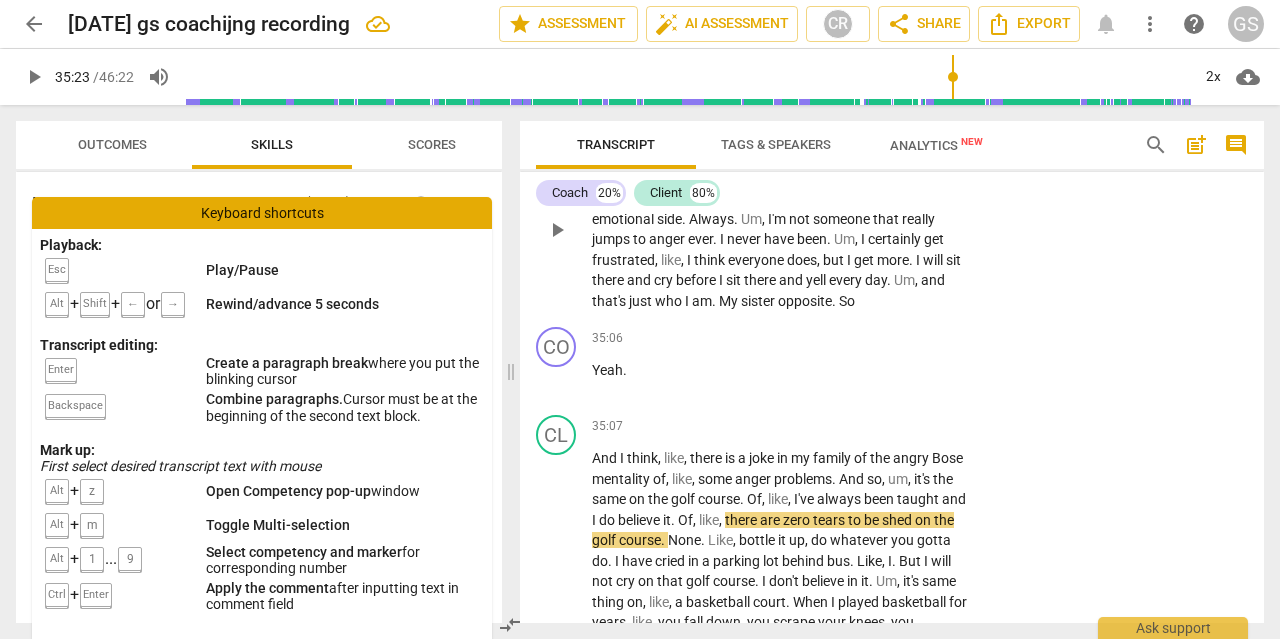click on "there" at bounding box center [761, 280] 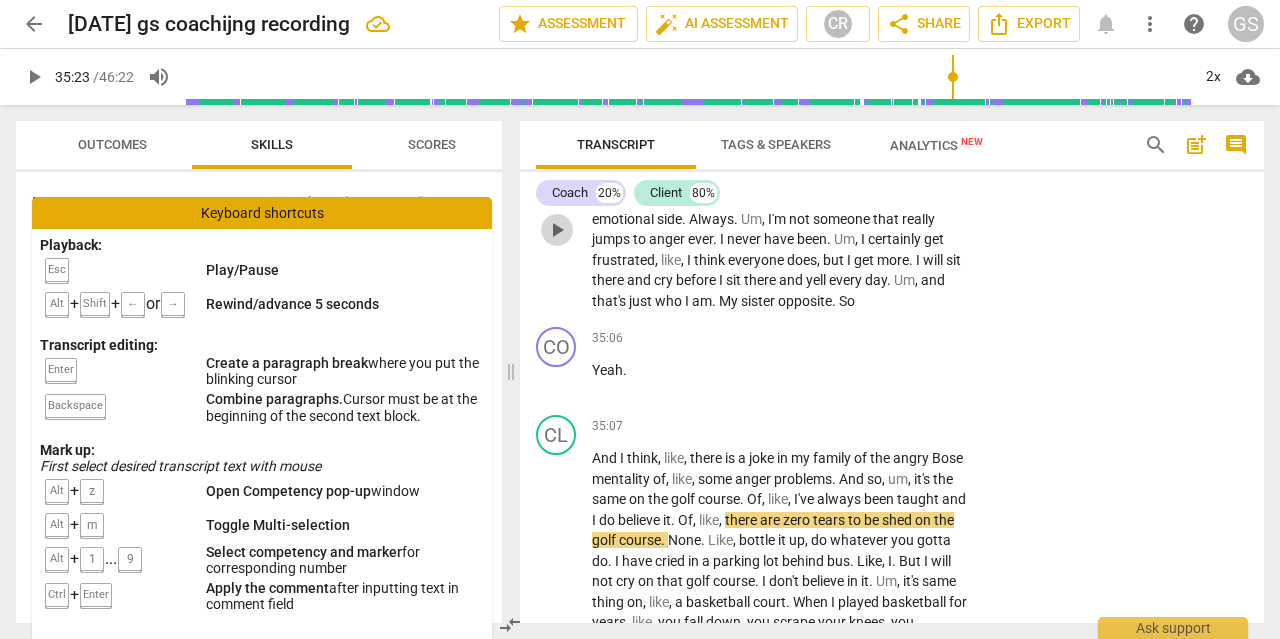 click on "play_arrow" at bounding box center (557, 230) 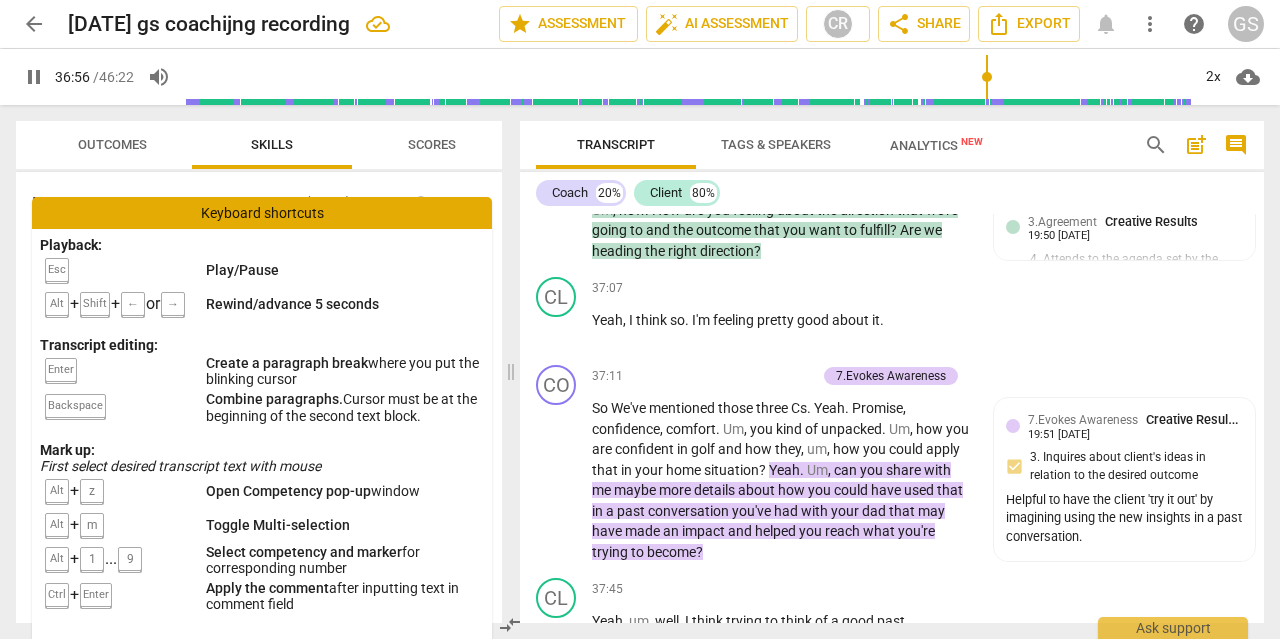 scroll, scrollTop: 14773, scrollLeft: 0, axis: vertical 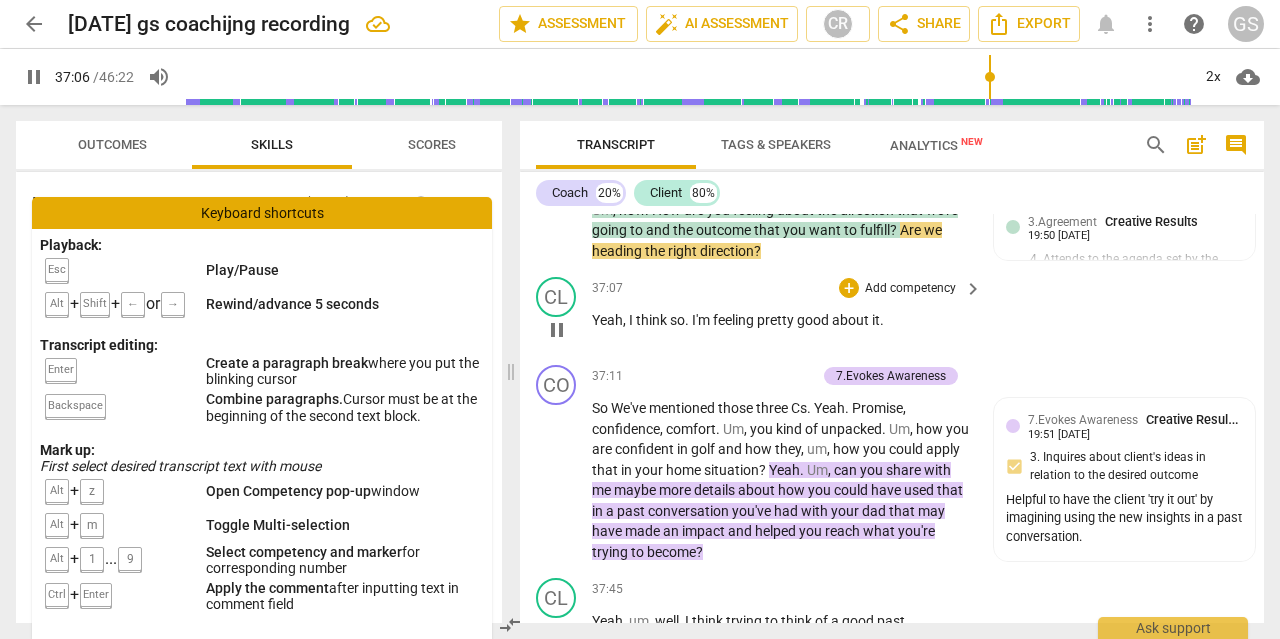 click on "pause" at bounding box center (557, 330) 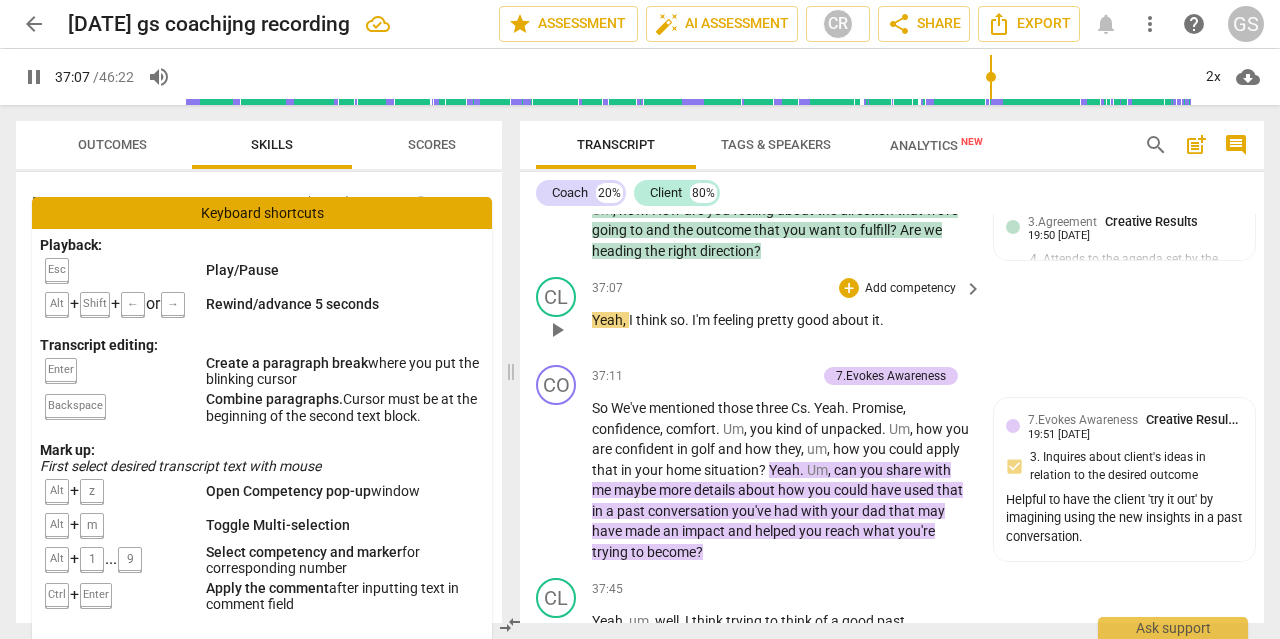 type on "2227" 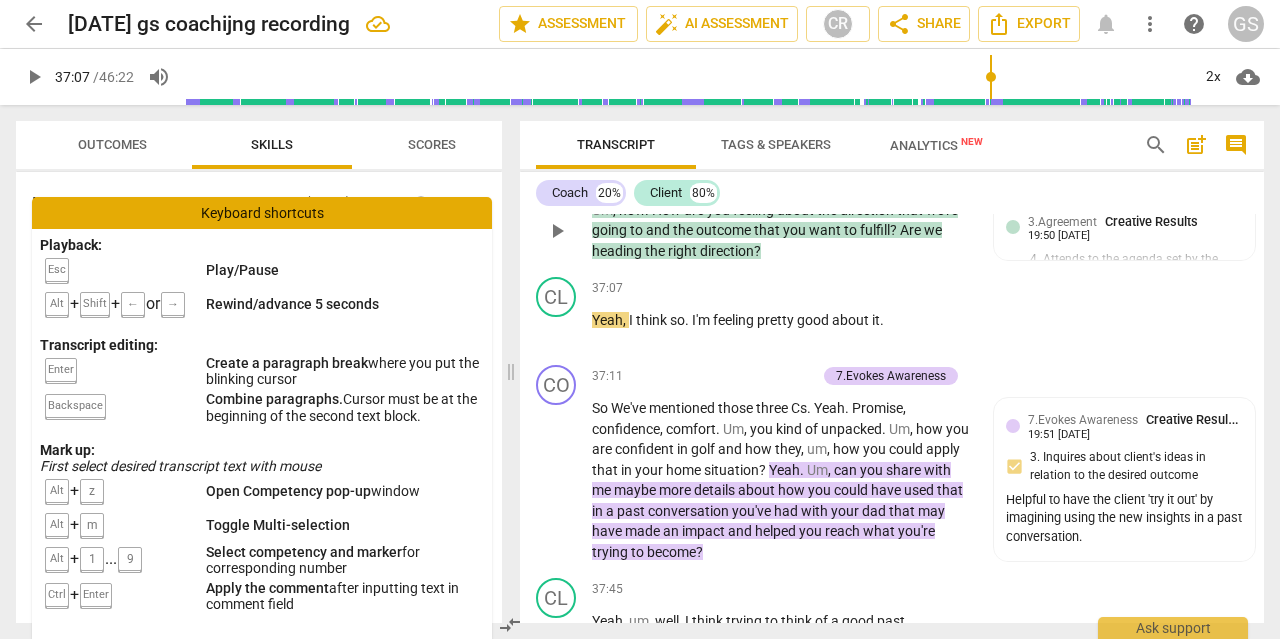 click on "how" at bounding box center [632, 210] 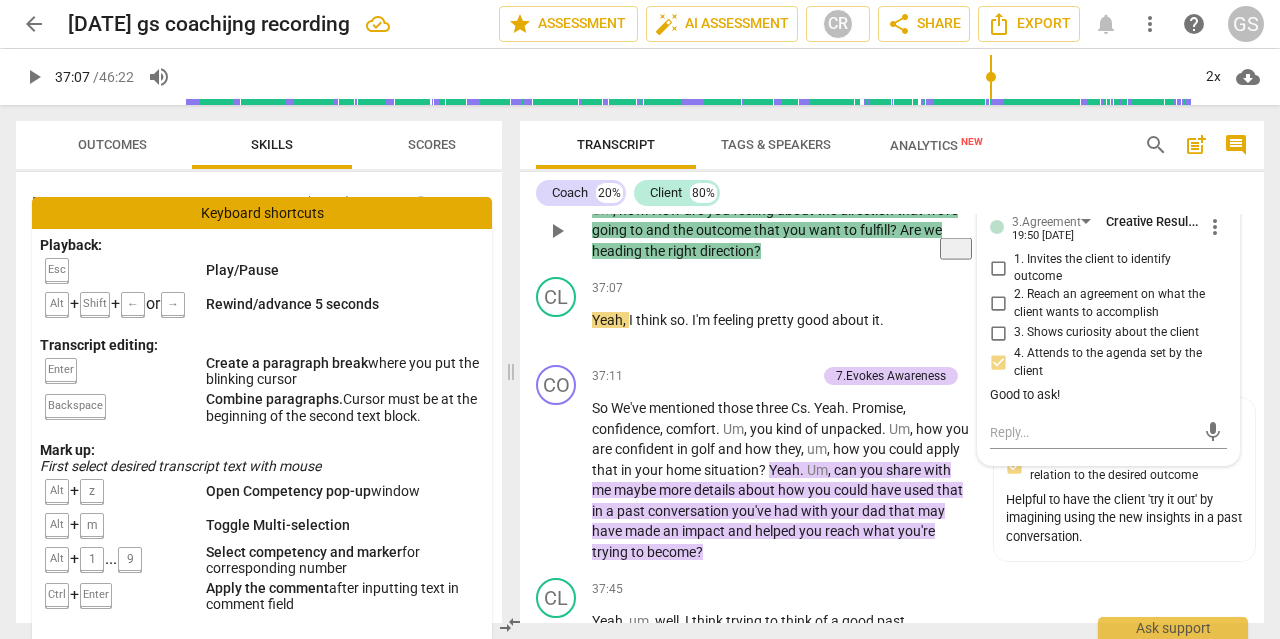 type 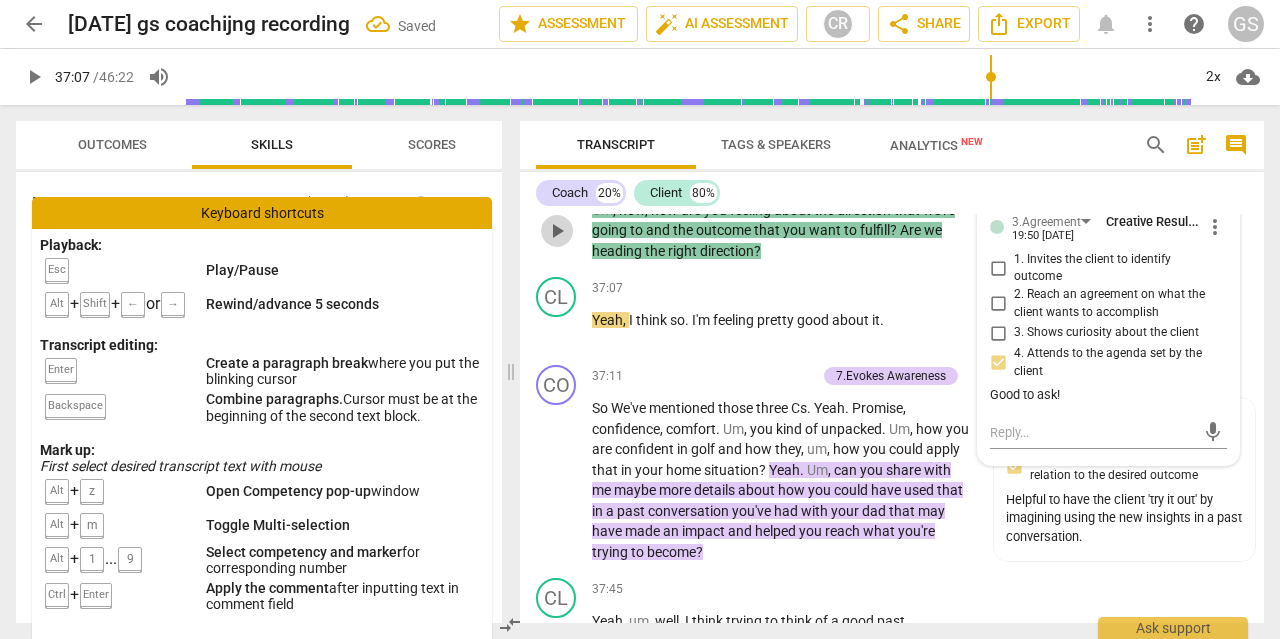 click on "play_arrow" at bounding box center (557, 231) 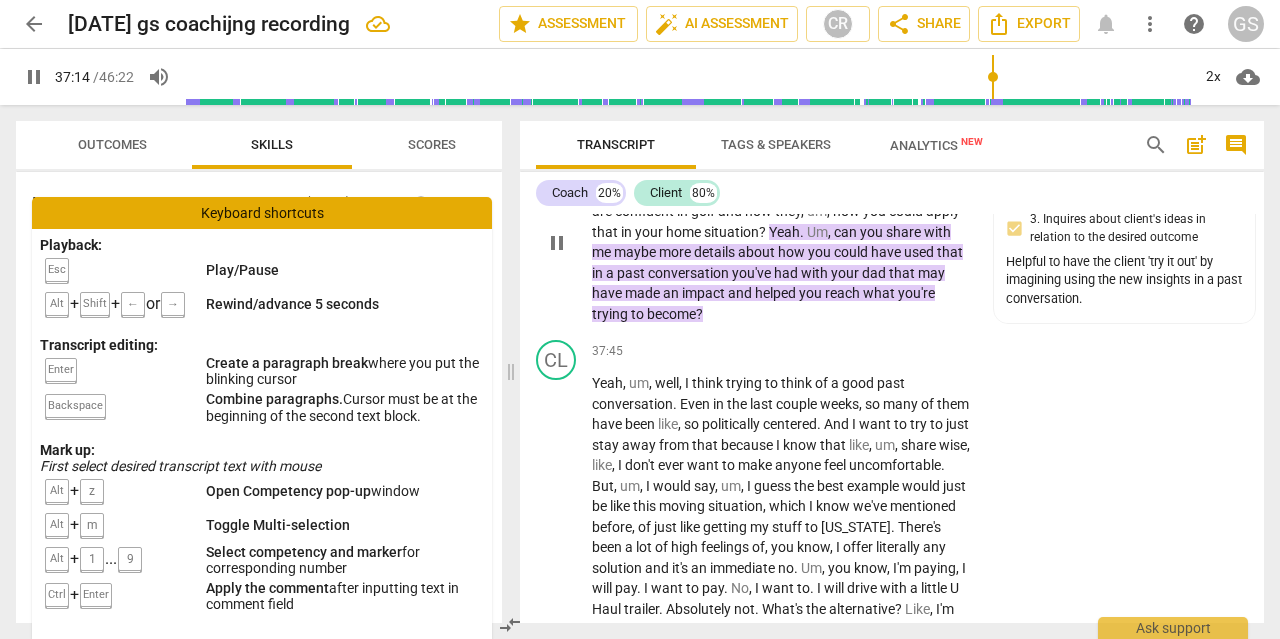 scroll, scrollTop: 15017, scrollLeft: 0, axis: vertical 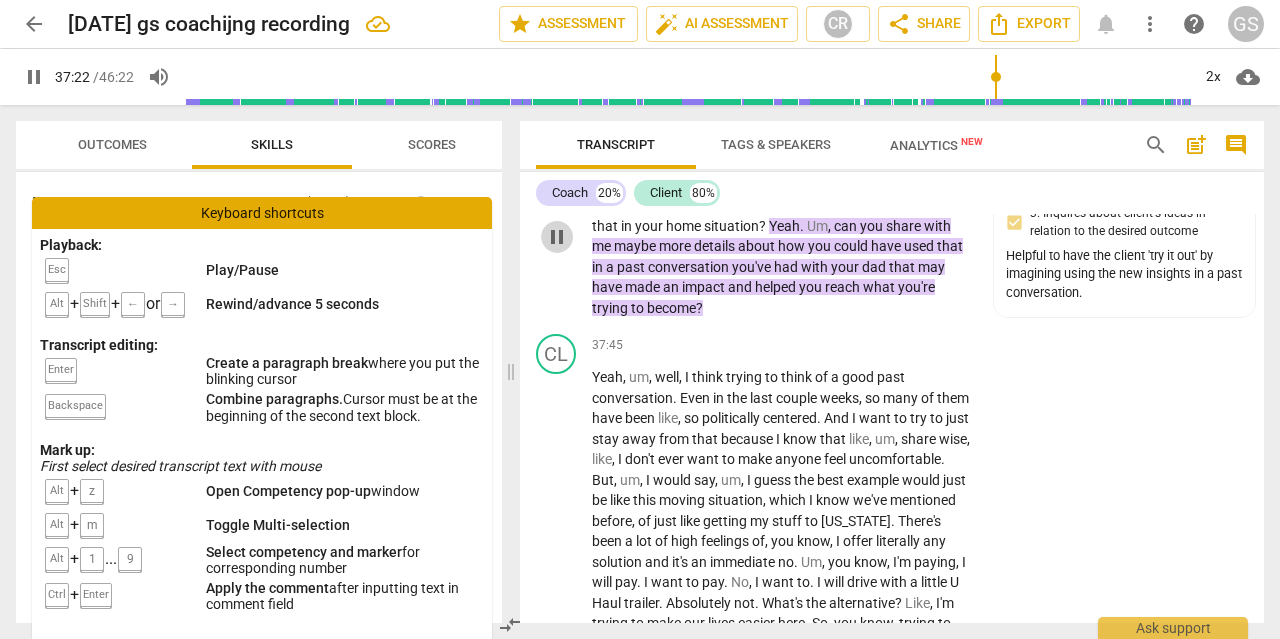 click on "pause" at bounding box center (557, 237) 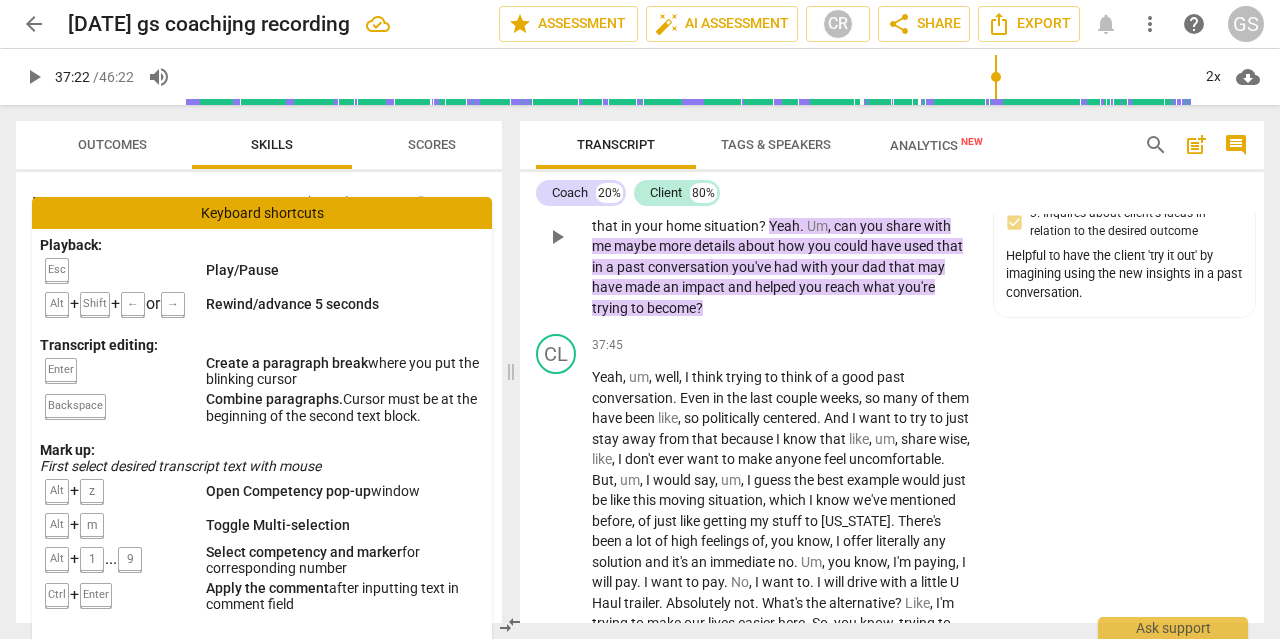 click on "Promise" at bounding box center (877, 164) 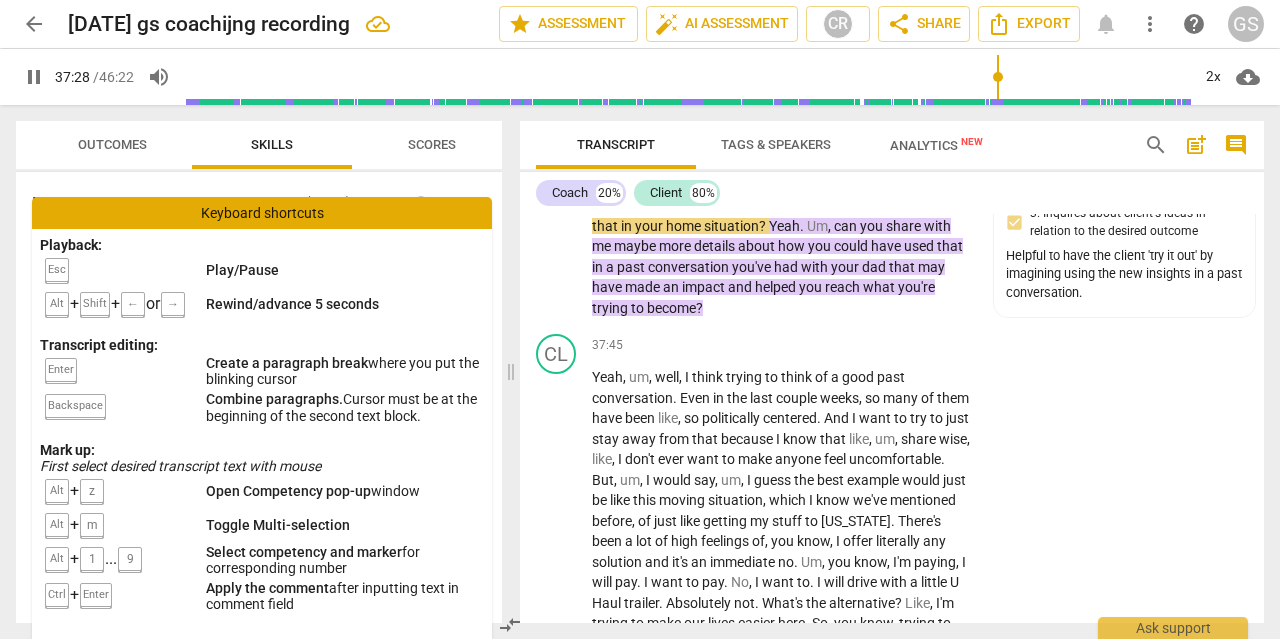 drag, startPoint x: 562, startPoint y: 296, endPoint x: 835, endPoint y: 213, distance: 285.3384 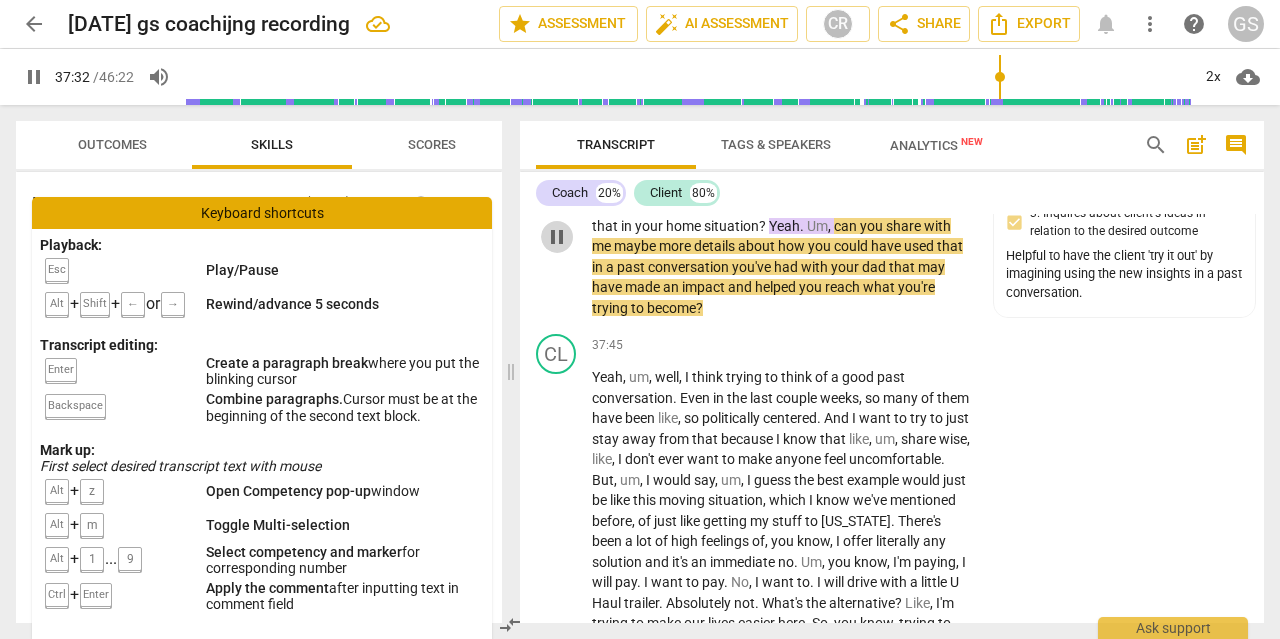 click on "pause" at bounding box center [557, 237] 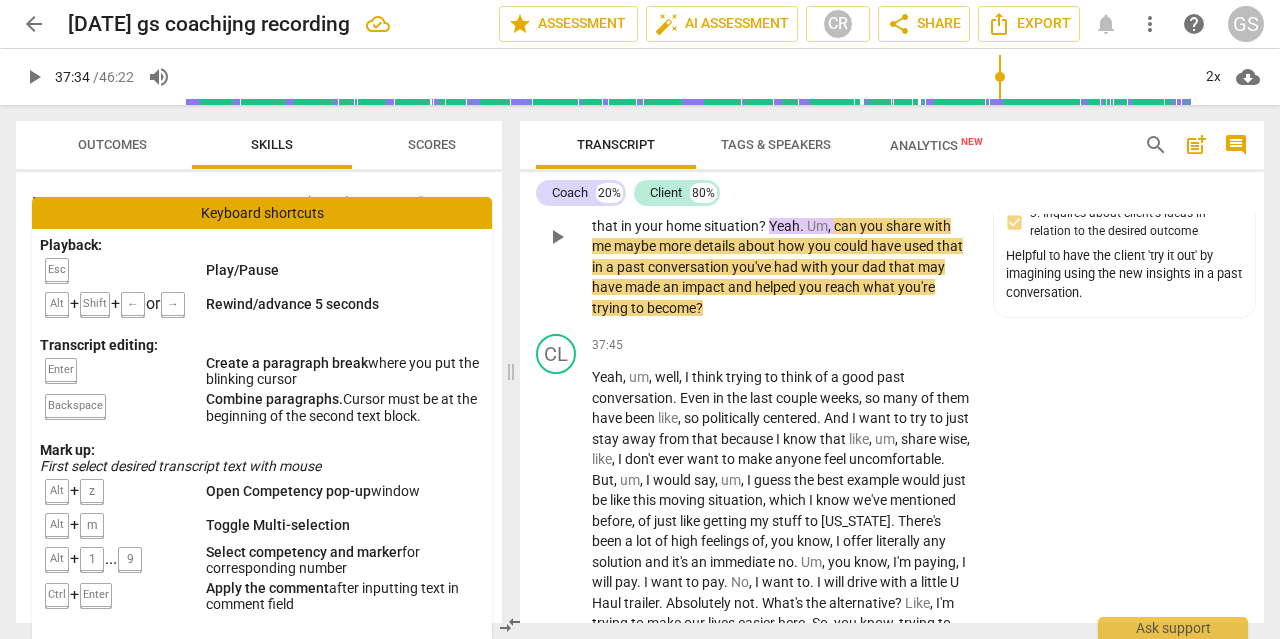 click on "Promise" at bounding box center [877, 164] 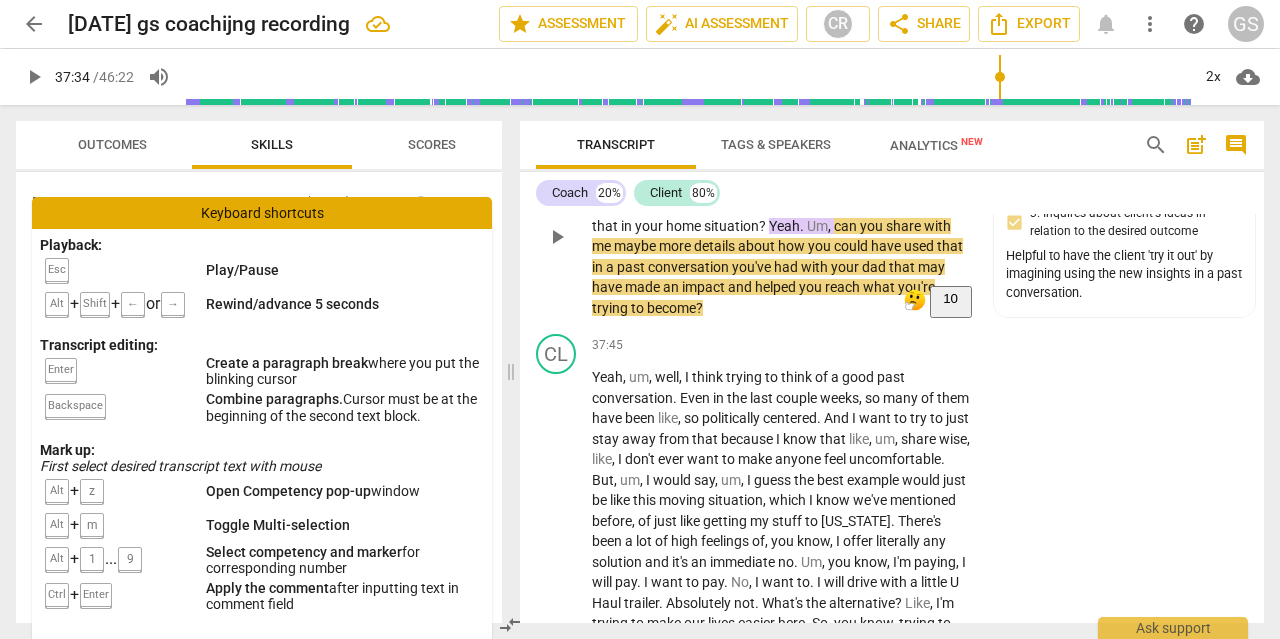 type 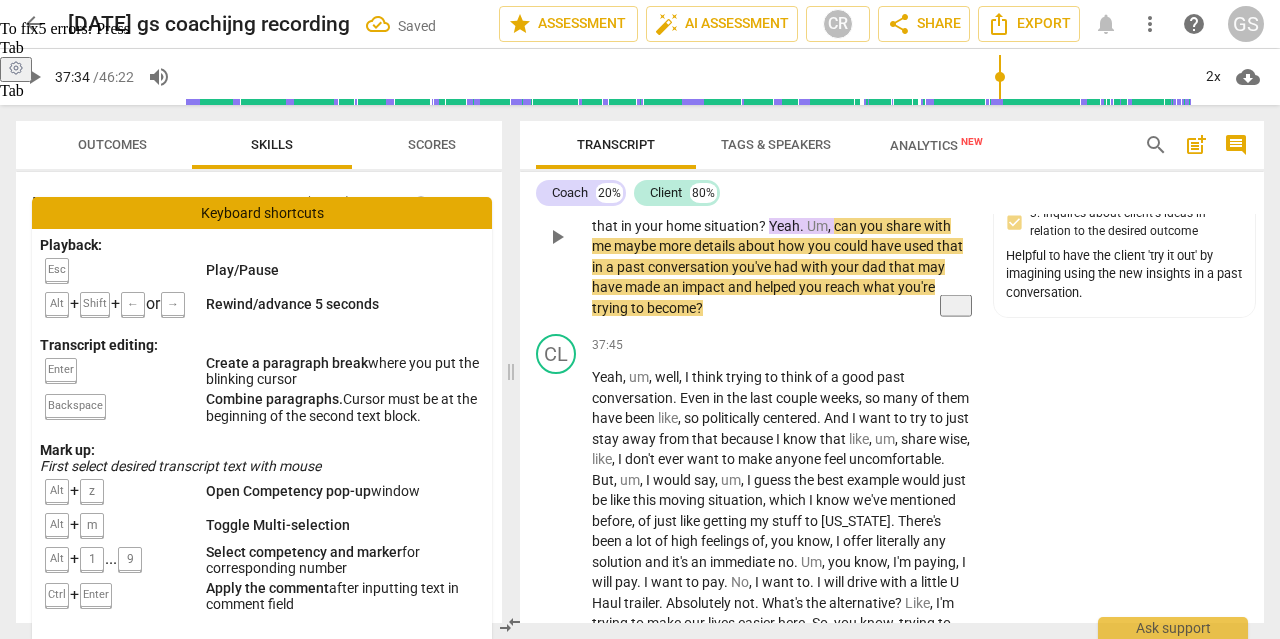 click on "play_arrow" at bounding box center (557, 237) 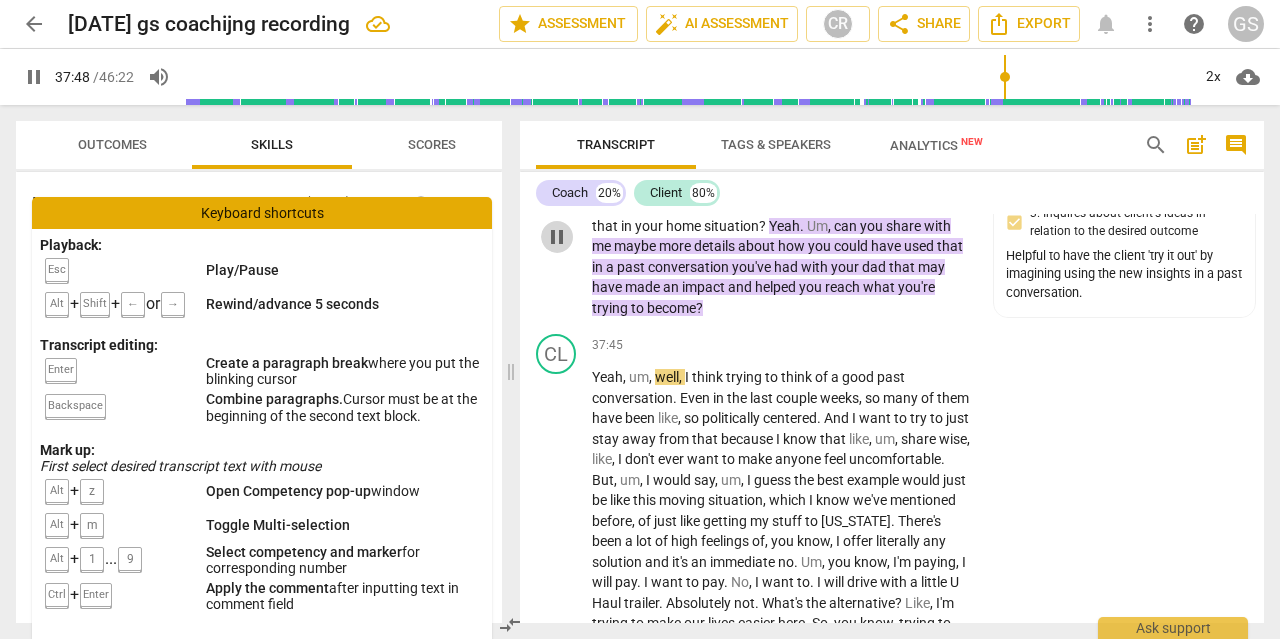 click on "pause" at bounding box center (557, 237) 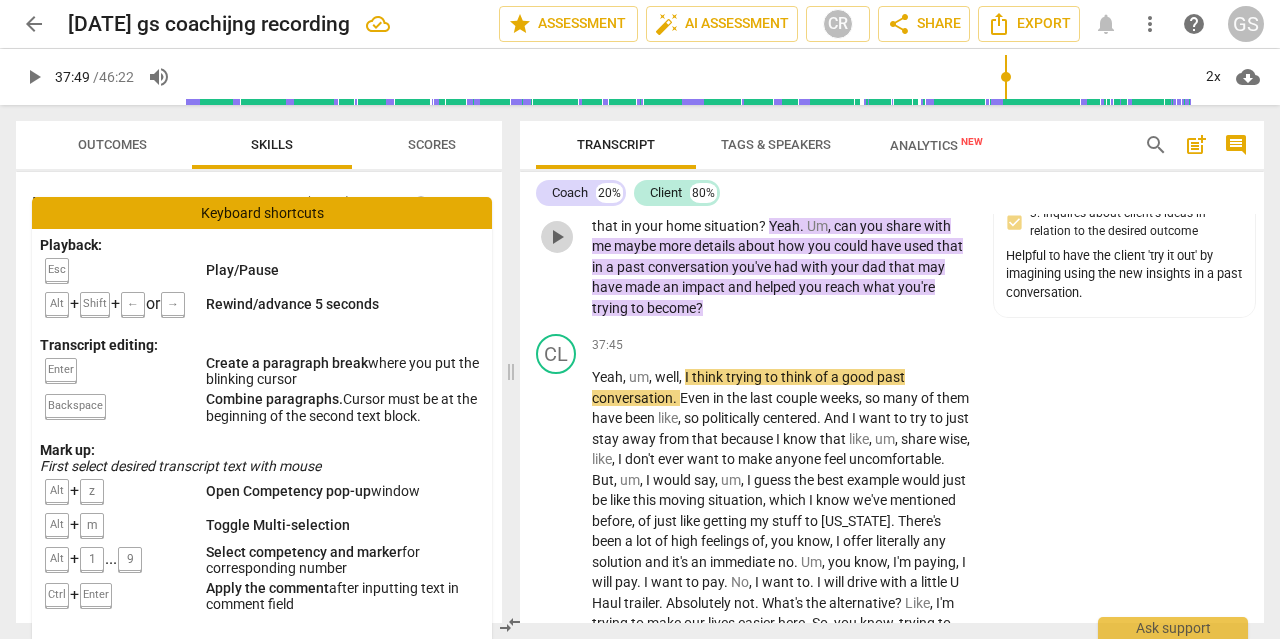click on "play_arrow" at bounding box center [557, 237] 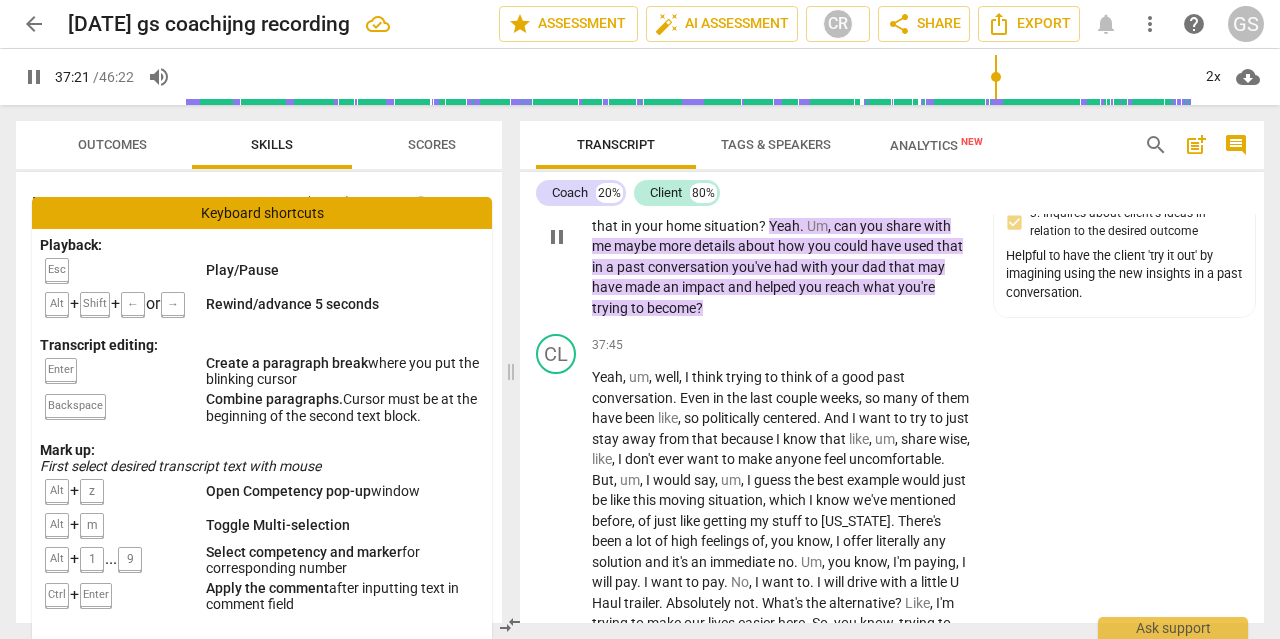 click on "pause" at bounding box center [557, 237] 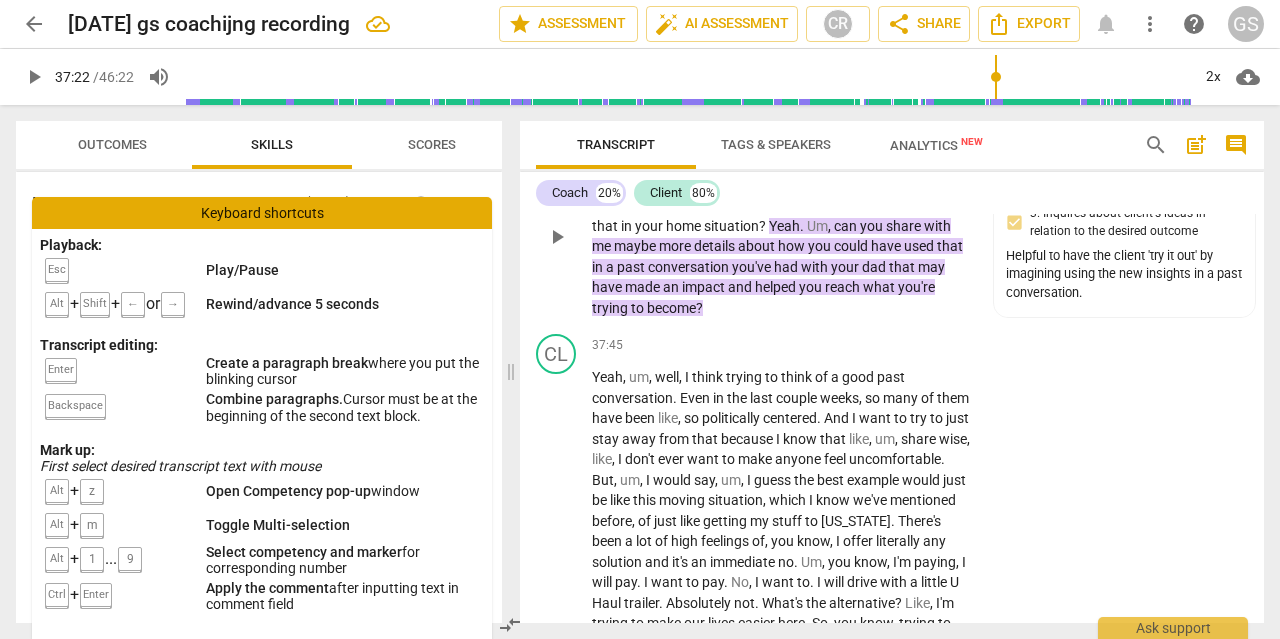 click on "Yeah" at bounding box center (829, 164) 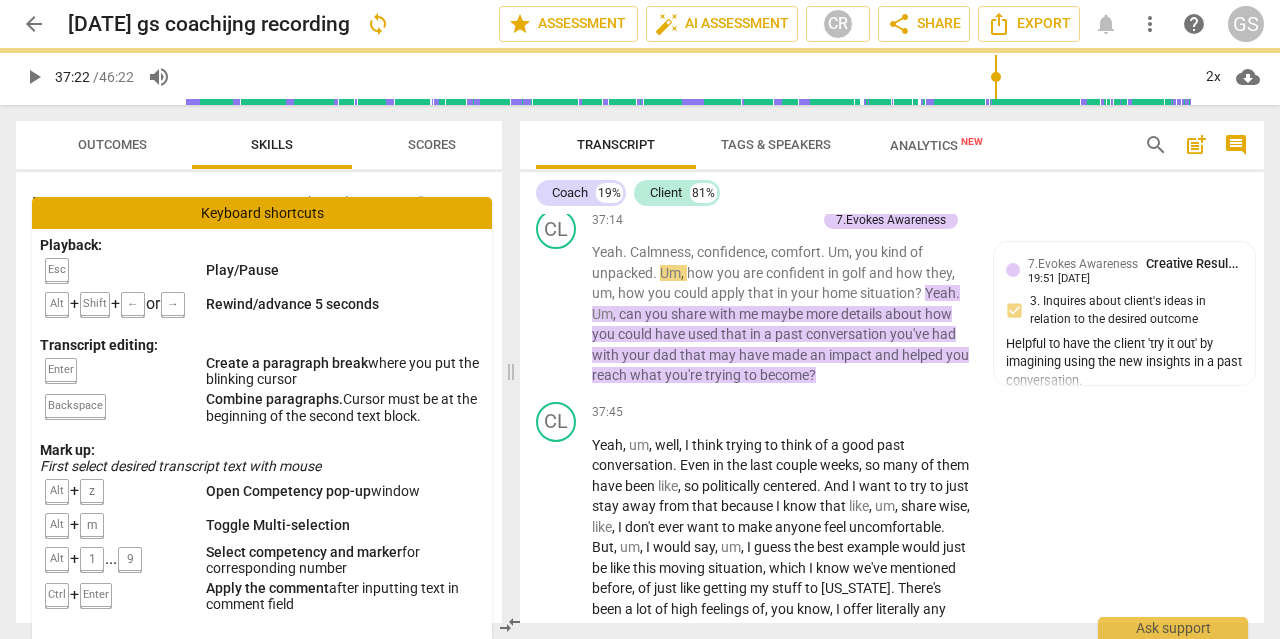 scroll, scrollTop: 15085, scrollLeft: 0, axis: vertical 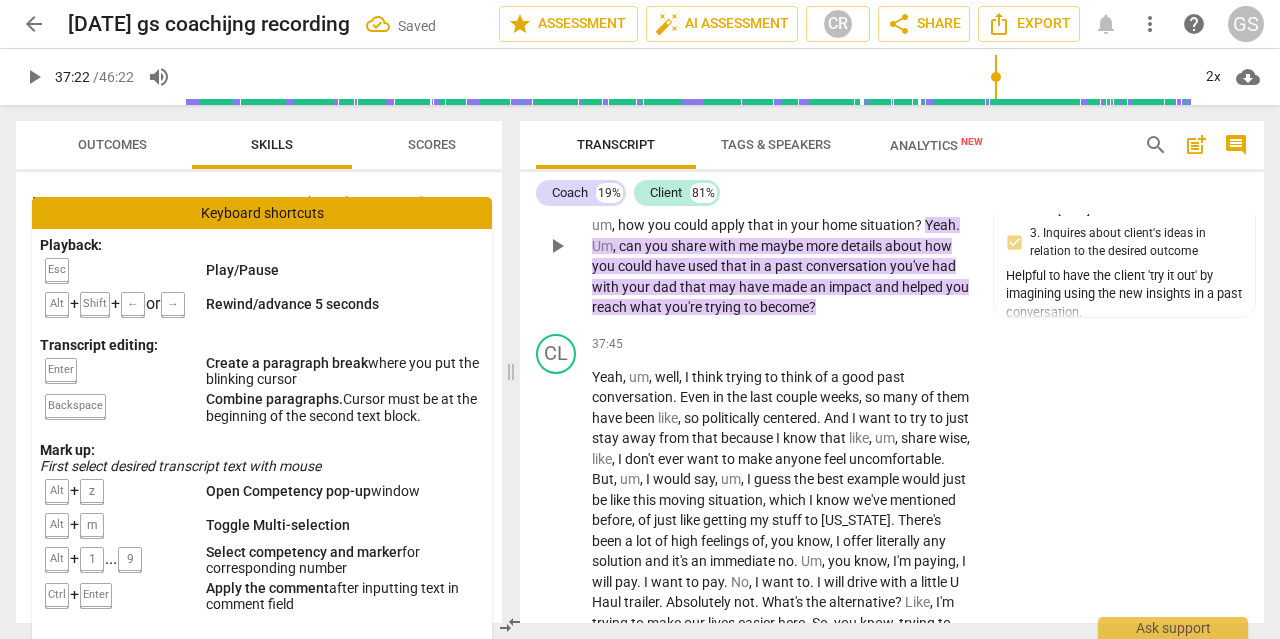 click on "Calmness" at bounding box center (660, 184) 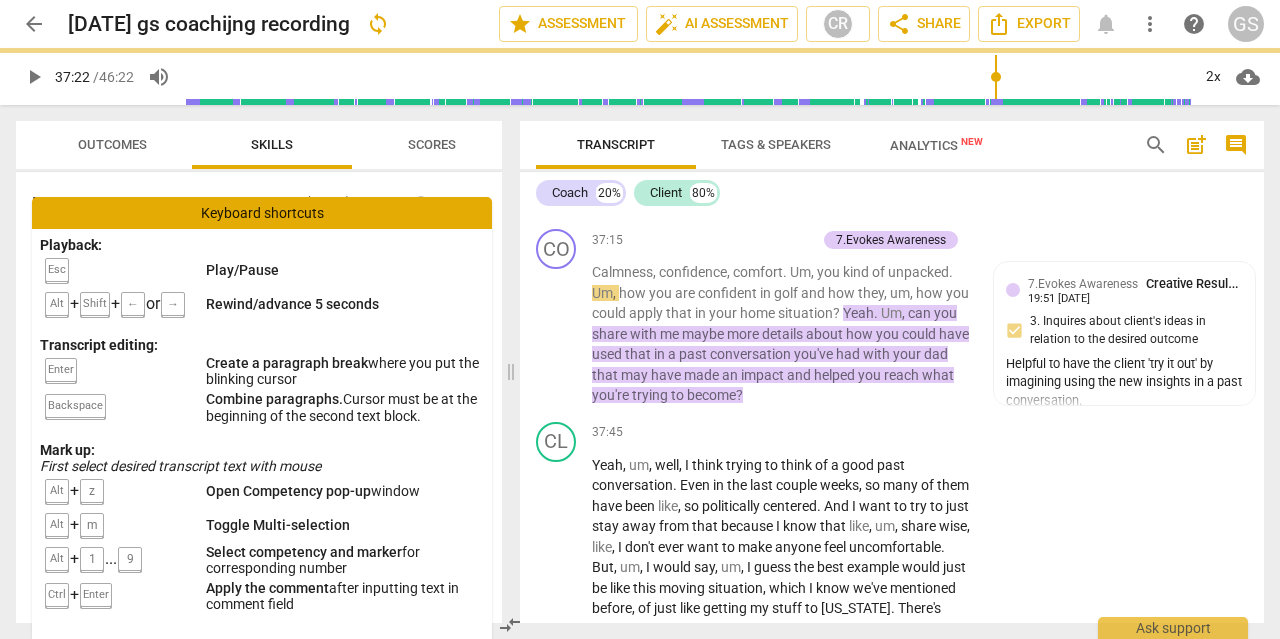 scroll, scrollTop: 15173, scrollLeft: 0, axis: vertical 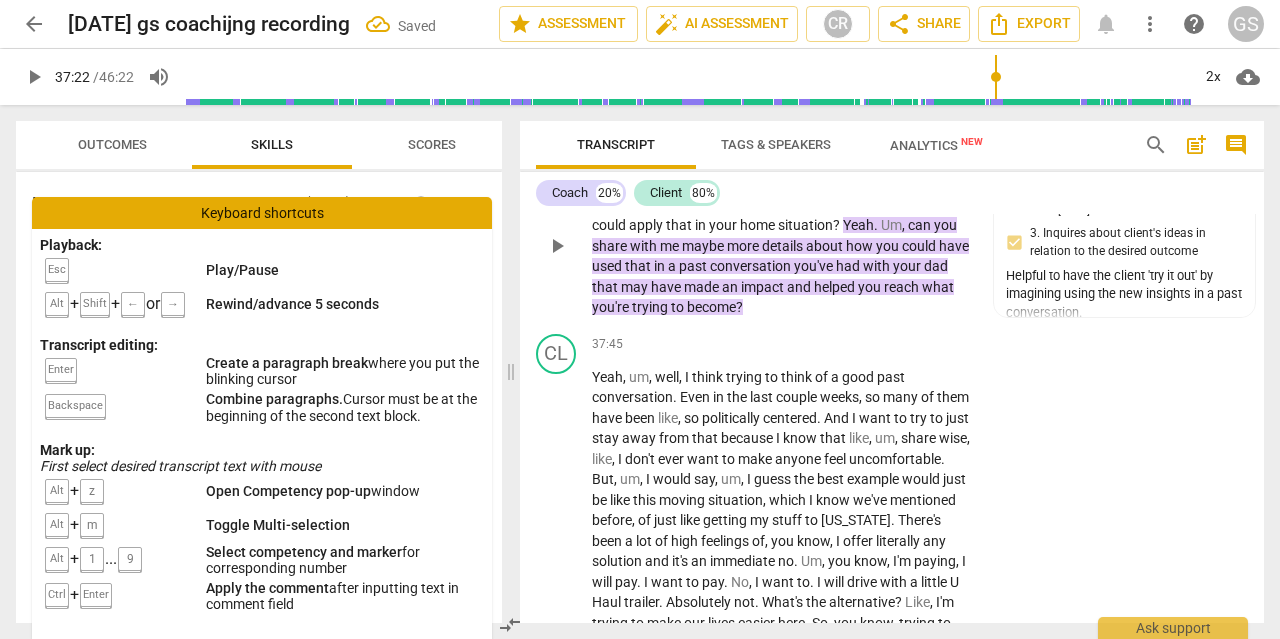 click on "play_arrow" at bounding box center (557, 246) 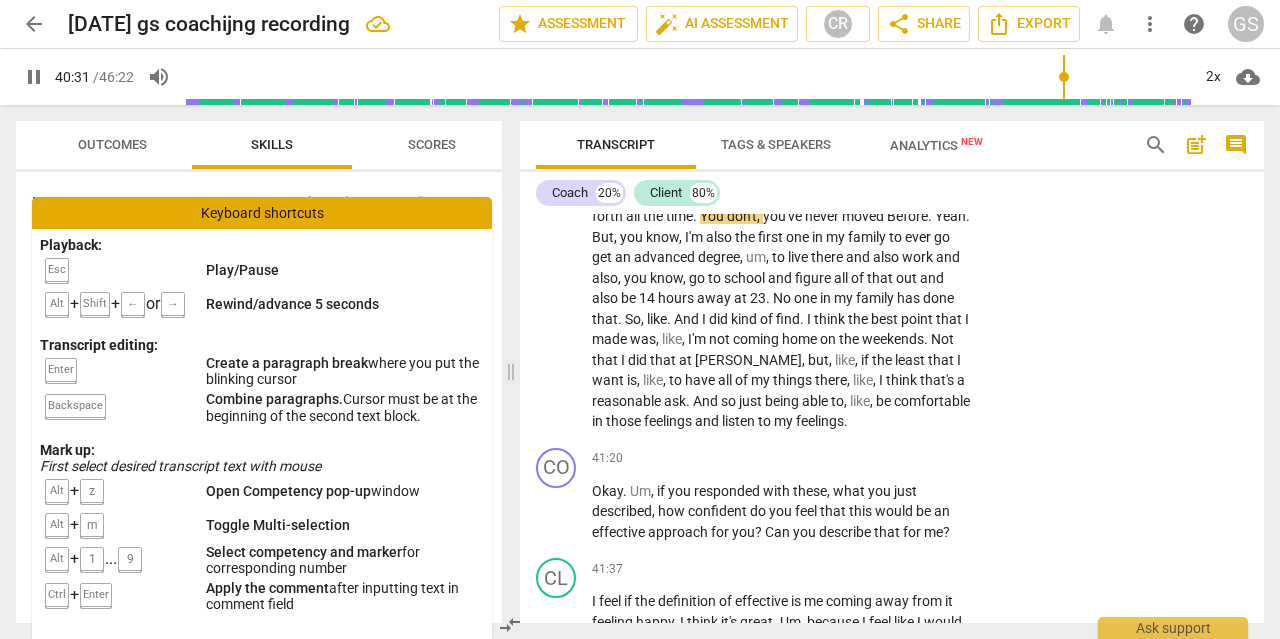 scroll, scrollTop: 16011, scrollLeft: 0, axis: vertical 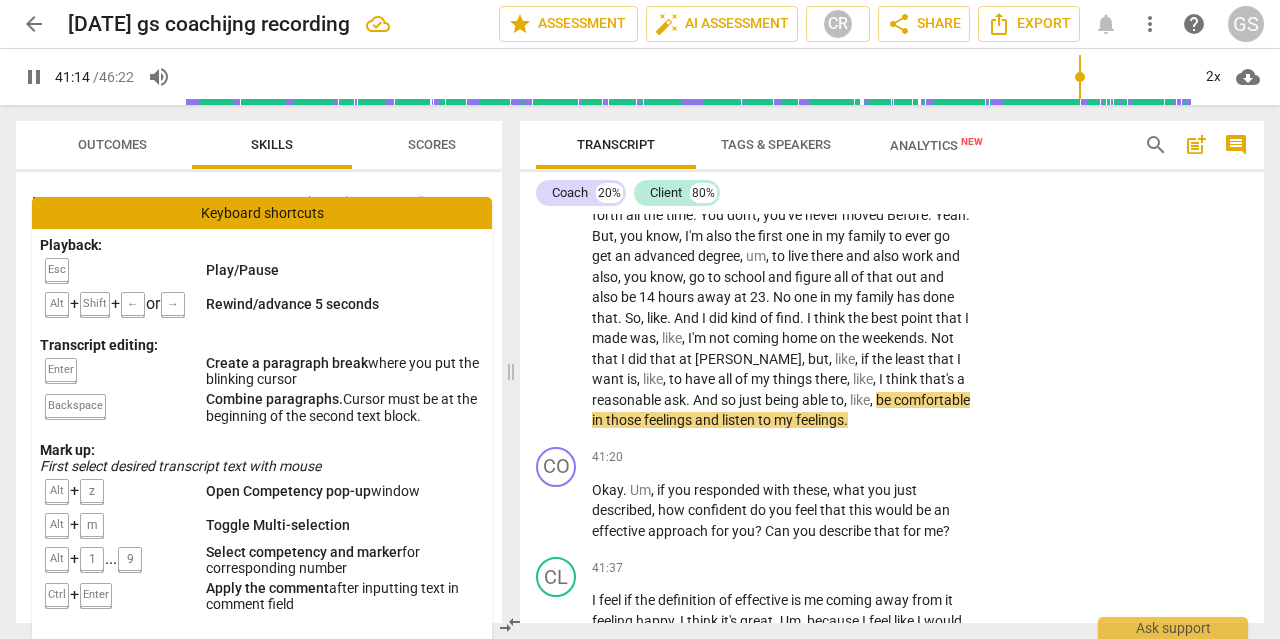 click on "play_arrow pause" at bounding box center (566, -20) 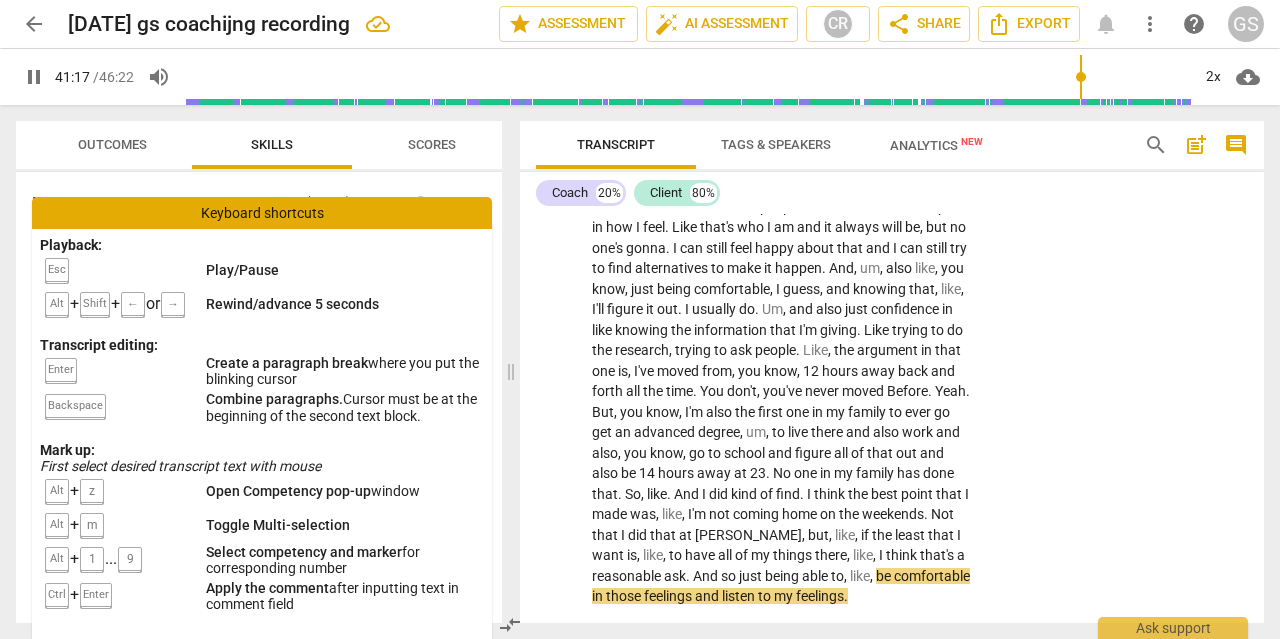 scroll, scrollTop: 15801, scrollLeft: 0, axis: vertical 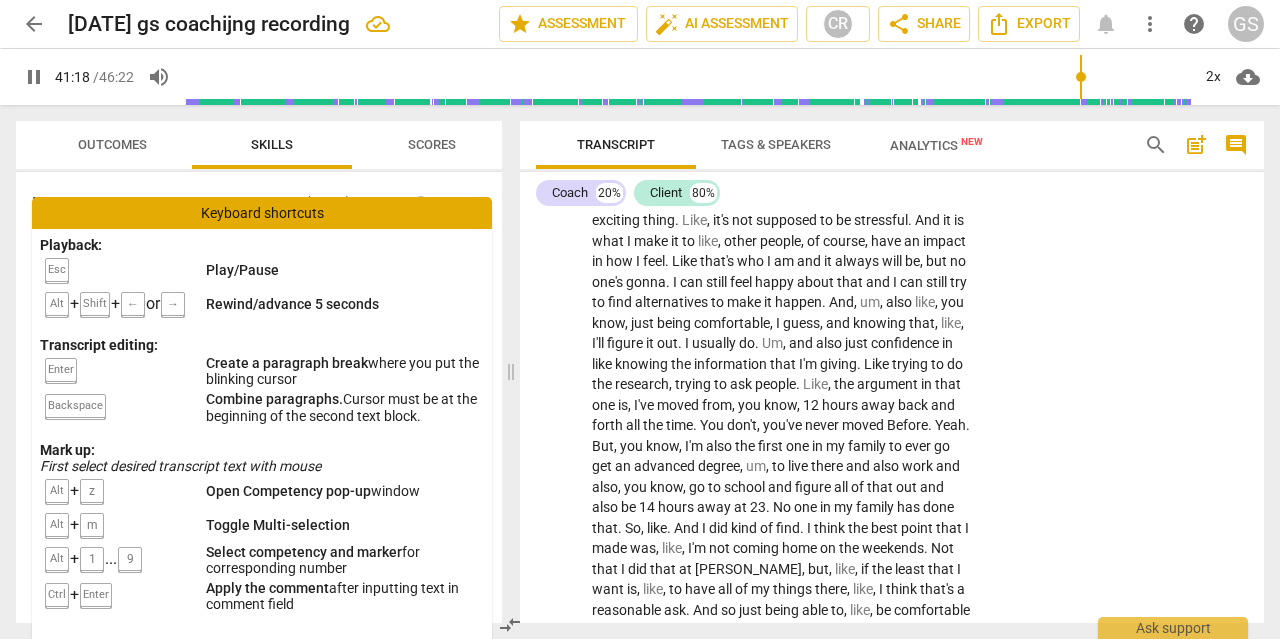 click on "pause" at bounding box center (557, 190) 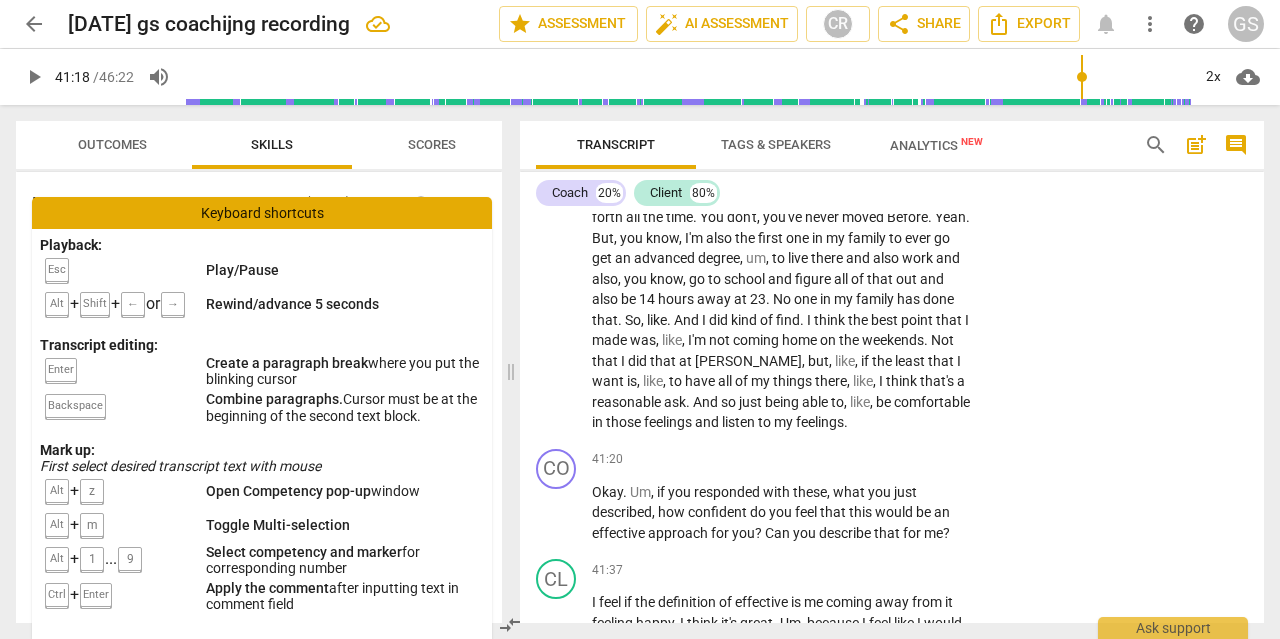 scroll, scrollTop: 16041, scrollLeft: 0, axis: vertical 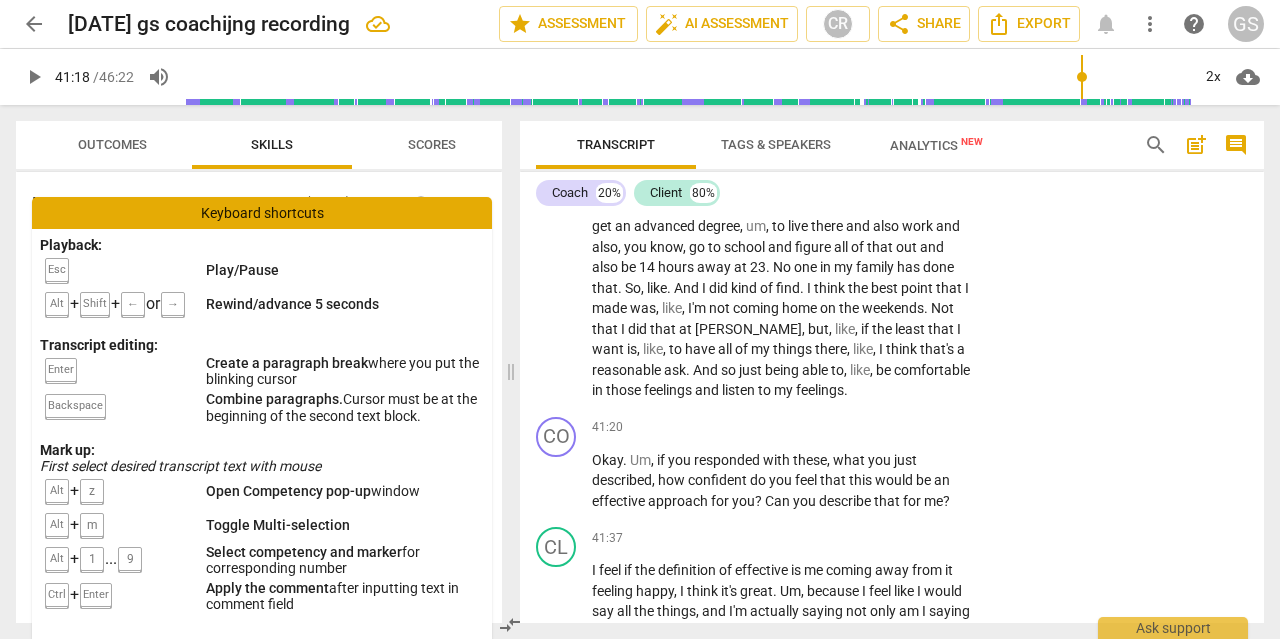 click on "[PERSON_NAME]" at bounding box center [748, 329] 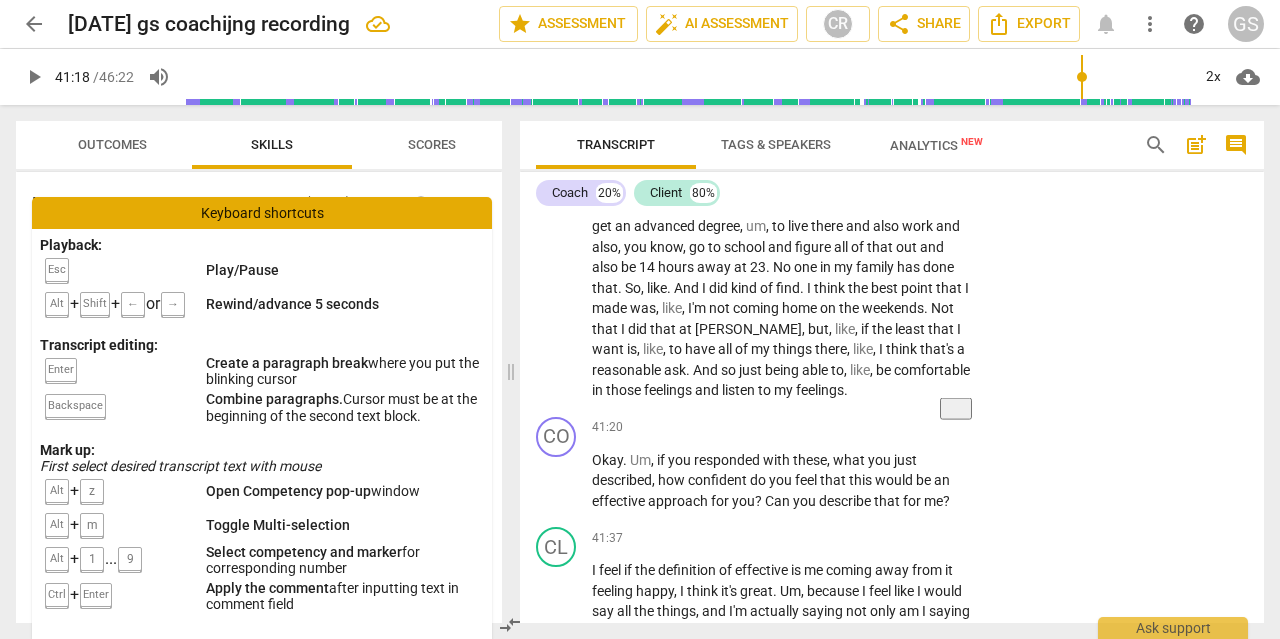 type 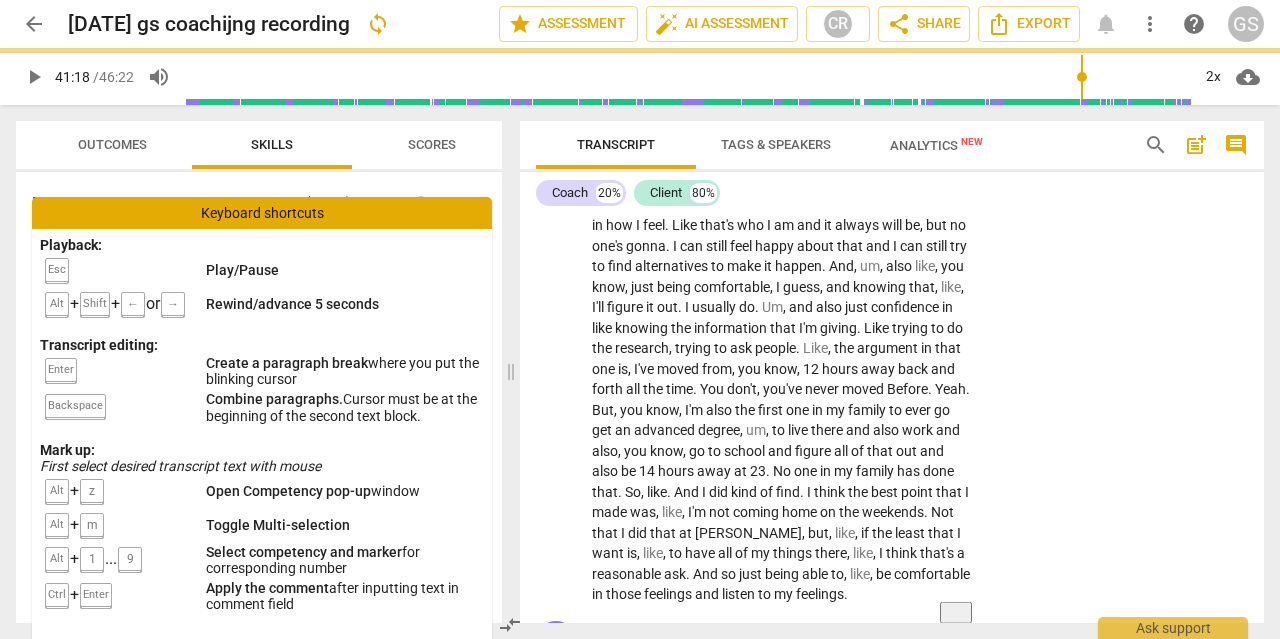 scroll, scrollTop: 15834, scrollLeft: 0, axis: vertical 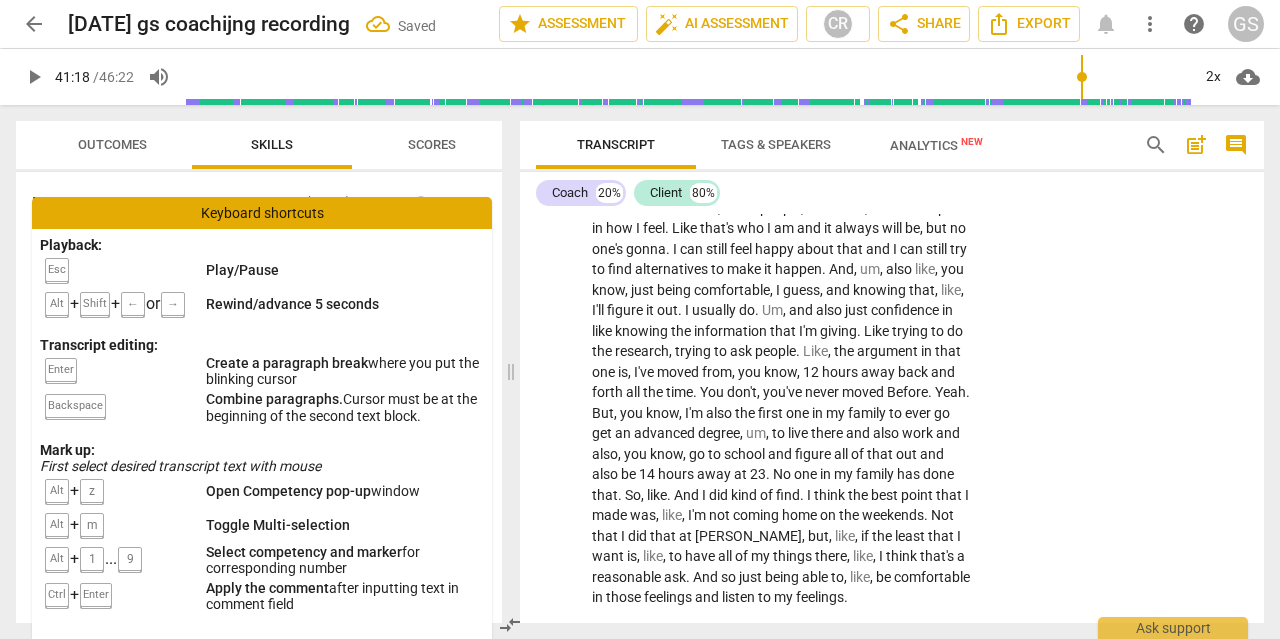 click on "play_arrow" at bounding box center (557, 157) 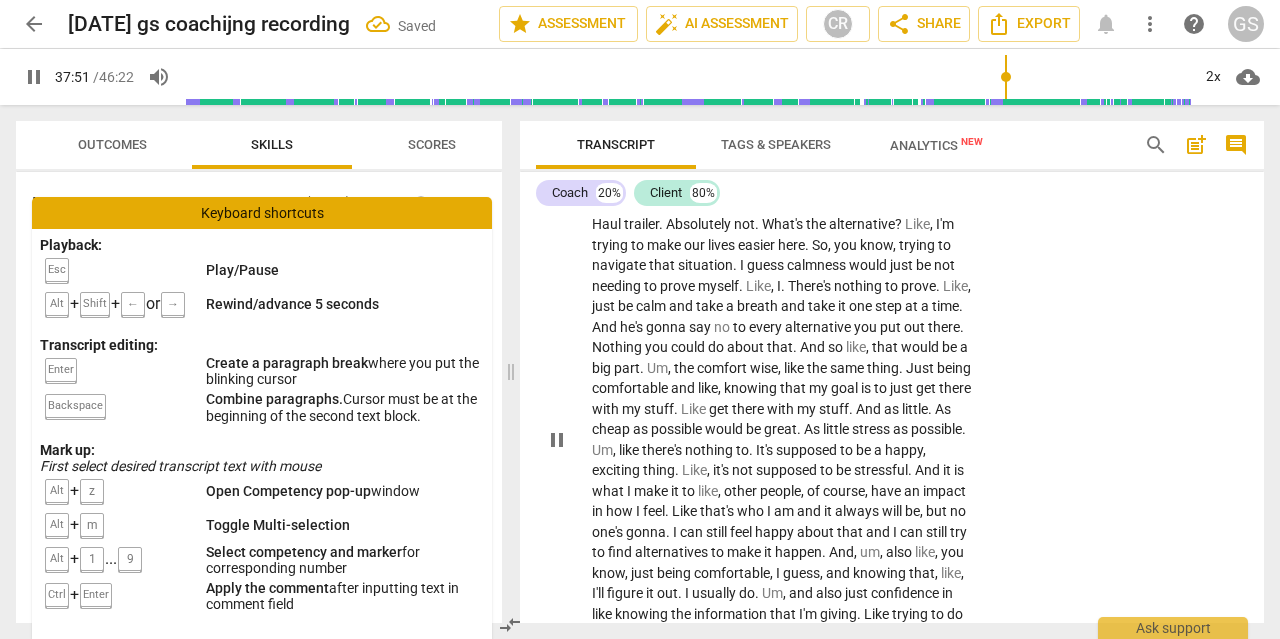 scroll, scrollTop: 15641, scrollLeft: 0, axis: vertical 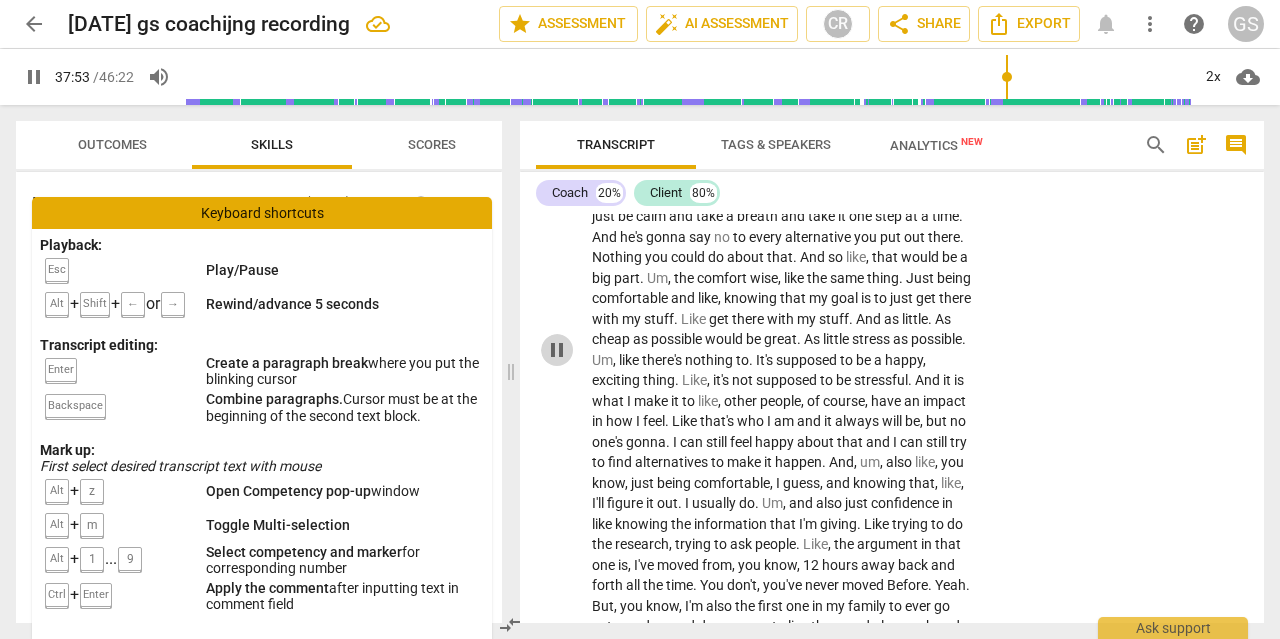 click on "pause" at bounding box center (557, 350) 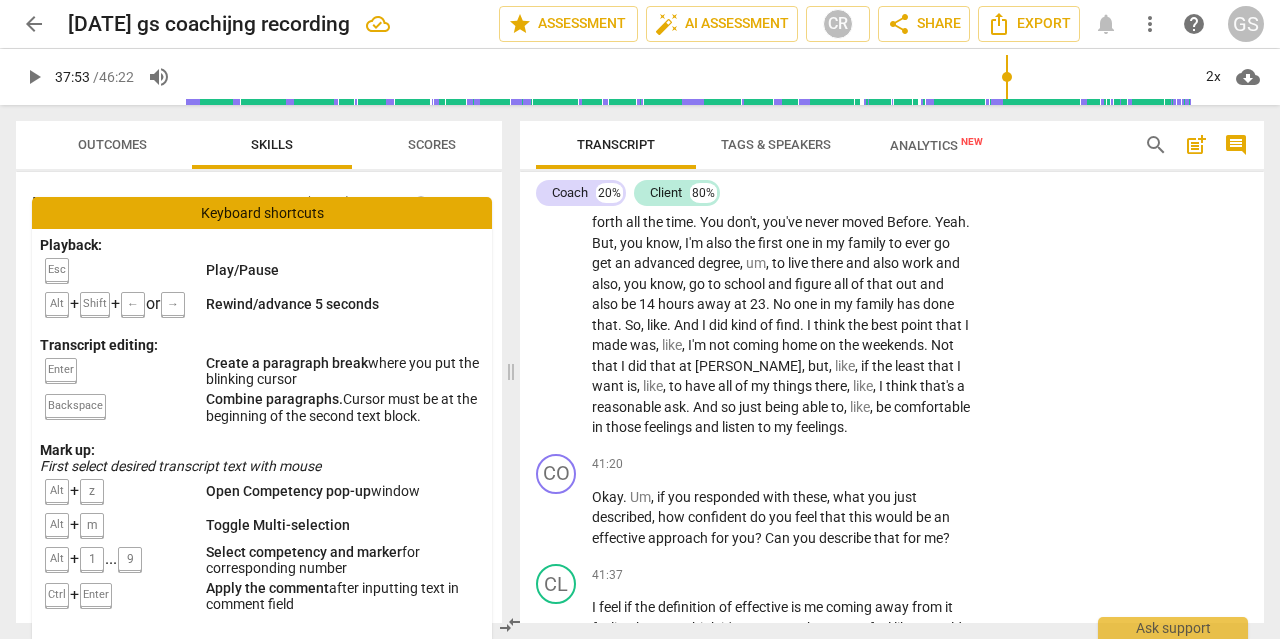 scroll, scrollTop: 16005, scrollLeft: 0, axis: vertical 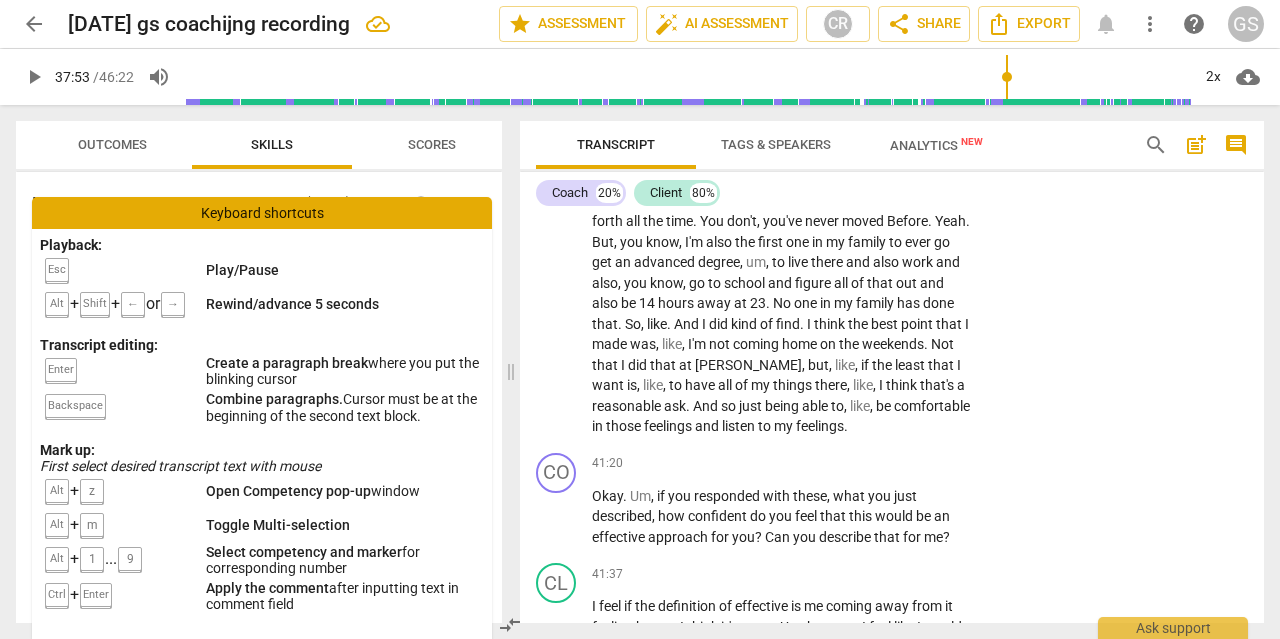 click on "And" at bounding box center [688, 324] 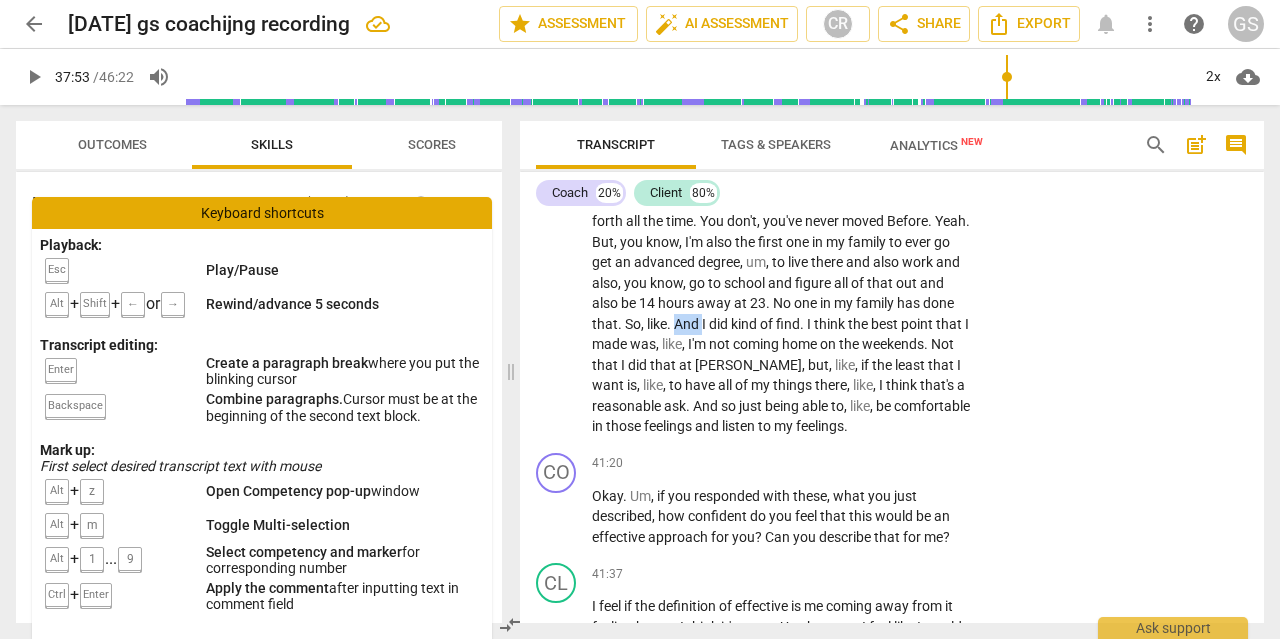 click on "And" at bounding box center [688, 324] 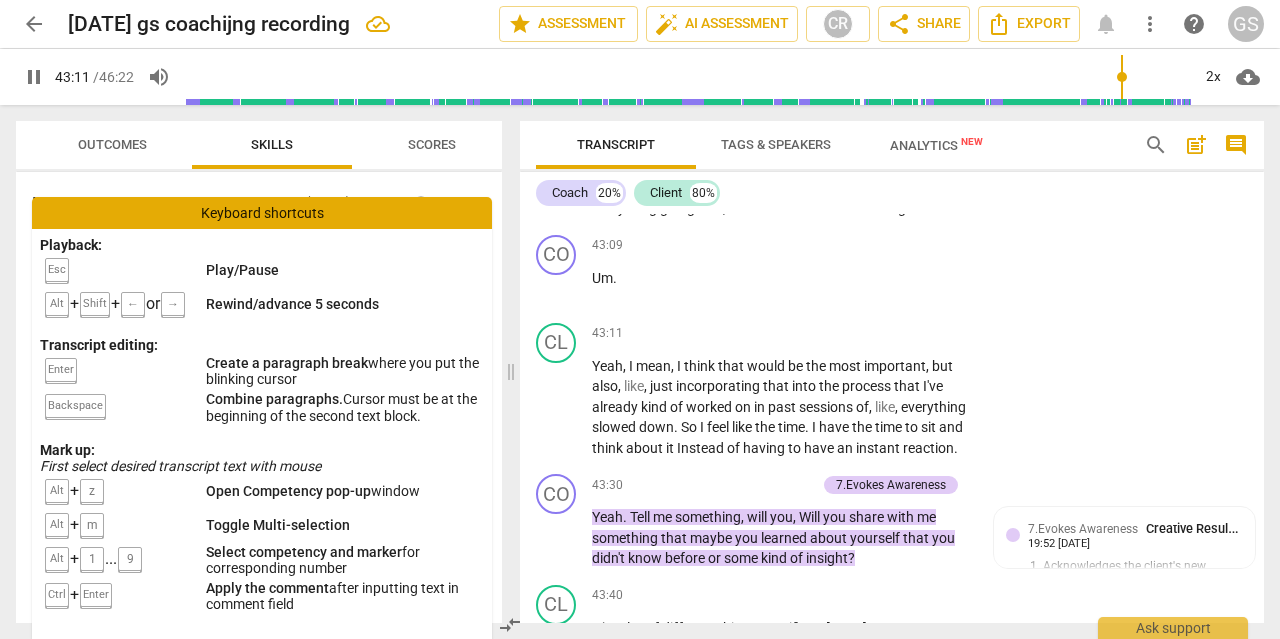 scroll, scrollTop: 17227, scrollLeft: 0, axis: vertical 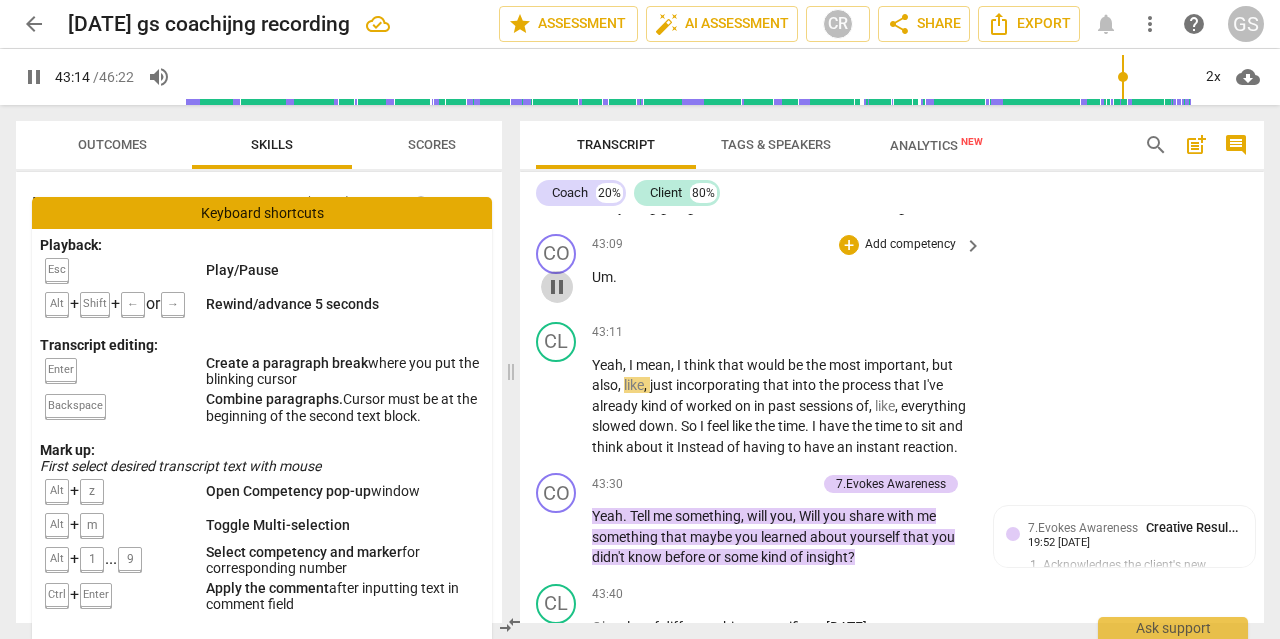 click on "pause" at bounding box center [557, 287] 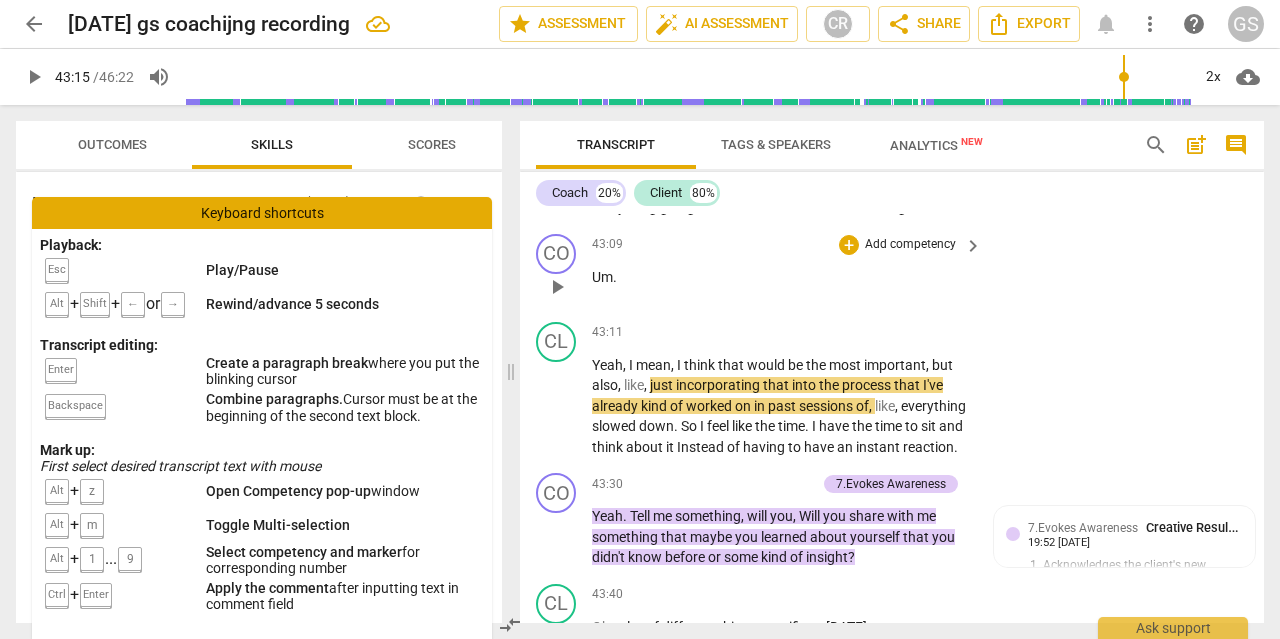 click on "Um" at bounding box center [602, 277] 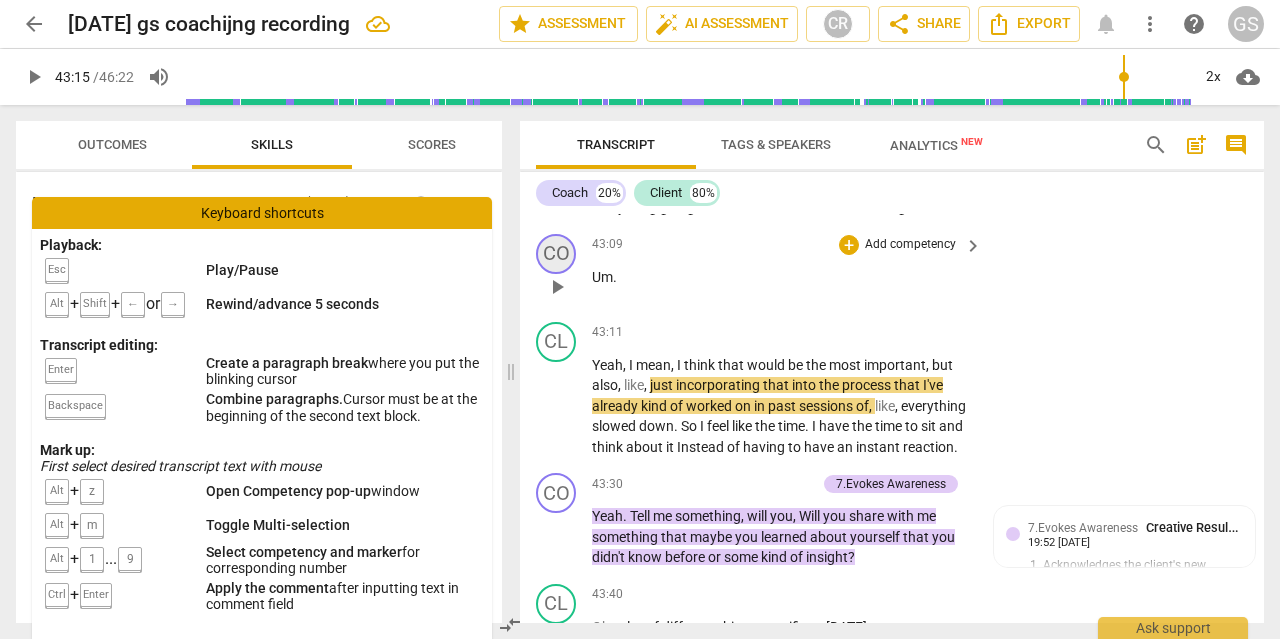 click on "CO" at bounding box center (556, 254) 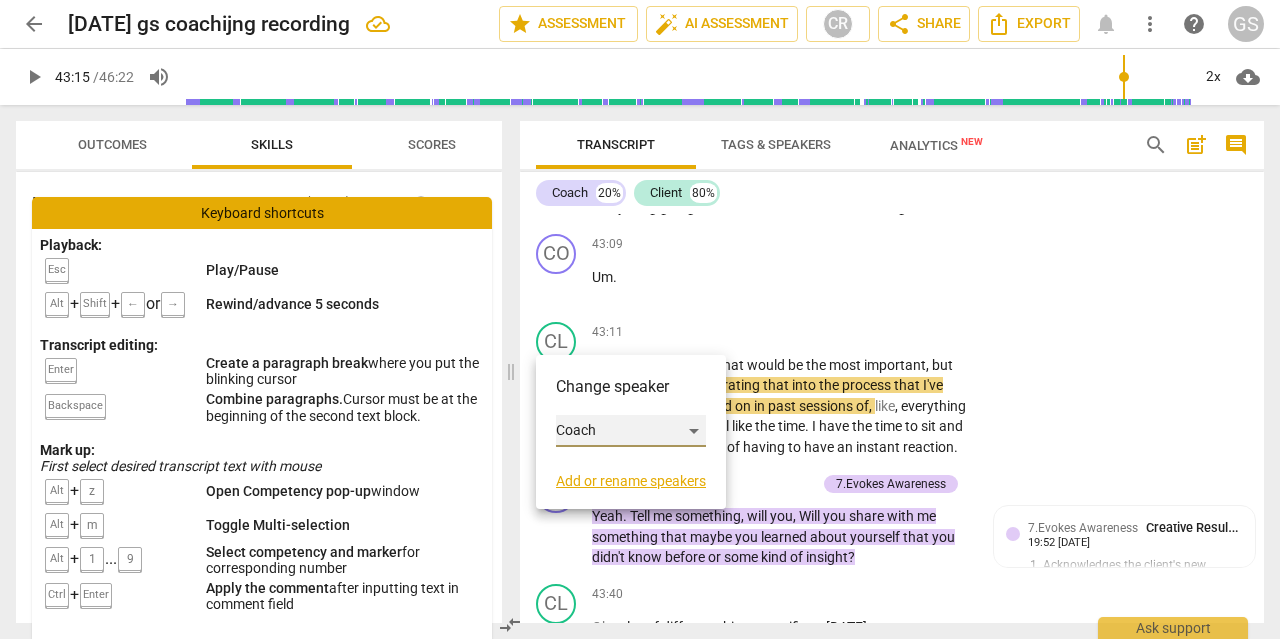 click on "Coach" at bounding box center (631, 431) 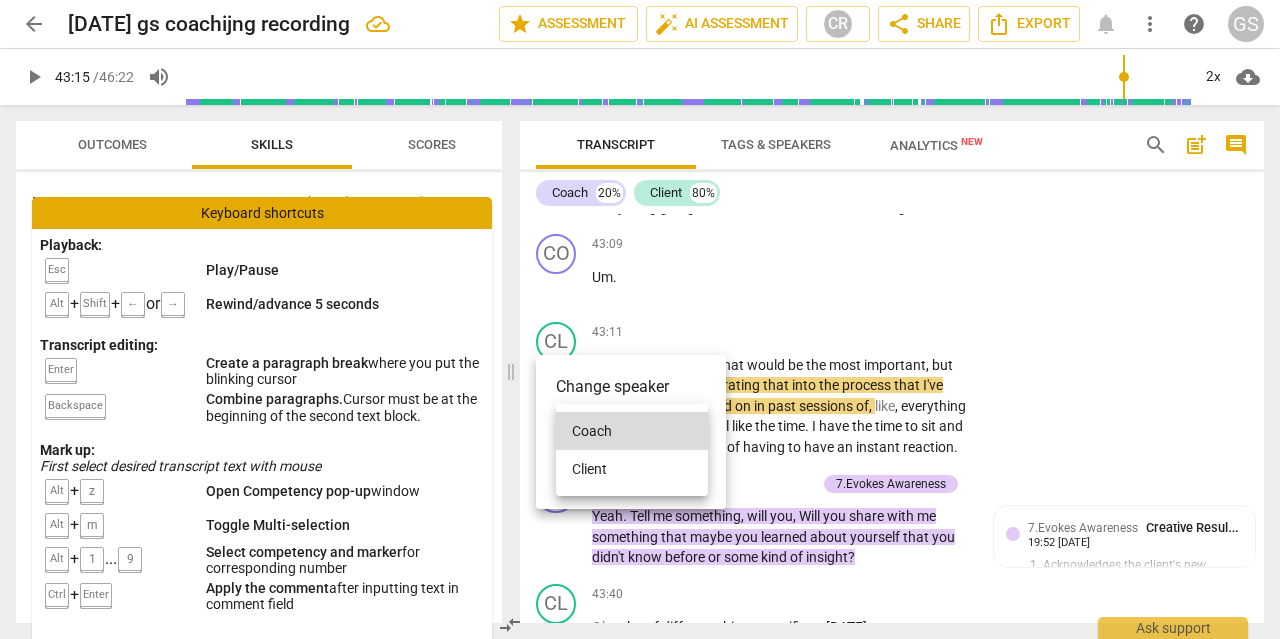 click on "Client" at bounding box center [632, 469] 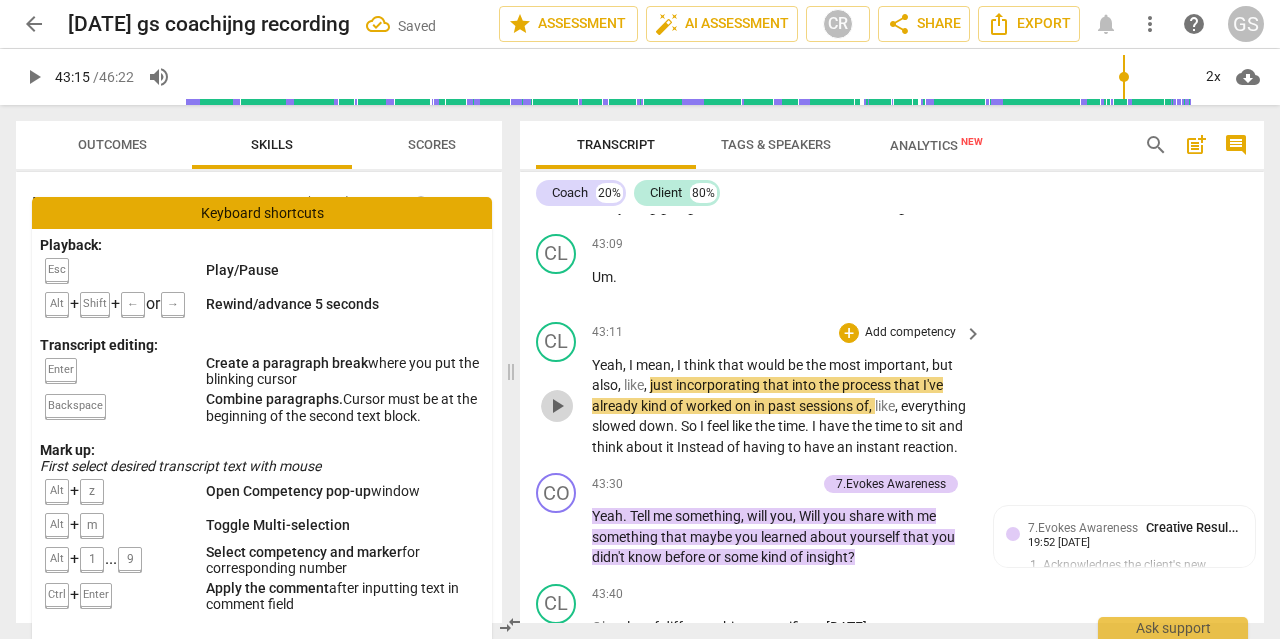click on "play_arrow" at bounding box center [557, 406] 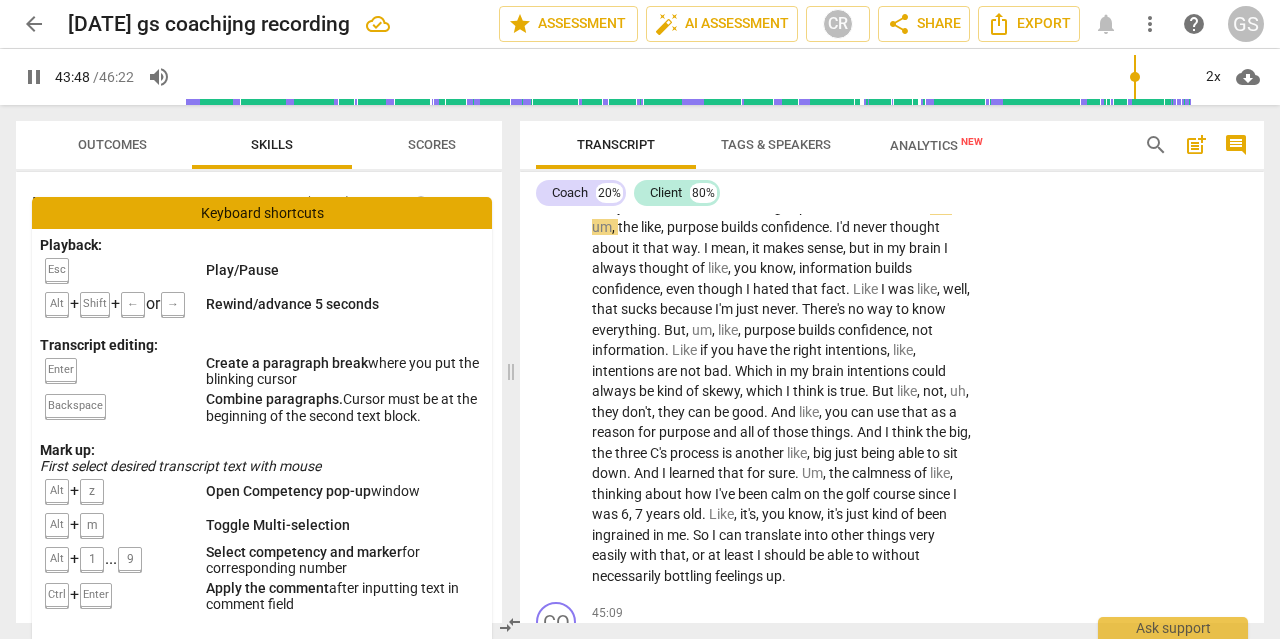 scroll, scrollTop: 17833, scrollLeft: 0, axis: vertical 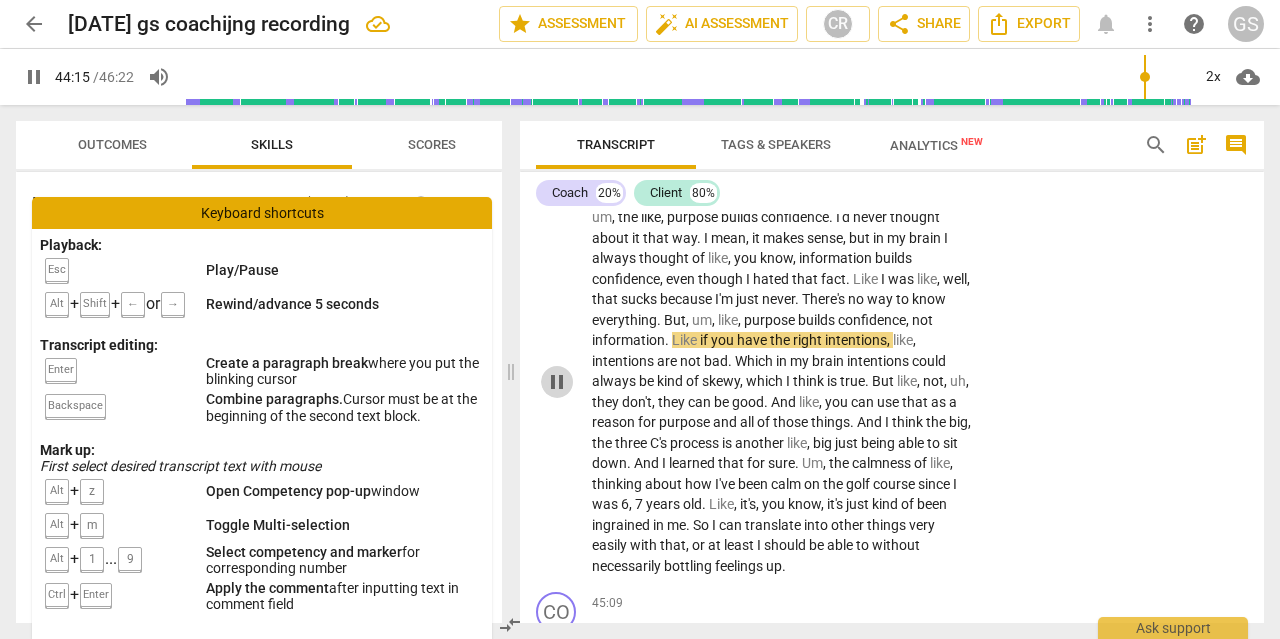 click on "pause" at bounding box center [557, 382] 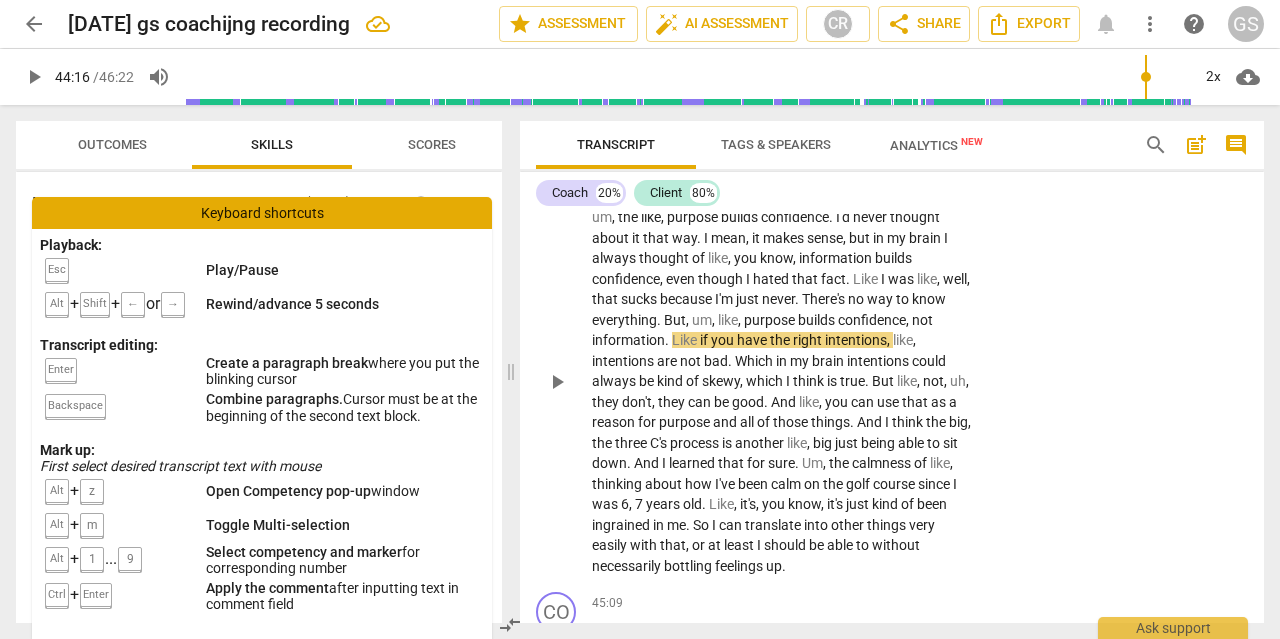 click on "There's" at bounding box center (825, 299) 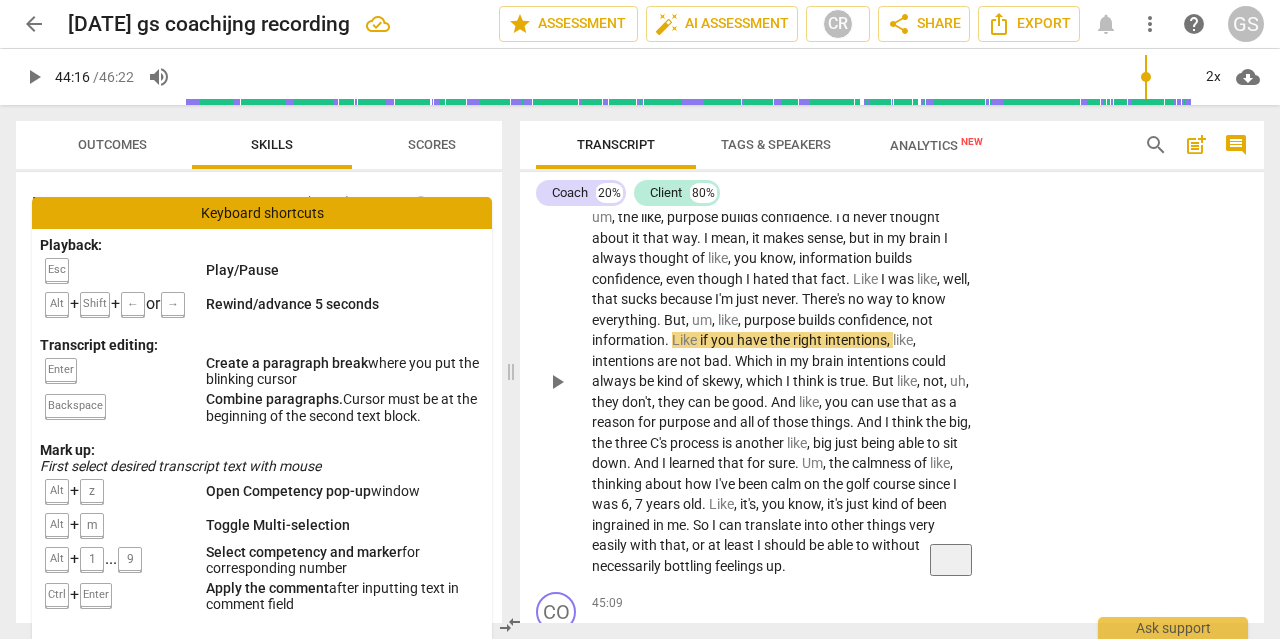 type 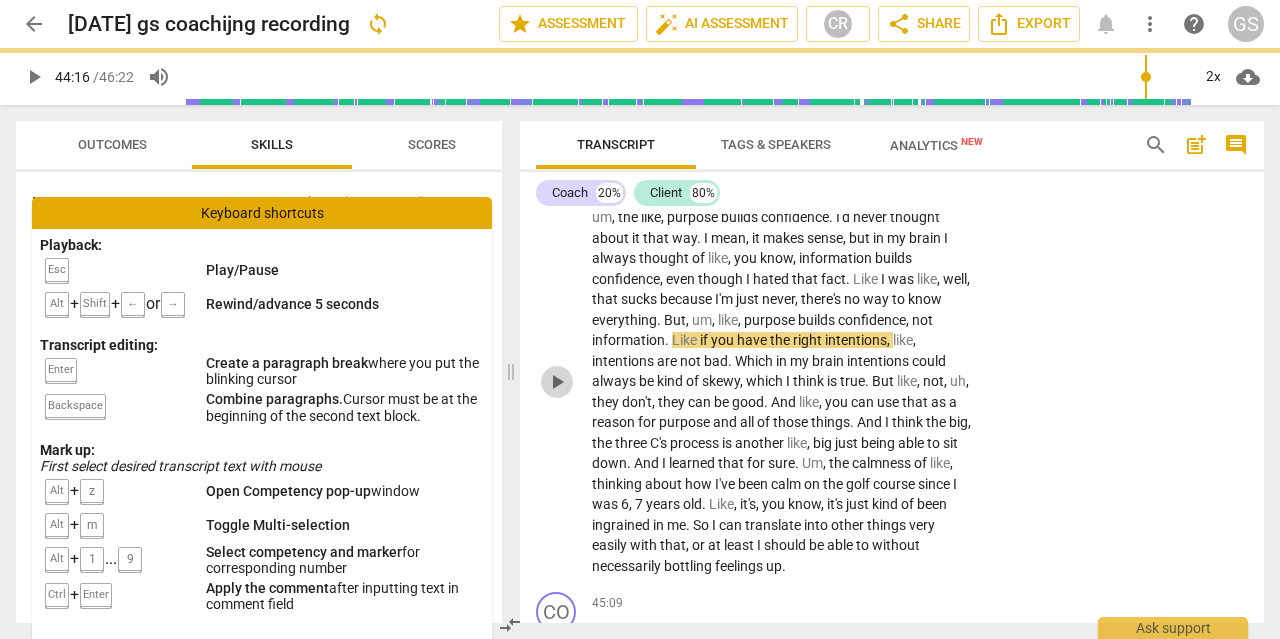 click on "play_arrow" at bounding box center [557, 382] 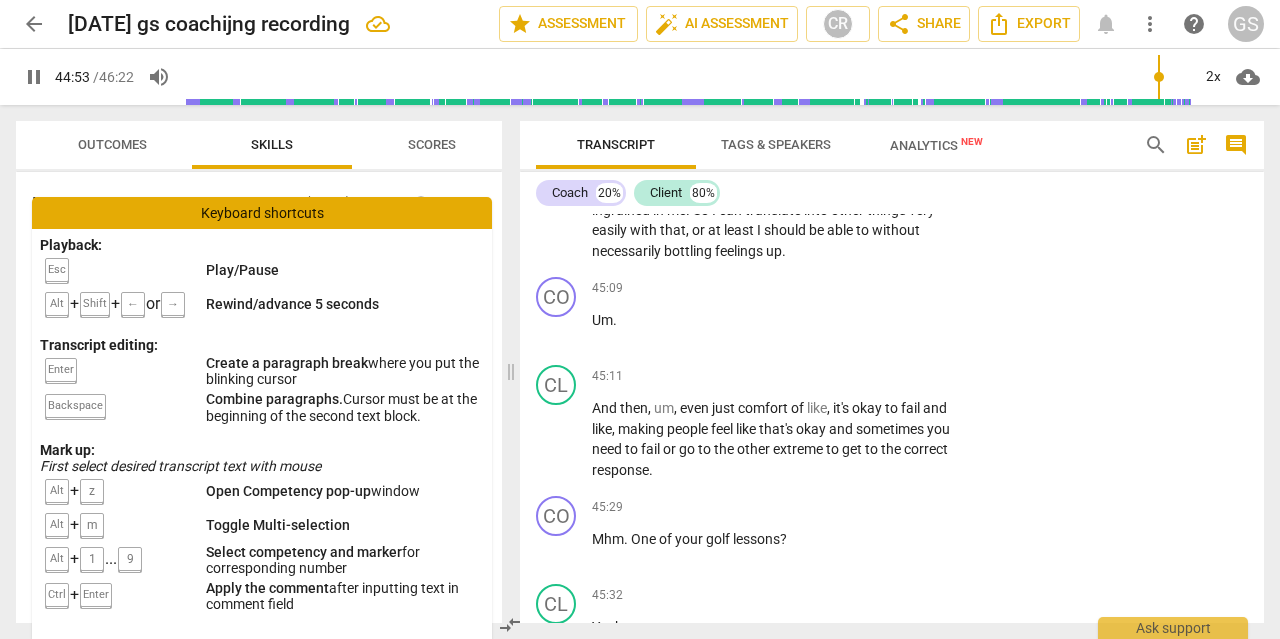scroll, scrollTop: 18150, scrollLeft: 0, axis: vertical 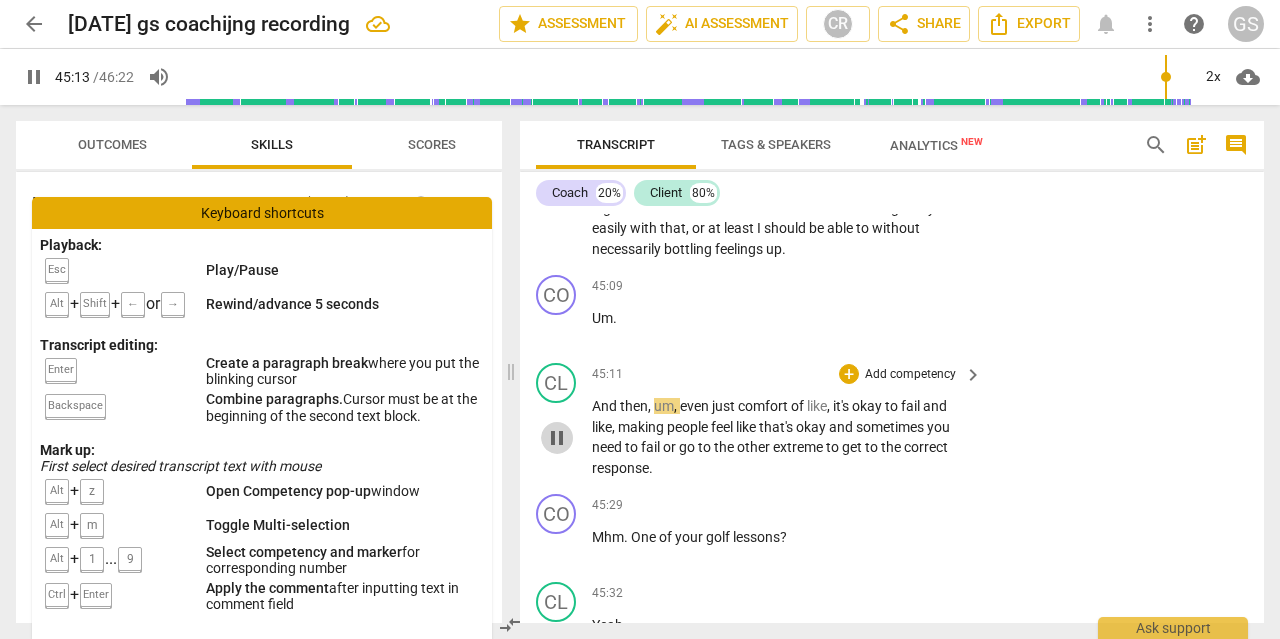 click on "pause" at bounding box center (557, 438) 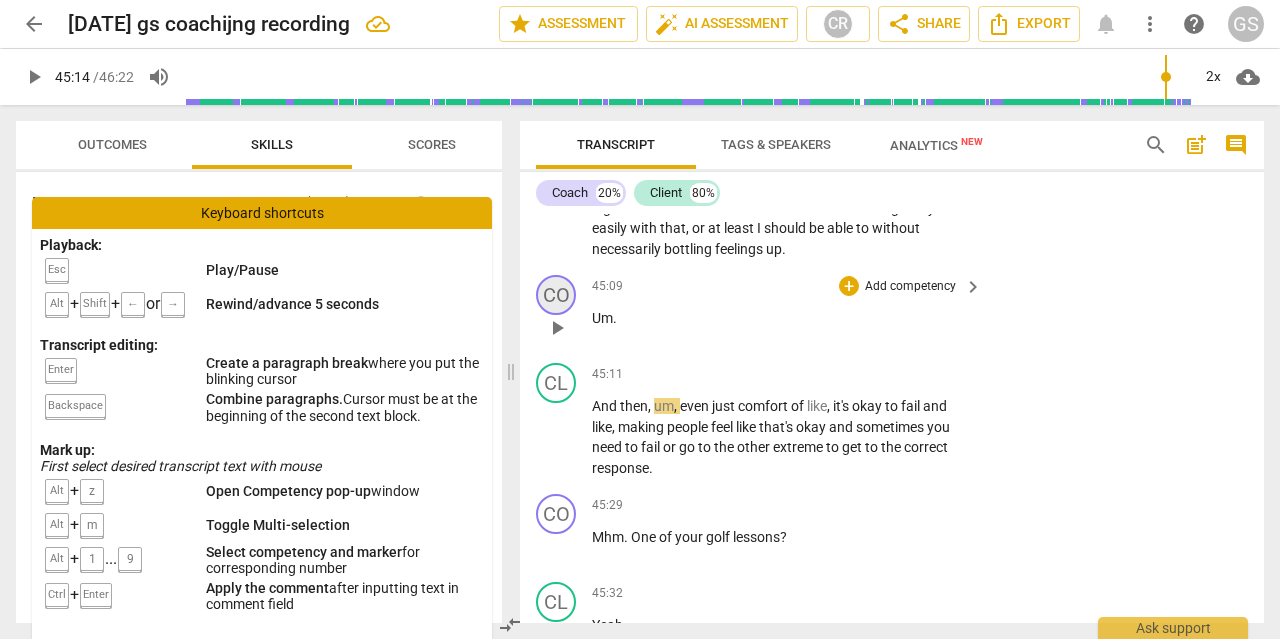 click on "CO" at bounding box center (556, 295) 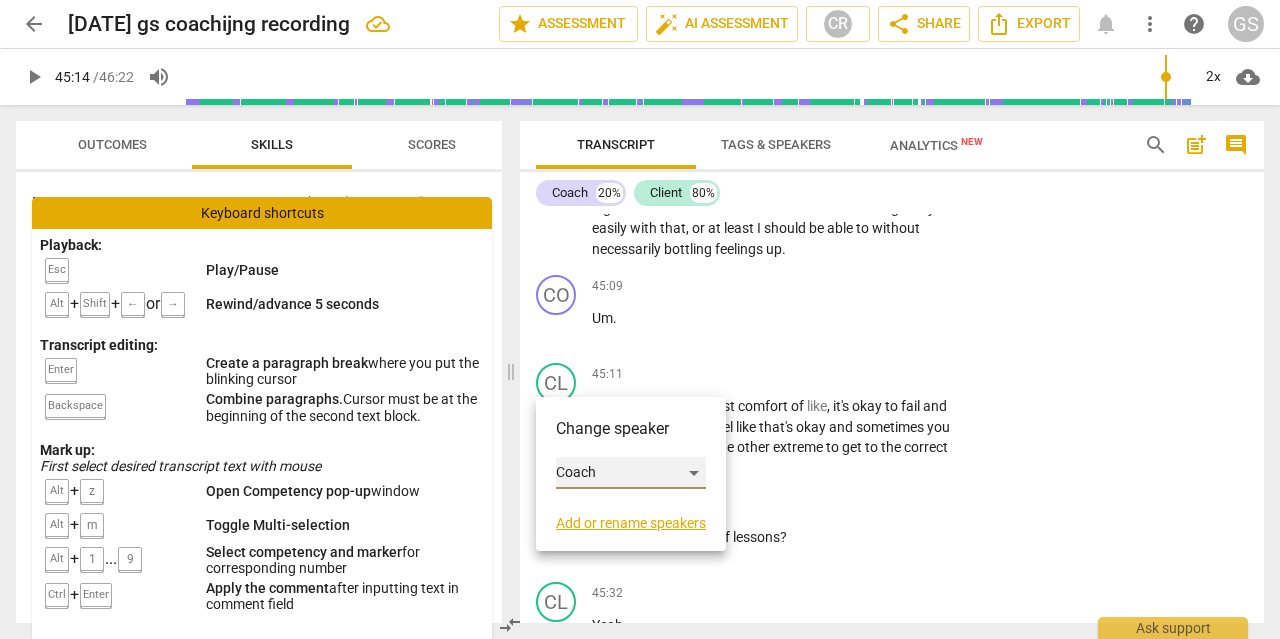click on "Coach" at bounding box center (631, 473) 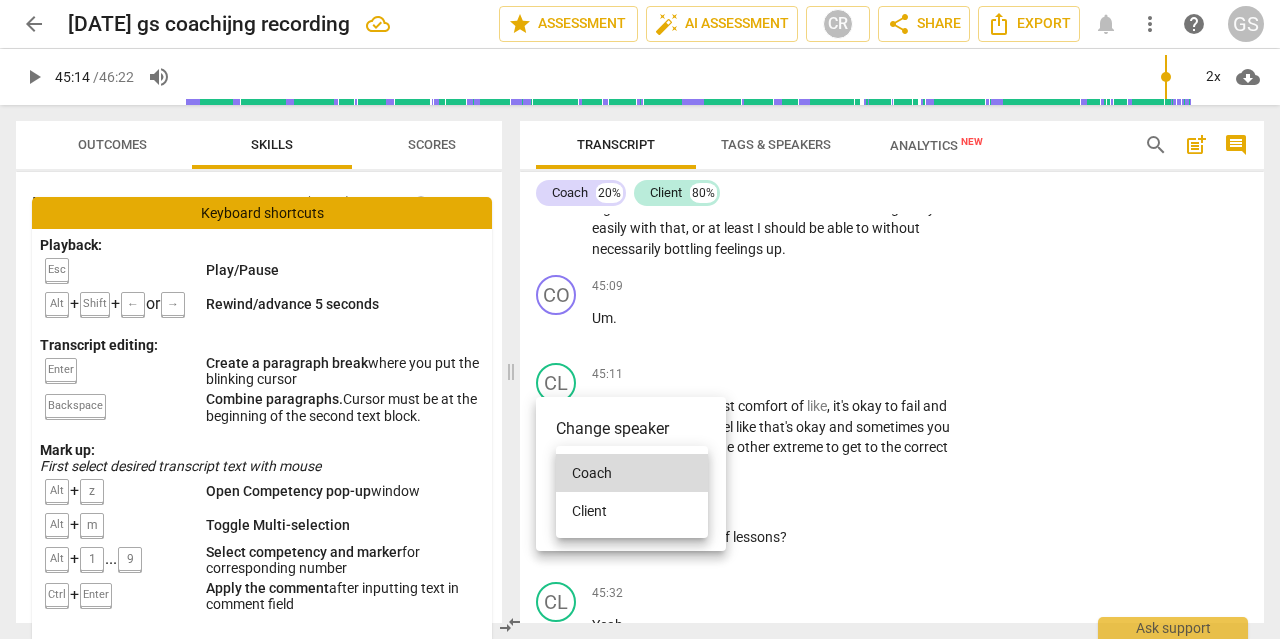click on "Client" at bounding box center (632, 511) 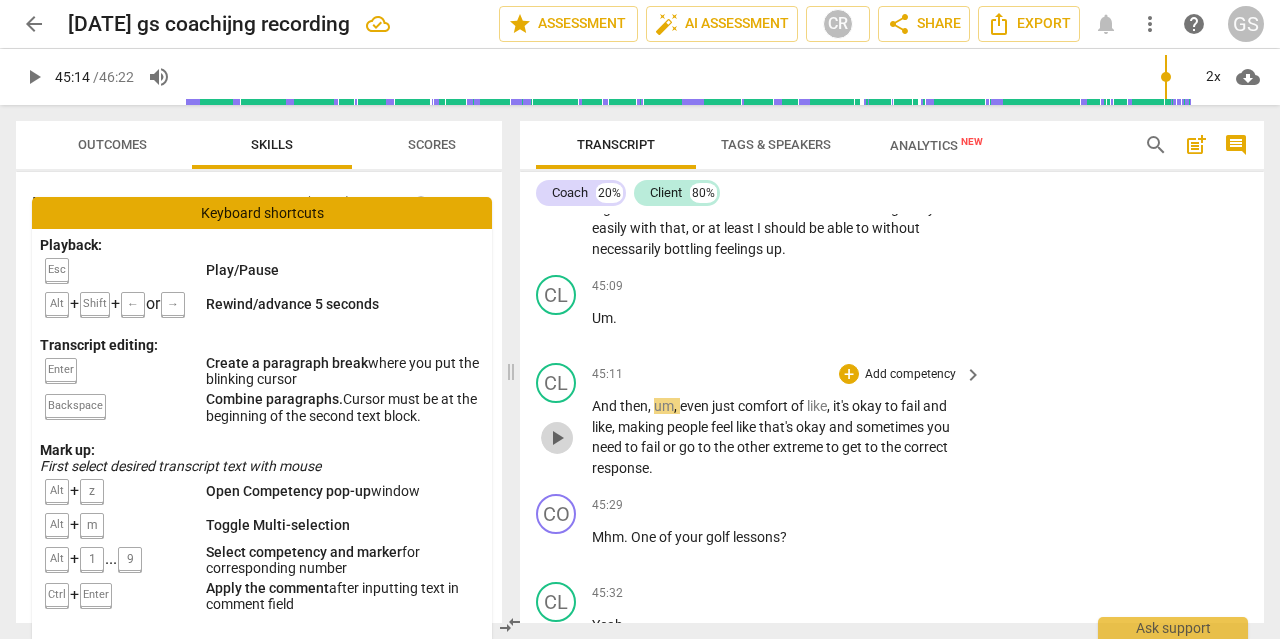 click on "play_arrow" at bounding box center (557, 438) 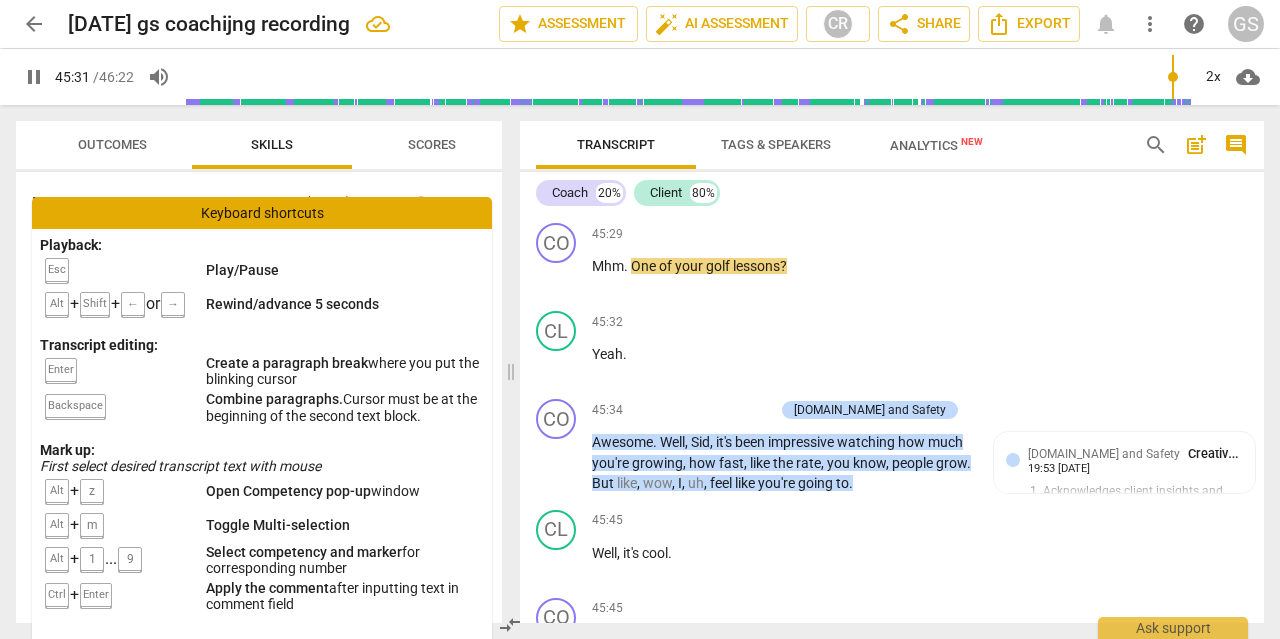 scroll, scrollTop: 18457, scrollLeft: 0, axis: vertical 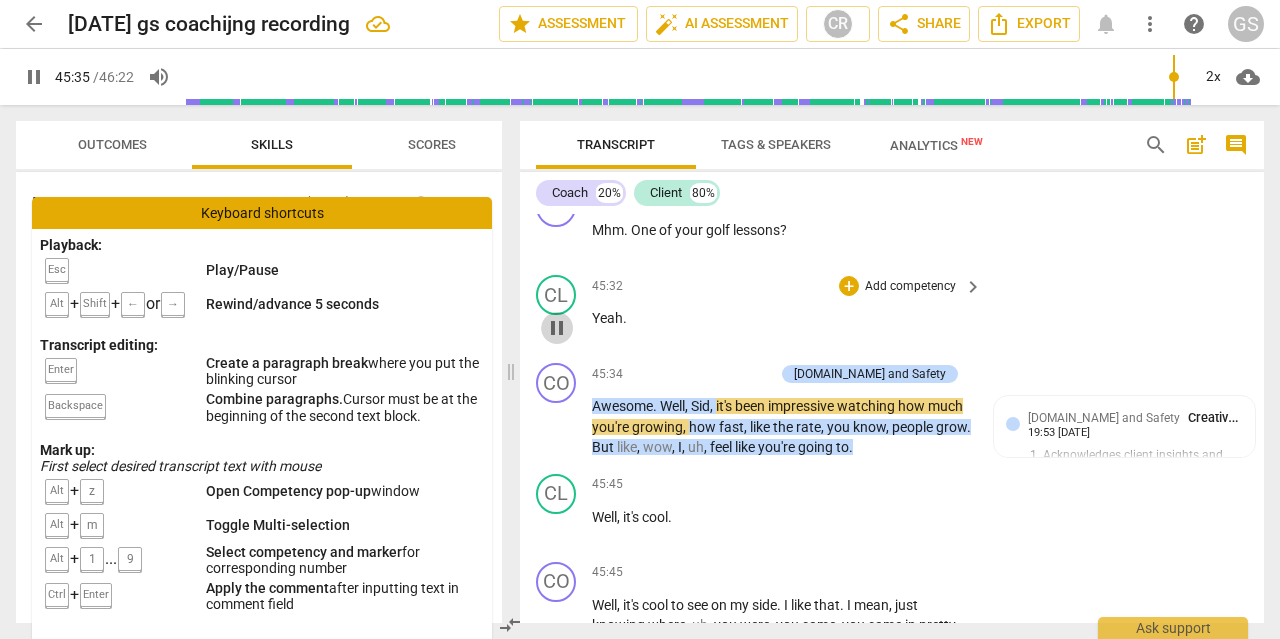 click on "pause" at bounding box center (557, 328) 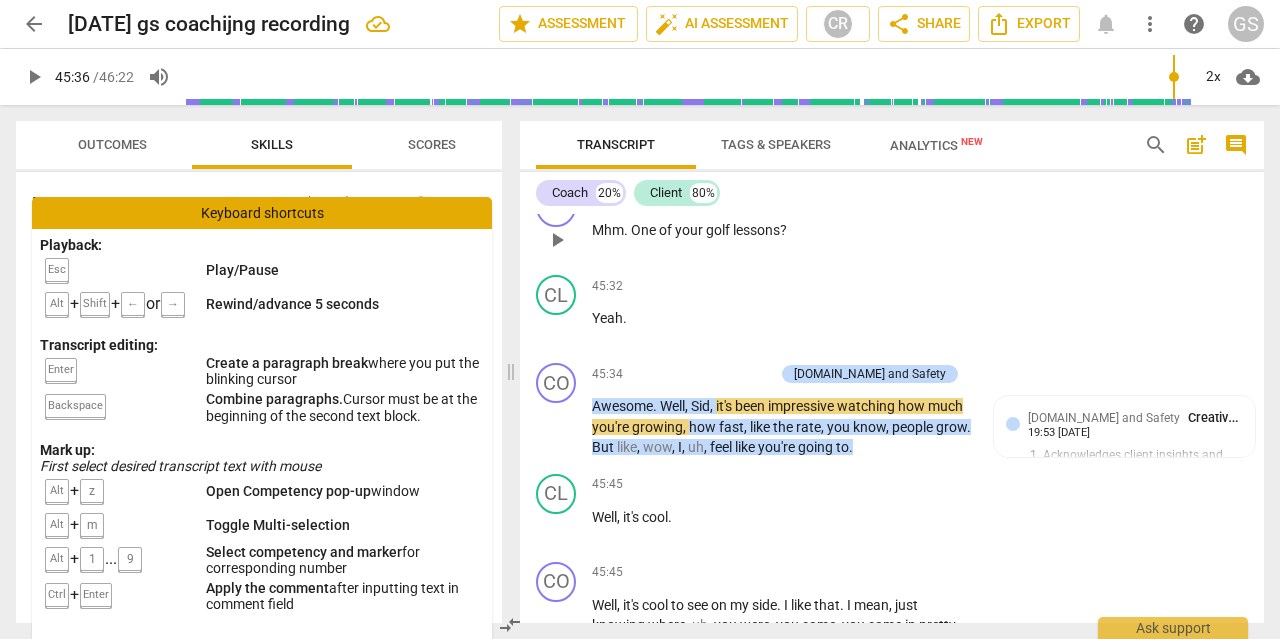 click on "Mhm .   One   of   your   golf   lessons ?" at bounding box center (782, 230) 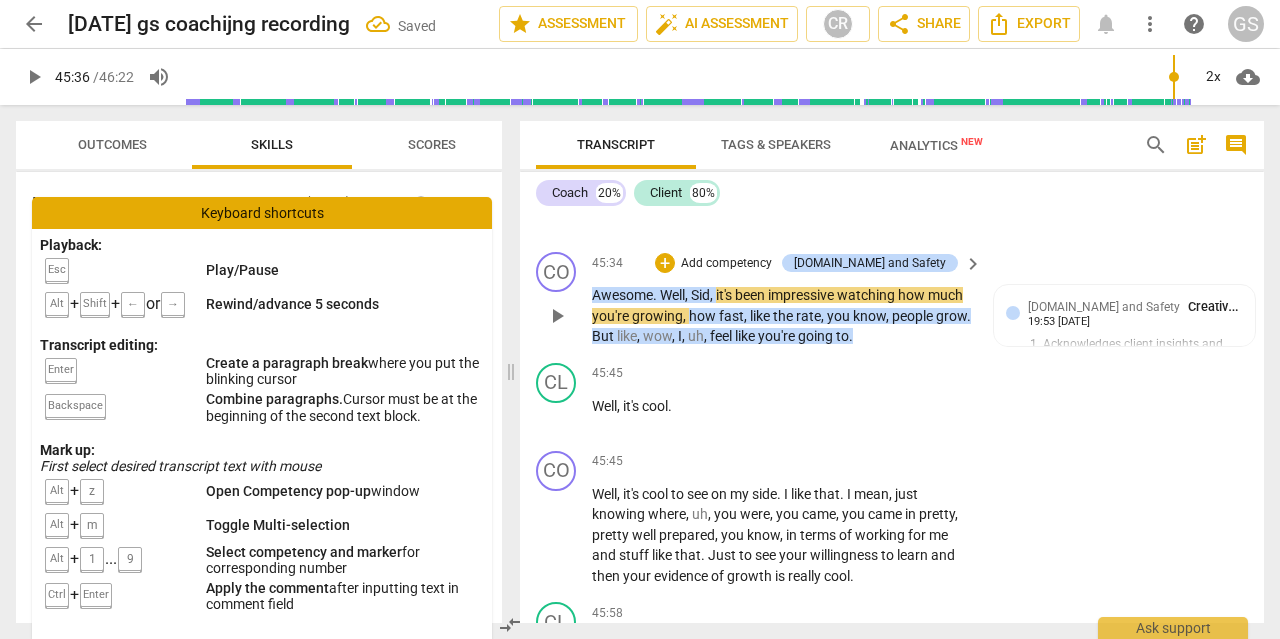 scroll, scrollTop: 18572, scrollLeft: 0, axis: vertical 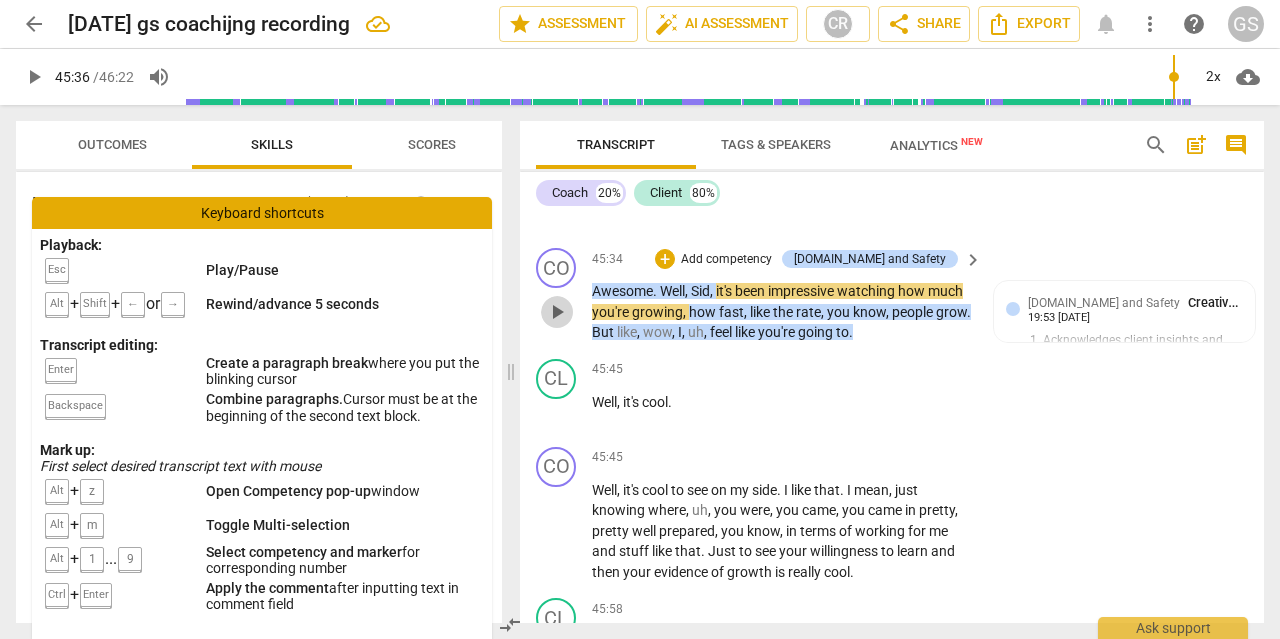 click on "play_arrow" at bounding box center [557, 312] 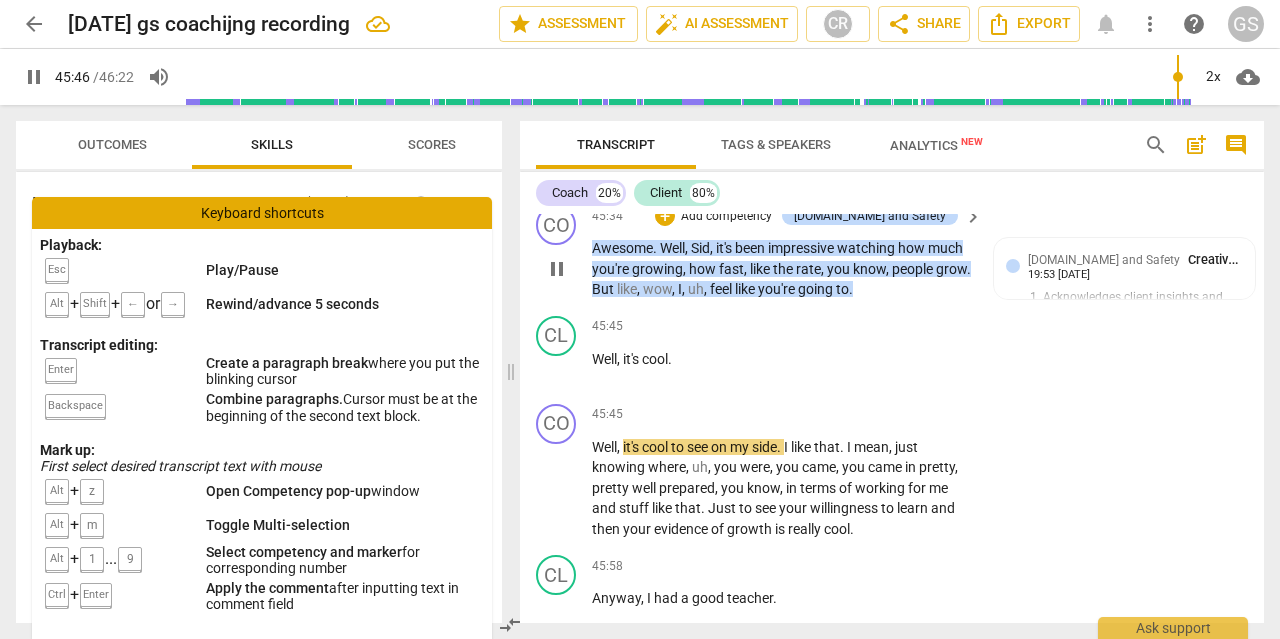 scroll, scrollTop: 18640, scrollLeft: 0, axis: vertical 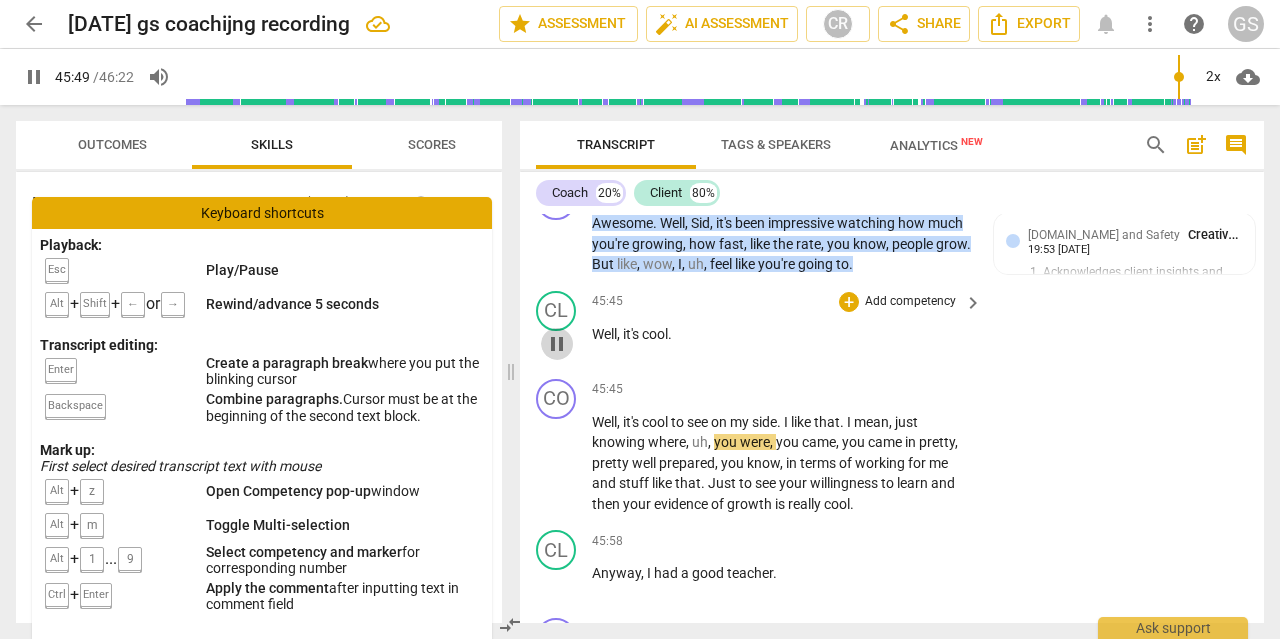 click on "pause" at bounding box center (557, 344) 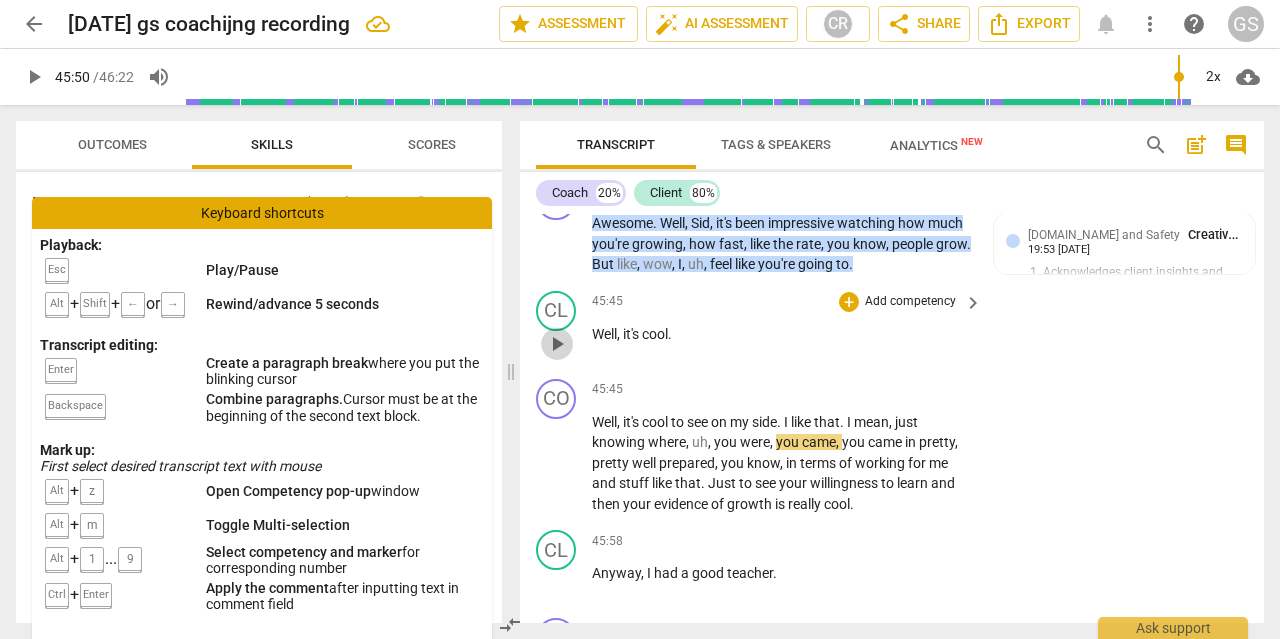 click on "play_arrow" at bounding box center (557, 344) 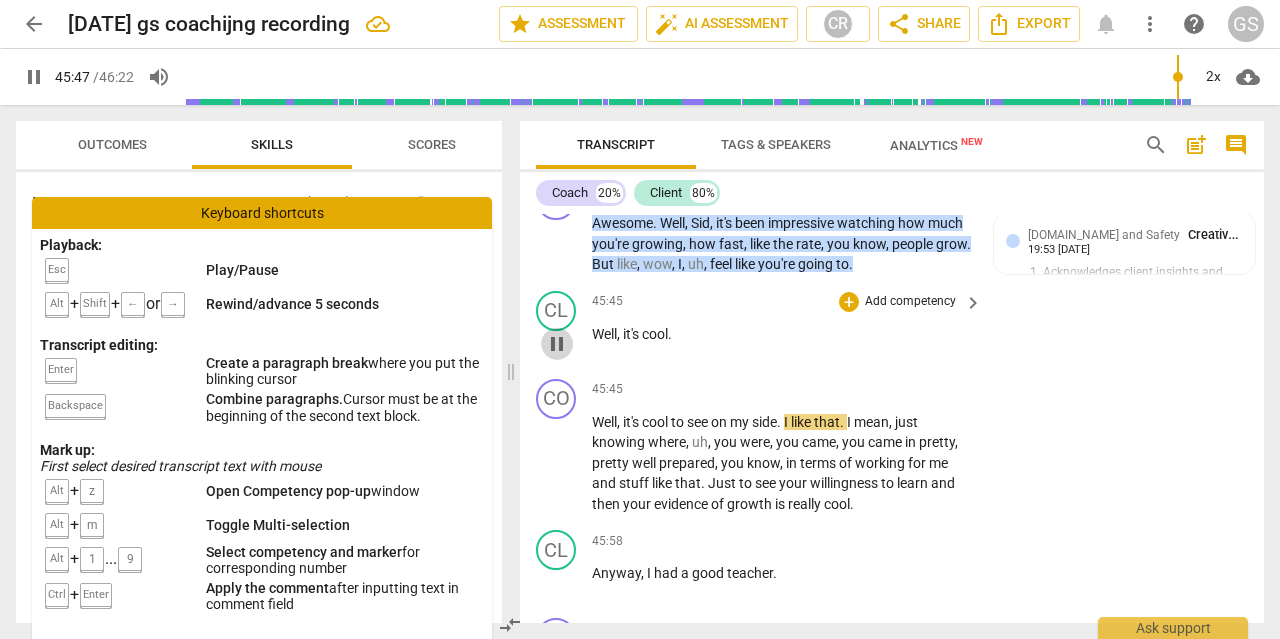 click on "pause" at bounding box center [557, 344] 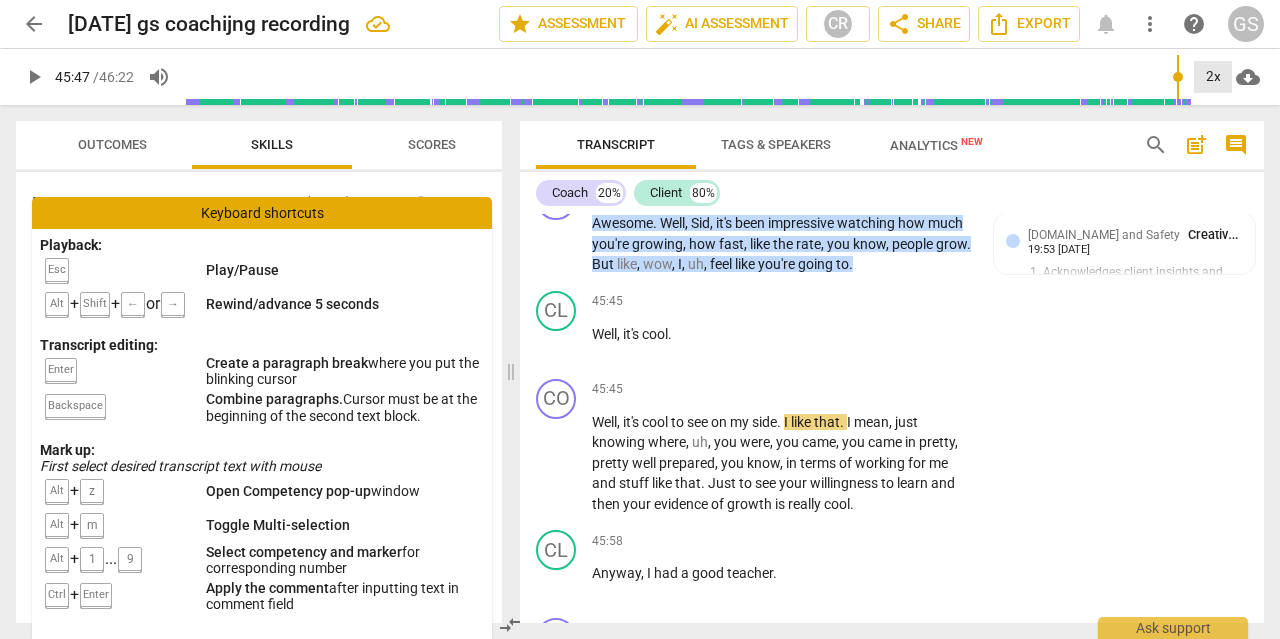 click on "2x" at bounding box center [1213, 77] 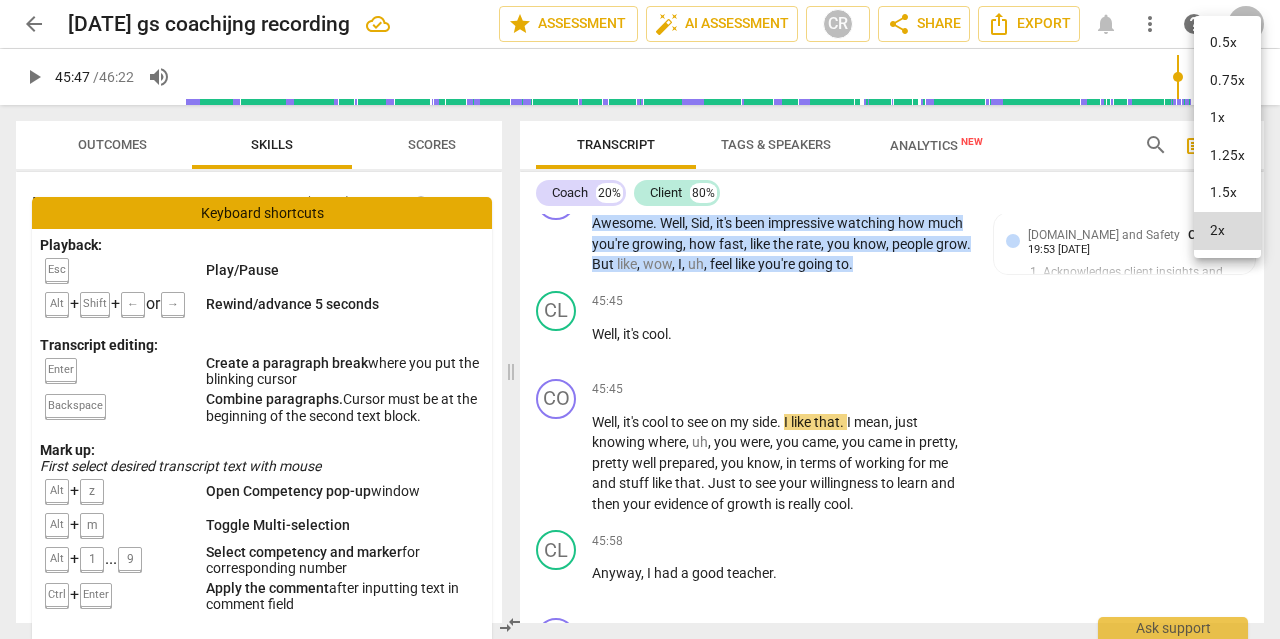 click on "1x" at bounding box center (1227, 118) 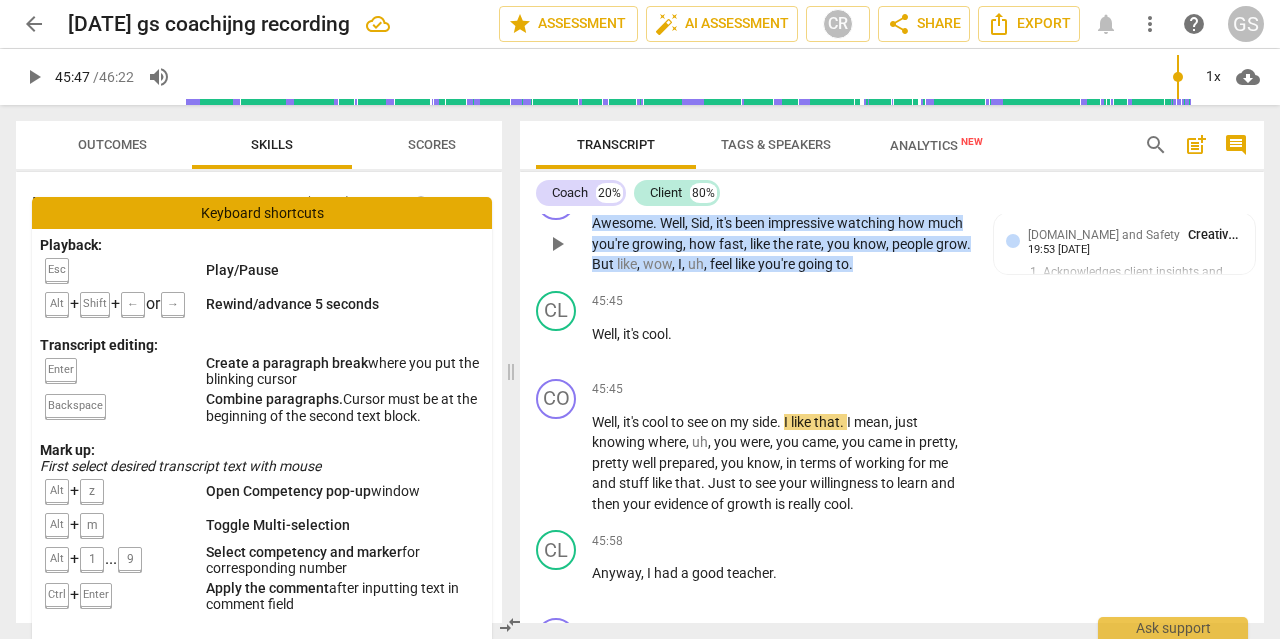 click on "play_arrow" at bounding box center [557, 244] 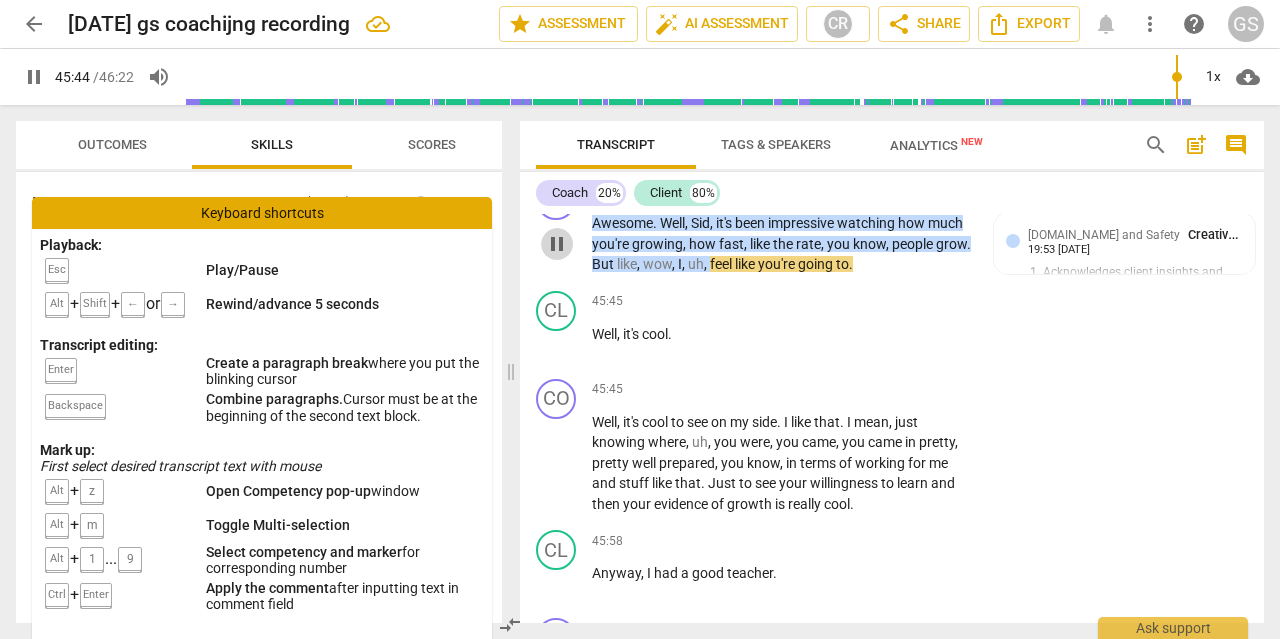 click on "pause" at bounding box center [557, 244] 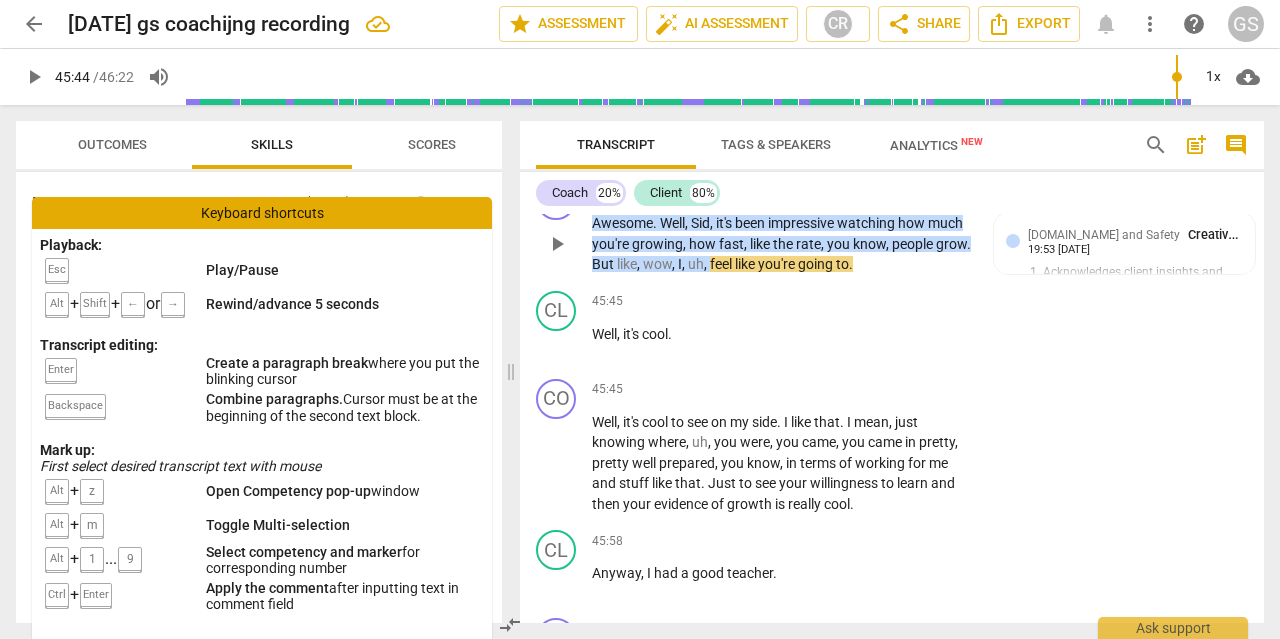 type on "2744" 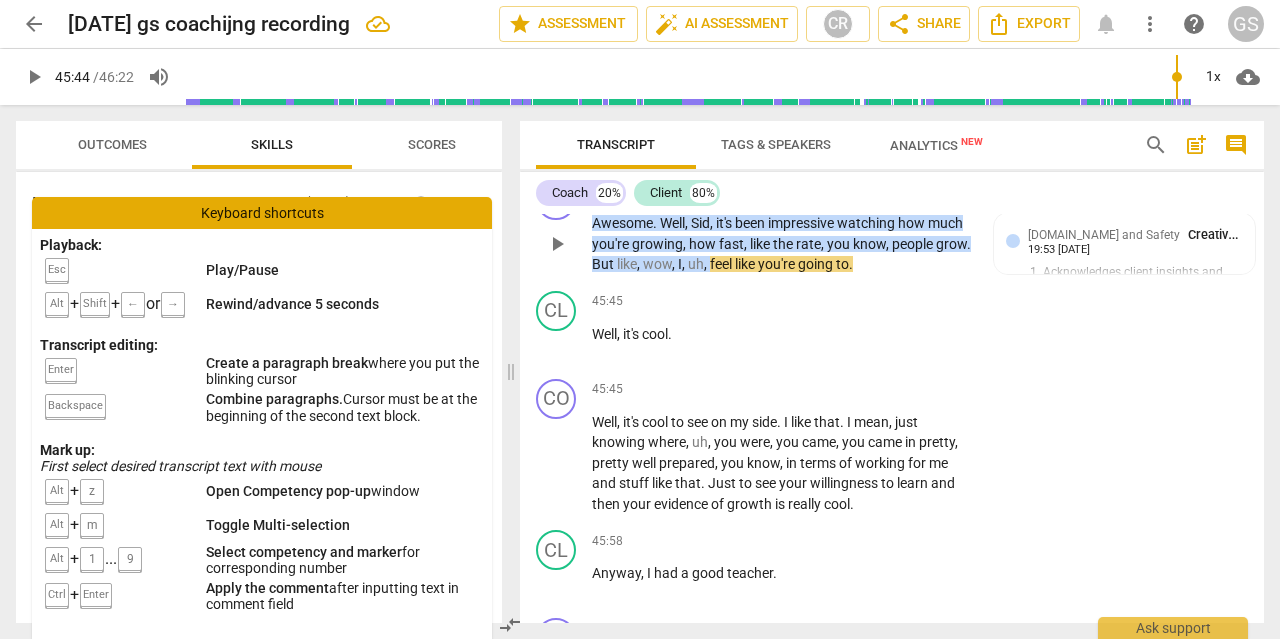 click on "people" at bounding box center (914, 244) 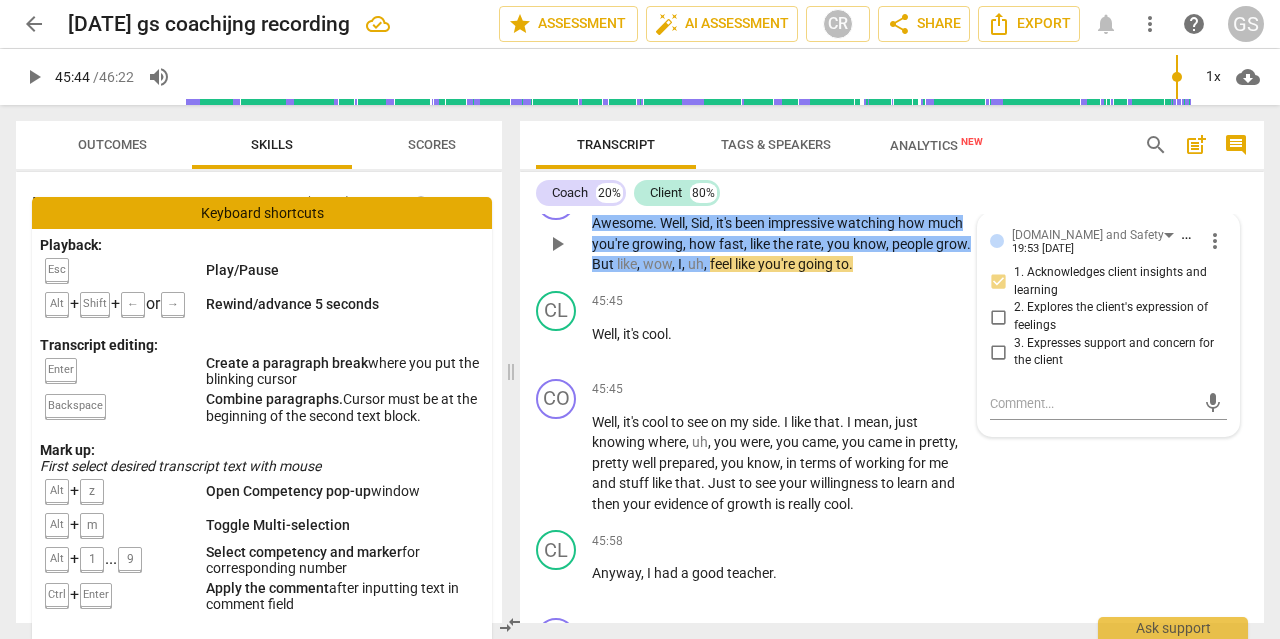 click on "people" at bounding box center (914, 244) 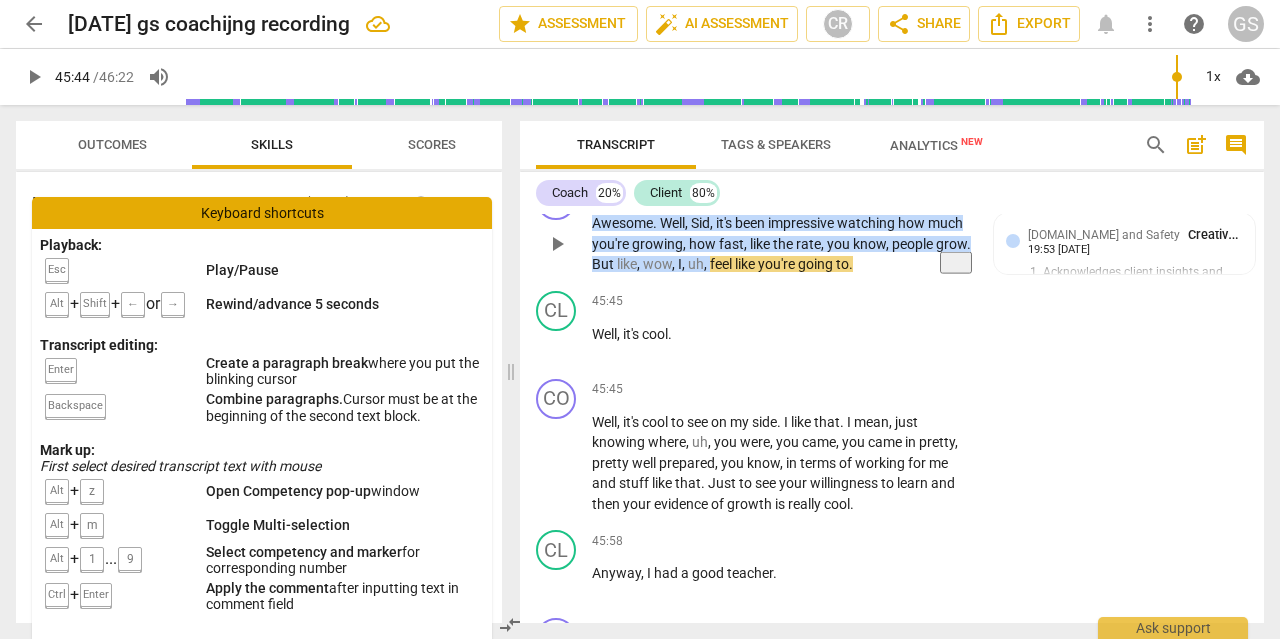 type 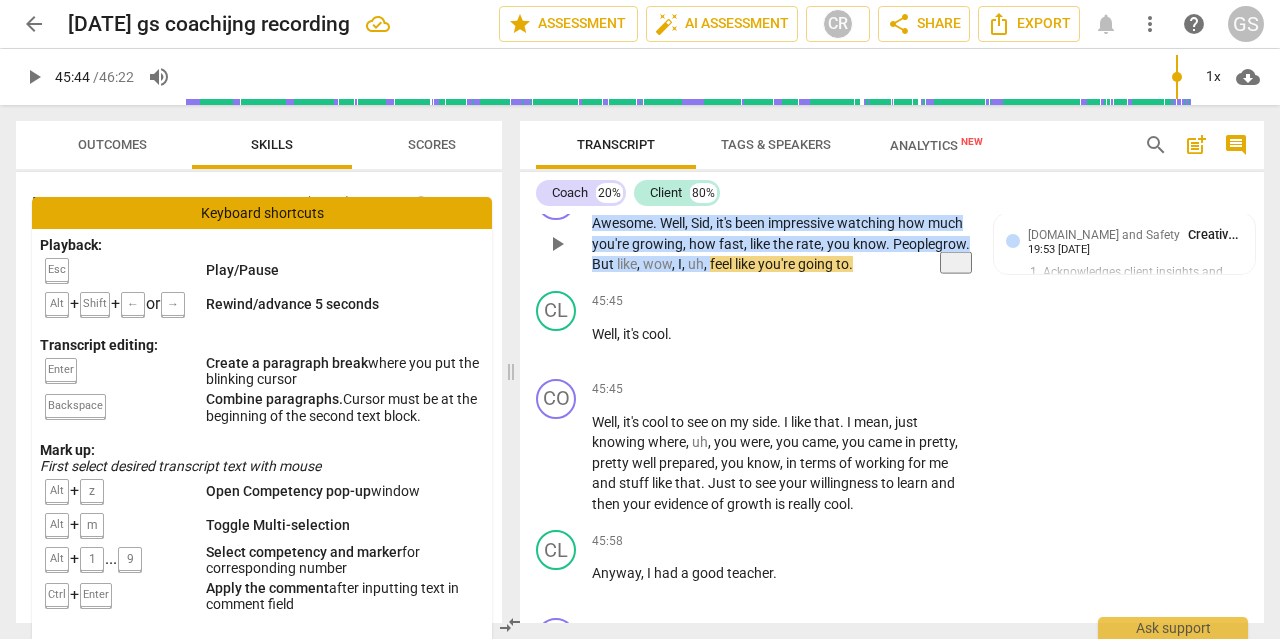 click on "play_arrow" at bounding box center [557, 244] 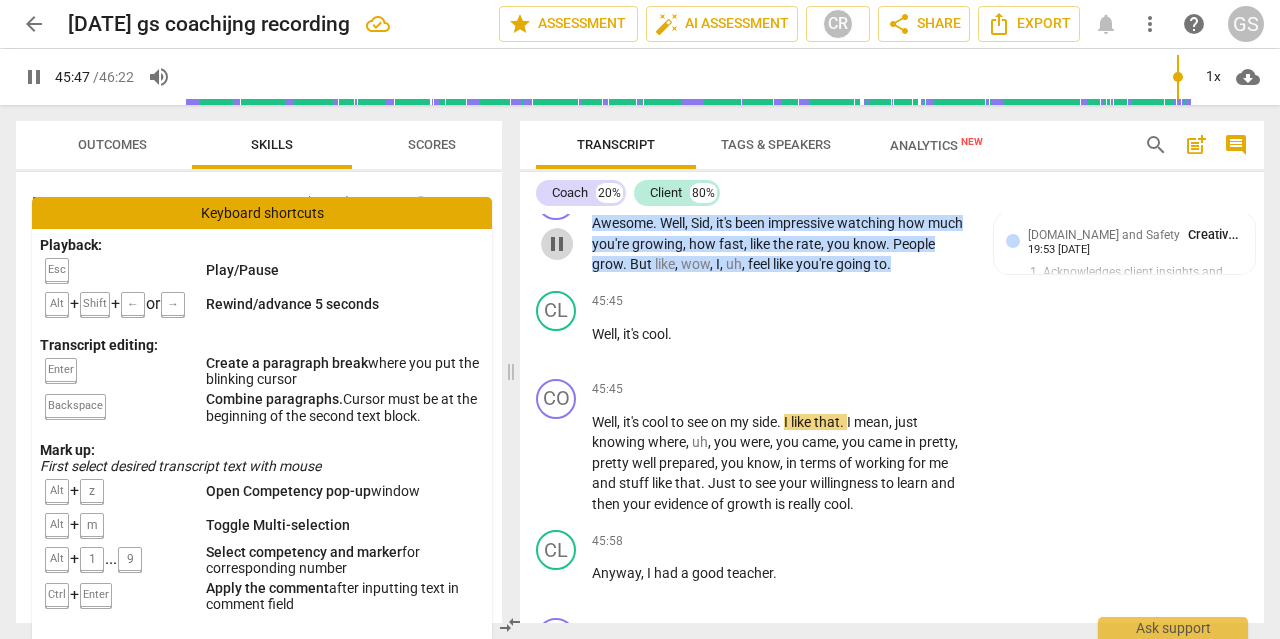 click on "pause" at bounding box center (557, 244) 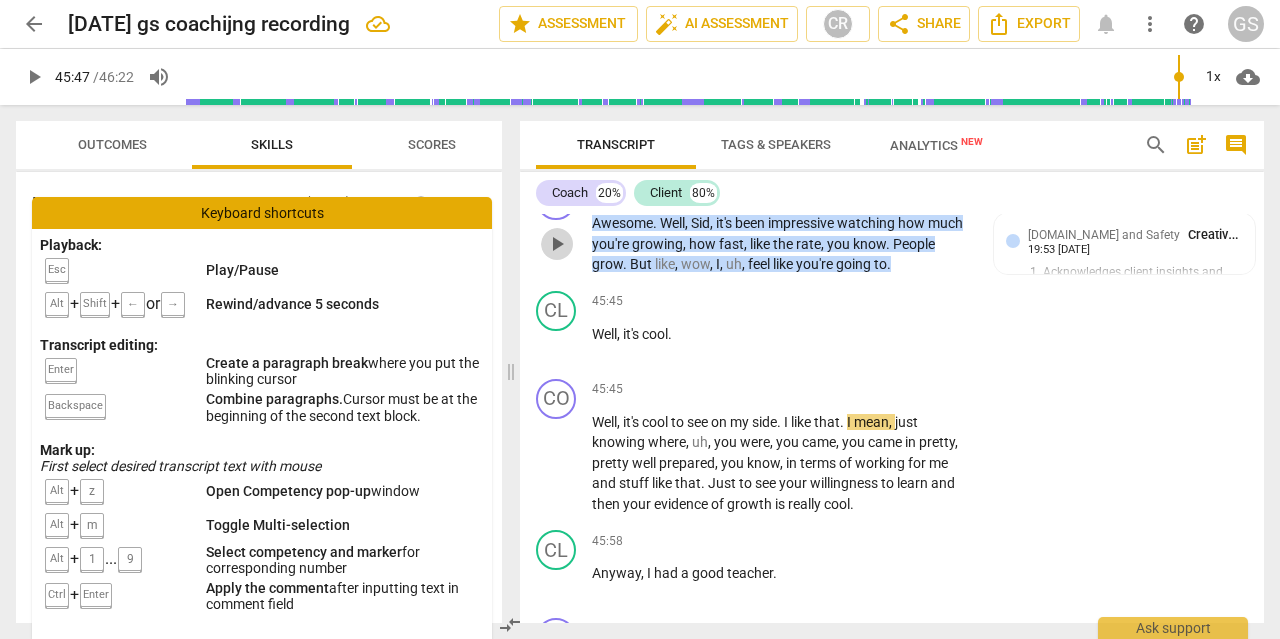 click on "play_arrow" at bounding box center (557, 244) 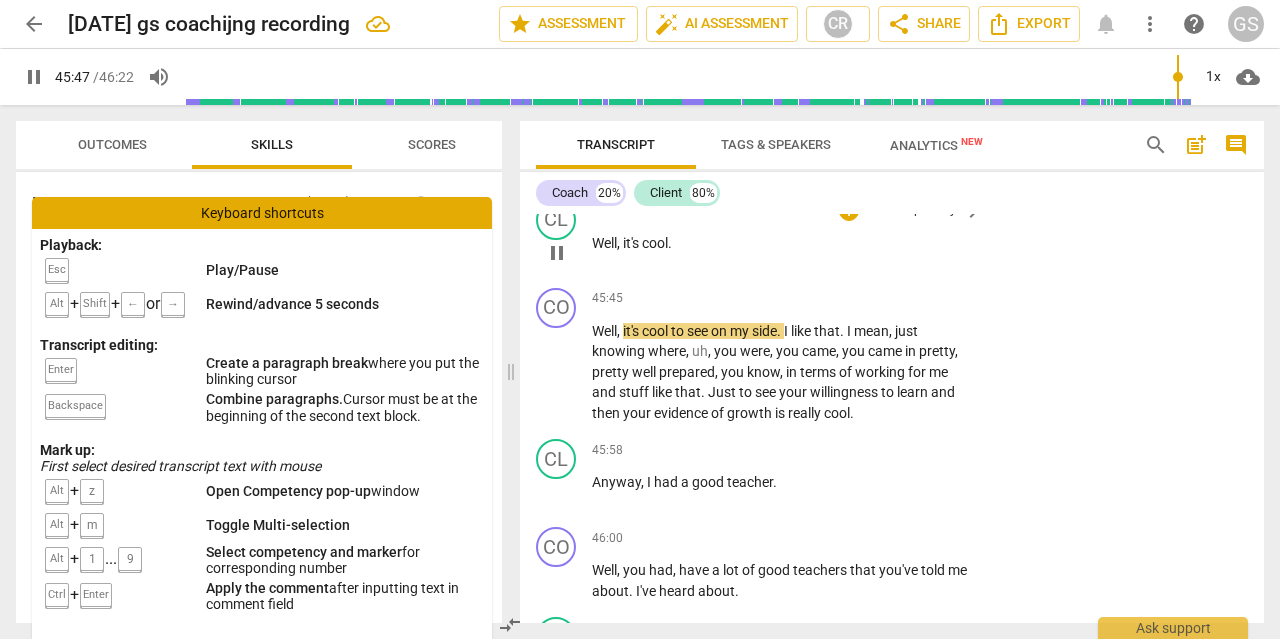 scroll, scrollTop: 18731, scrollLeft: 0, axis: vertical 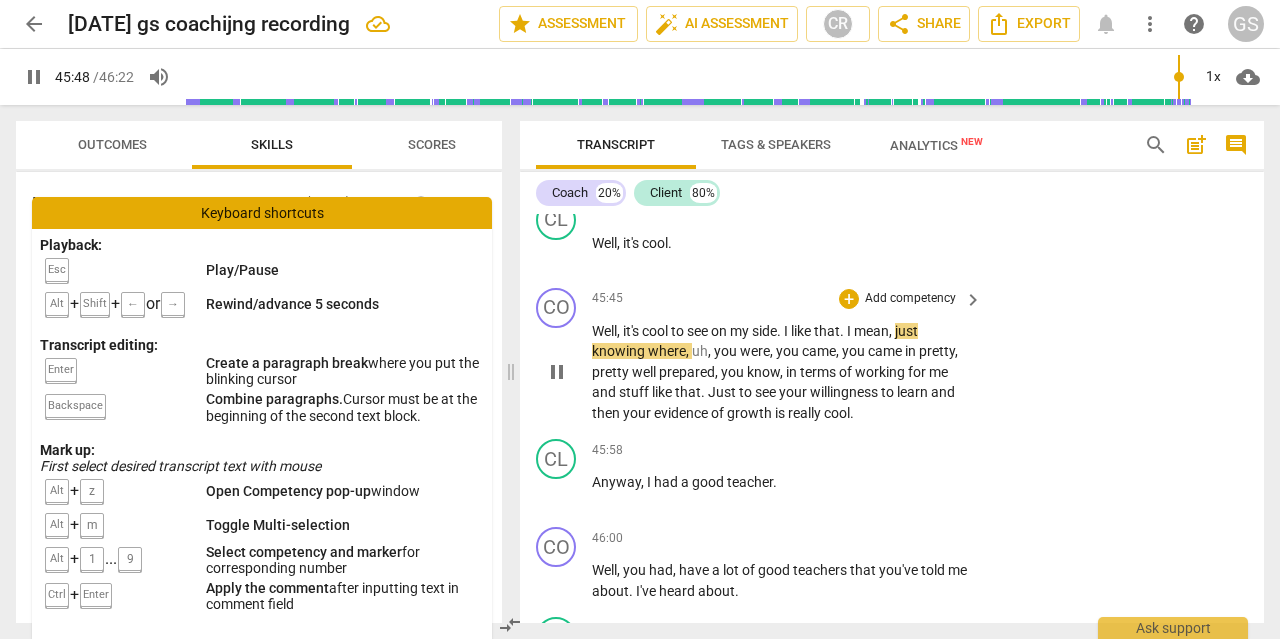 click on "pause" at bounding box center (557, 372) 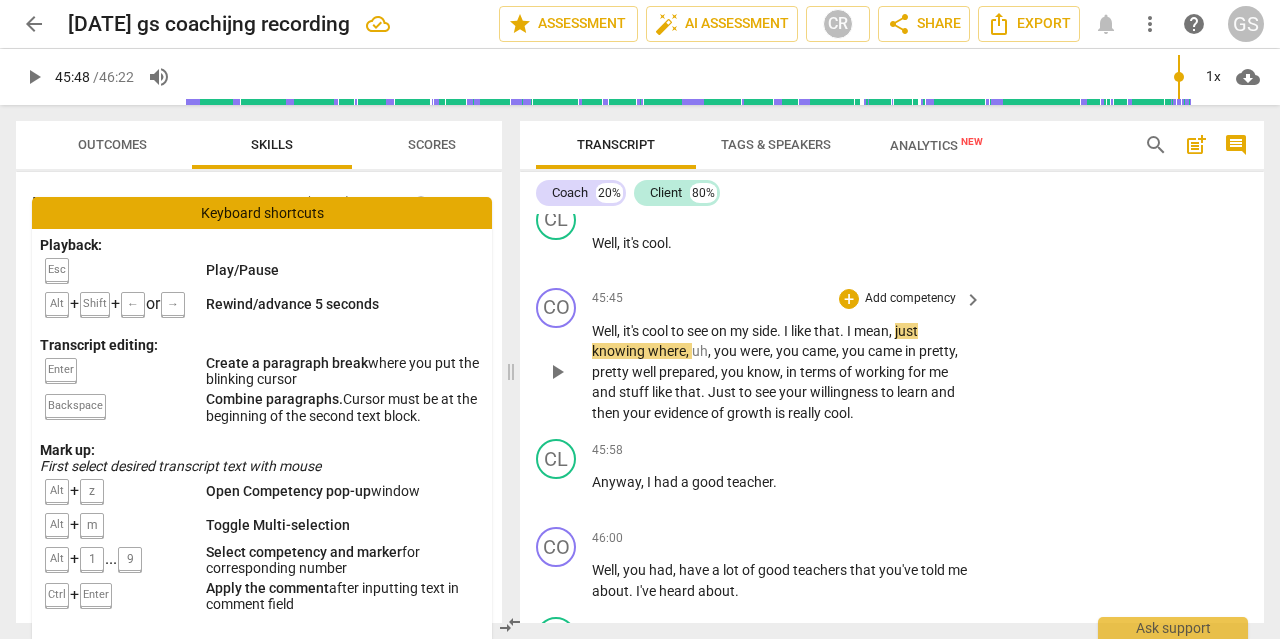 type on "2749" 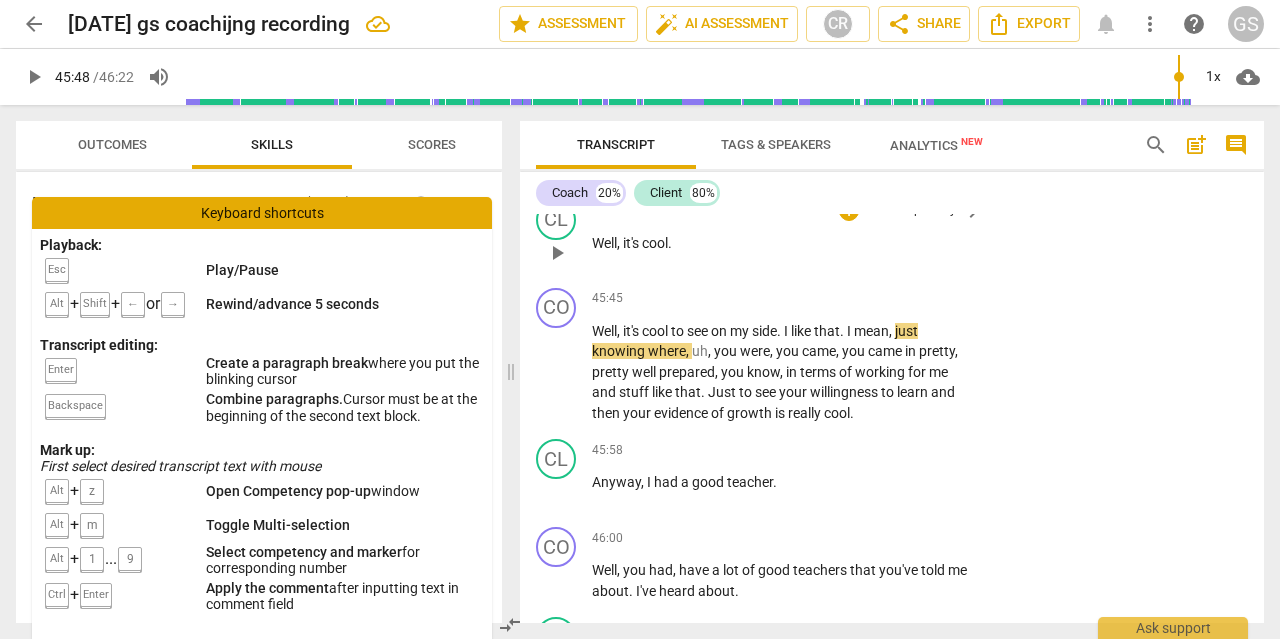 click on "cool" at bounding box center [655, 243] 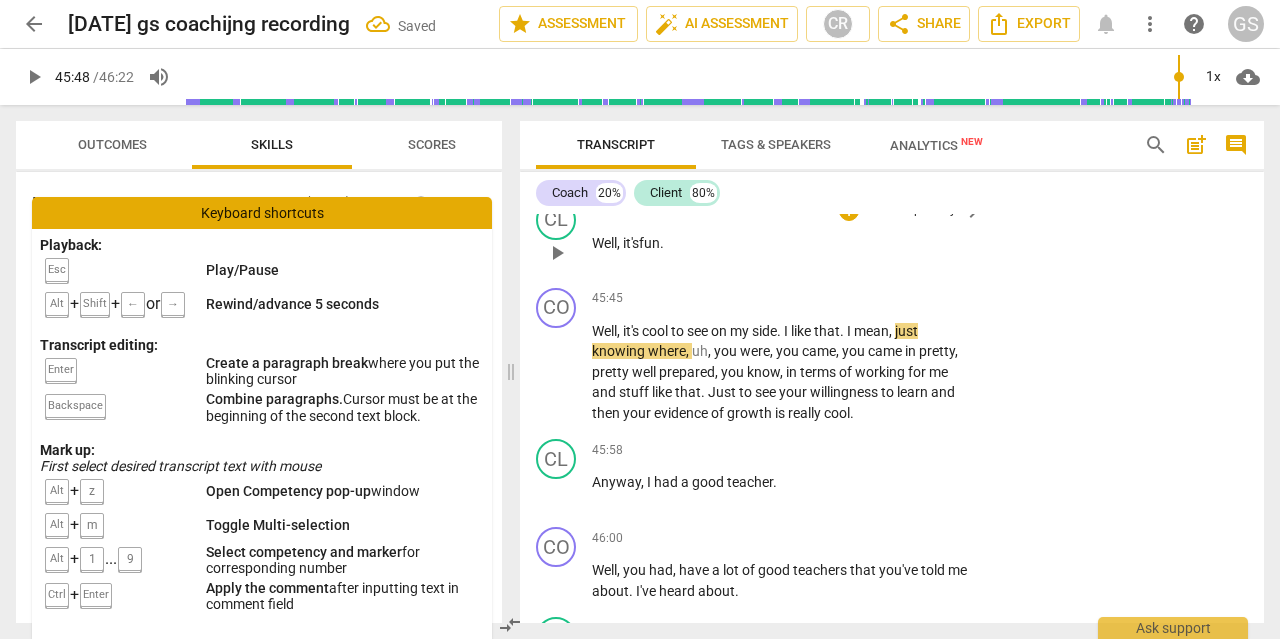 click on "it's  fun" at bounding box center (641, 243) 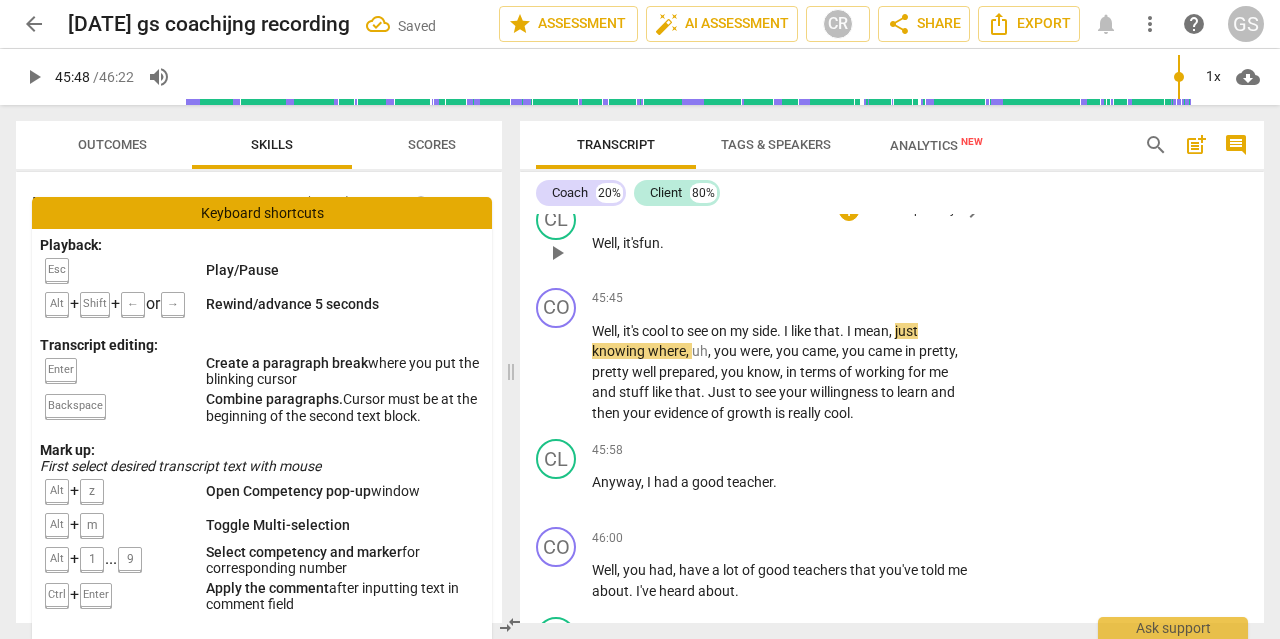 scroll, scrollTop: 18615, scrollLeft: 0, axis: vertical 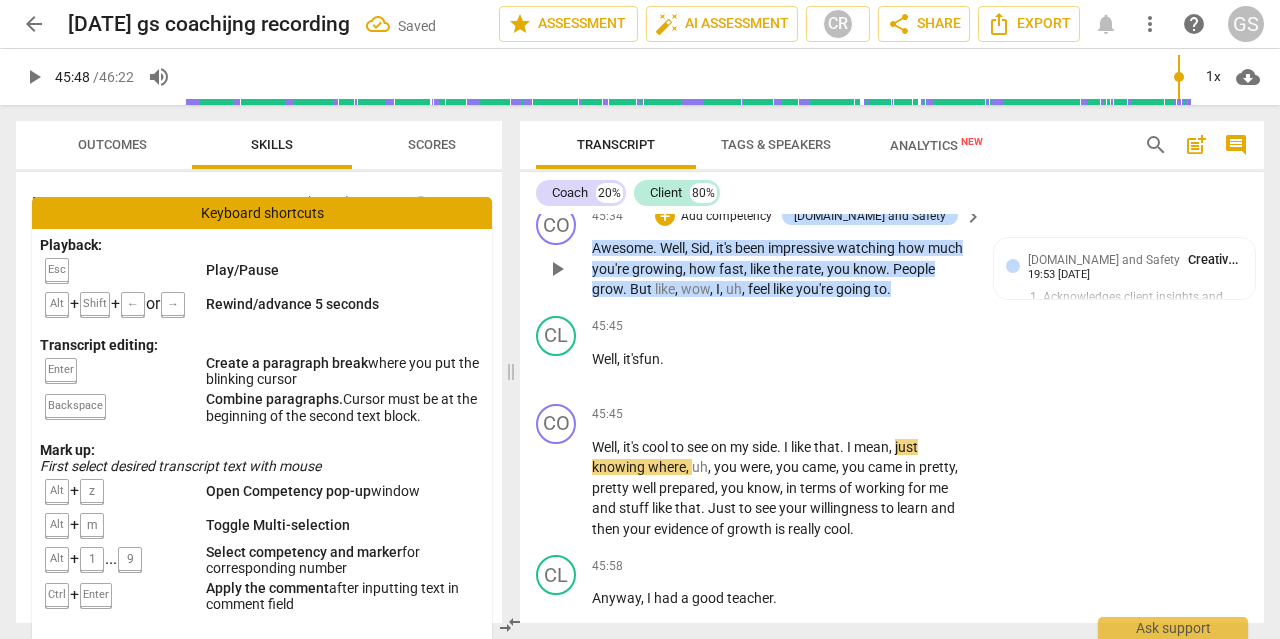 click on "play_arrow" at bounding box center (557, 269) 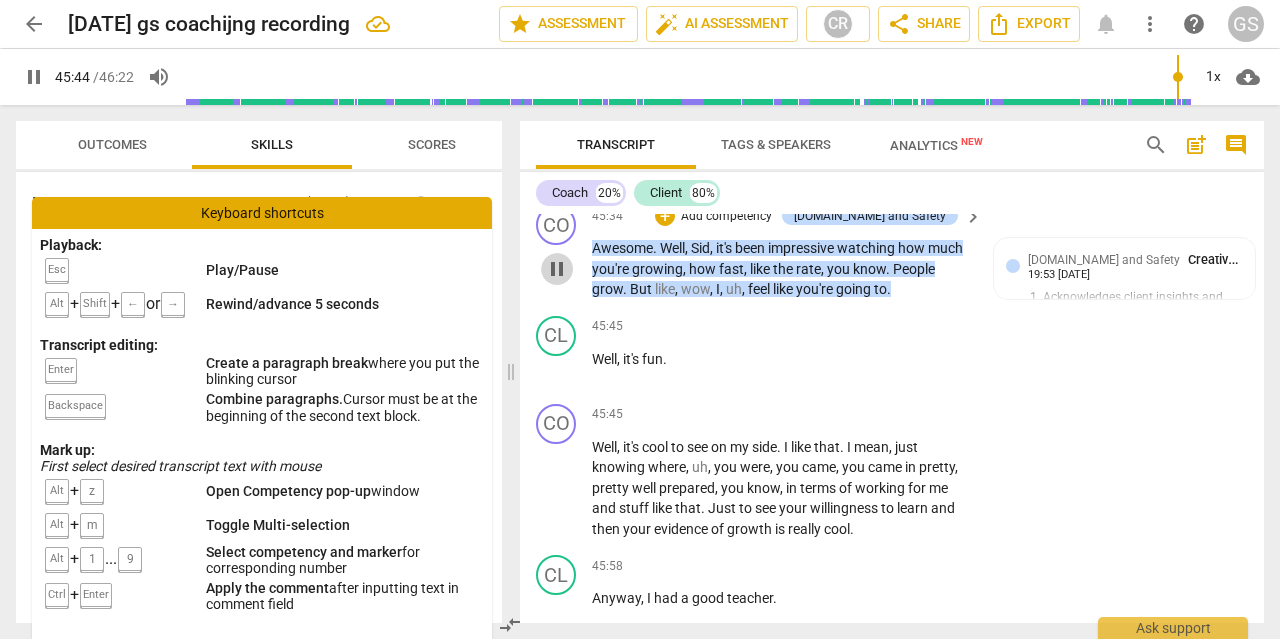 click on "pause" at bounding box center [557, 269] 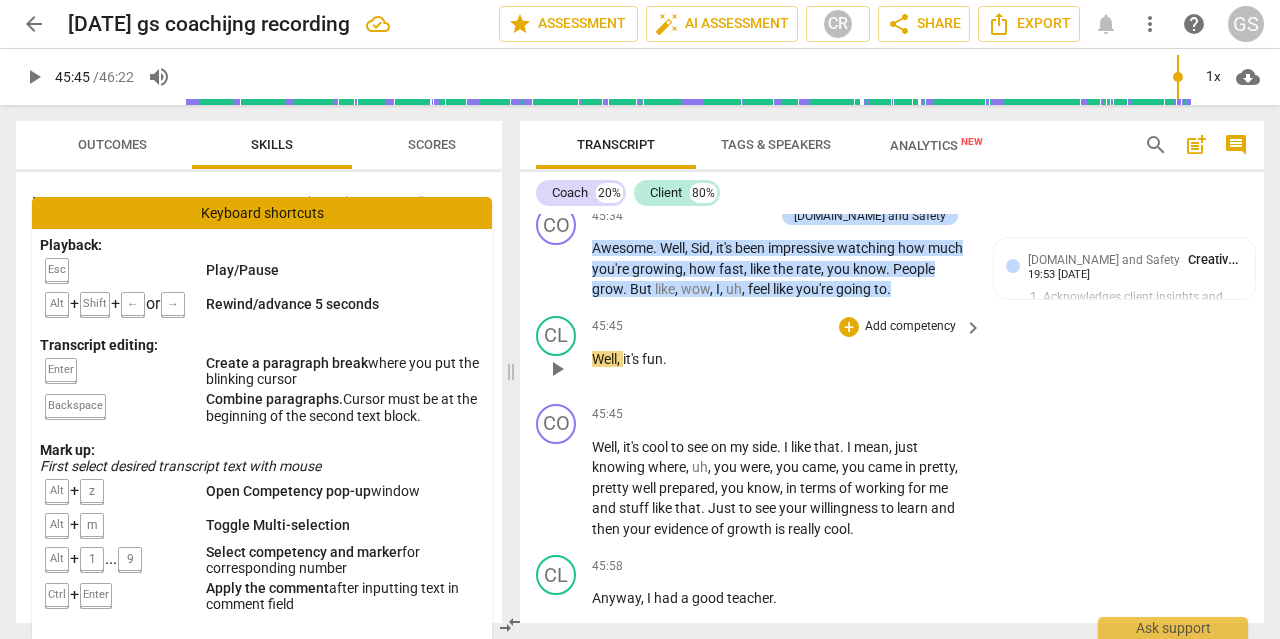 click on "it's" at bounding box center [632, 359] 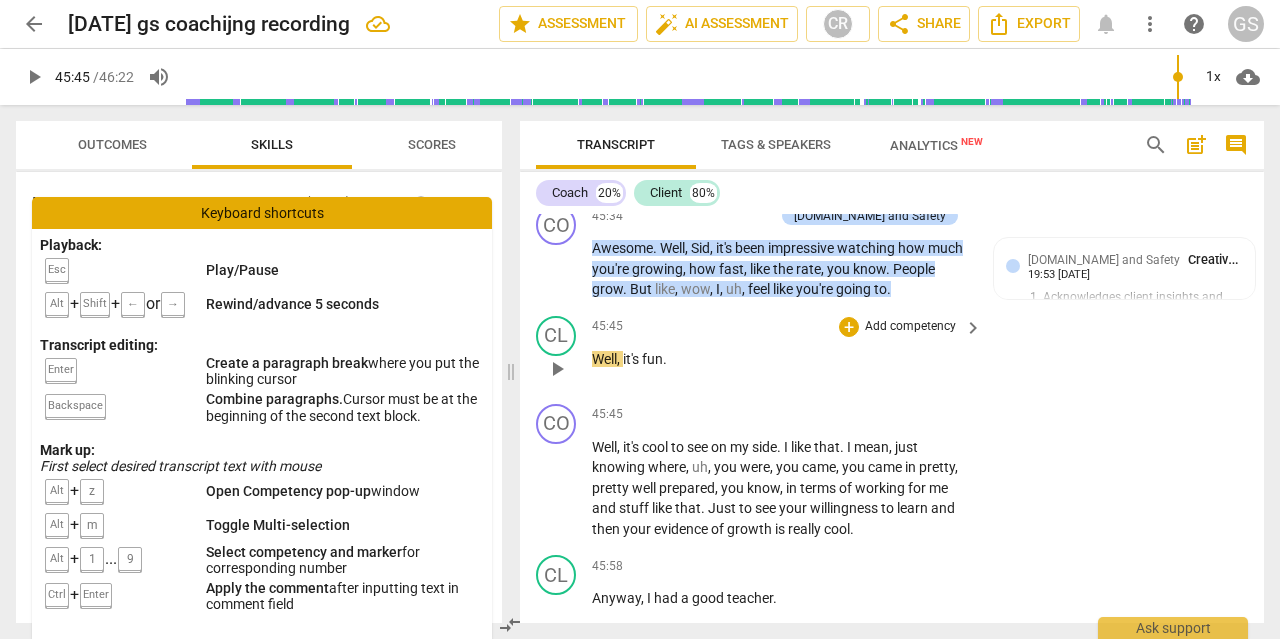 type 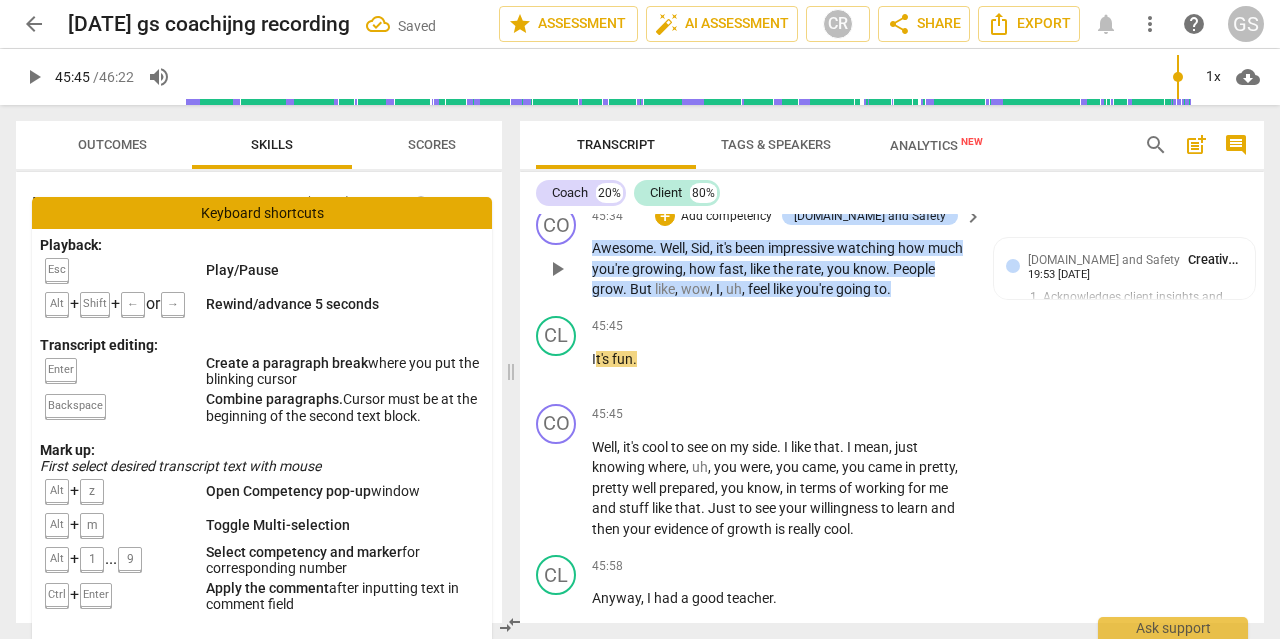 click on "play_arrow" at bounding box center [557, 269] 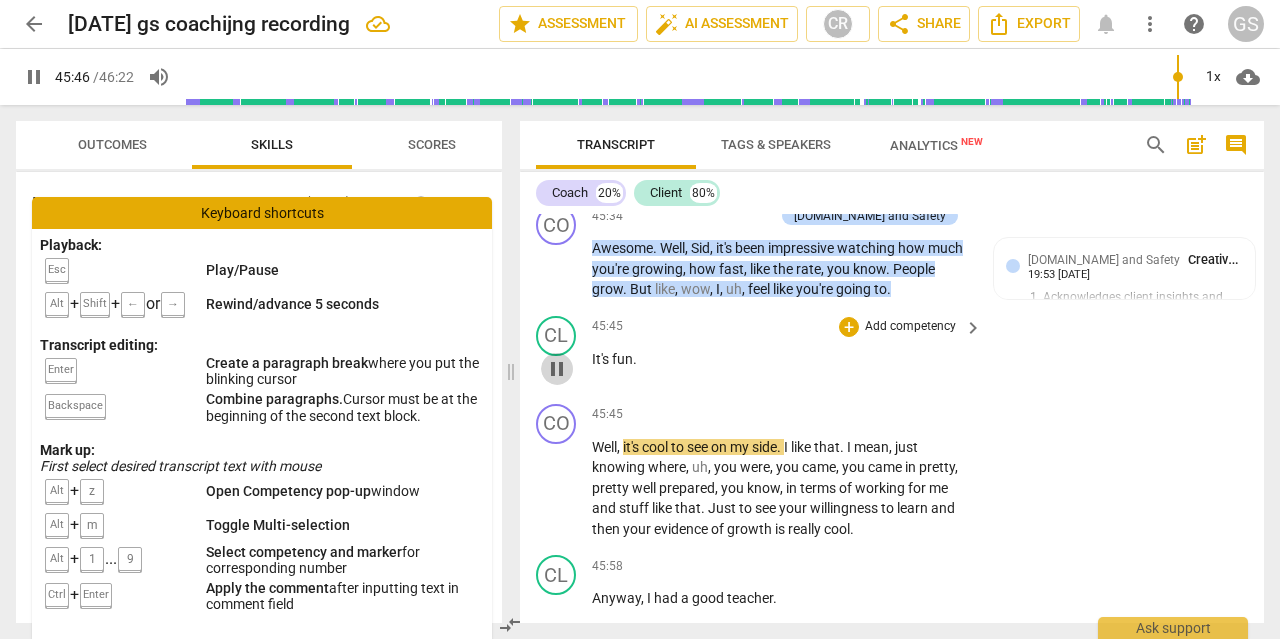 click on "pause" at bounding box center (557, 369) 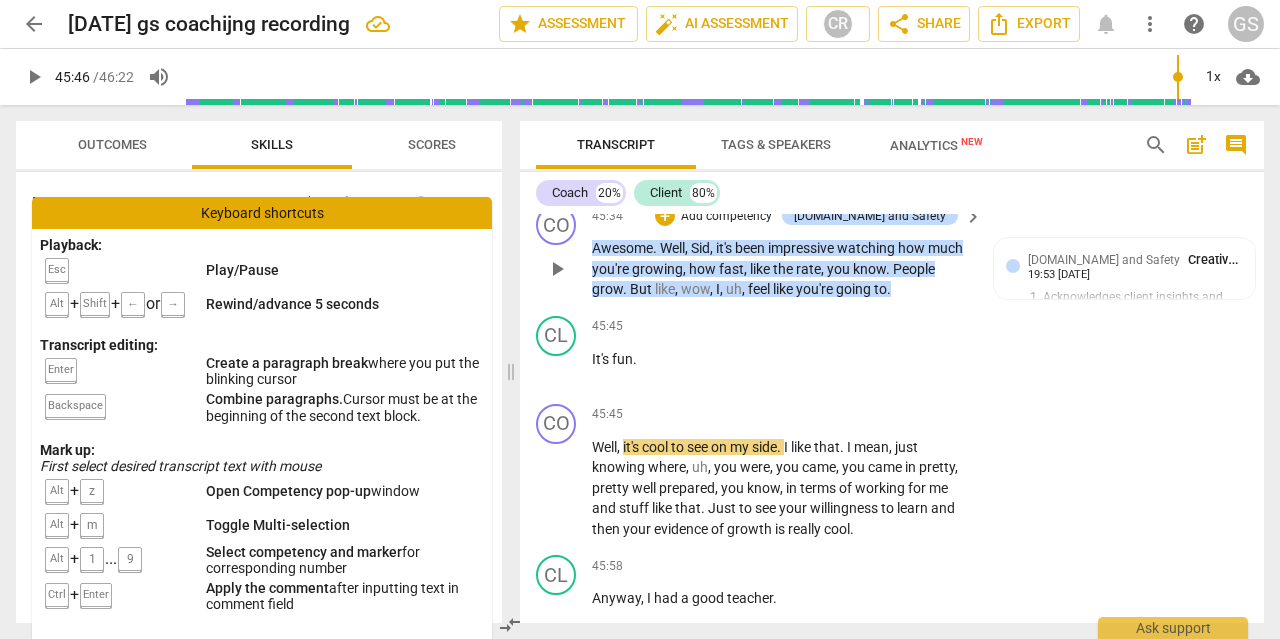 click on "going" at bounding box center (855, 289) 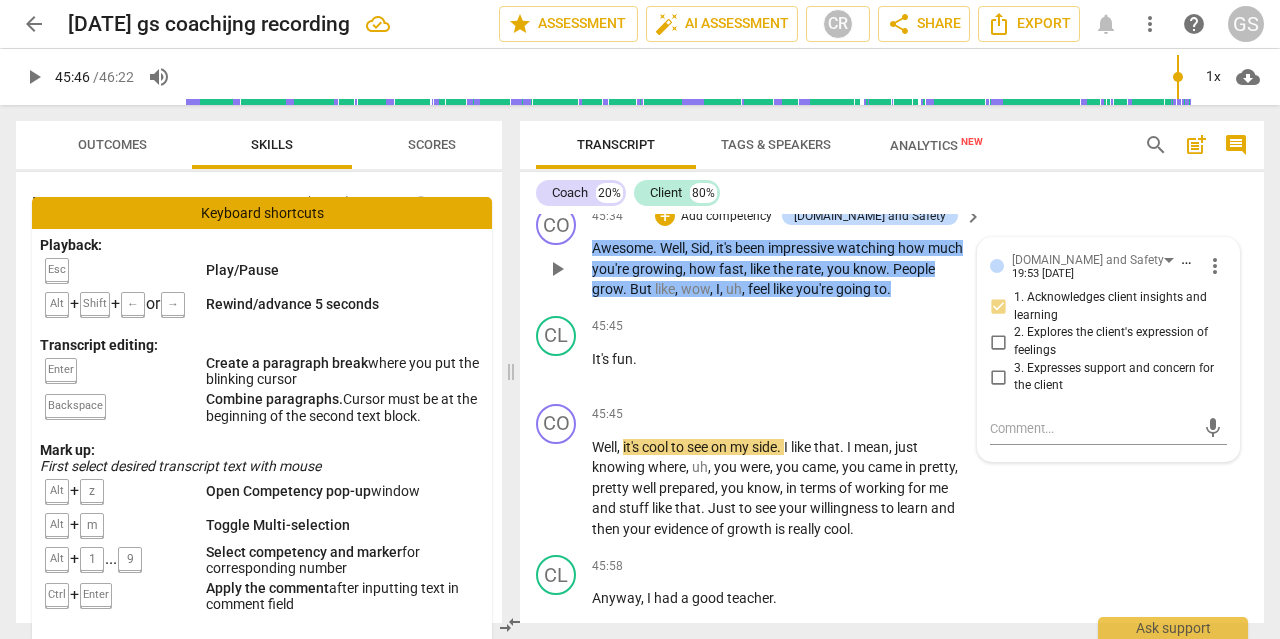 click on "to" at bounding box center [880, 289] 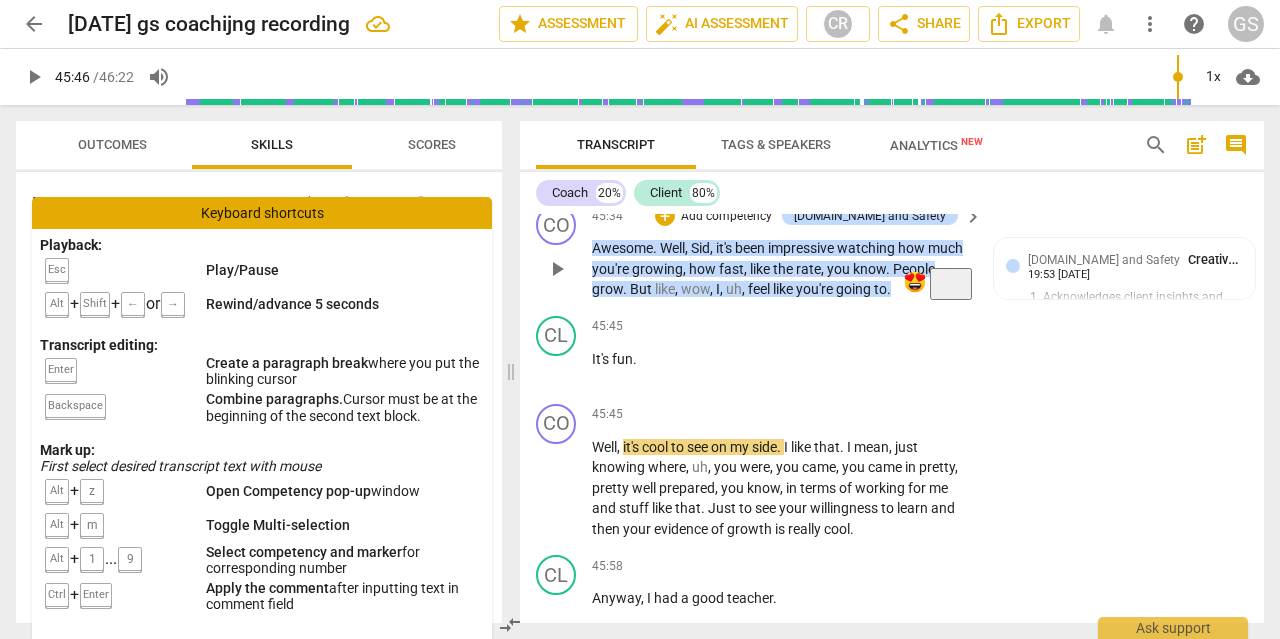 type 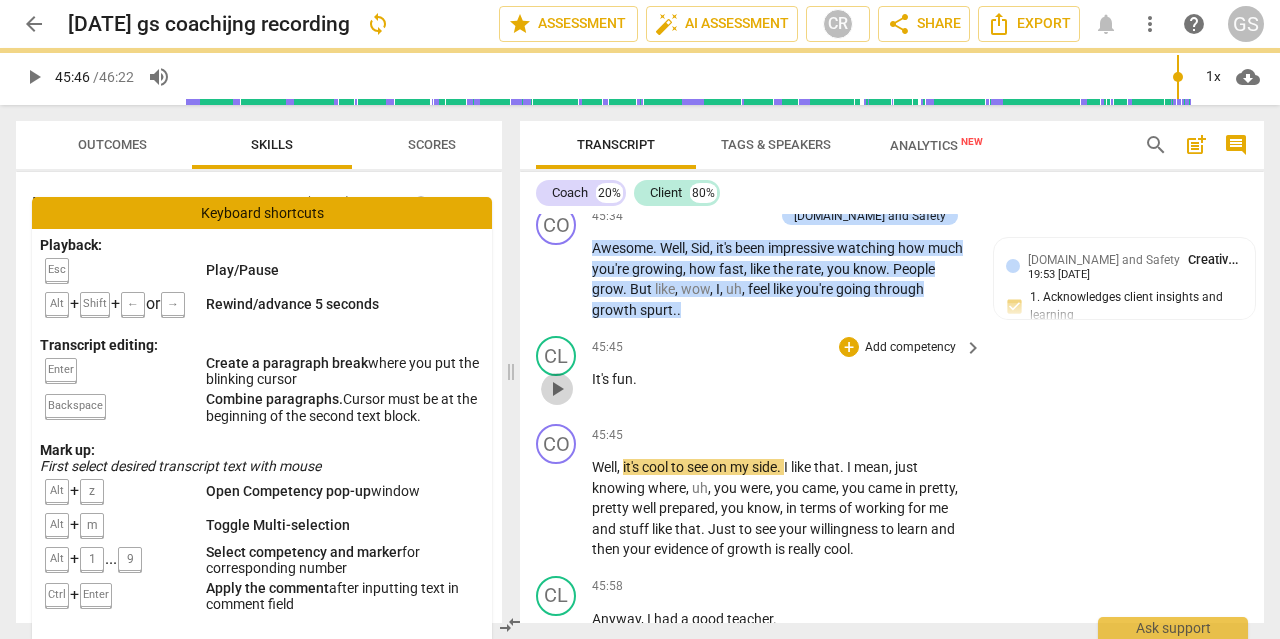 click on "play_arrow" at bounding box center (557, 389) 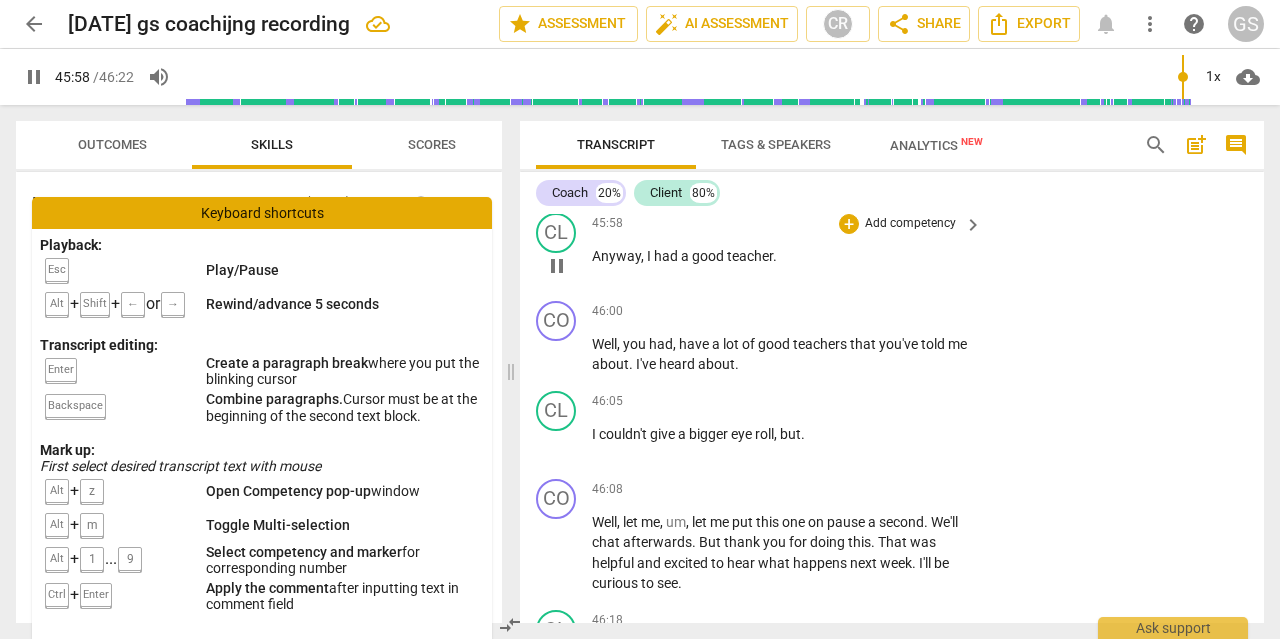 scroll, scrollTop: 18993, scrollLeft: 0, axis: vertical 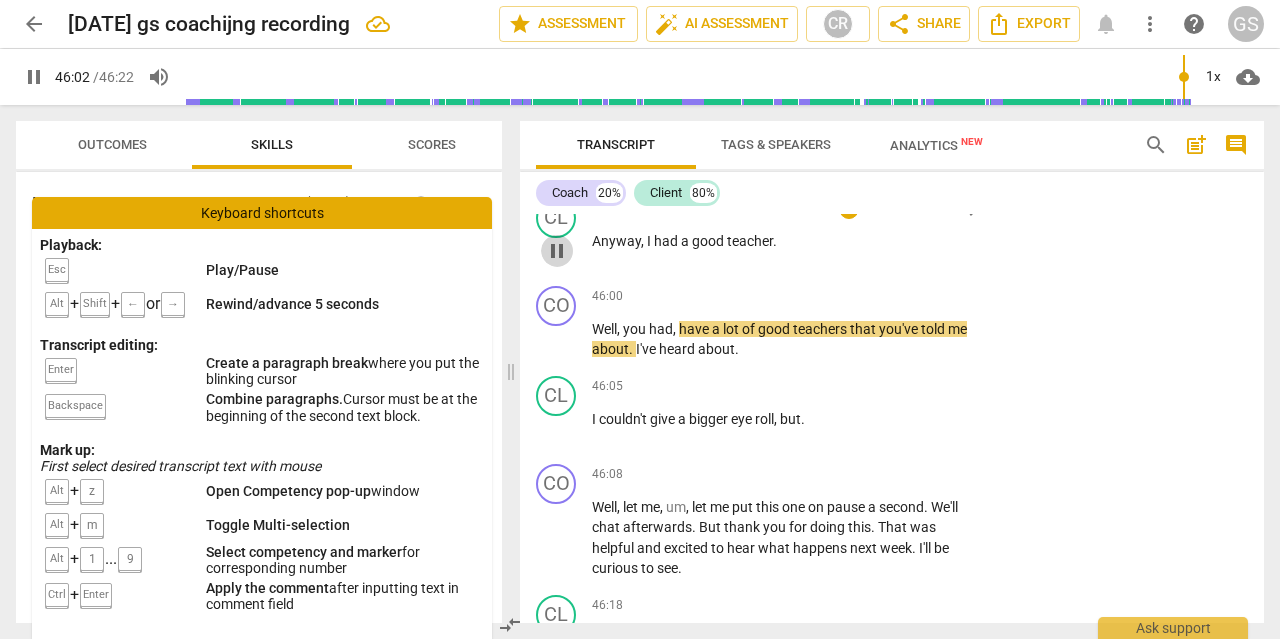 click on "pause" at bounding box center [557, 251] 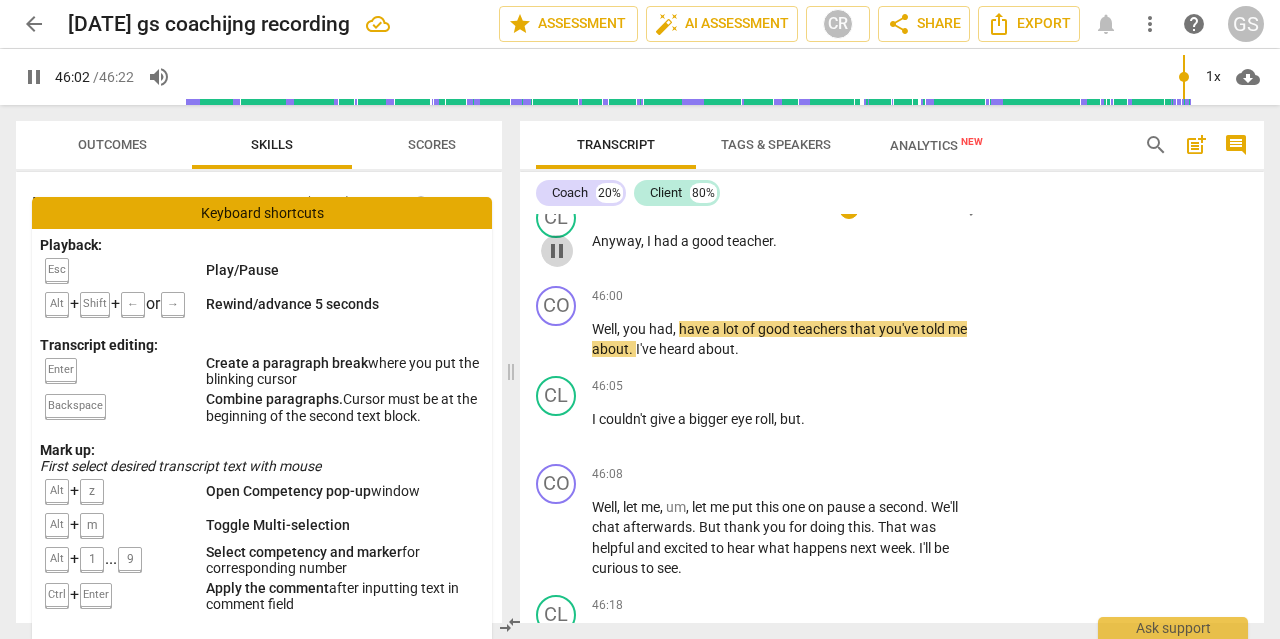 type on "2763" 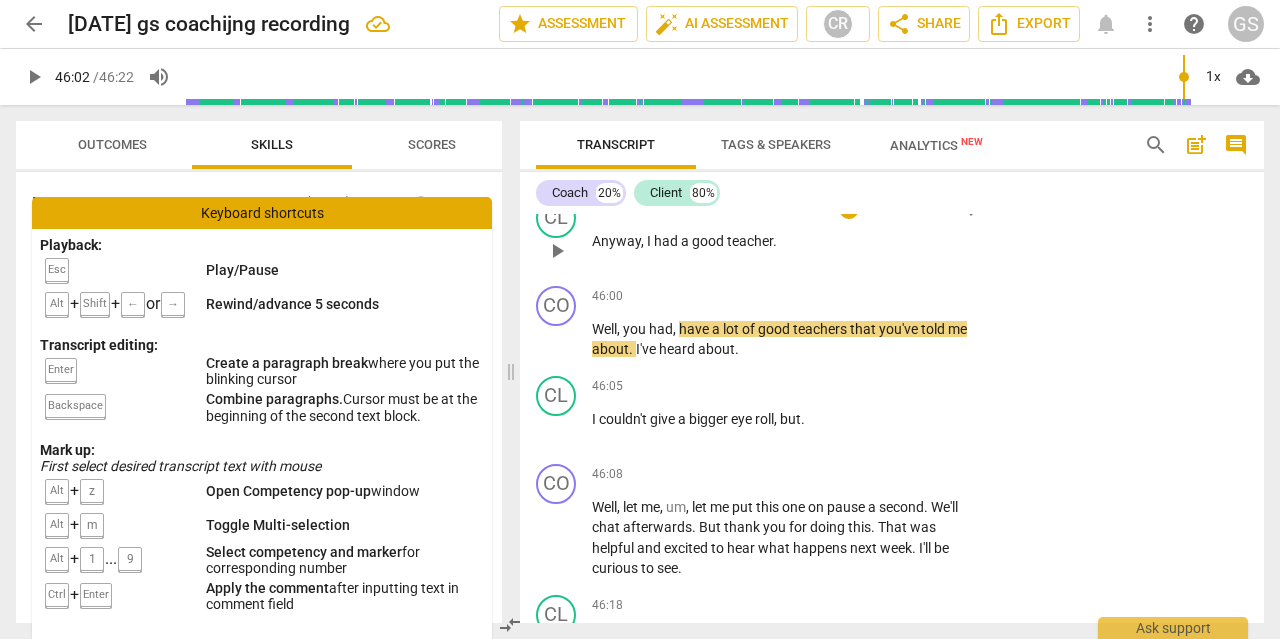 click on "," at bounding box center [644, 241] 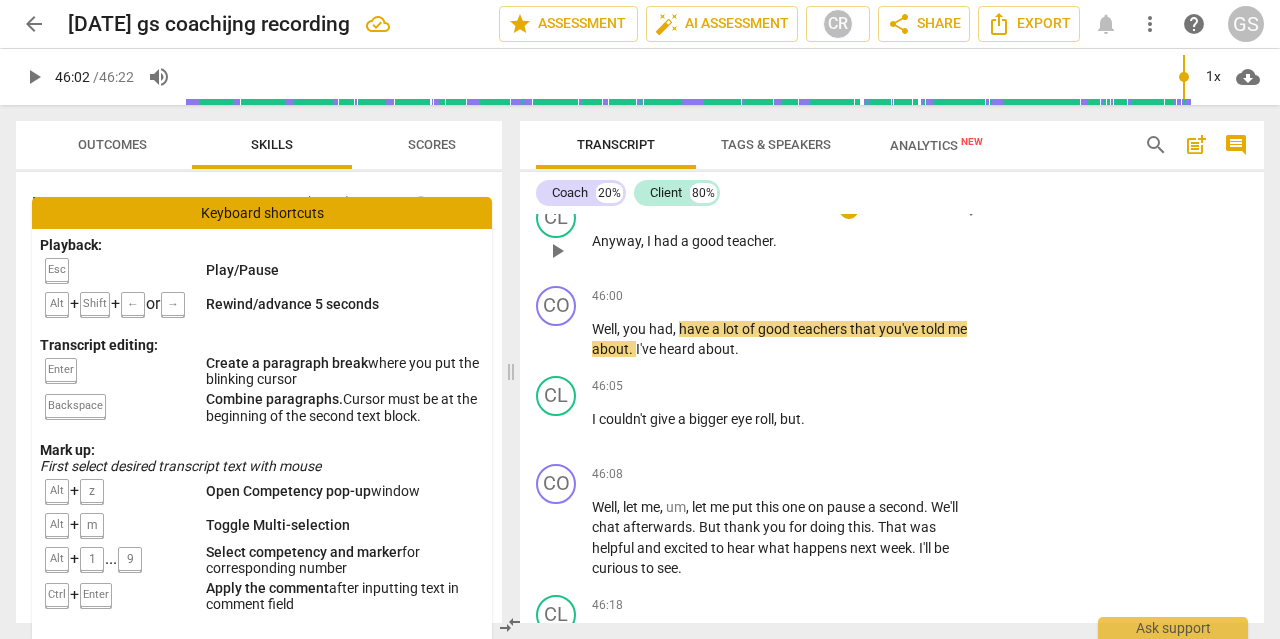 type 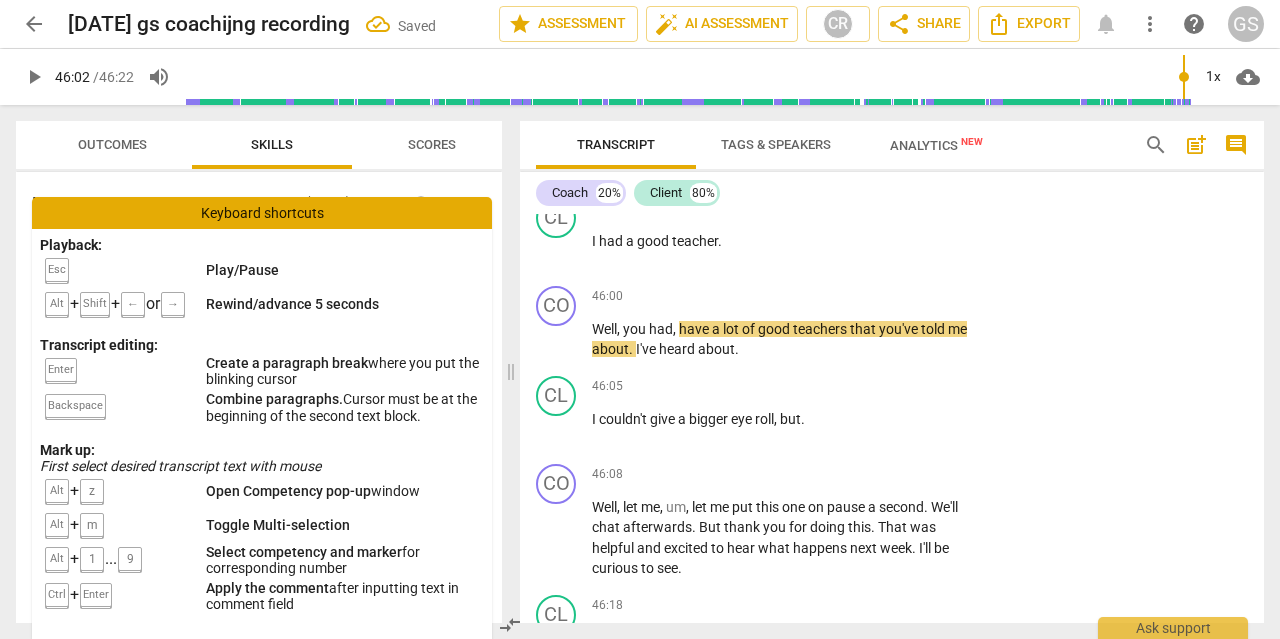 click on "Well ,   it's   cool   to   see   on   my   side .   I   like   that .   I   mean ,   just   knowing   where ,   uh ,   you   were ,   you   came ,   you   came   in   pretty ,   pretty   well   prepared ,   you   know ,   in   terms   of   working   for   me   and   stuff   like   that .   Just   to   see   your   willingness   to   learn   and   then   your   evidence   of   growth   is   really   cool ." at bounding box center [782, 130] 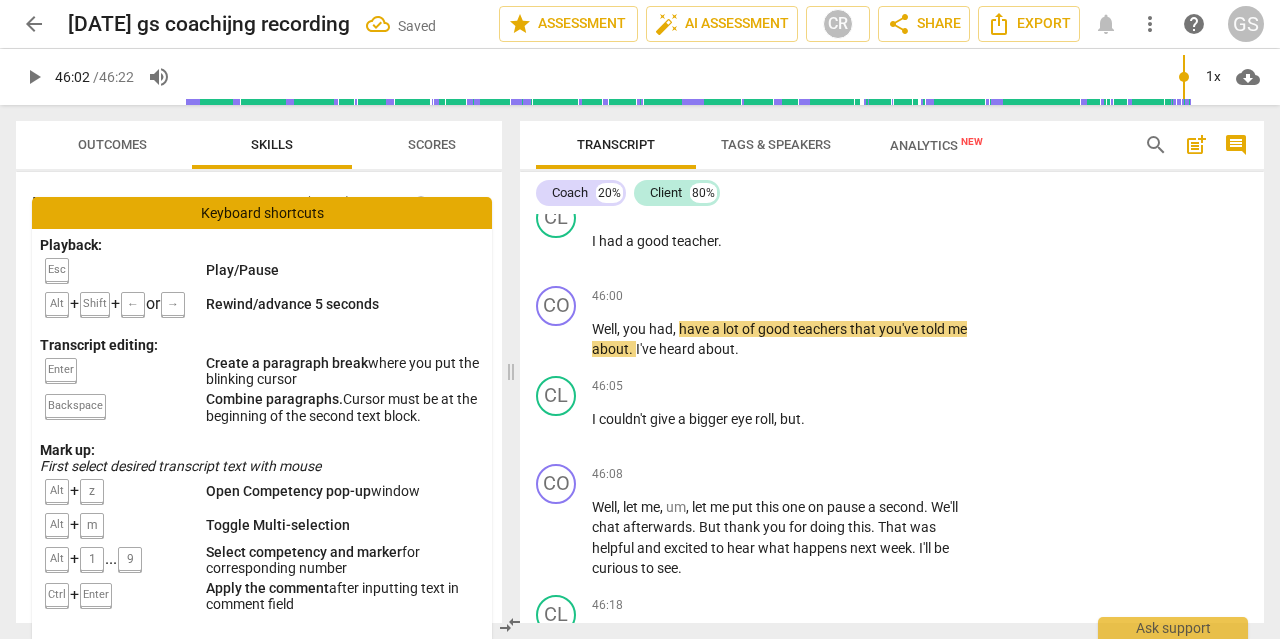 type 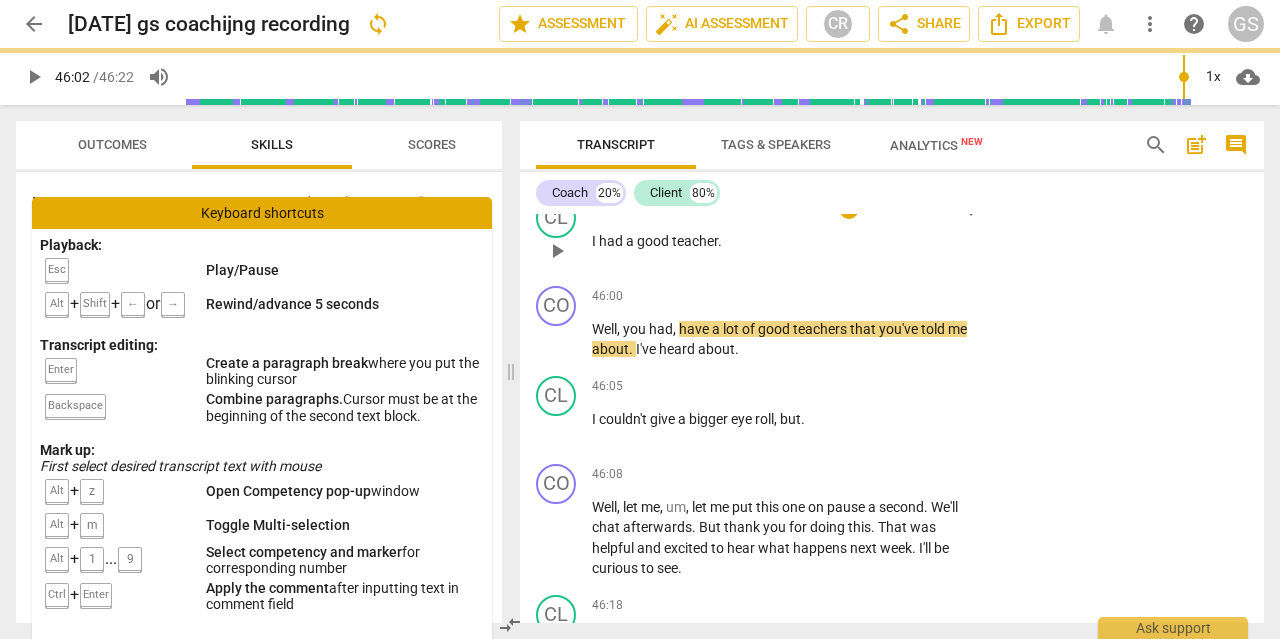 scroll, scrollTop: 18923, scrollLeft: 0, axis: vertical 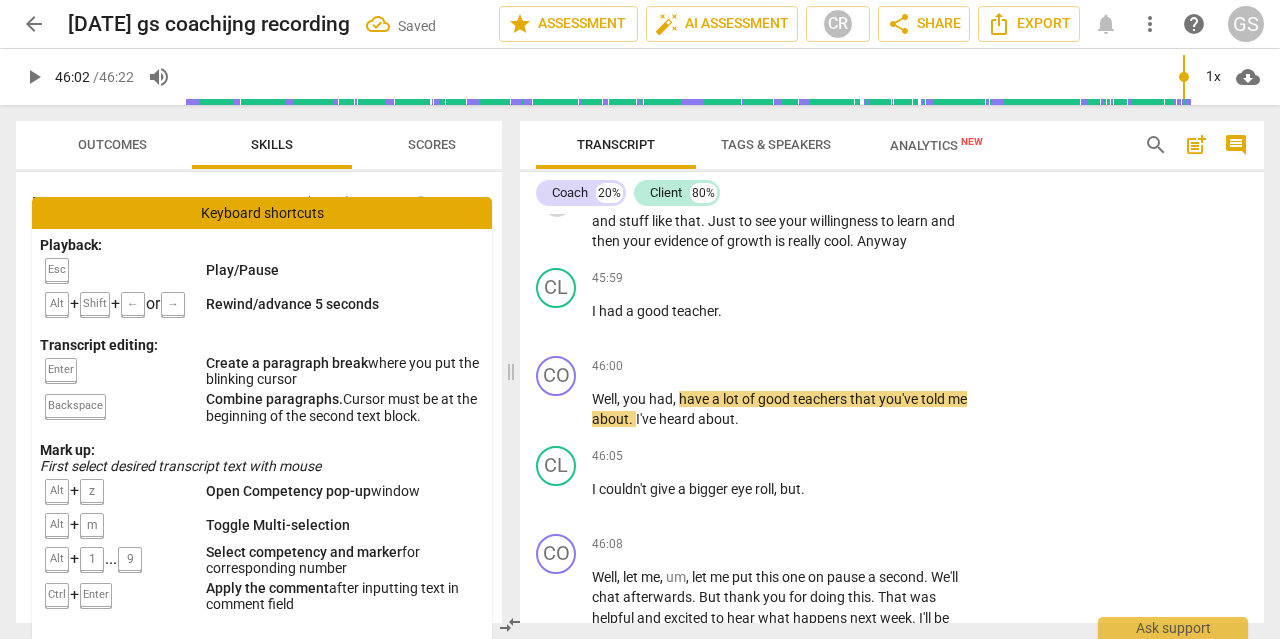 click on "play_arrow" at bounding box center (557, 201) 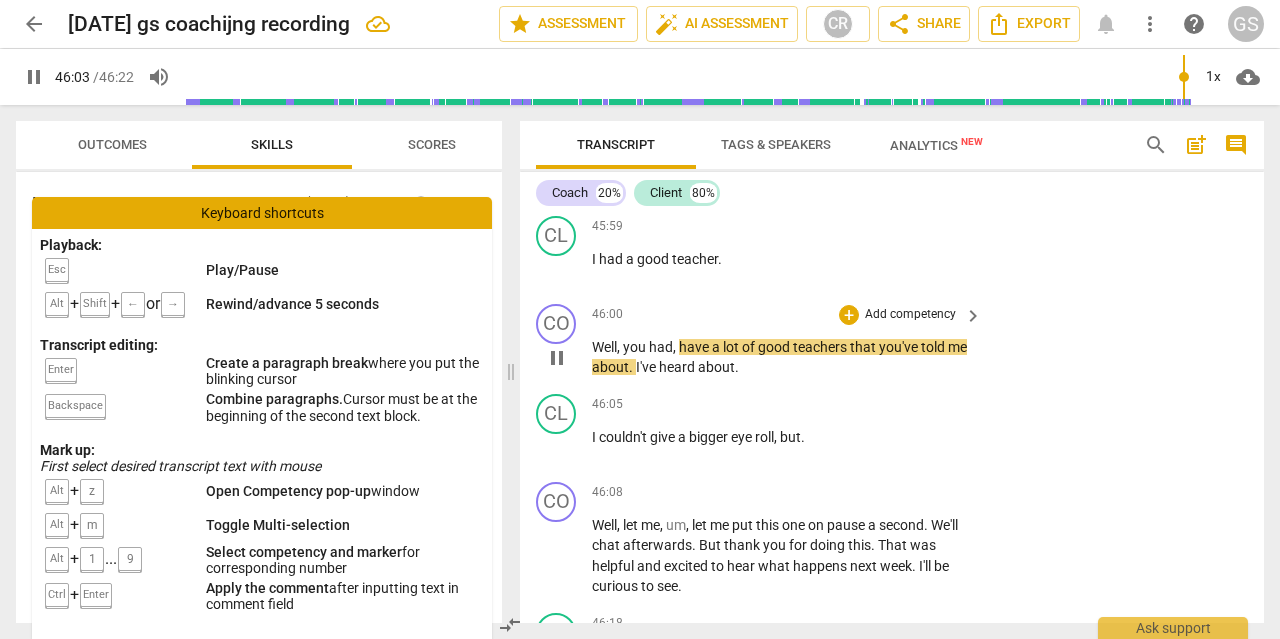 scroll, scrollTop: 18995, scrollLeft: 0, axis: vertical 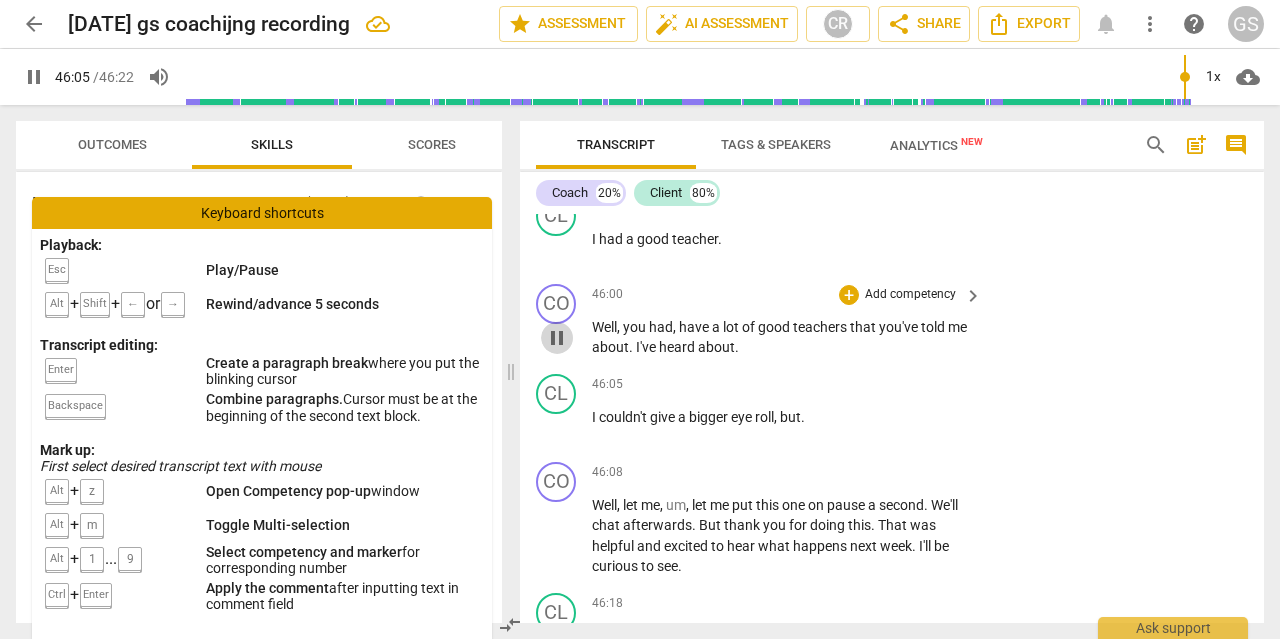 click on "pause" at bounding box center [557, 338] 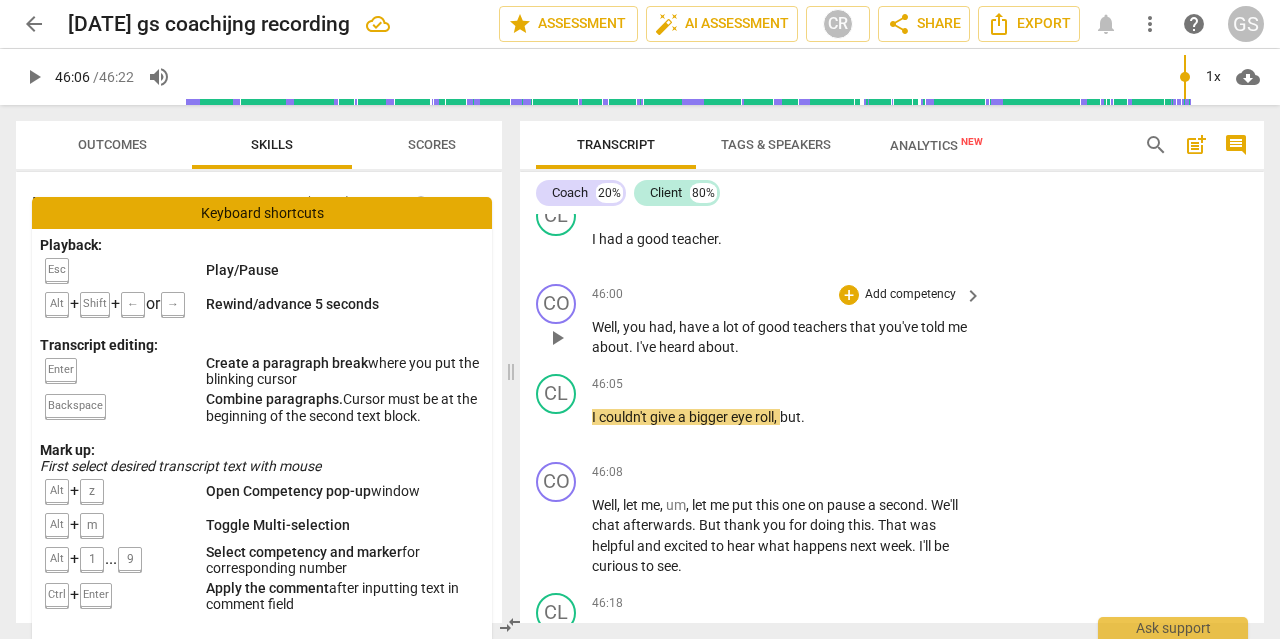 click on "had" at bounding box center (661, 327) 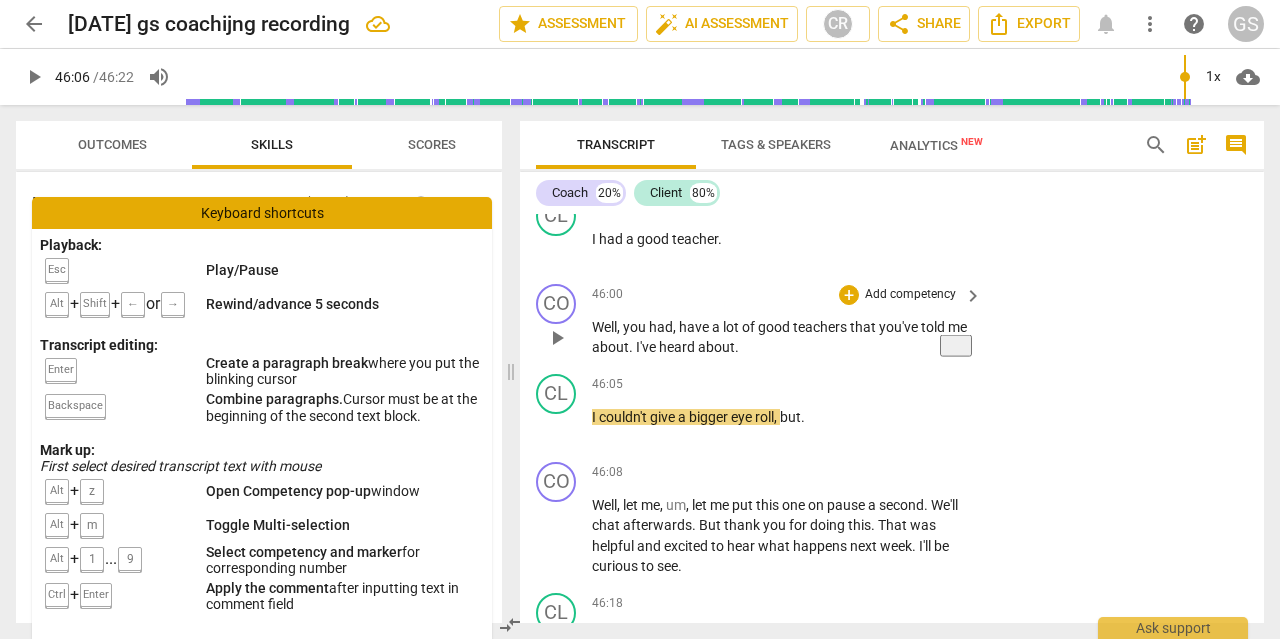 type 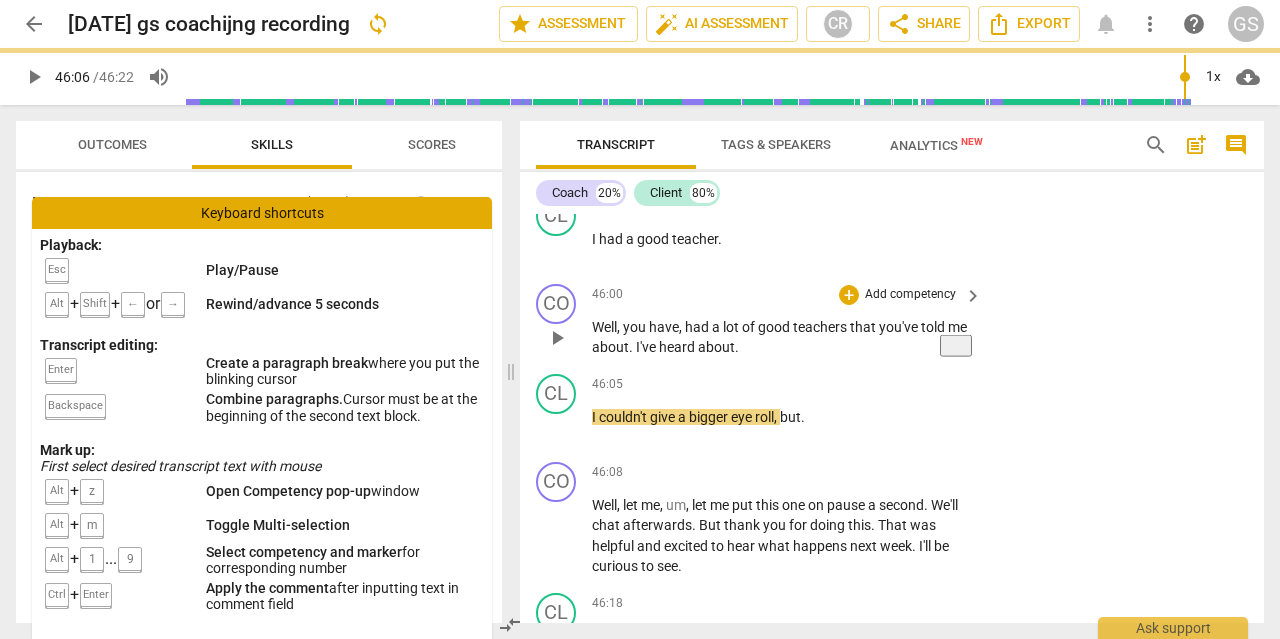click on "play_arrow" at bounding box center (557, 338) 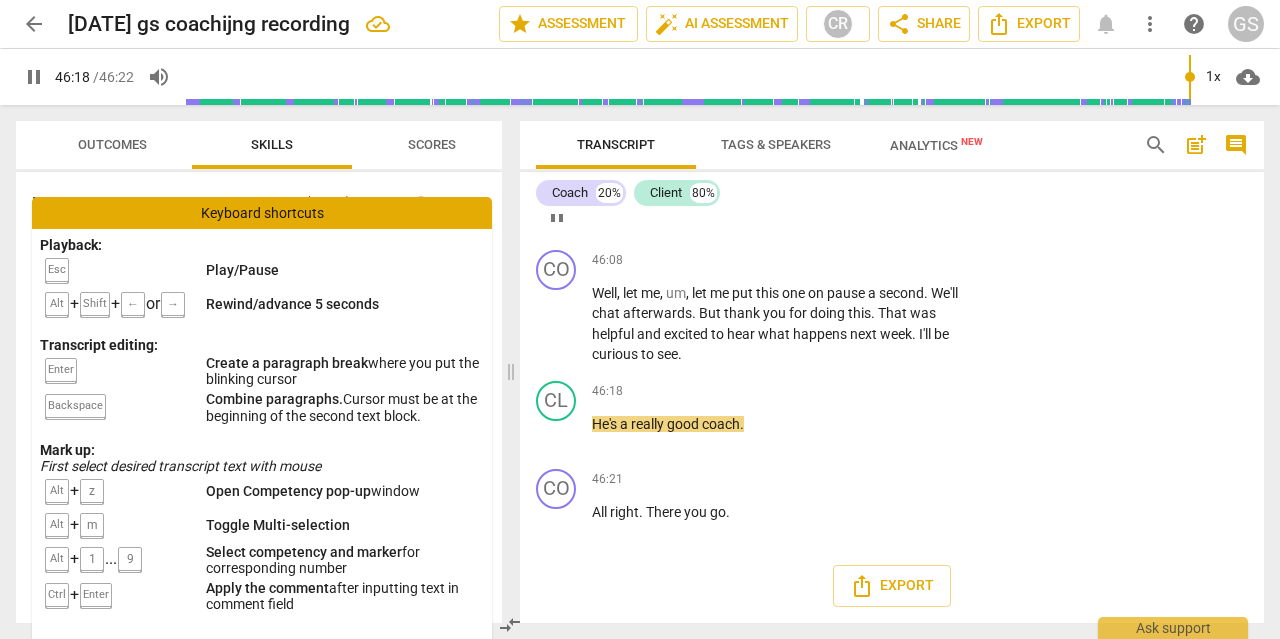 scroll, scrollTop: 19287, scrollLeft: 0, axis: vertical 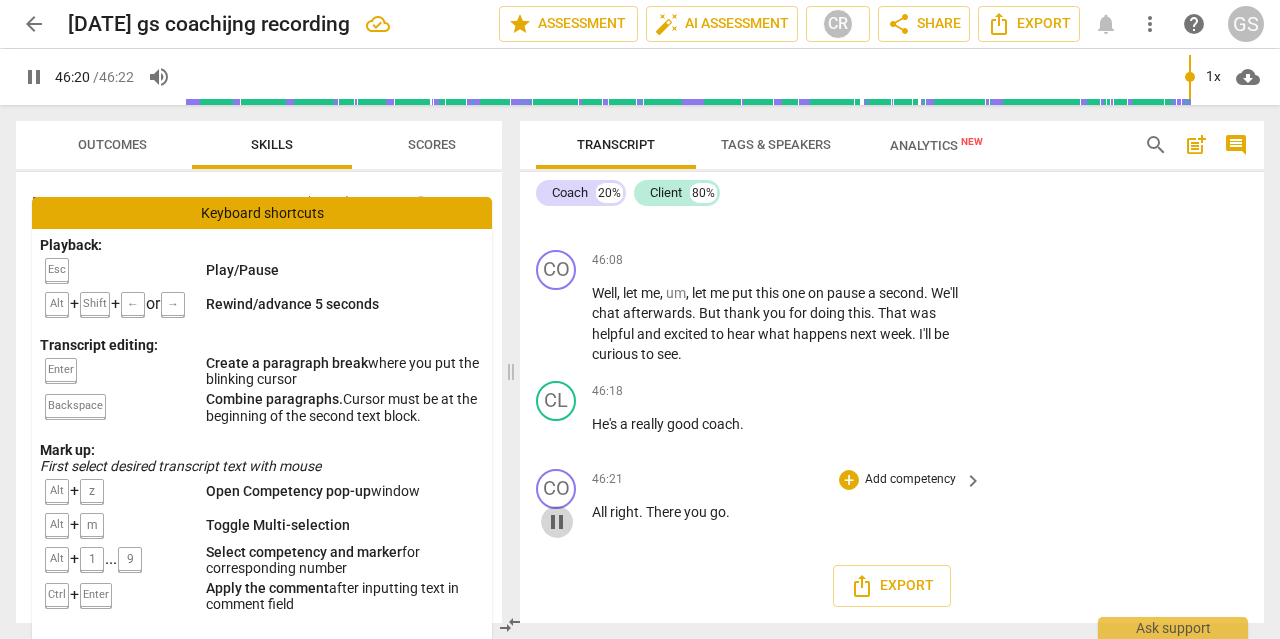 click on "pause" at bounding box center (557, 522) 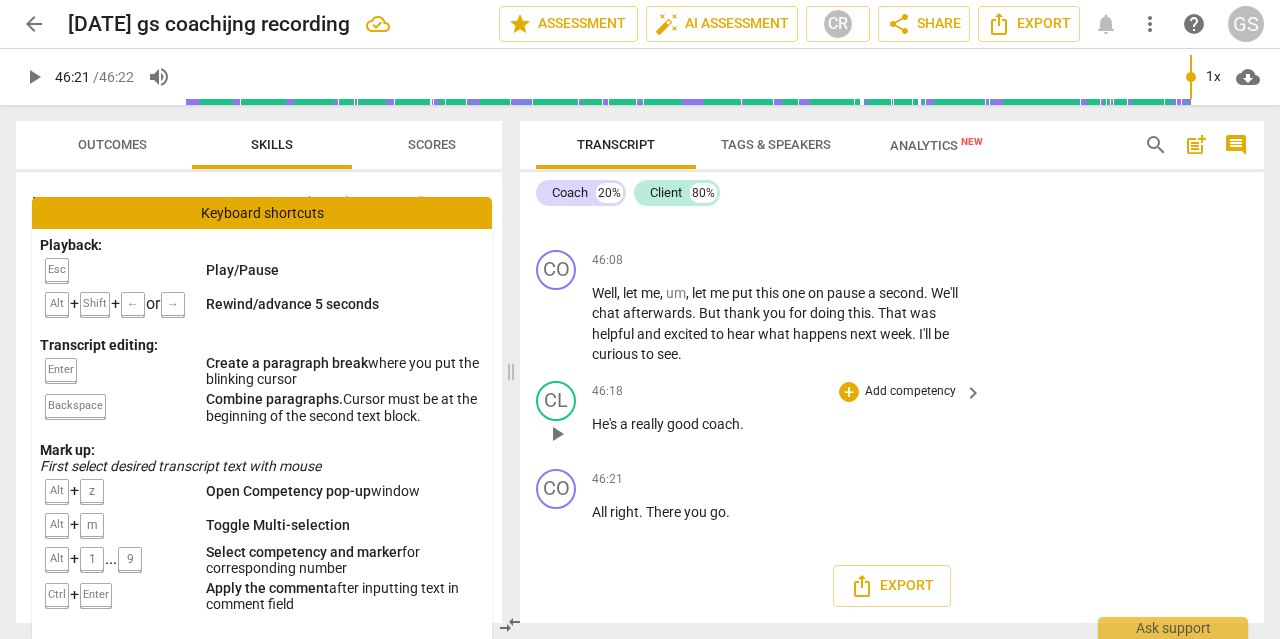 click on "He's" at bounding box center (606, 424) 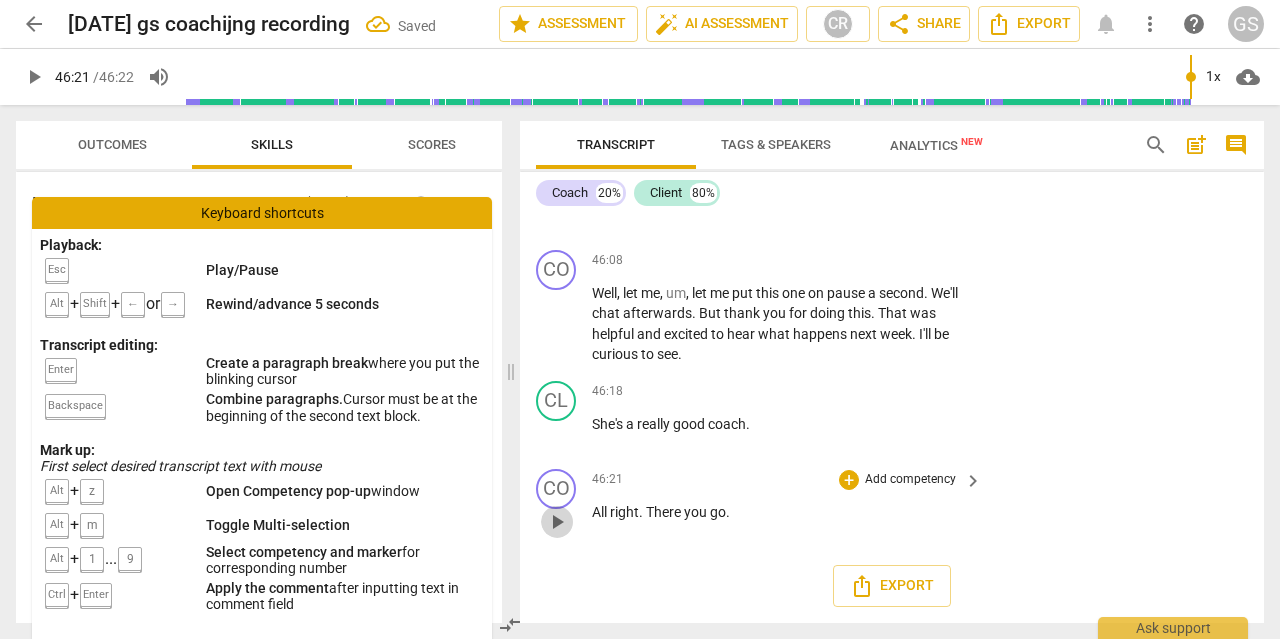 click on "play_arrow" at bounding box center (557, 522) 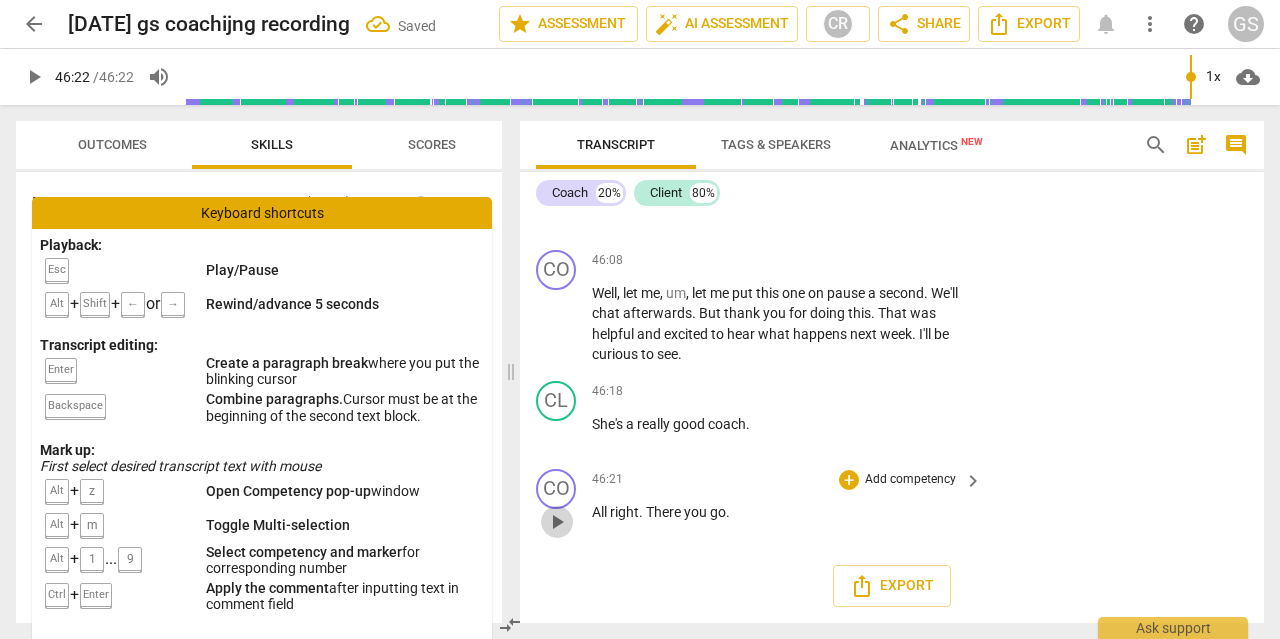 click on "play_arrow" at bounding box center [557, 522] 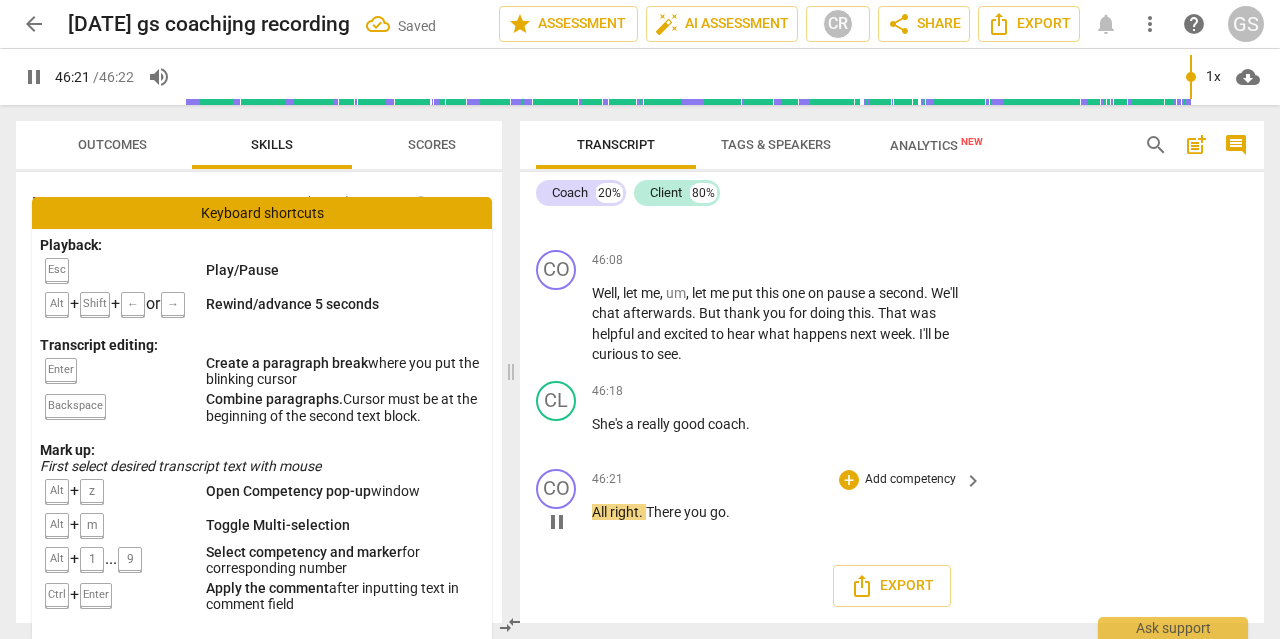 click on "play_arrow pause" at bounding box center (566, 522) 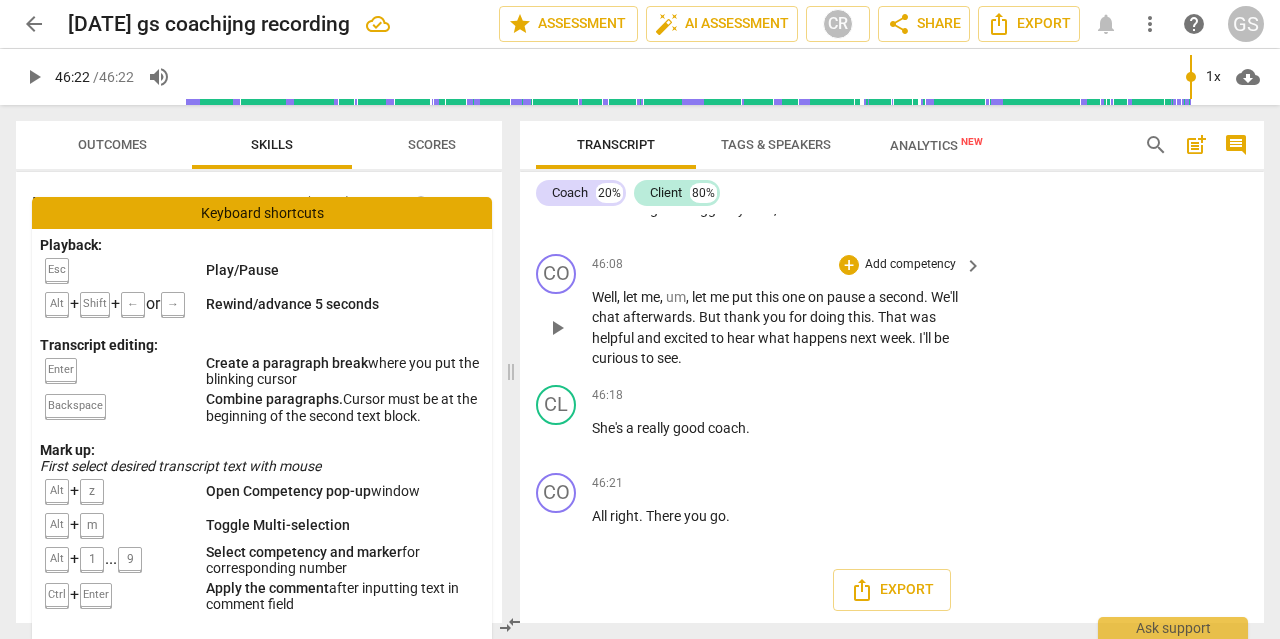 scroll, scrollTop: 19287, scrollLeft: 0, axis: vertical 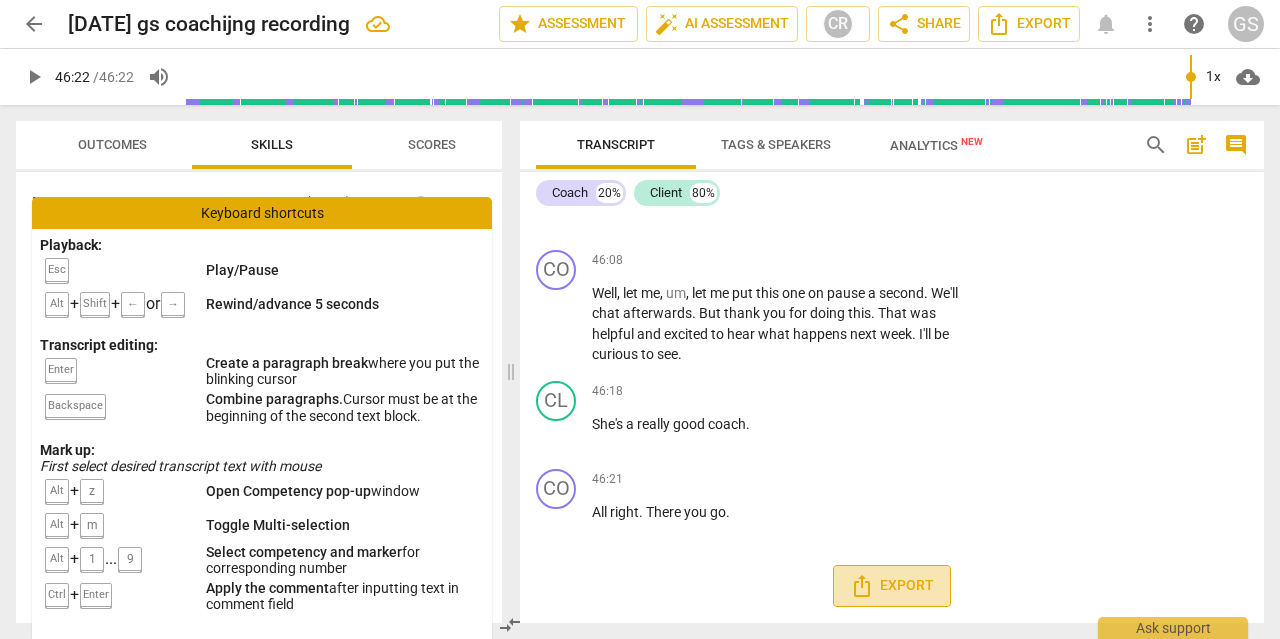 click on "Export" at bounding box center [892, 586] 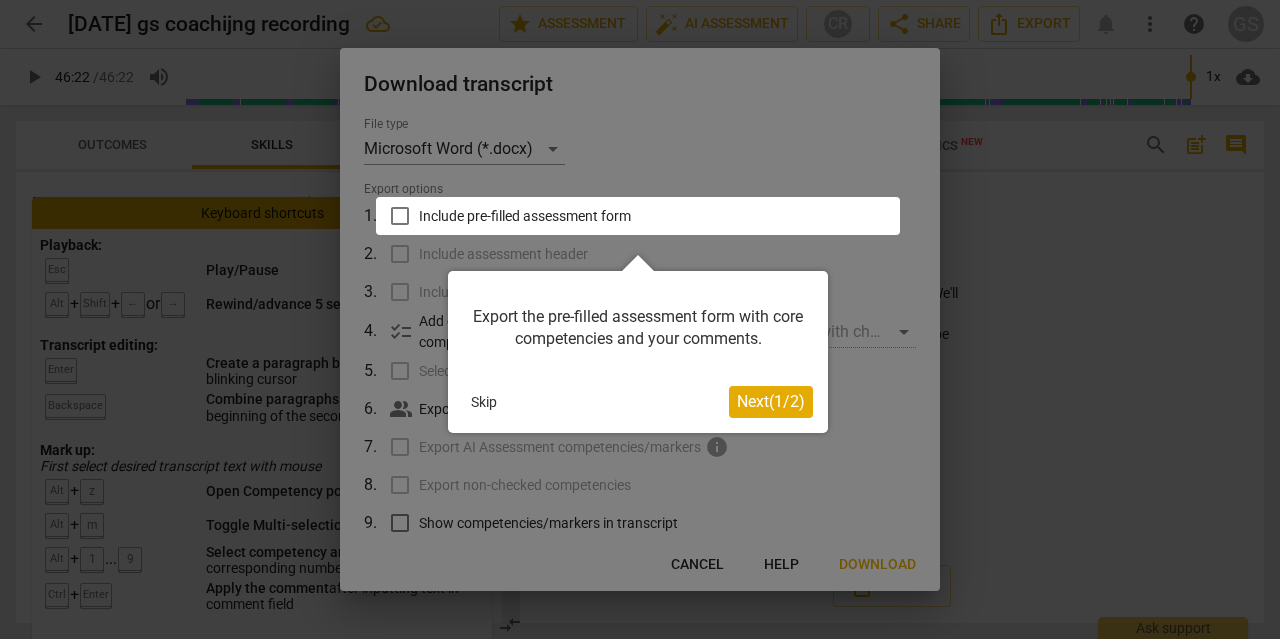 click at bounding box center [640, 319] 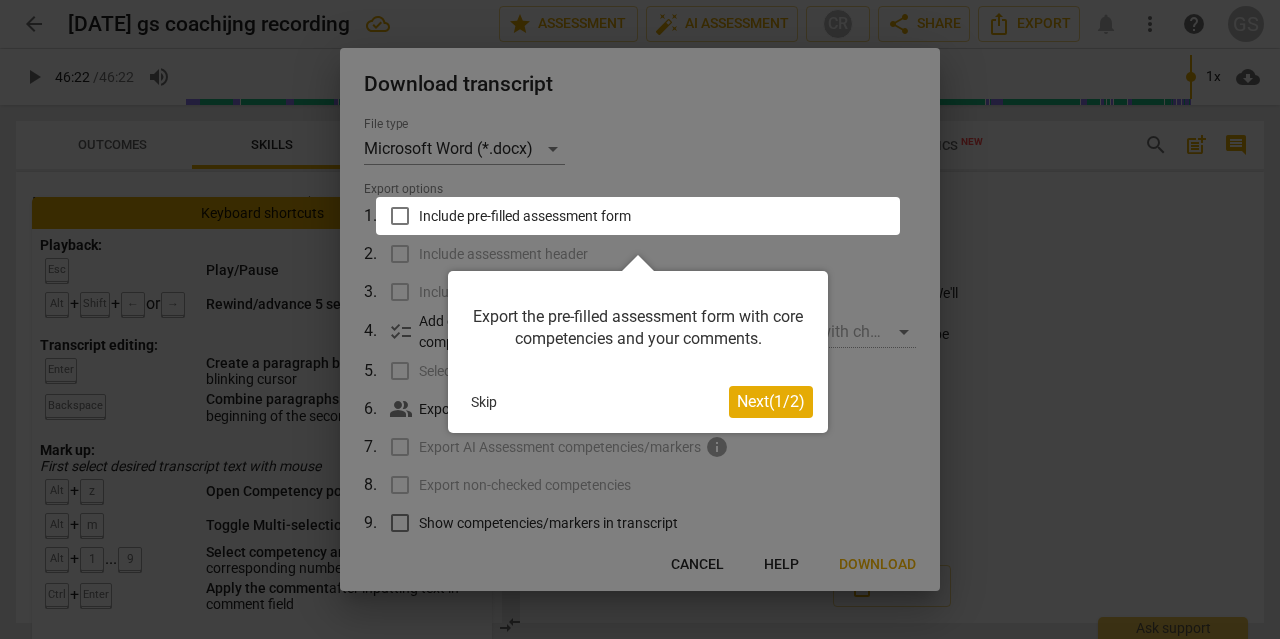 click on "Skip" at bounding box center [484, 402] 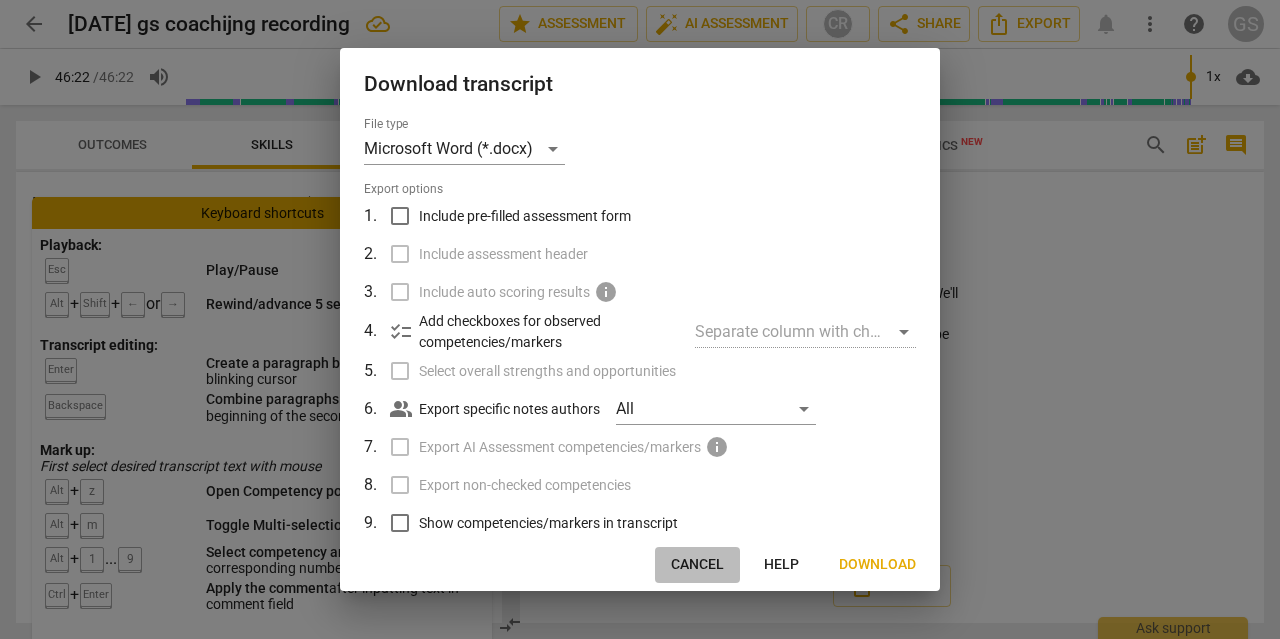 click on "Cancel" at bounding box center (697, 565) 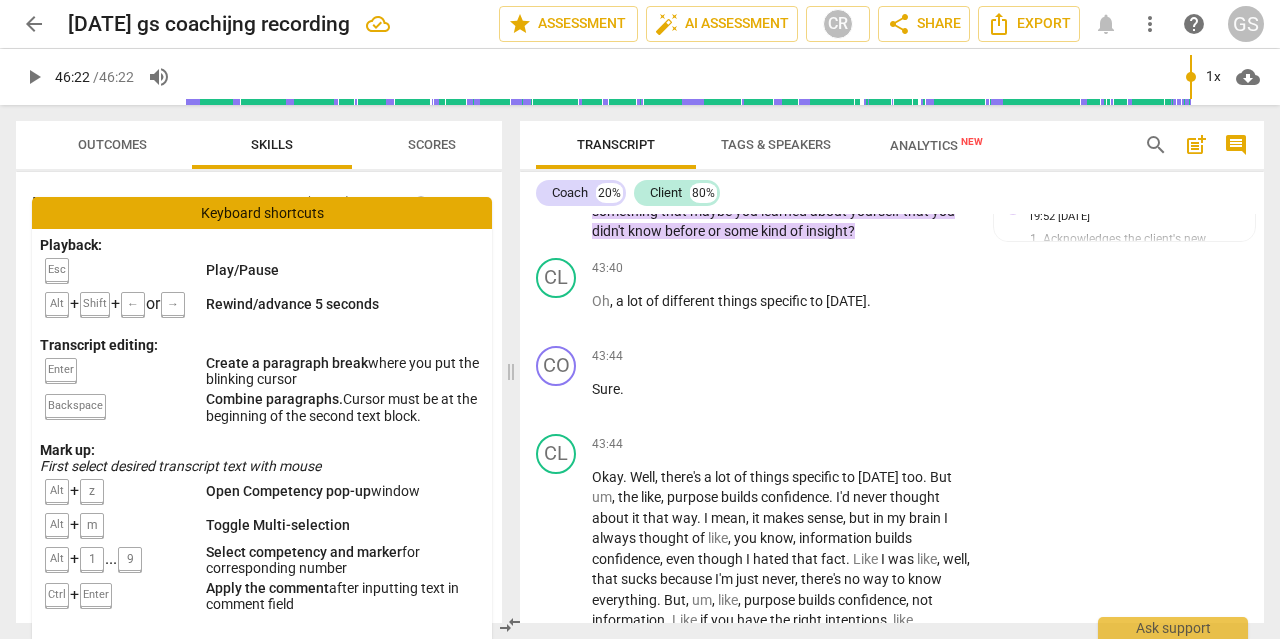 scroll, scrollTop: 17553, scrollLeft: 0, axis: vertical 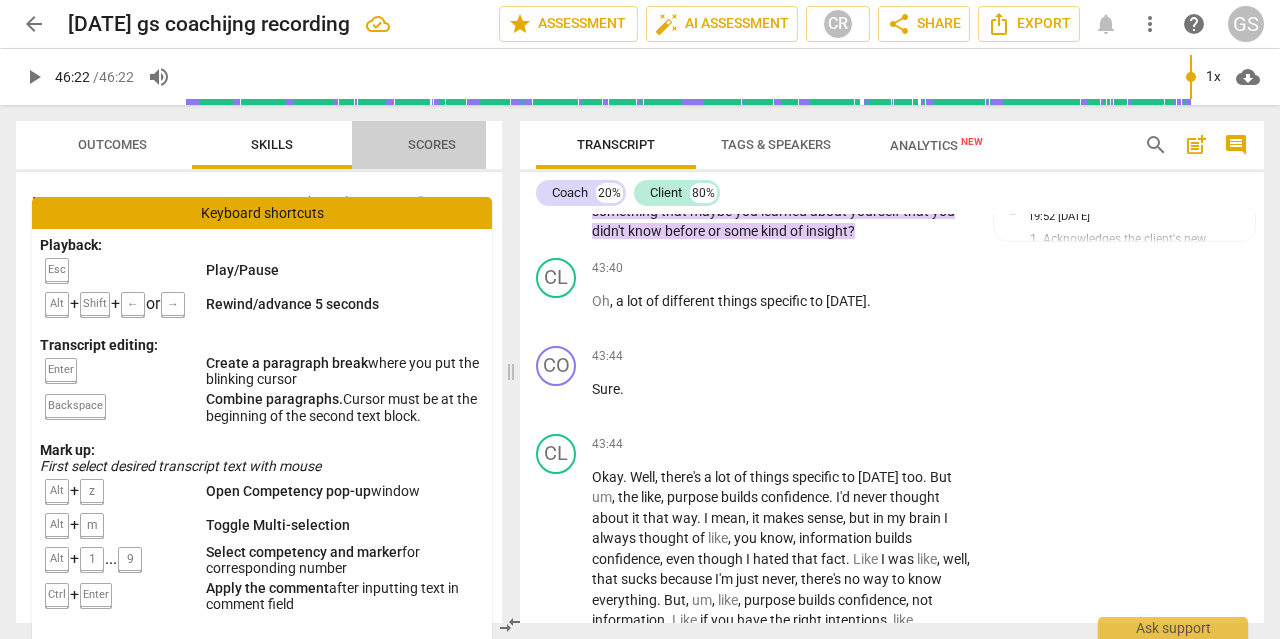 click on "Scores" at bounding box center [432, 144] 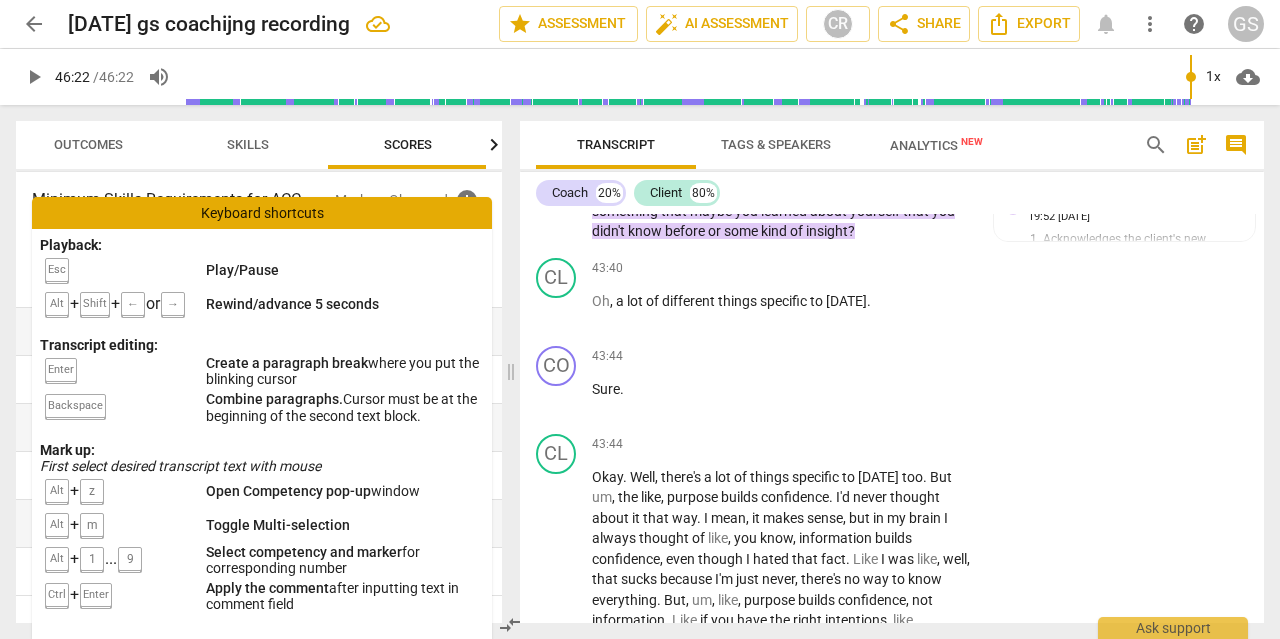 scroll, scrollTop: 0, scrollLeft: 26, axis: horizontal 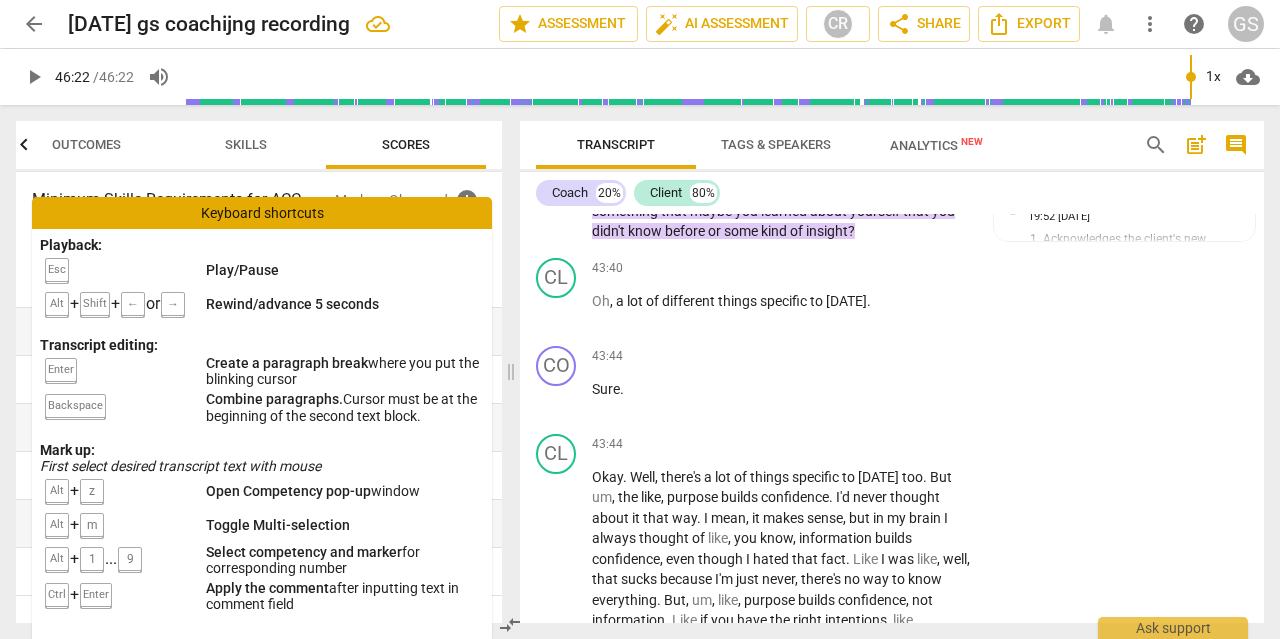 click on "Minimum Skills Requirements for ACC (2023)" at bounding box center (183, 212) 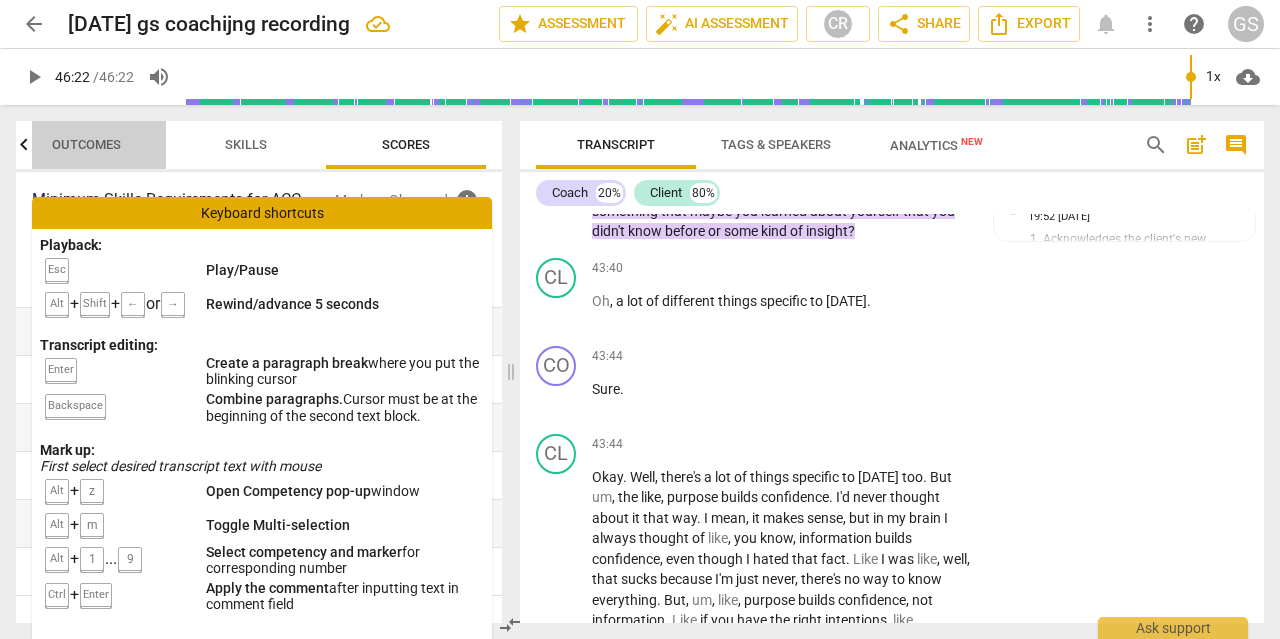 click on "Outcomes" at bounding box center (86, 144) 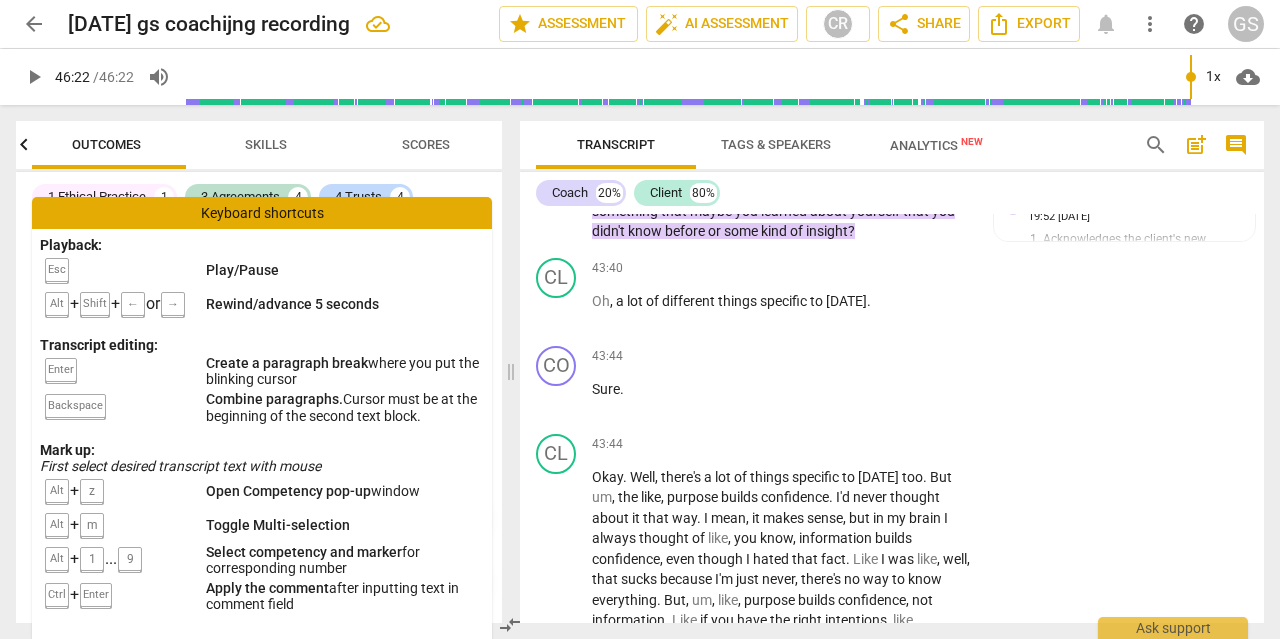 scroll, scrollTop: 0, scrollLeft: 0, axis: both 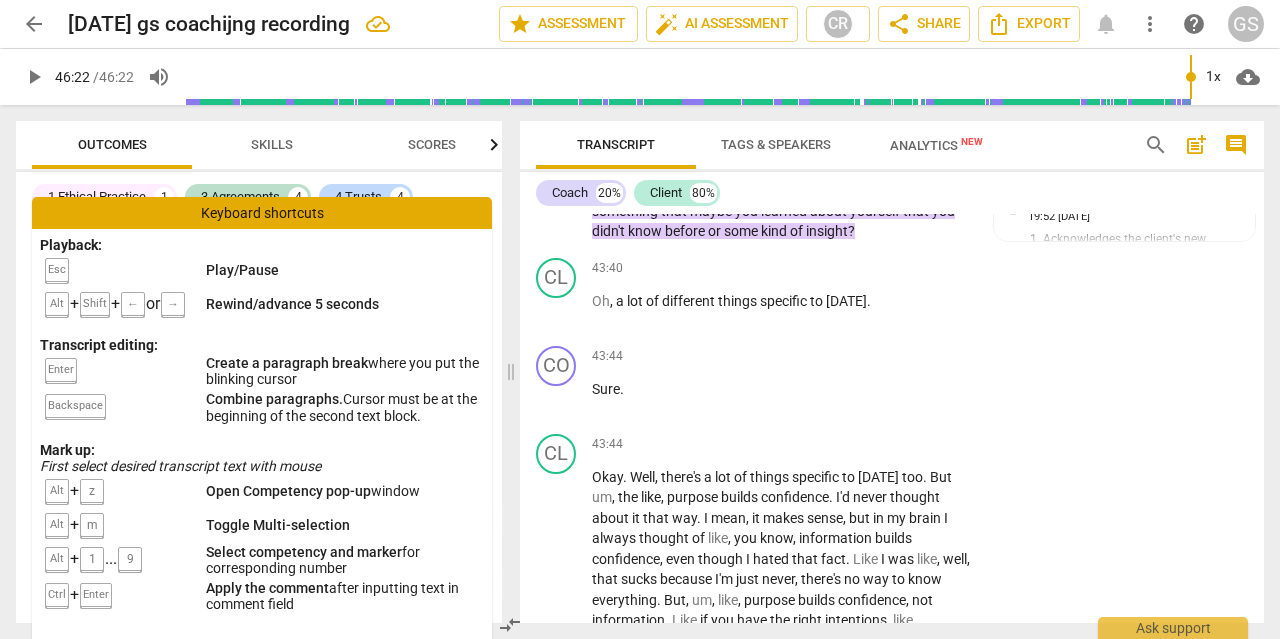 drag, startPoint x: 107, startPoint y: 205, endPoint x: 123, endPoint y: 208, distance: 16.27882 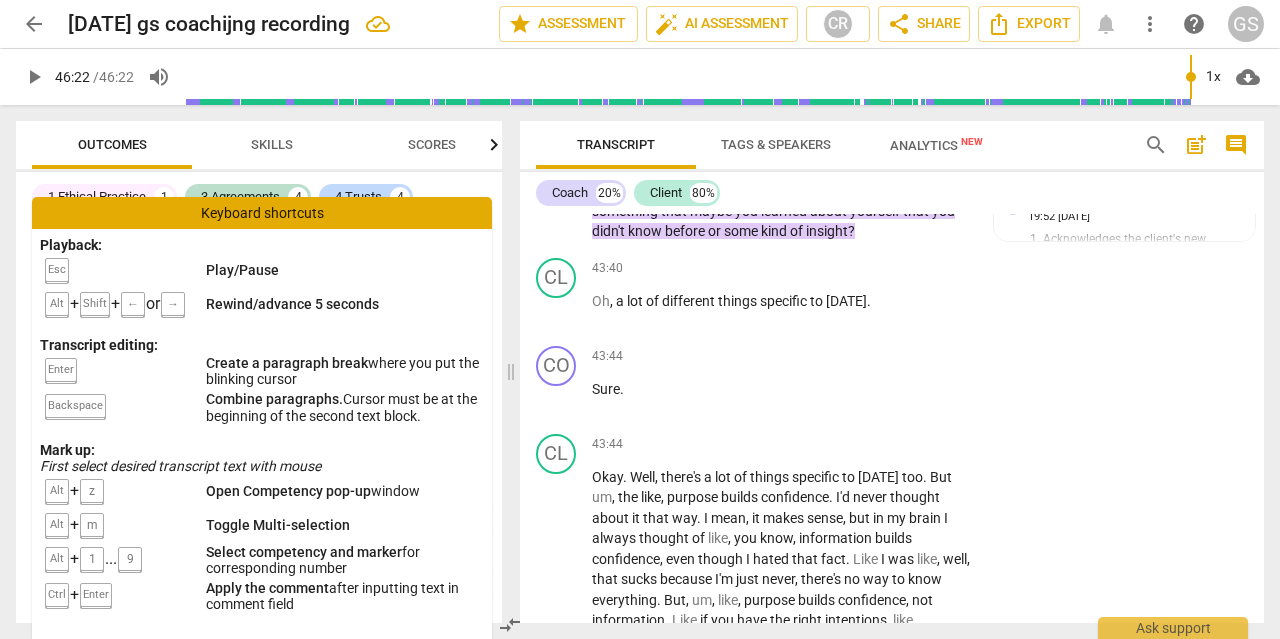 click on "Keyboard shortcuts" at bounding box center [262, 213] 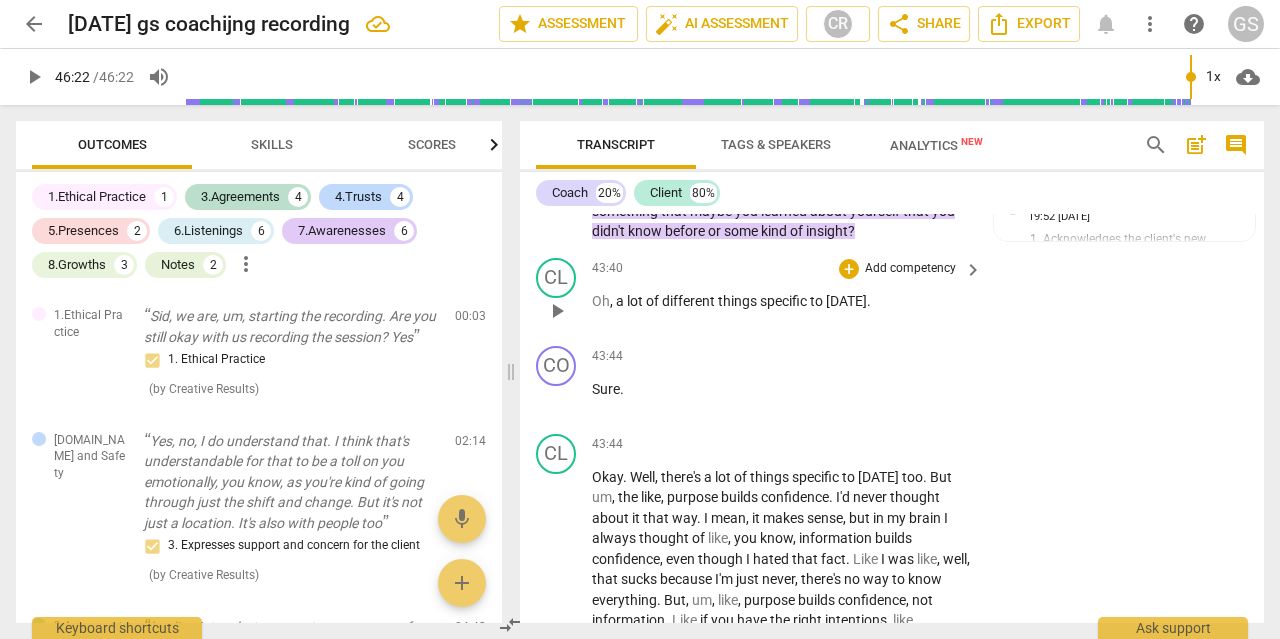 click on "different" at bounding box center (690, 301) 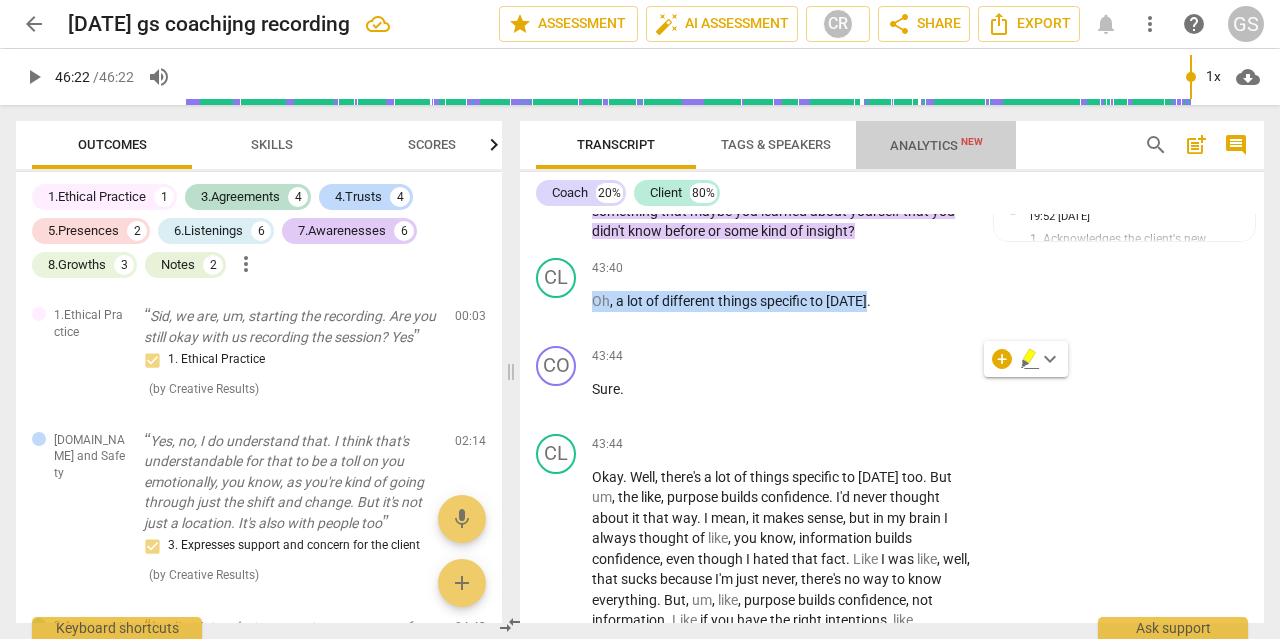 click on "Analytics   New" at bounding box center [936, 145] 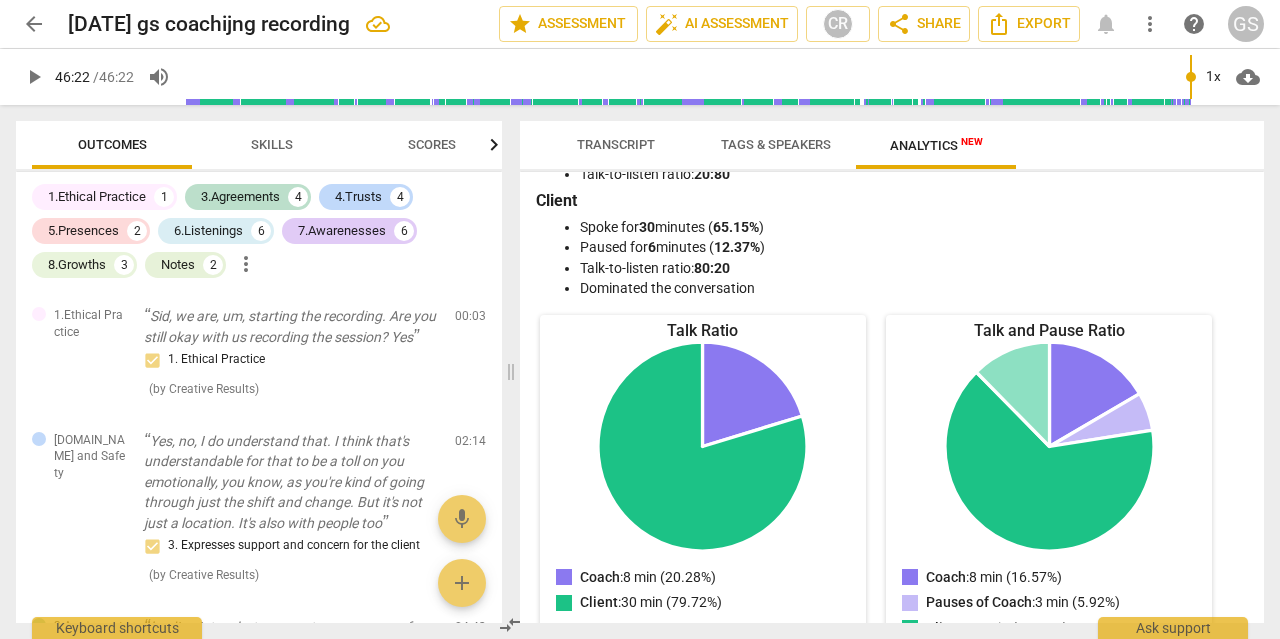 scroll, scrollTop: 0, scrollLeft: 0, axis: both 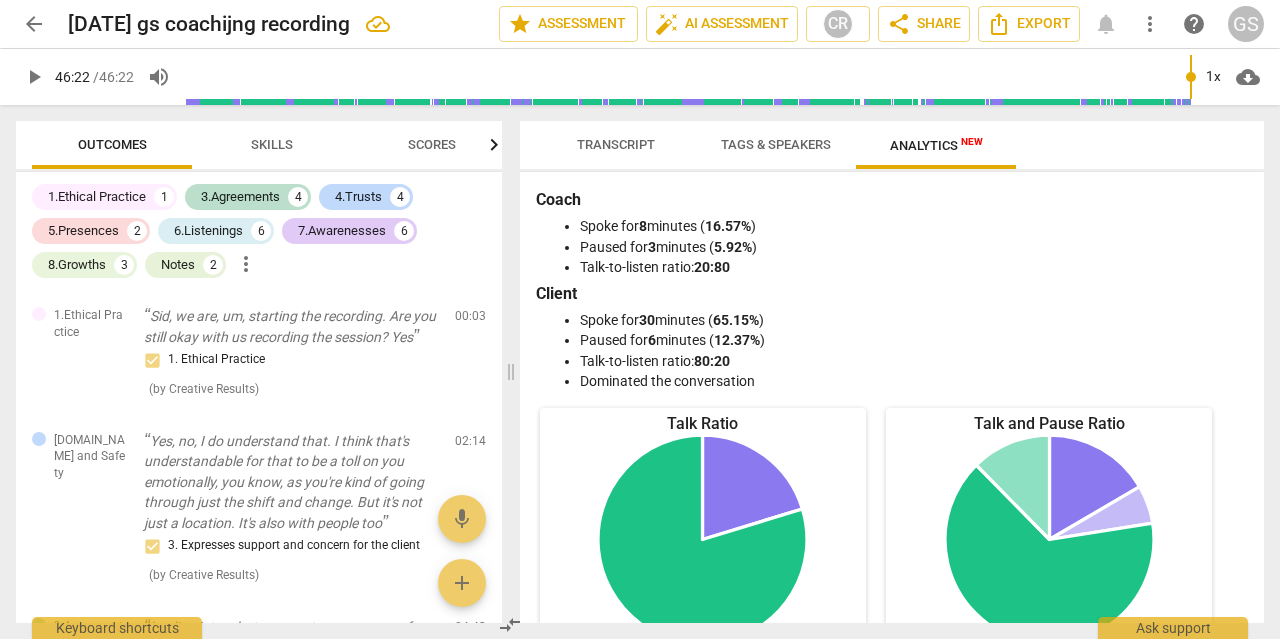click on "Tags & Speakers" at bounding box center [776, 144] 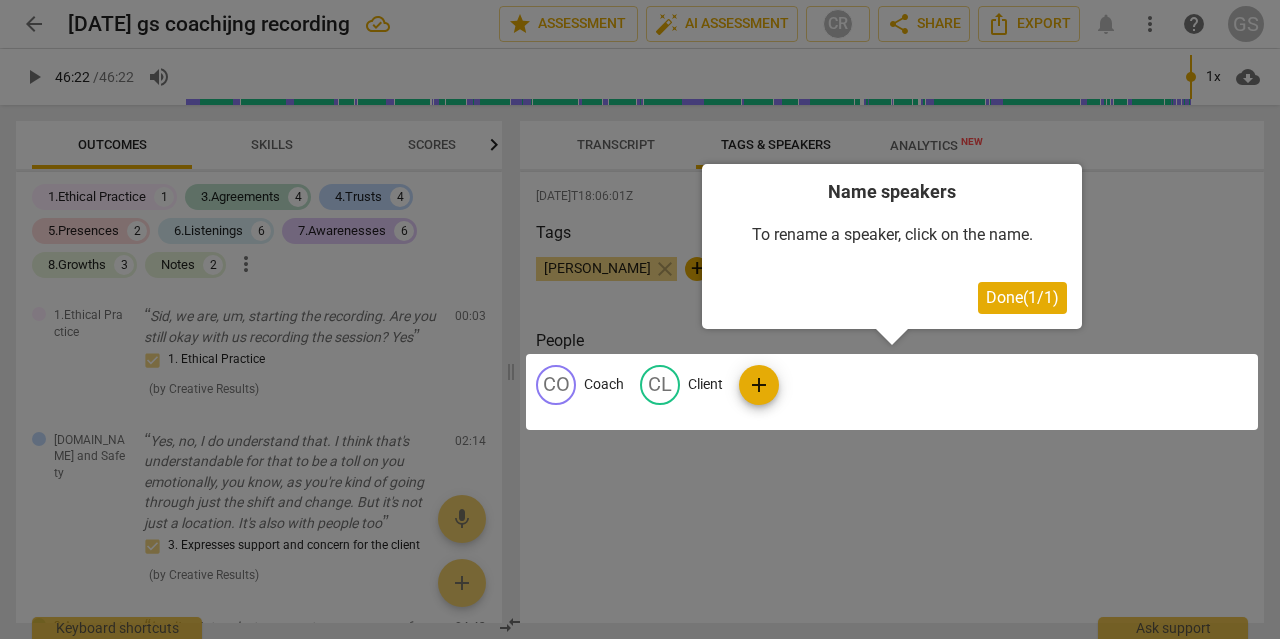 click at bounding box center (640, 319) 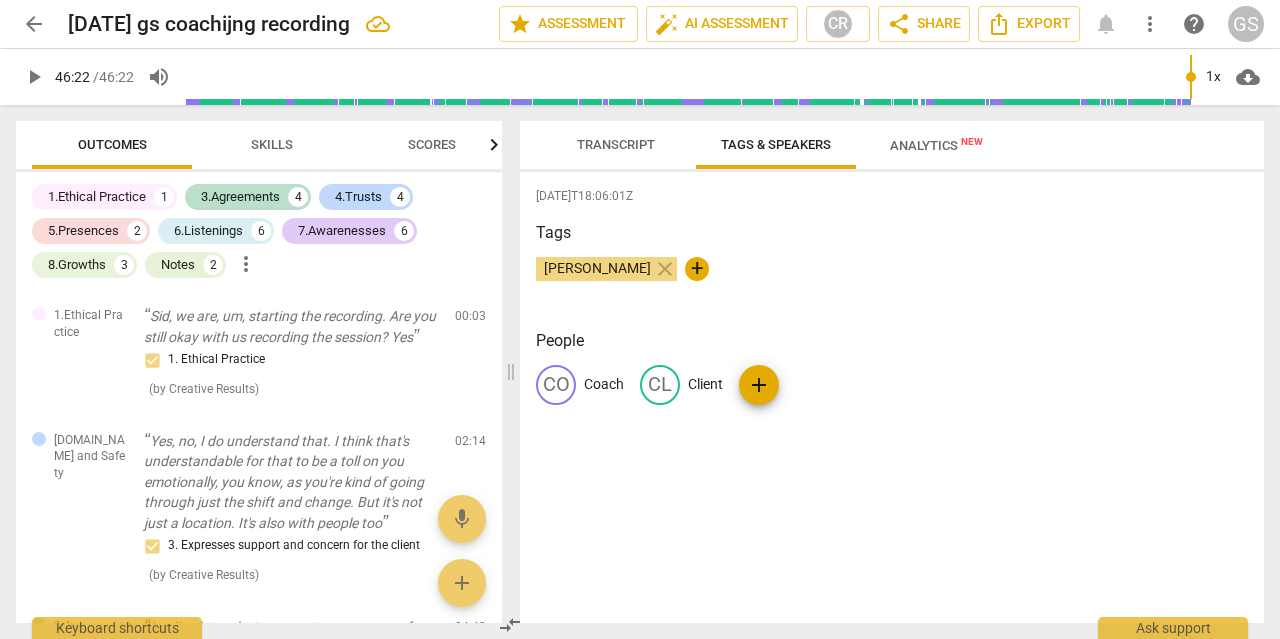 click on "Transcript" at bounding box center (616, 144) 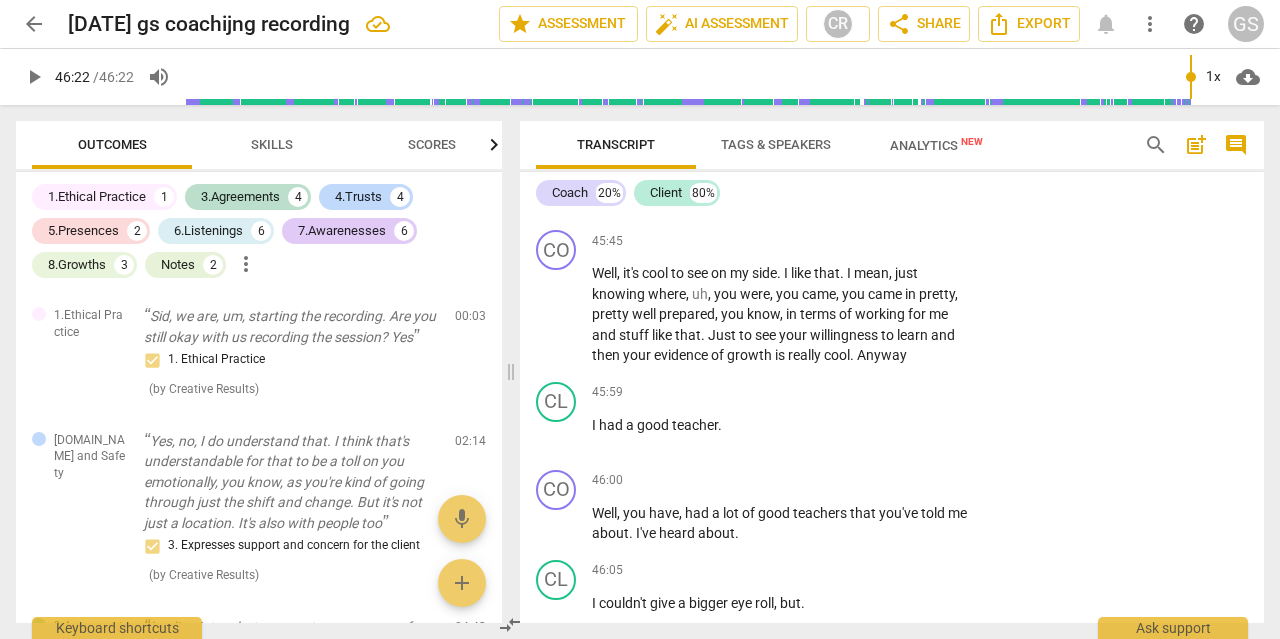 scroll, scrollTop: 19287, scrollLeft: 0, axis: vertical 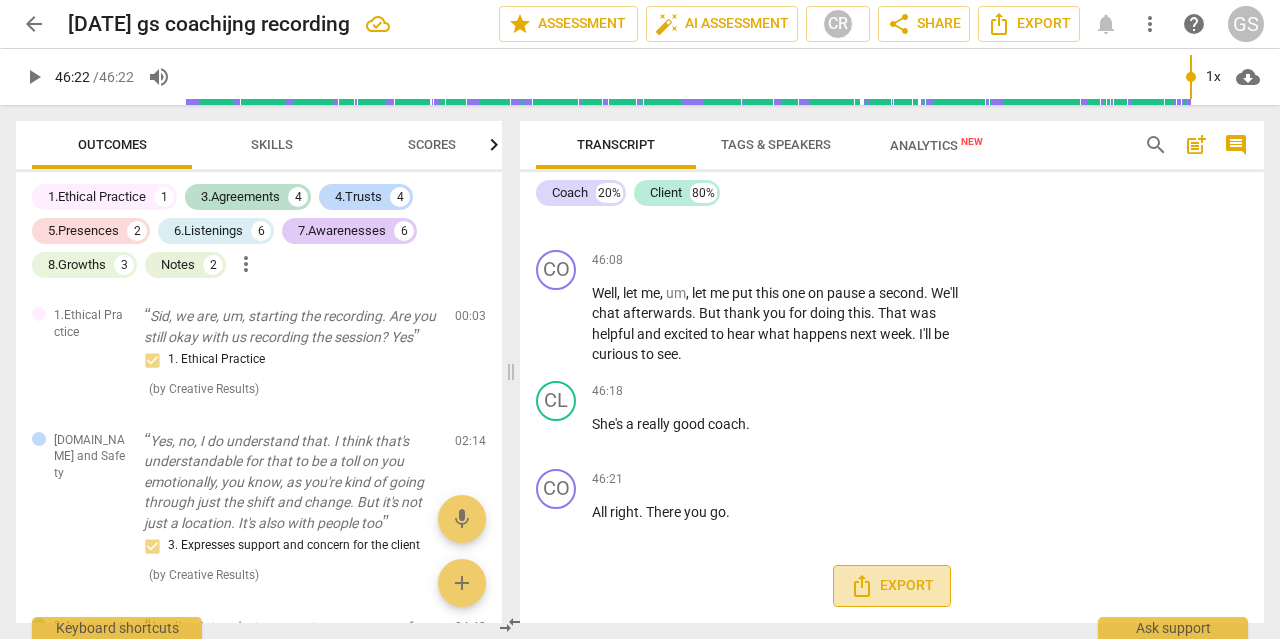 click on "Export" at bounding box center (892, 586) 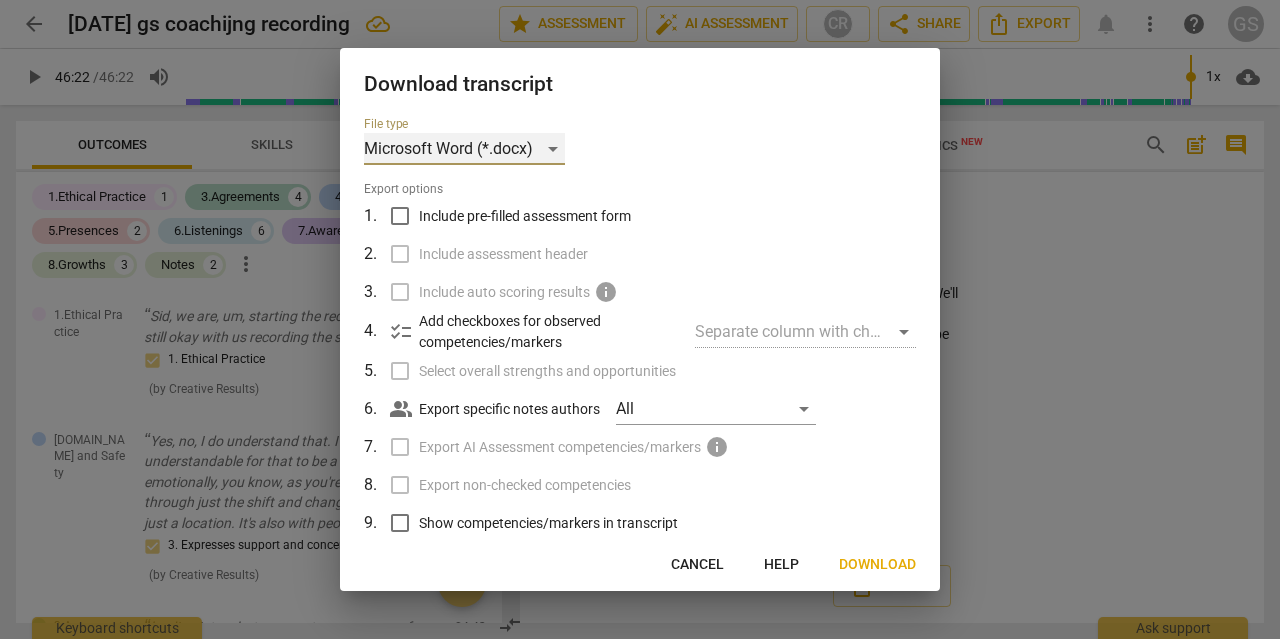 click on "Microsoft Word (*.docx)" at bounding box center [464, 149] 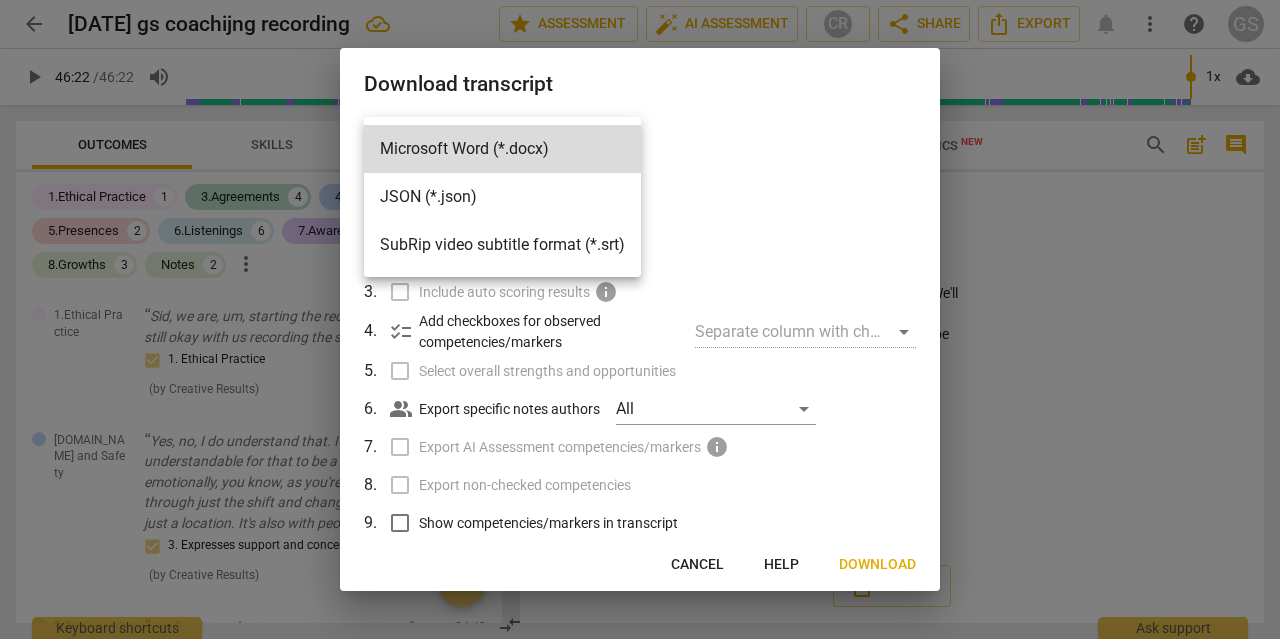 click at bounding box center (640, 319) 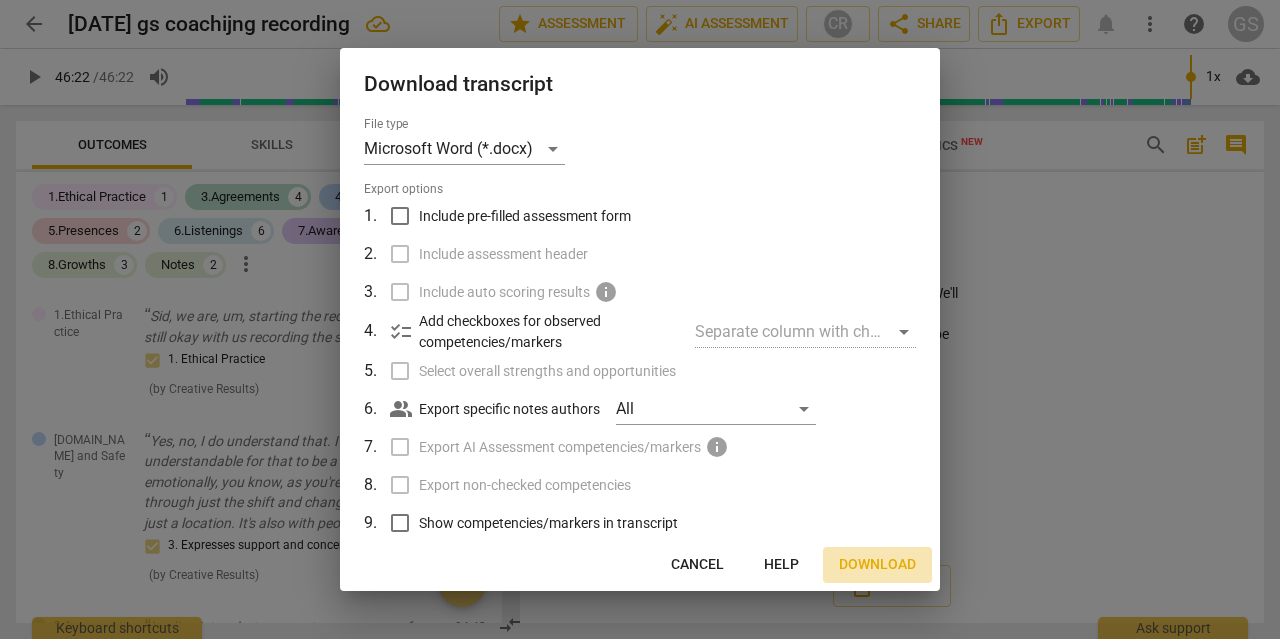 click on "Download" at bounding box center [877, 565] 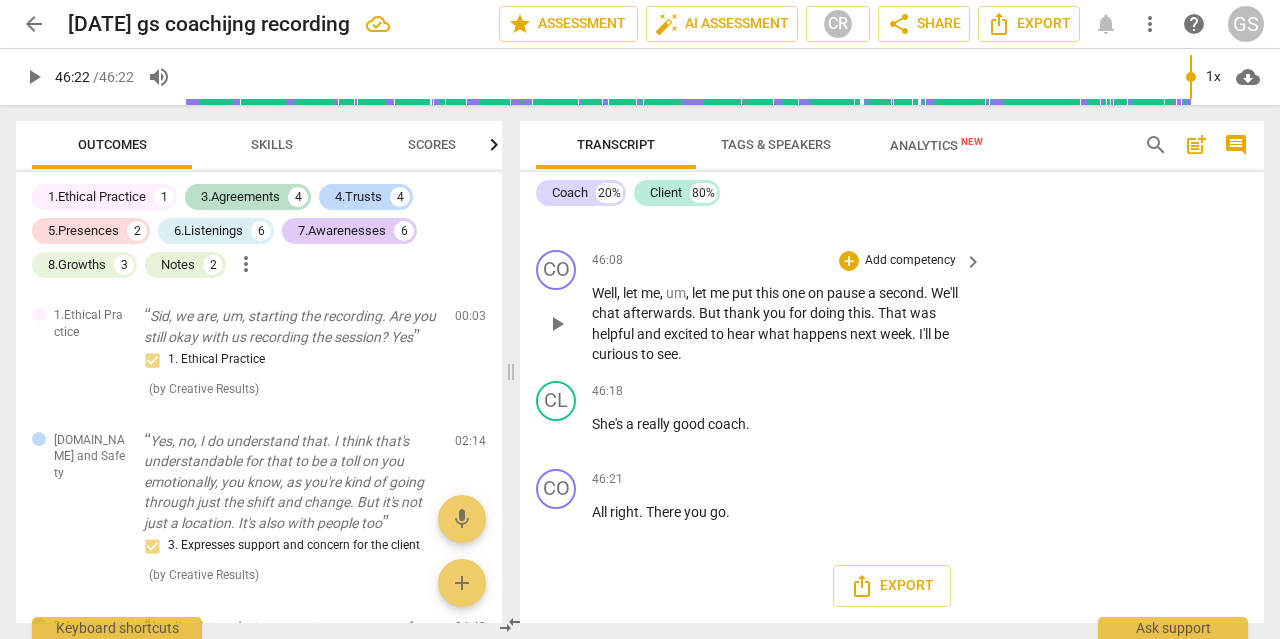 type on "2782" 